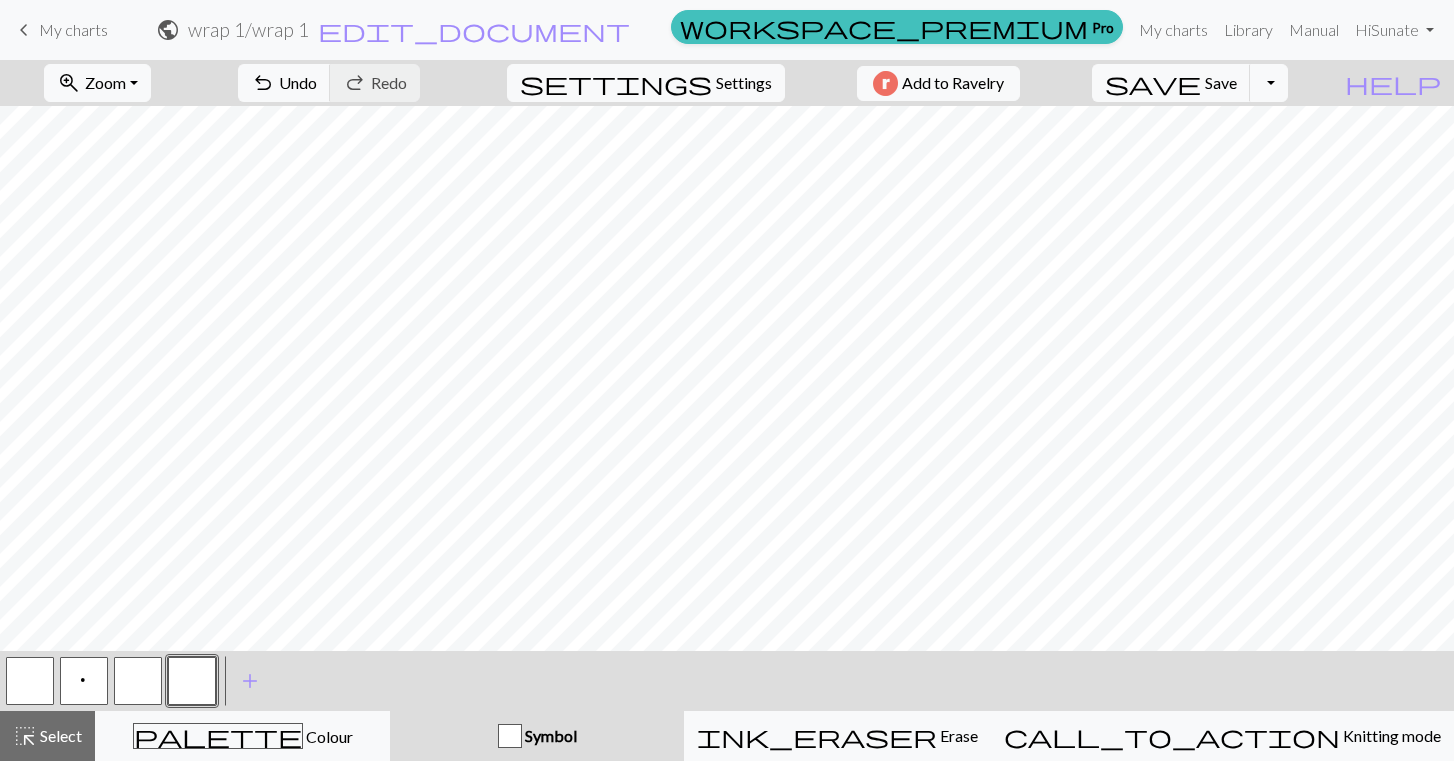 scroll, scrollTop: 0, scrollLeft: 0, axis: both 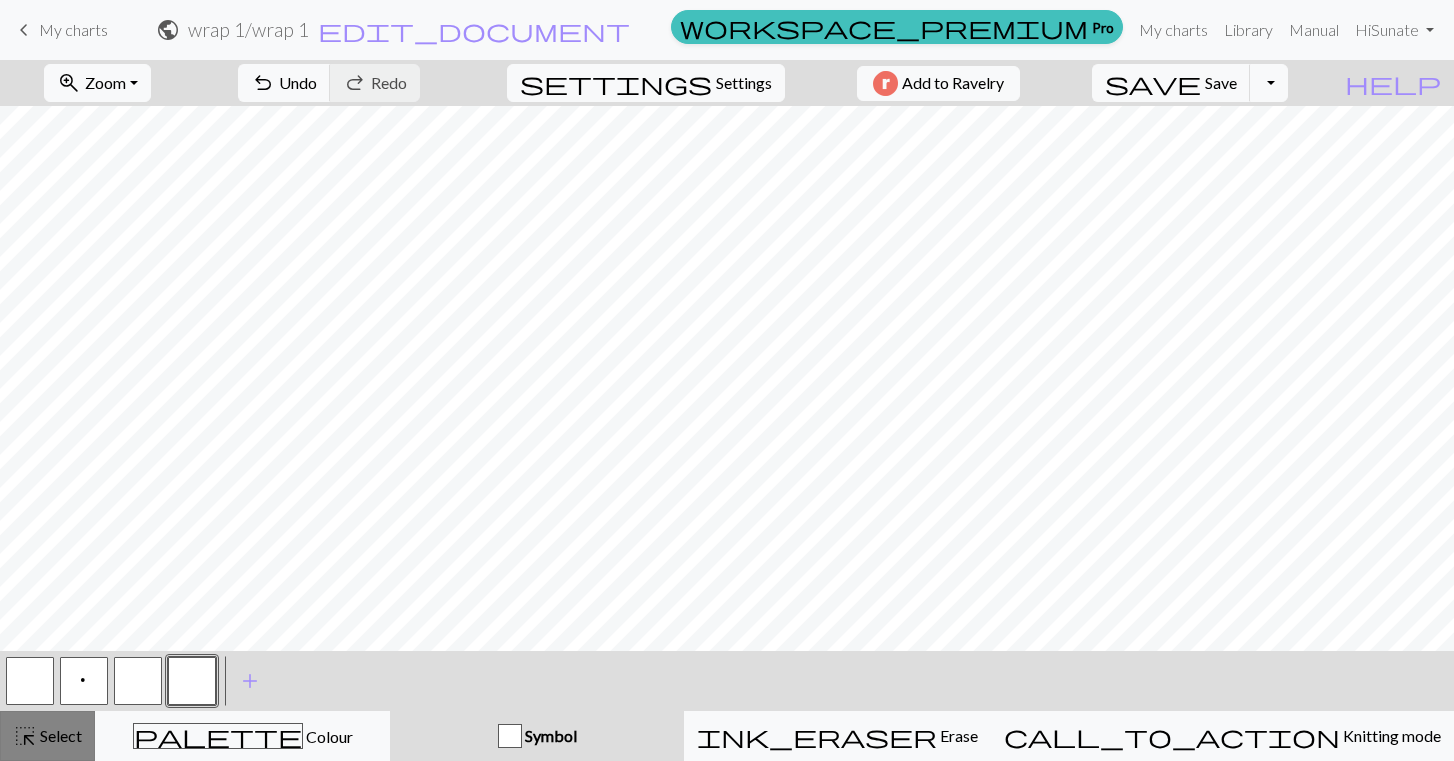 click on "highlight_alt" at bounding box center [25, 736] 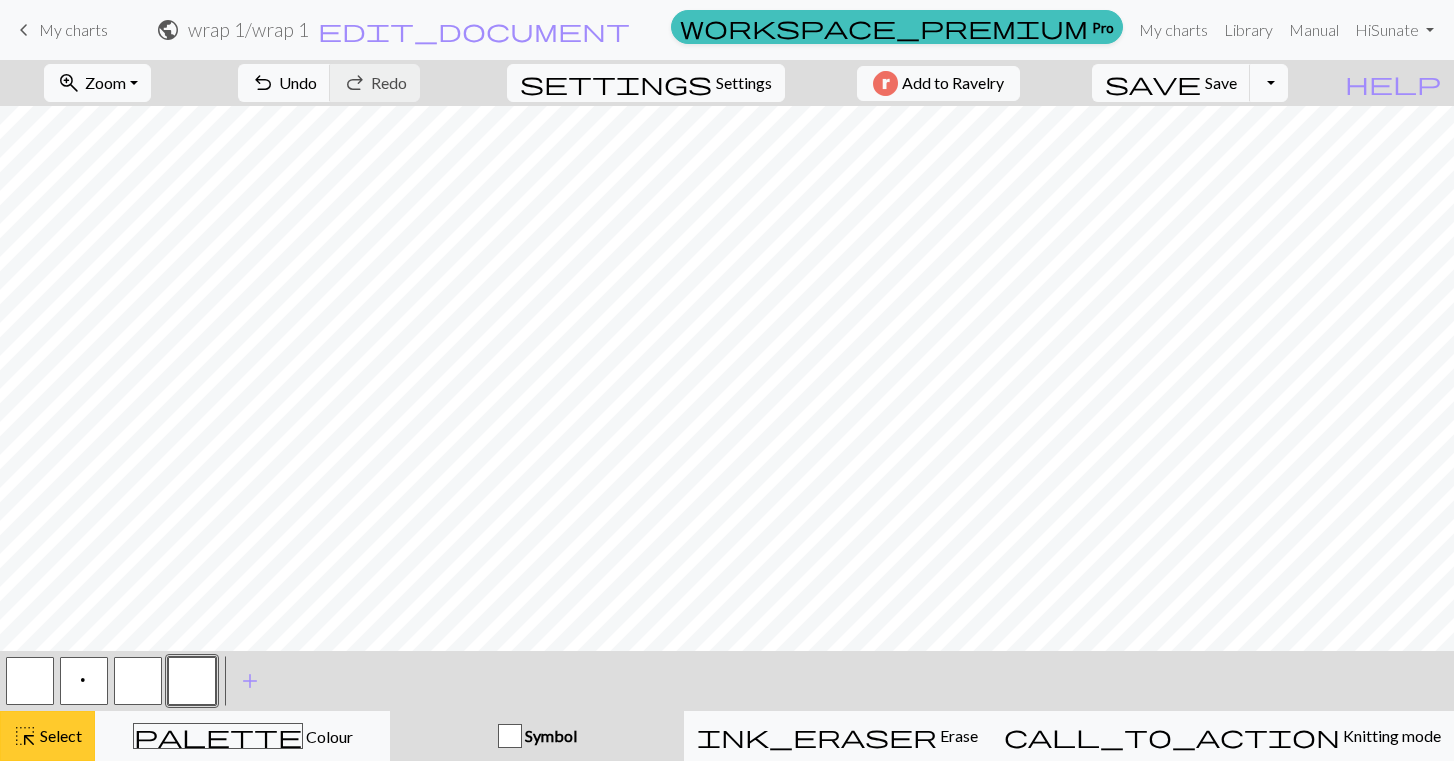 click on "highlight_alt" at bounding box center [25, 736] 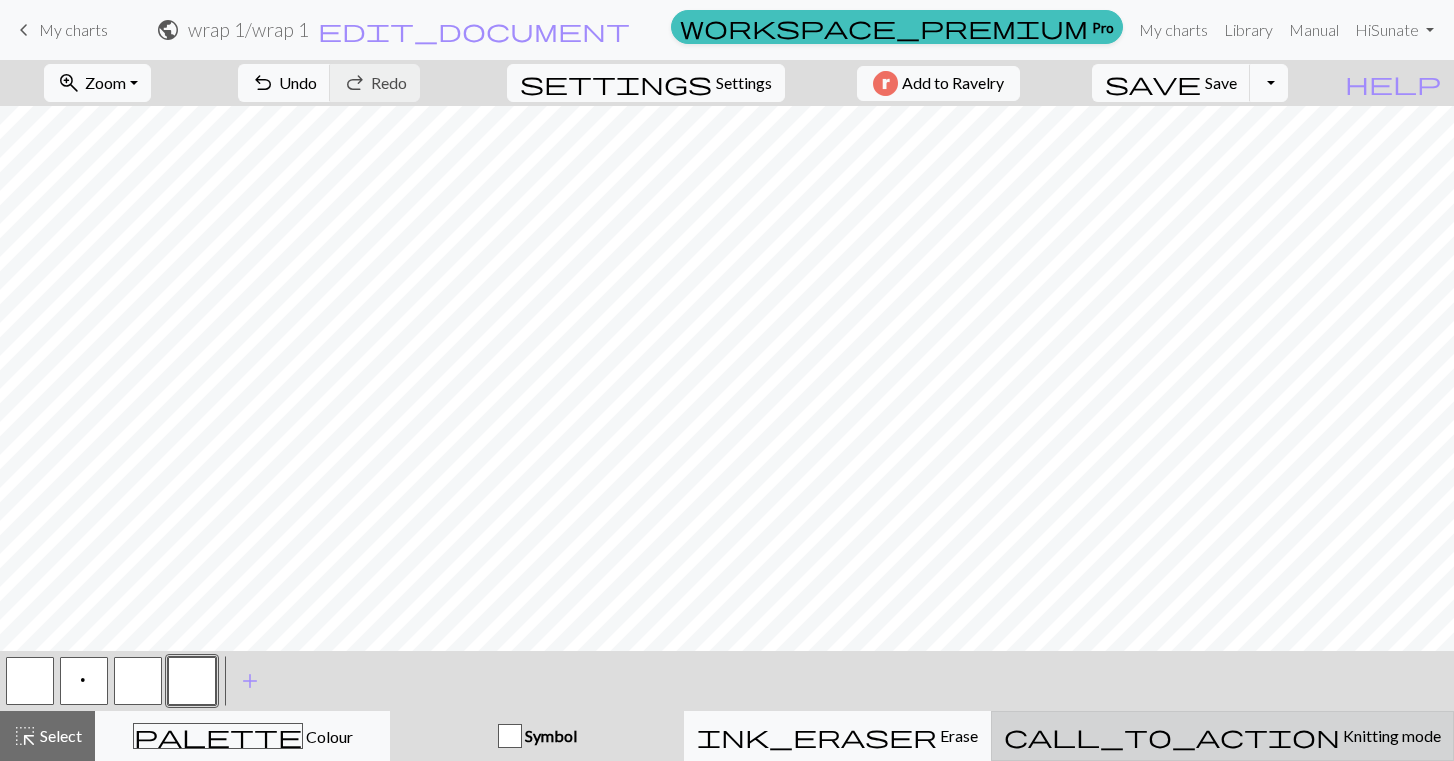click on "Knitting mode" at bounding box center (1390, 735) 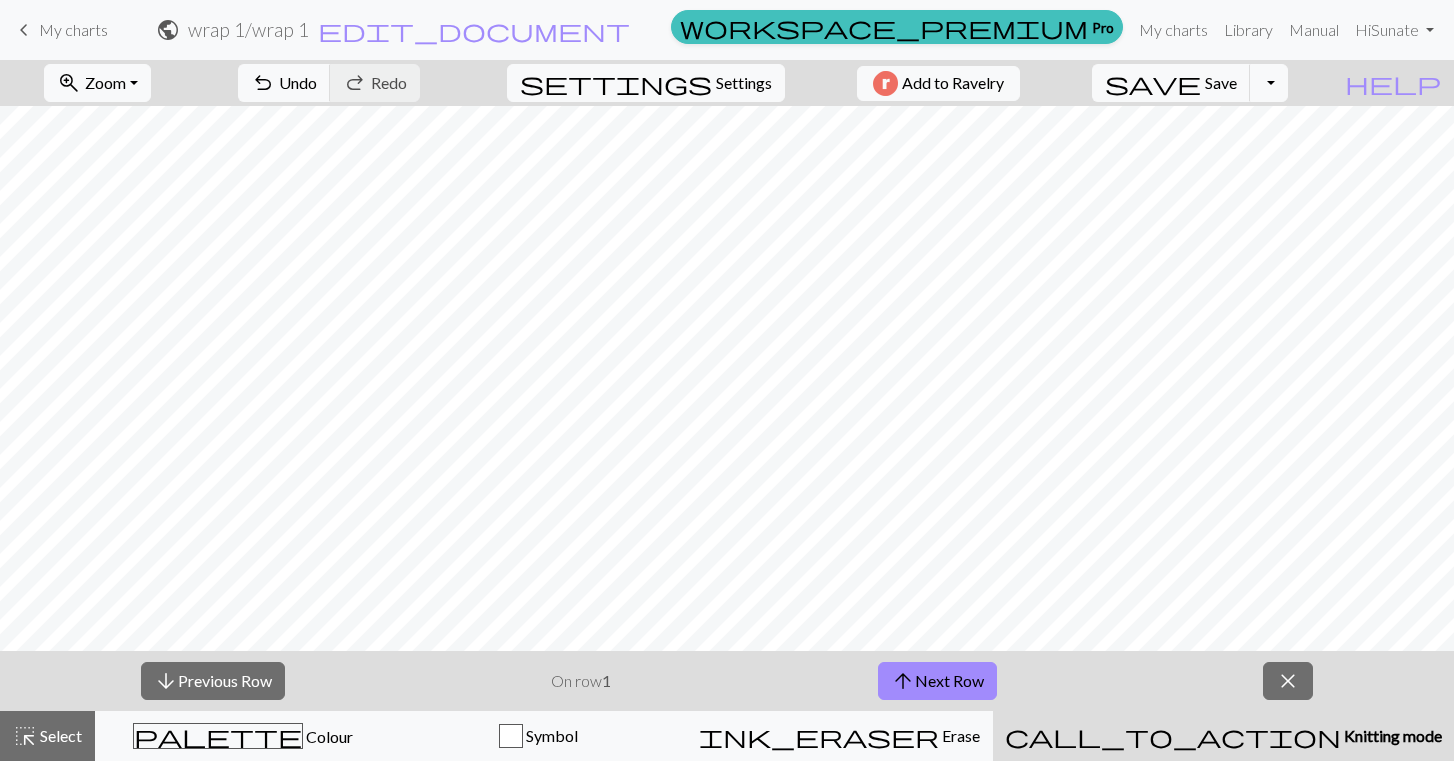 click on "Knitting mode" at bounding box center [1391, 735] 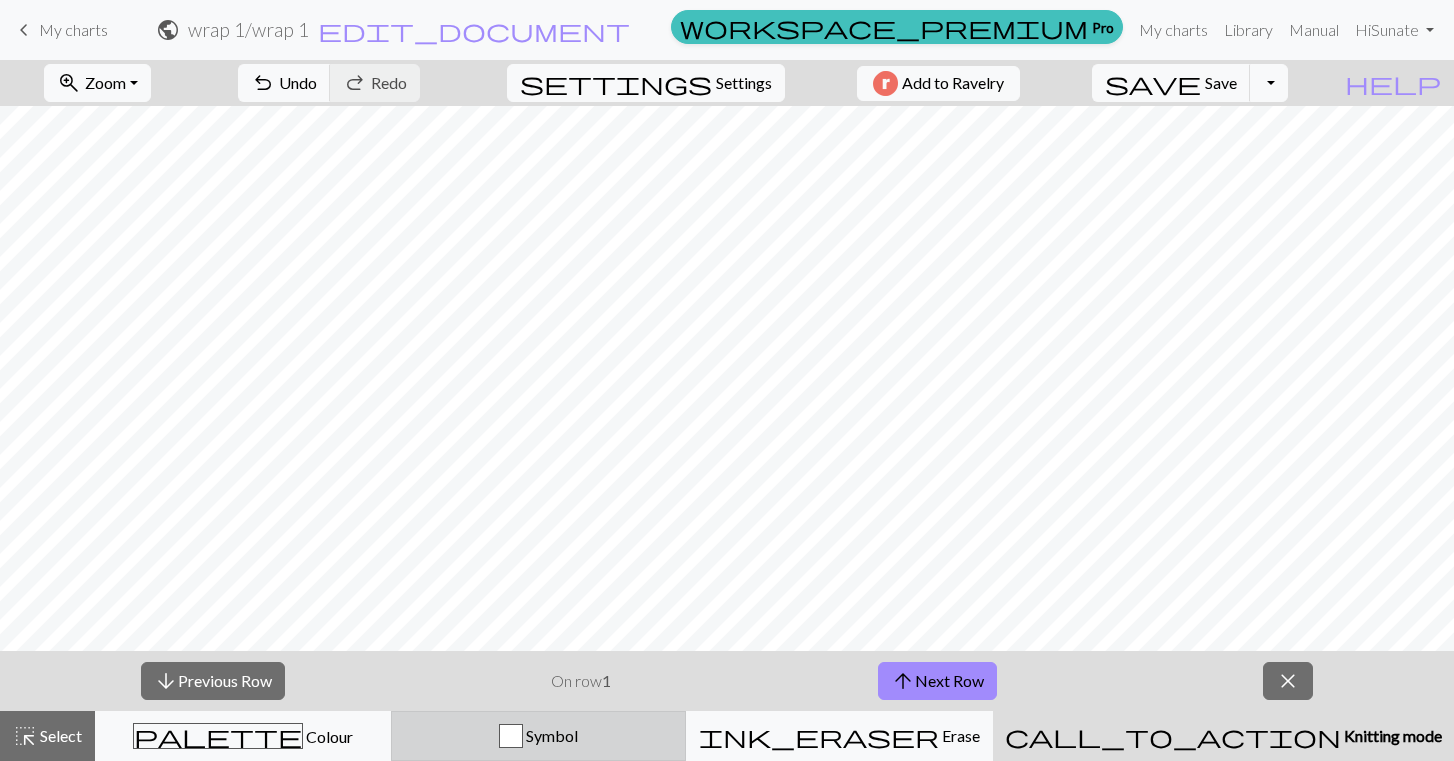 click at bounding box center [511, 736] 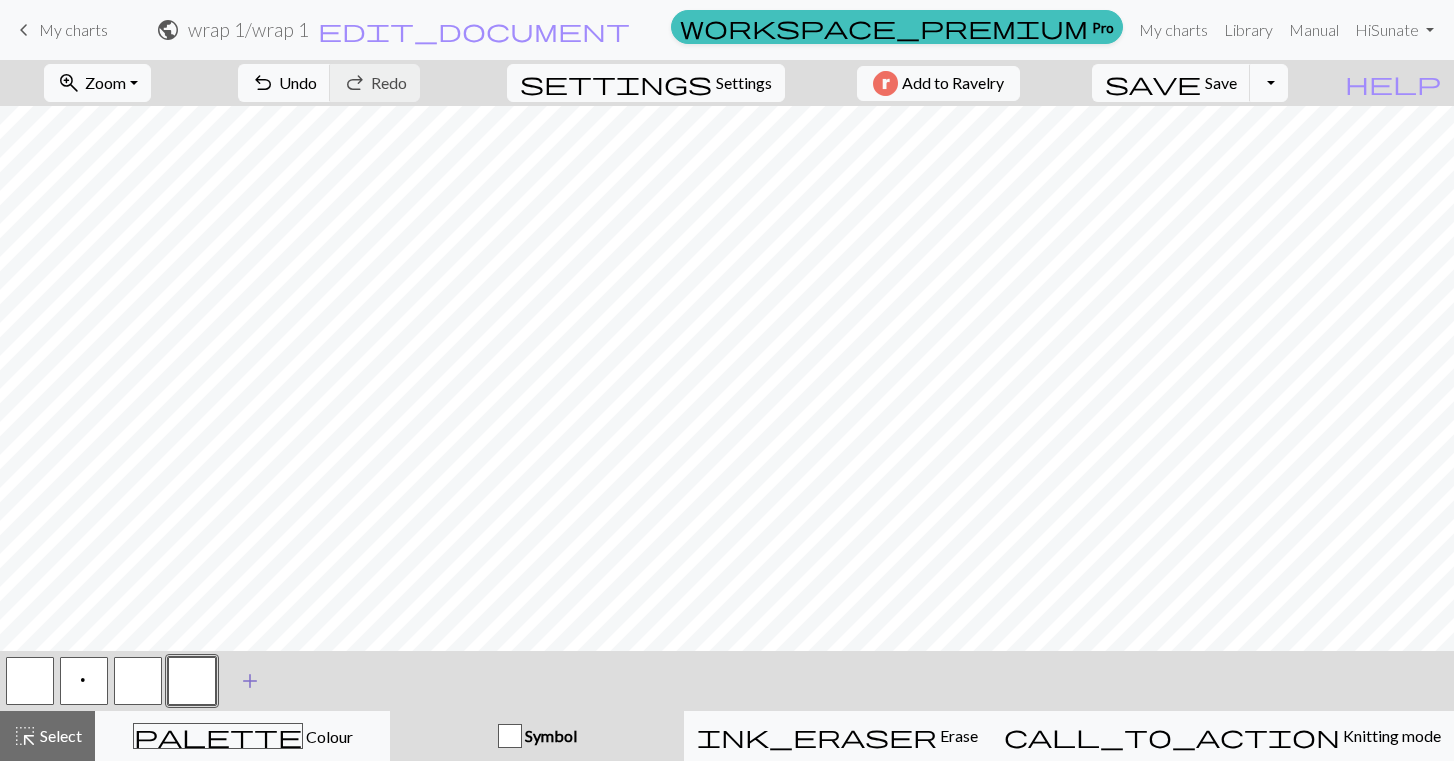 click on "add" at bounding box center [250, 681] 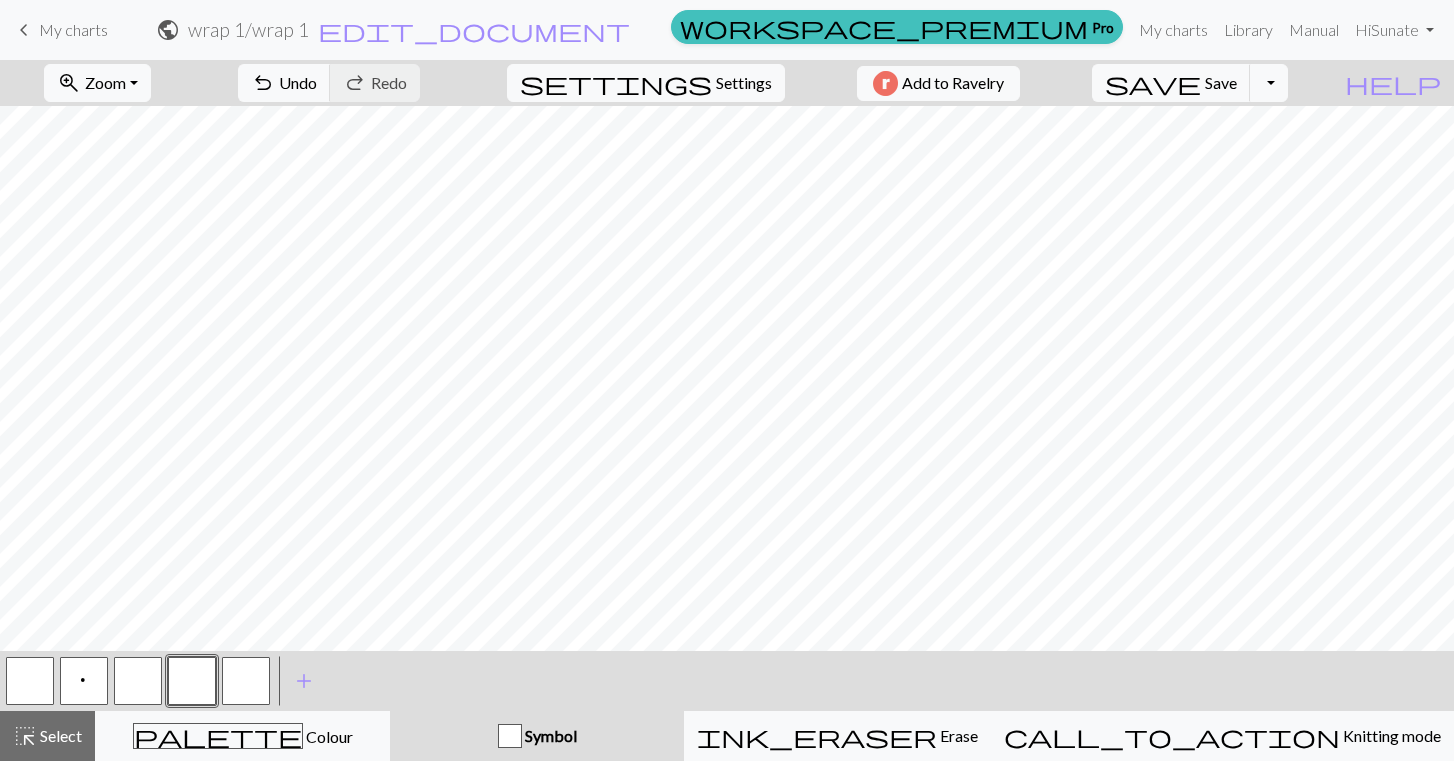 click at bounding box center [246, 681] 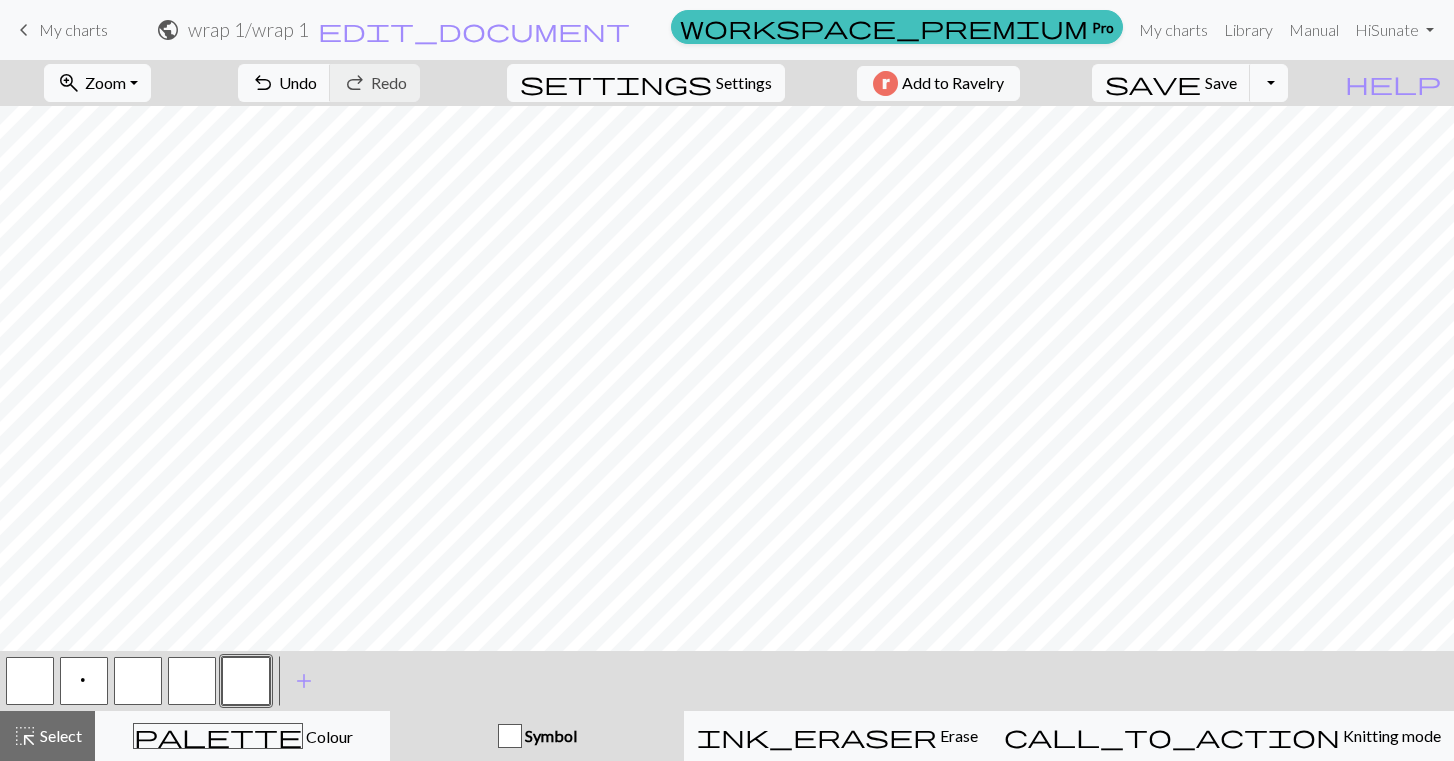 click on "p" at bounding box center [84, 681] 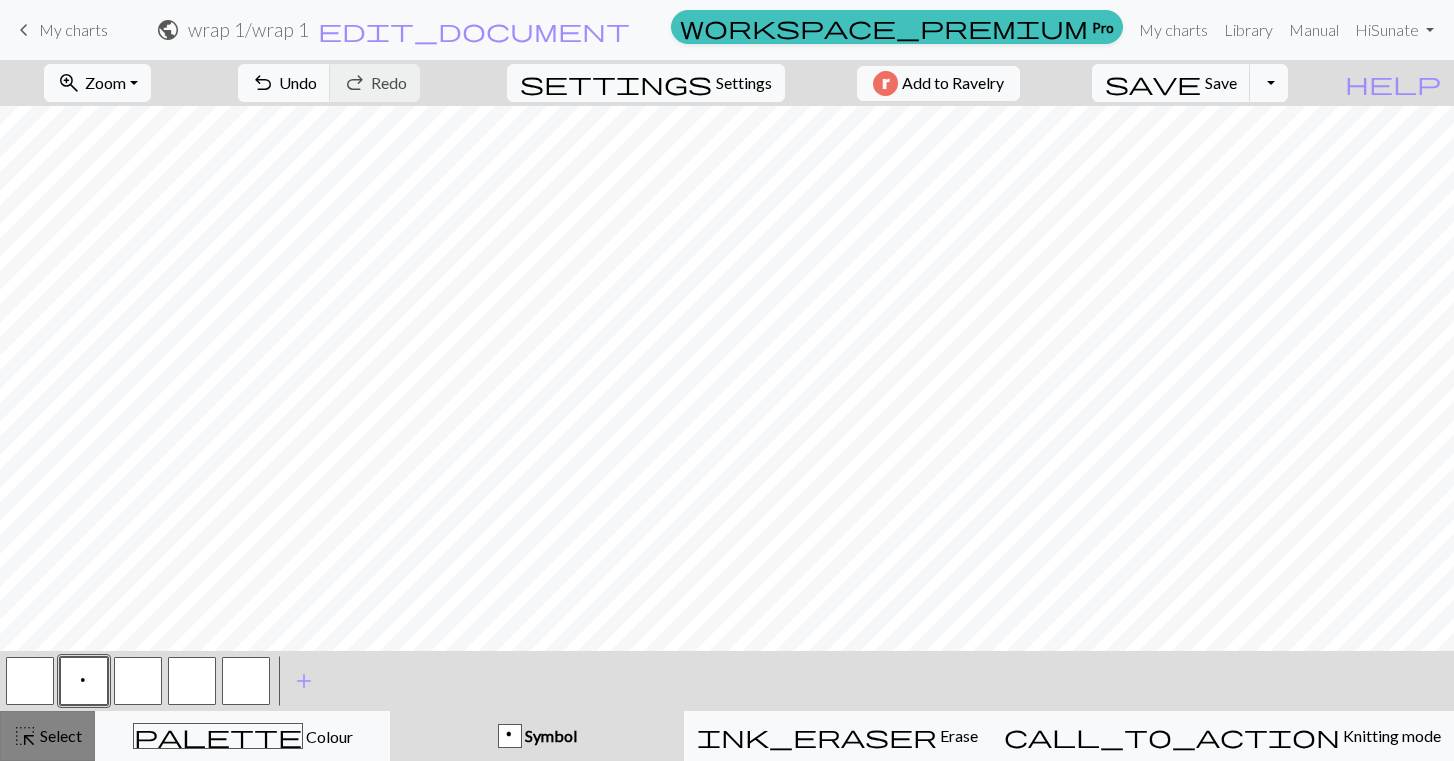 click on "Select" at bounding box center (59, 735) 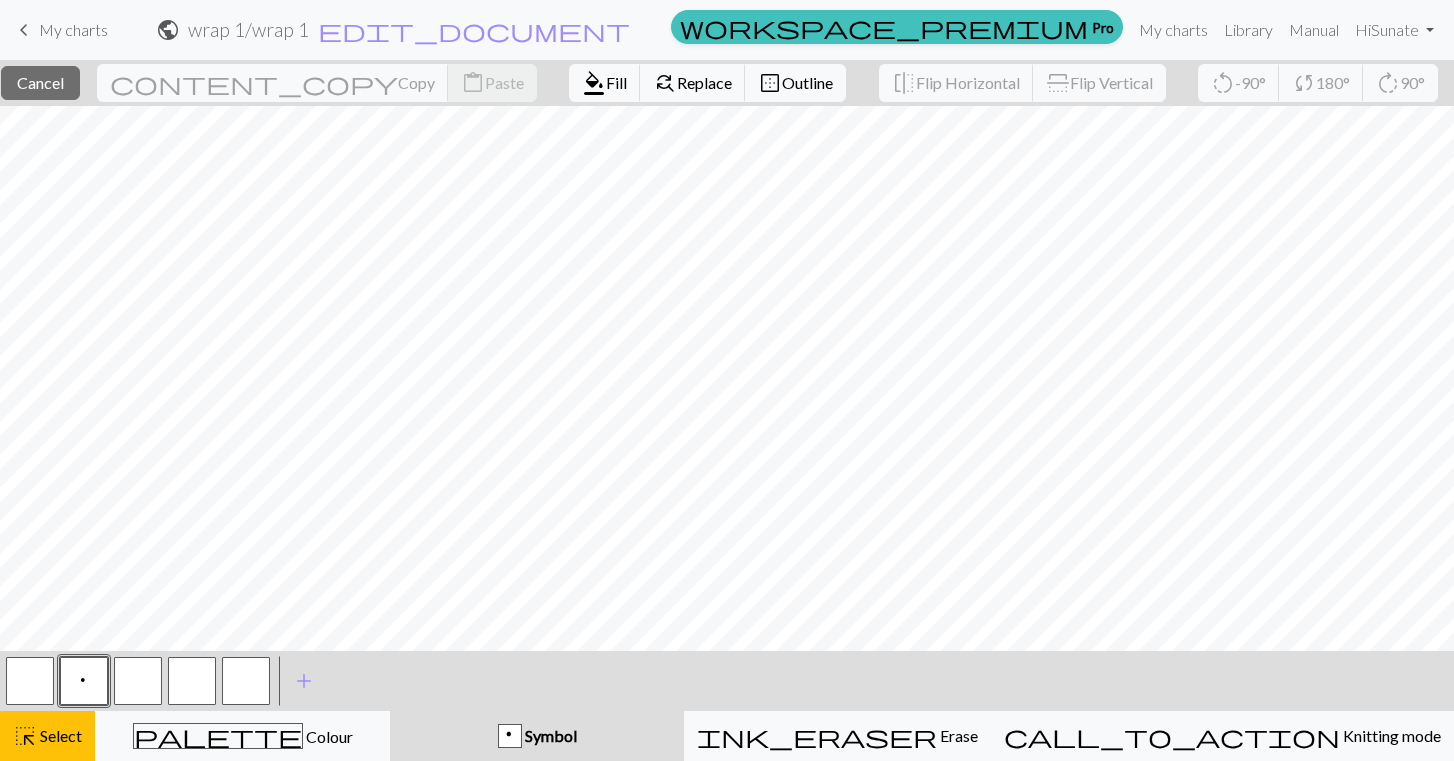 click on "p" at bounding box center [84, 681] 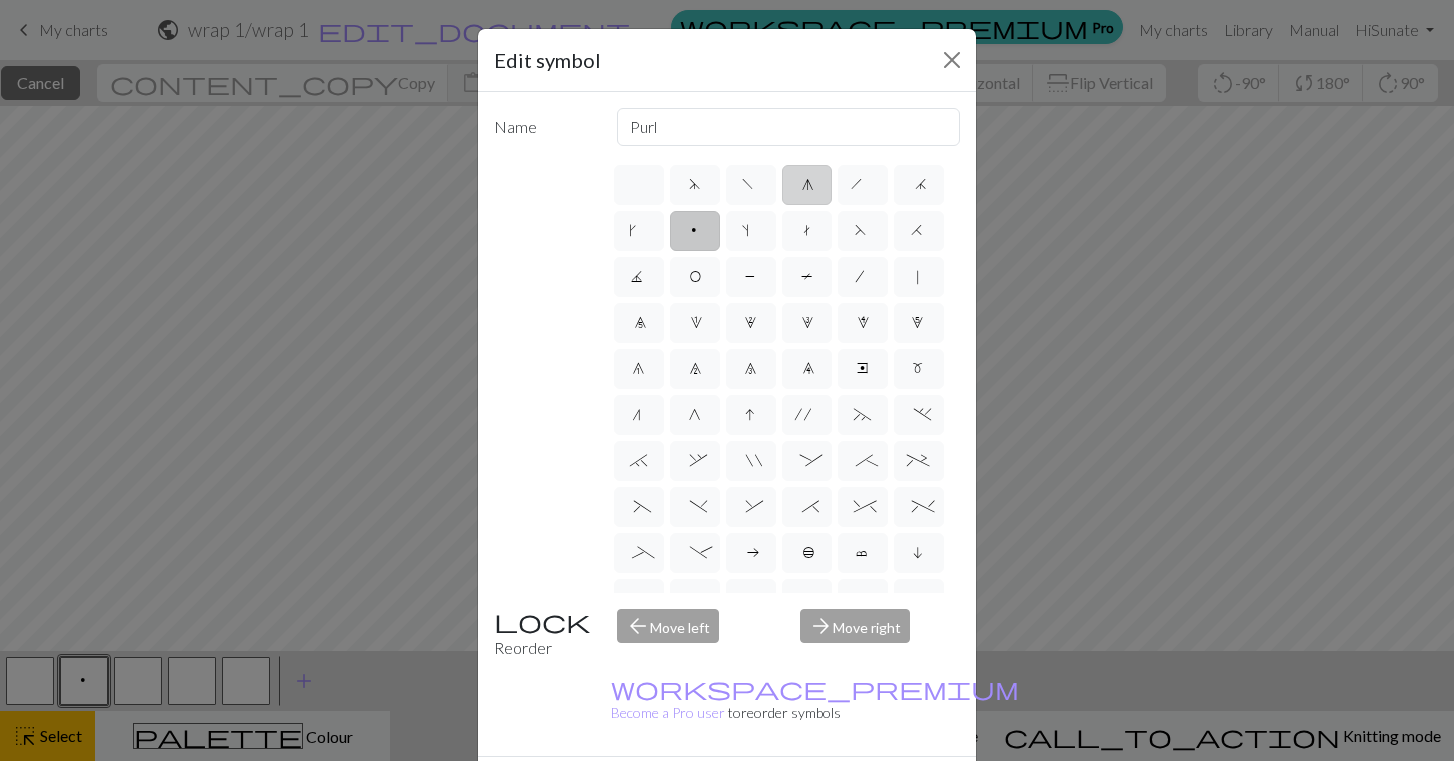 click on "g" at bounding box center (806, 187) 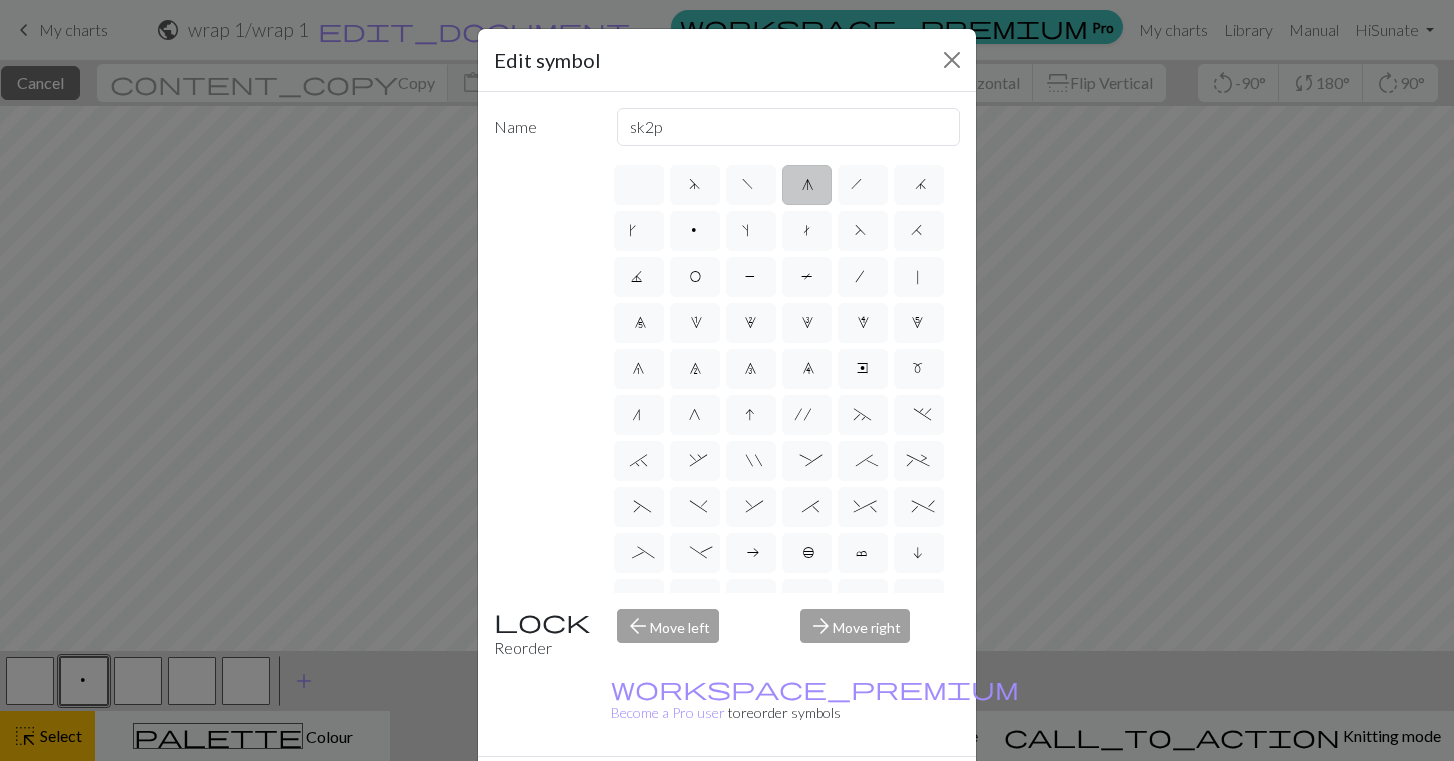 click on "Done" at bounding box center [847, 792] 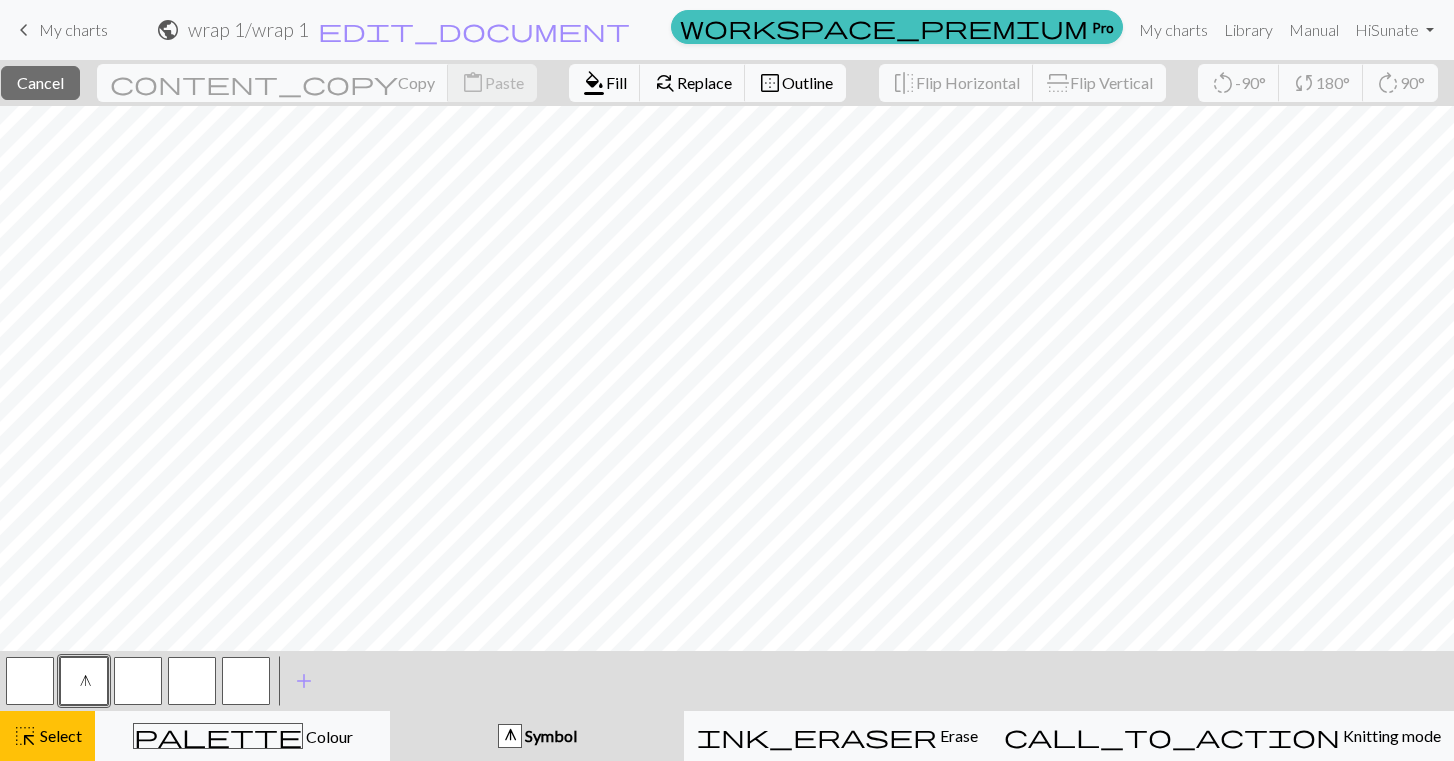 click at bounding box center [138, 681] 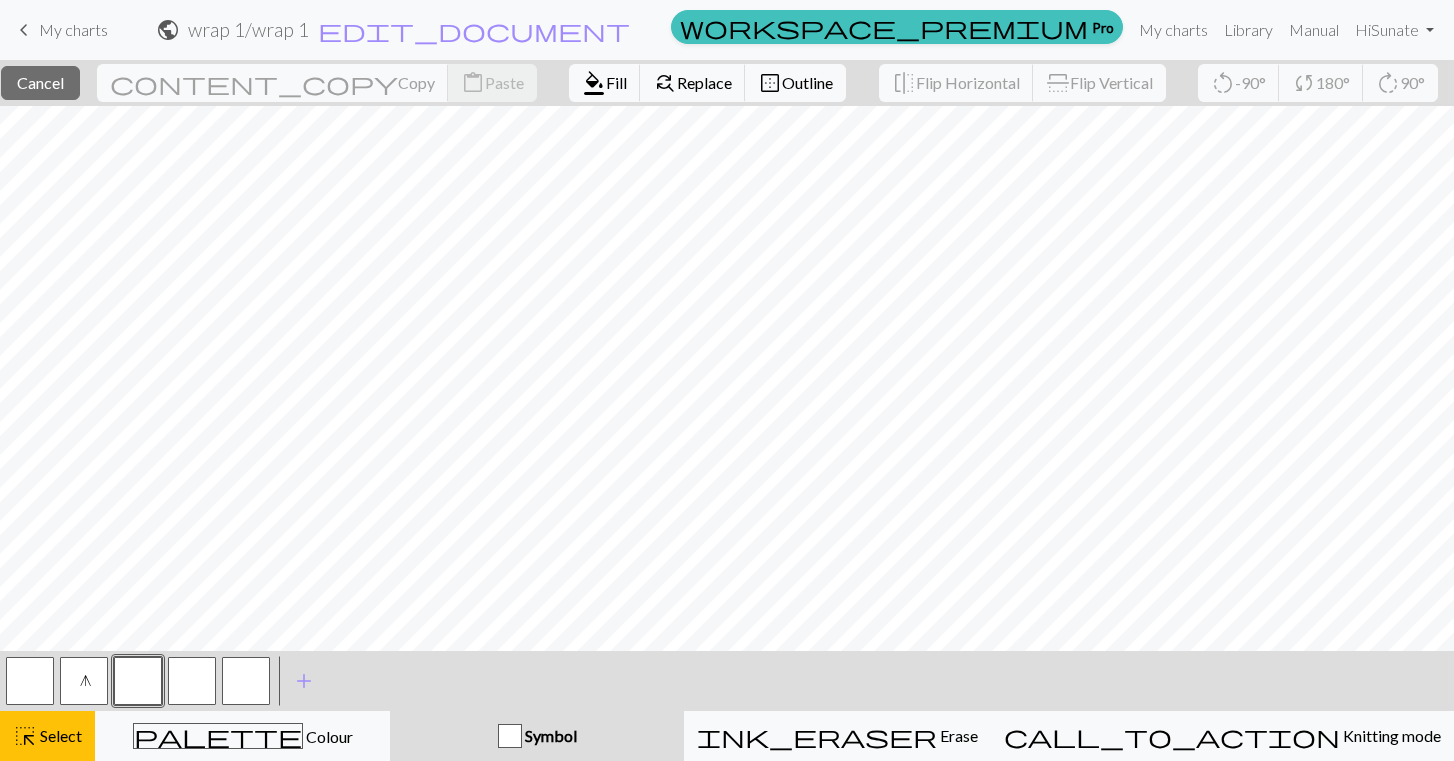 click at bounding box center (138, 681) 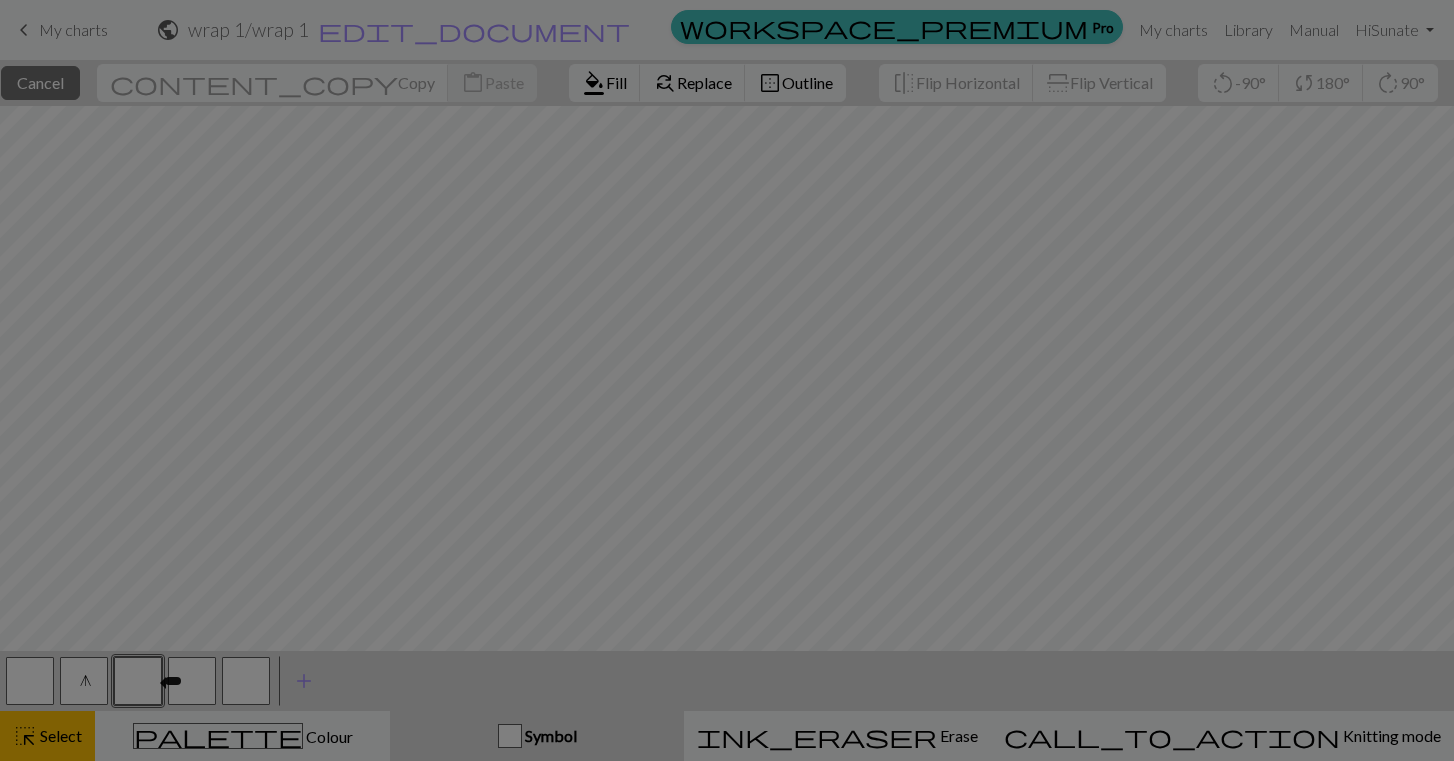 click on "Edit symbol Name d f g h j k p s t F H J O P T / | 0 1 2 3 4 5 6 7 8 9 e m n G I ' ~ . ` , " : ; + ( ) & * ^ % _ - a b c i l o r u v w x y z A B C D E K L M N R S U V W X Y < > Reorder arrow_back Move left arrow_forward Move right workspace_premium Become a Pro user   to  reorder symbols Delete Done Cancel" at bounding box center [727, 380] 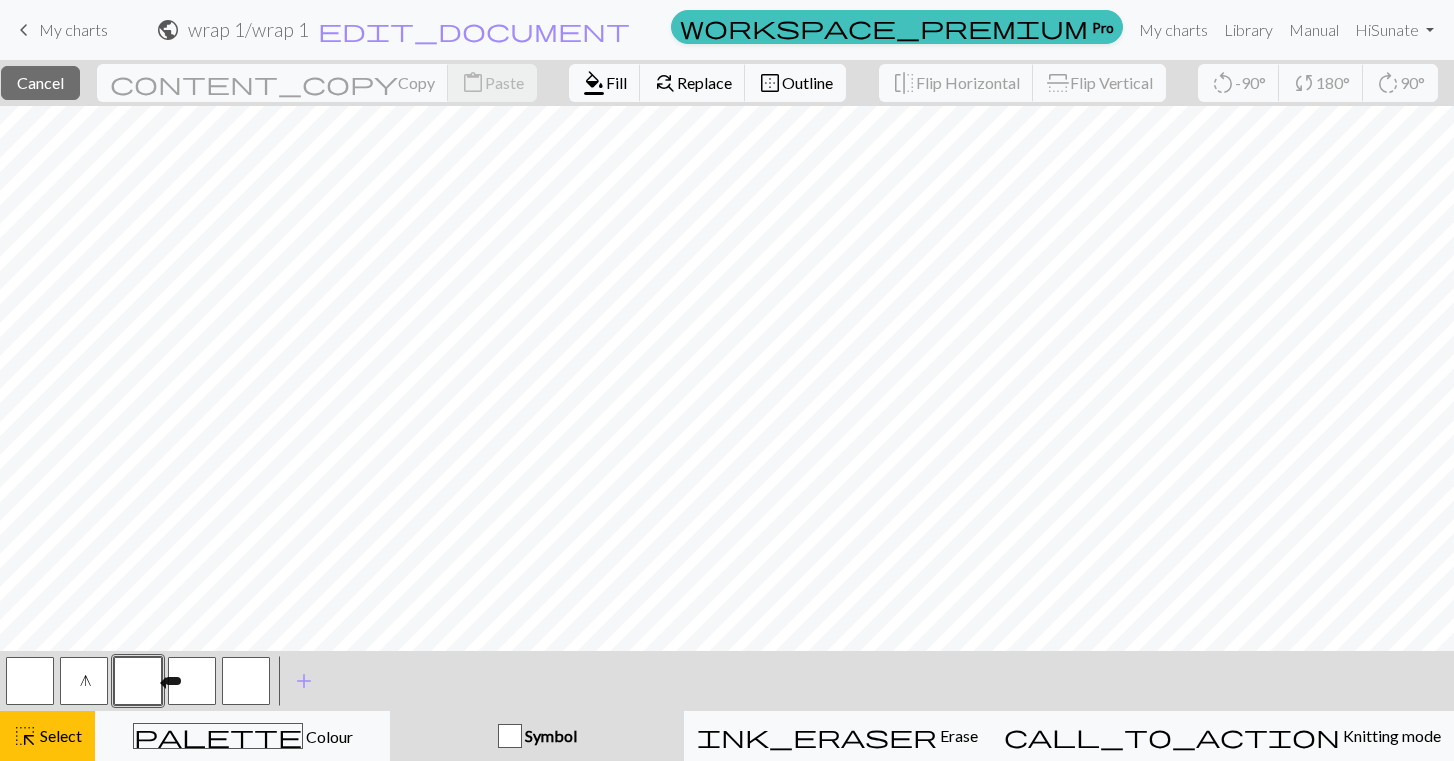 click at bounding box center (138, 681) 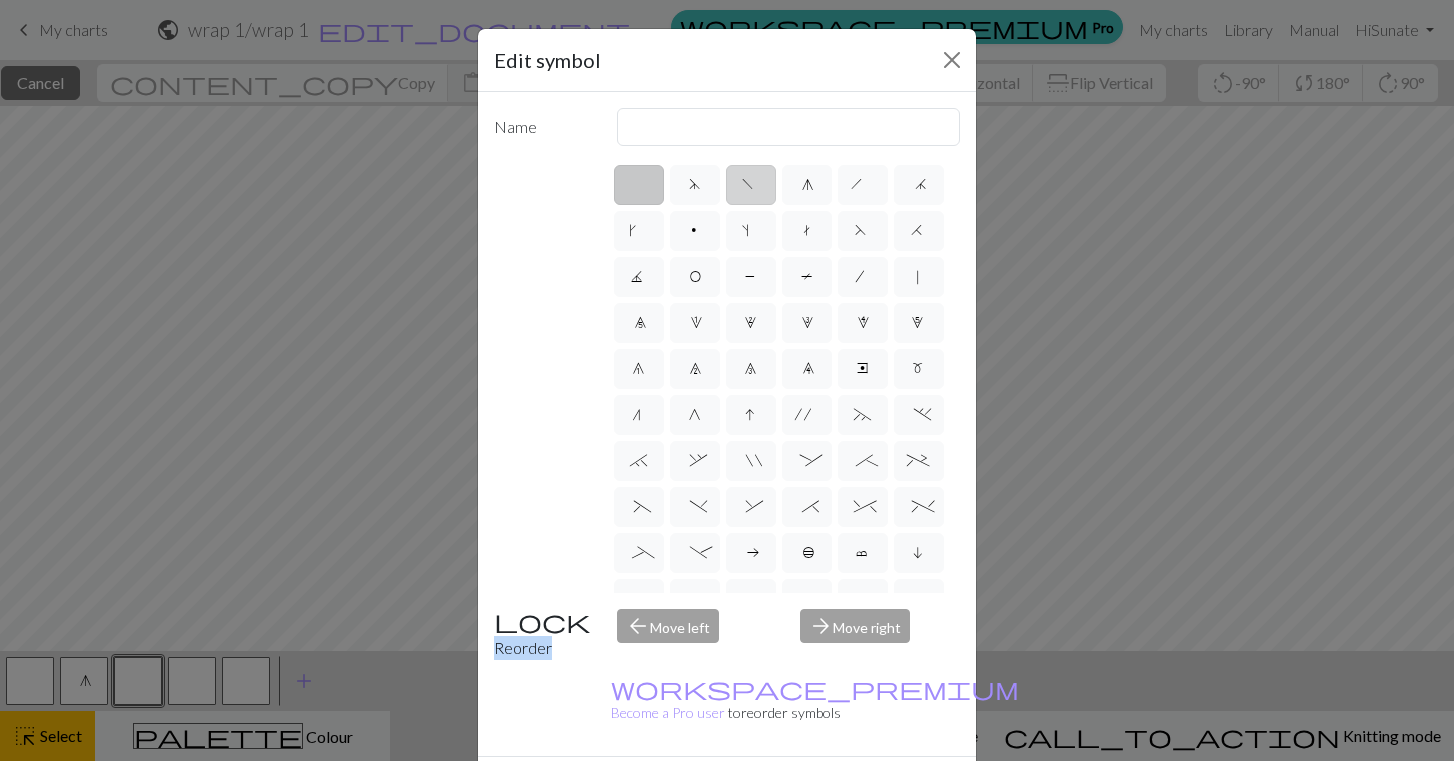 click on "f" at bounding box center (751, 185) 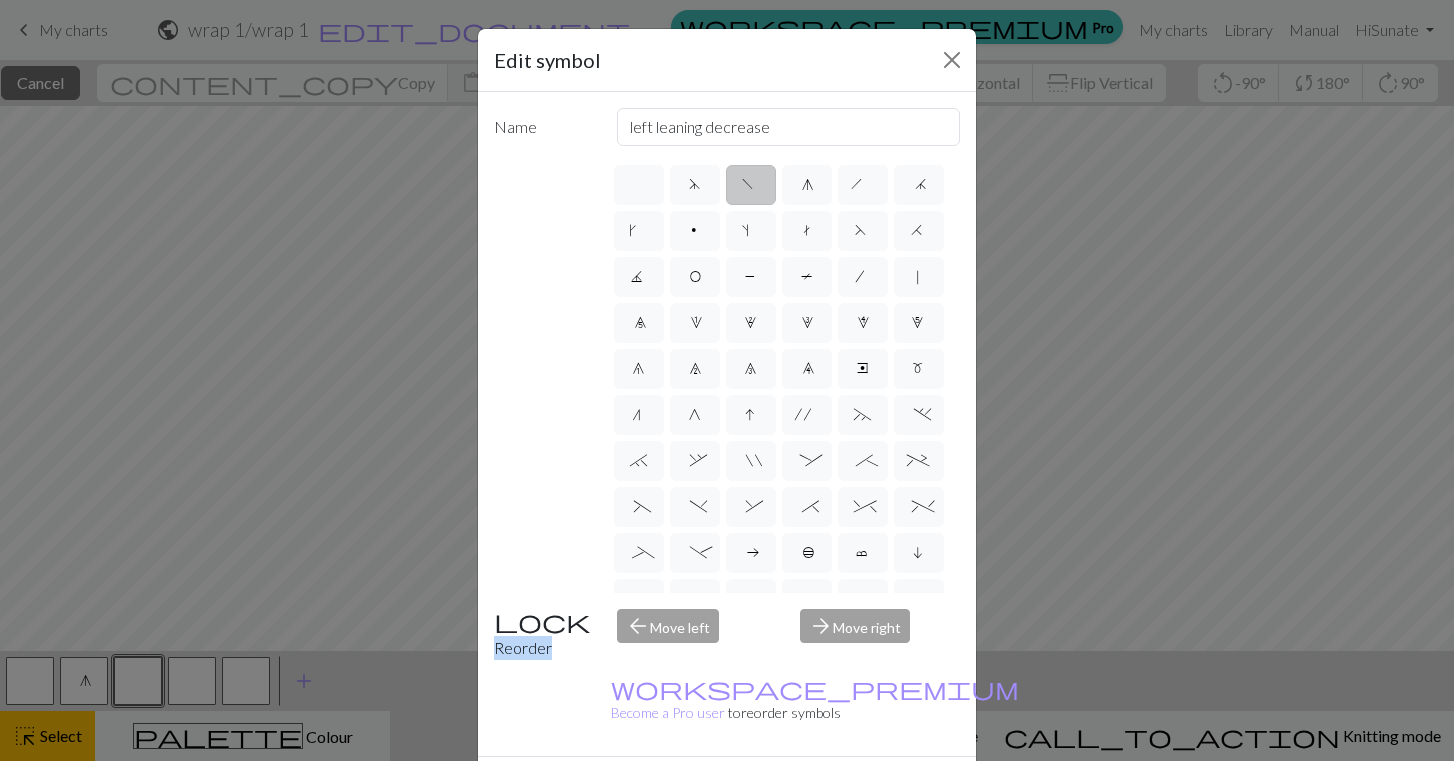 click on "Done" at bounding box center (847, 792) 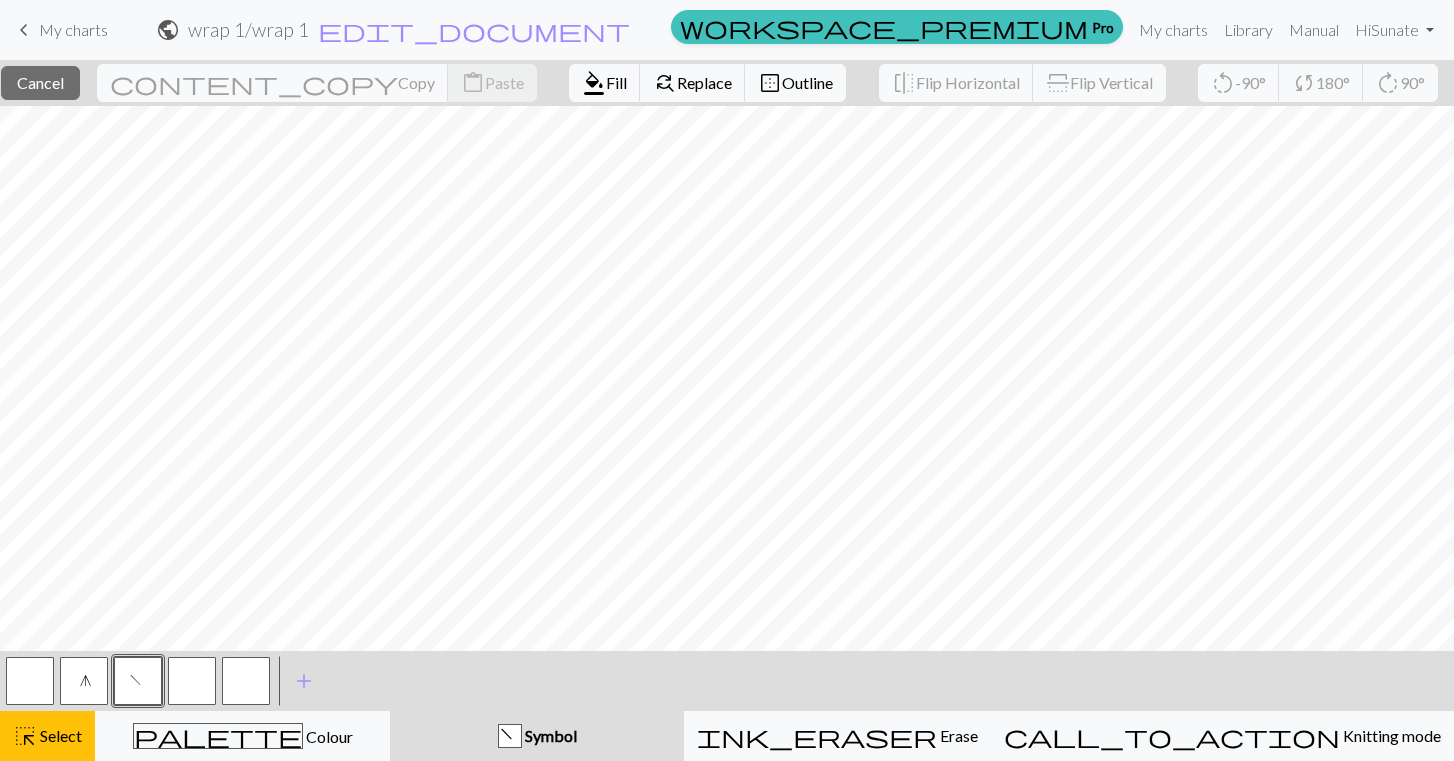 click at bounding box center [192, 681] 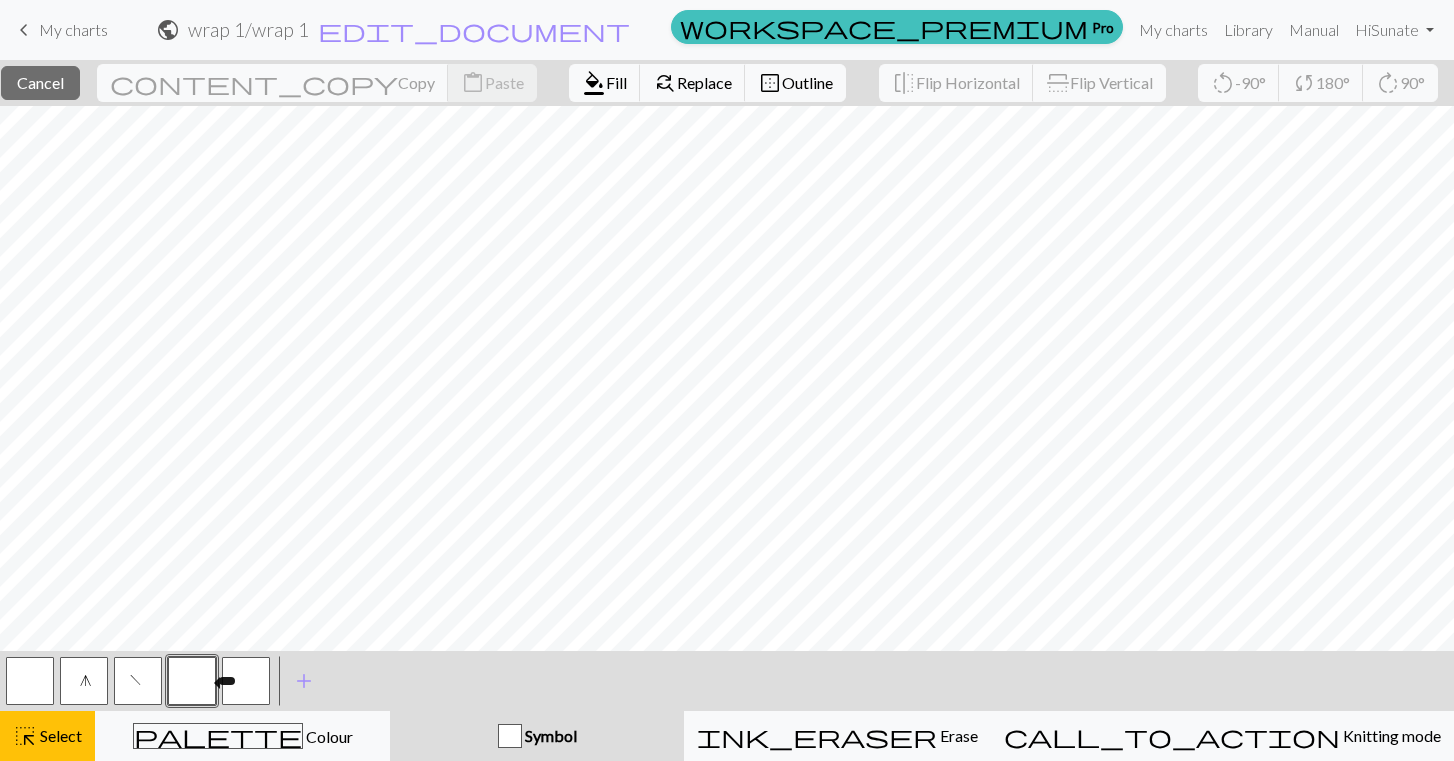 click at bounding box center [192, 681] 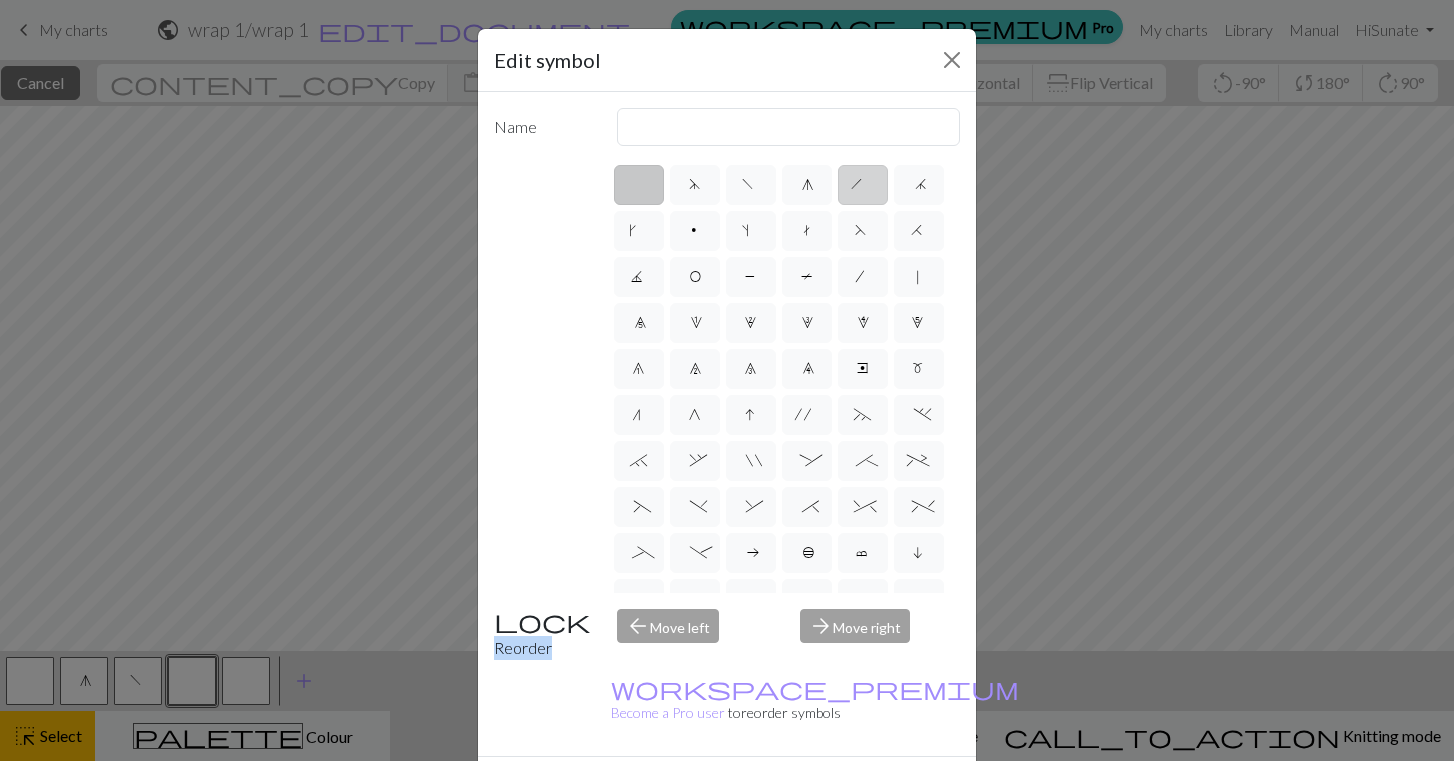 click on "h" at bounding box center (863, 187) 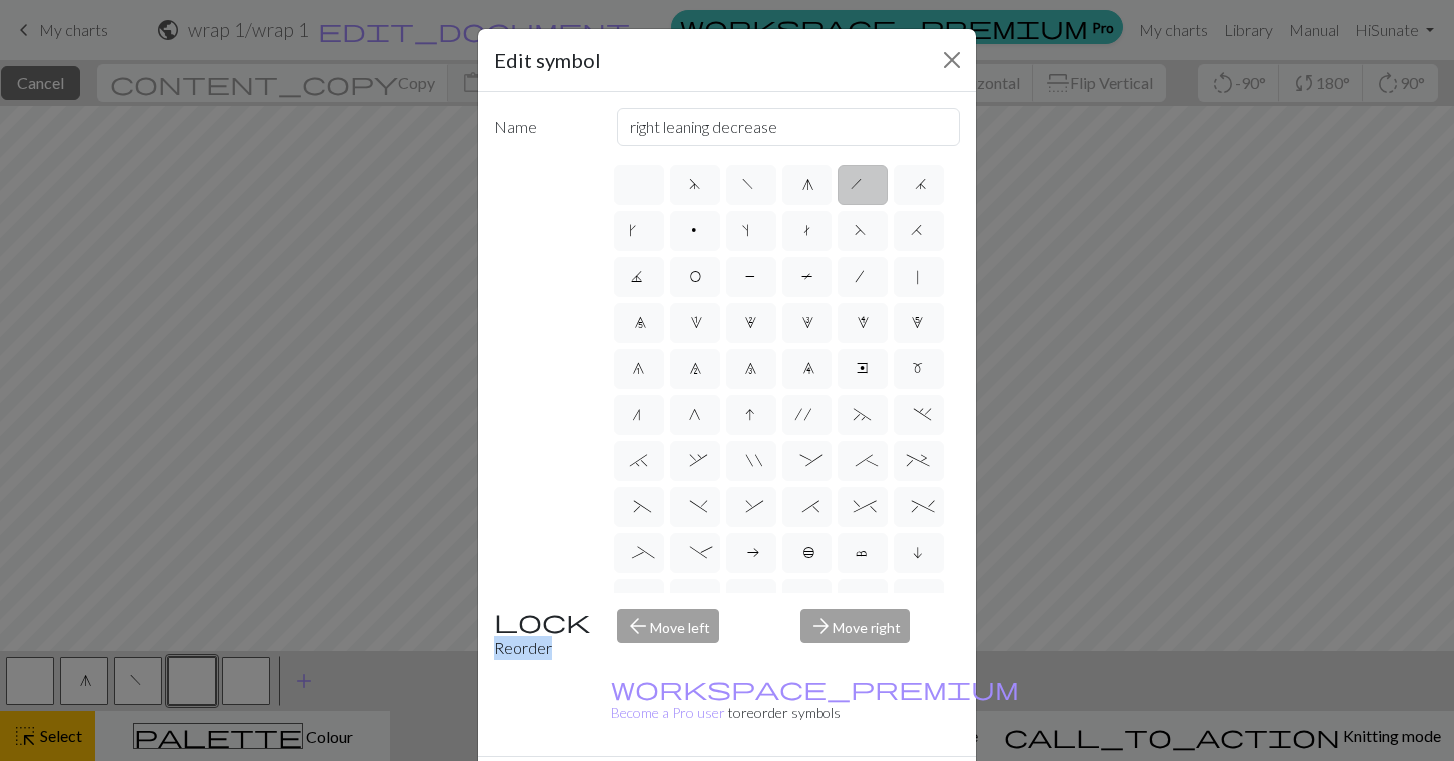 click on "Done" at bounding box center (847, 792) 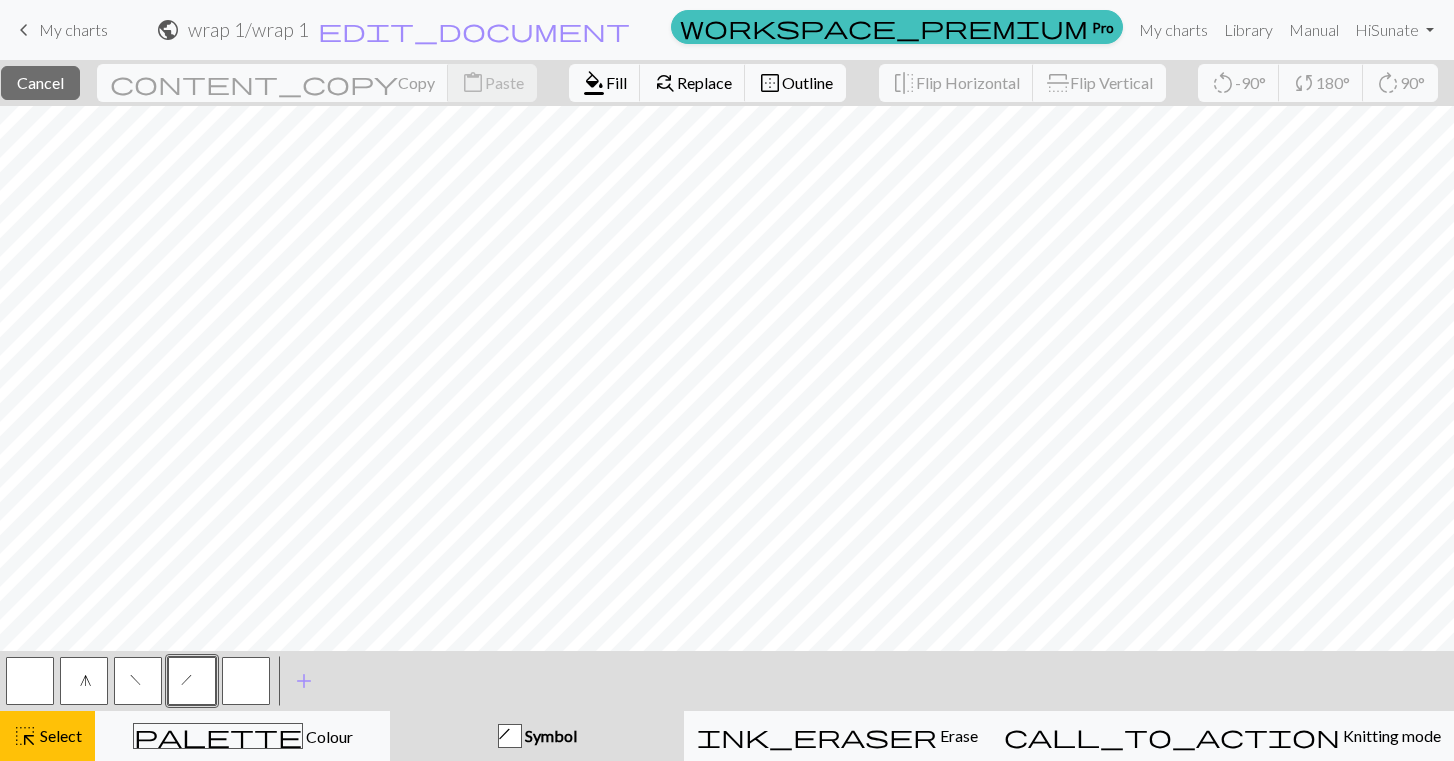click at bounding box center (246, 681) 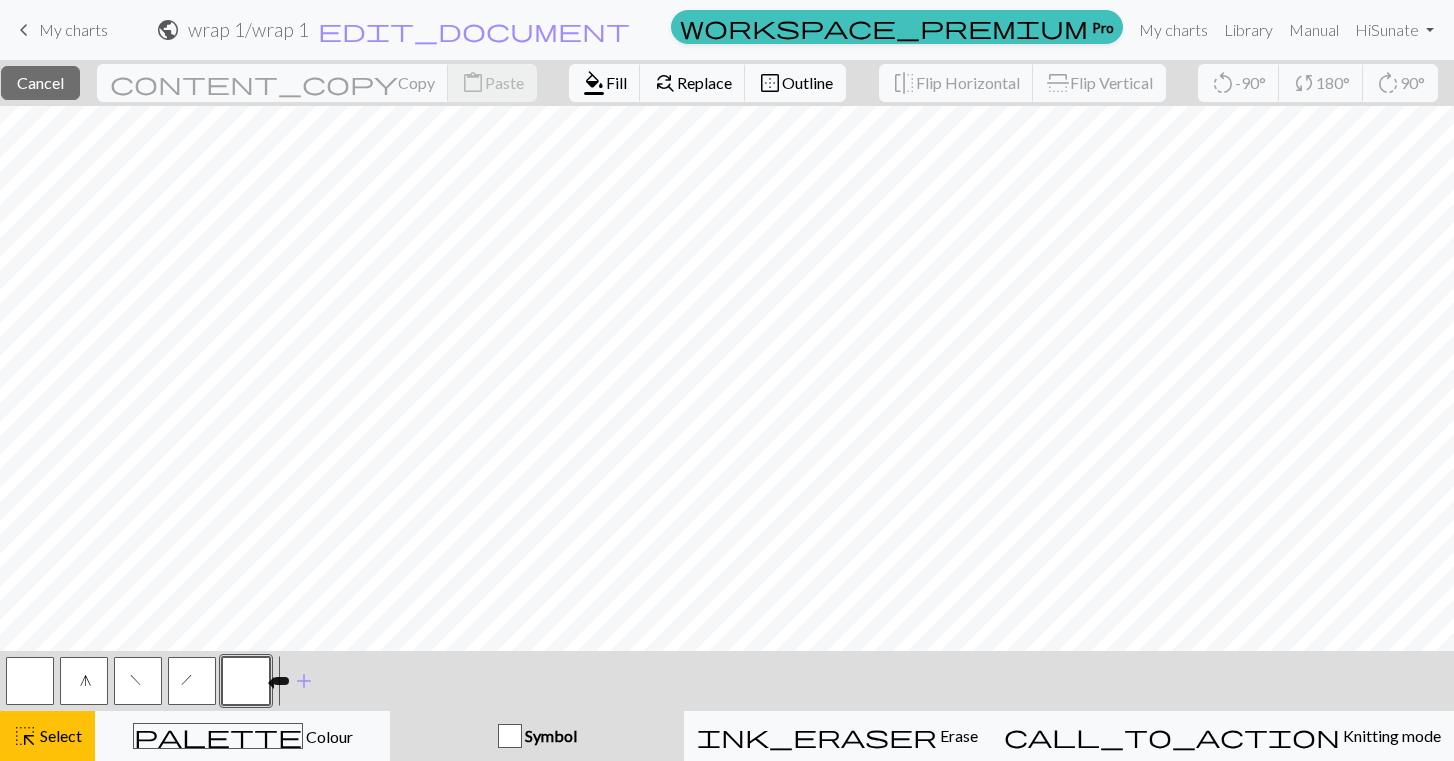 click at bounding box center (246, 681) 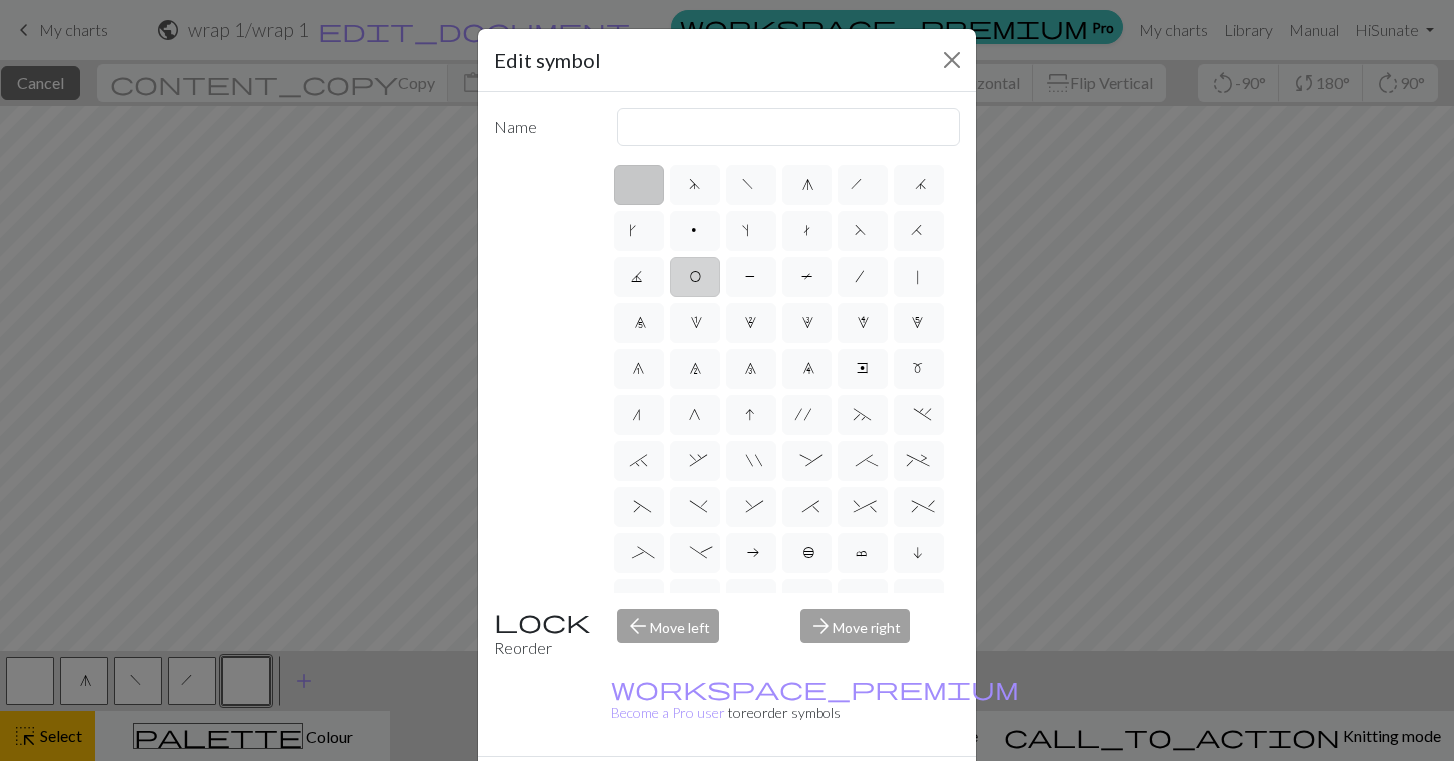 click on "O" at bounding box center (695, 279) 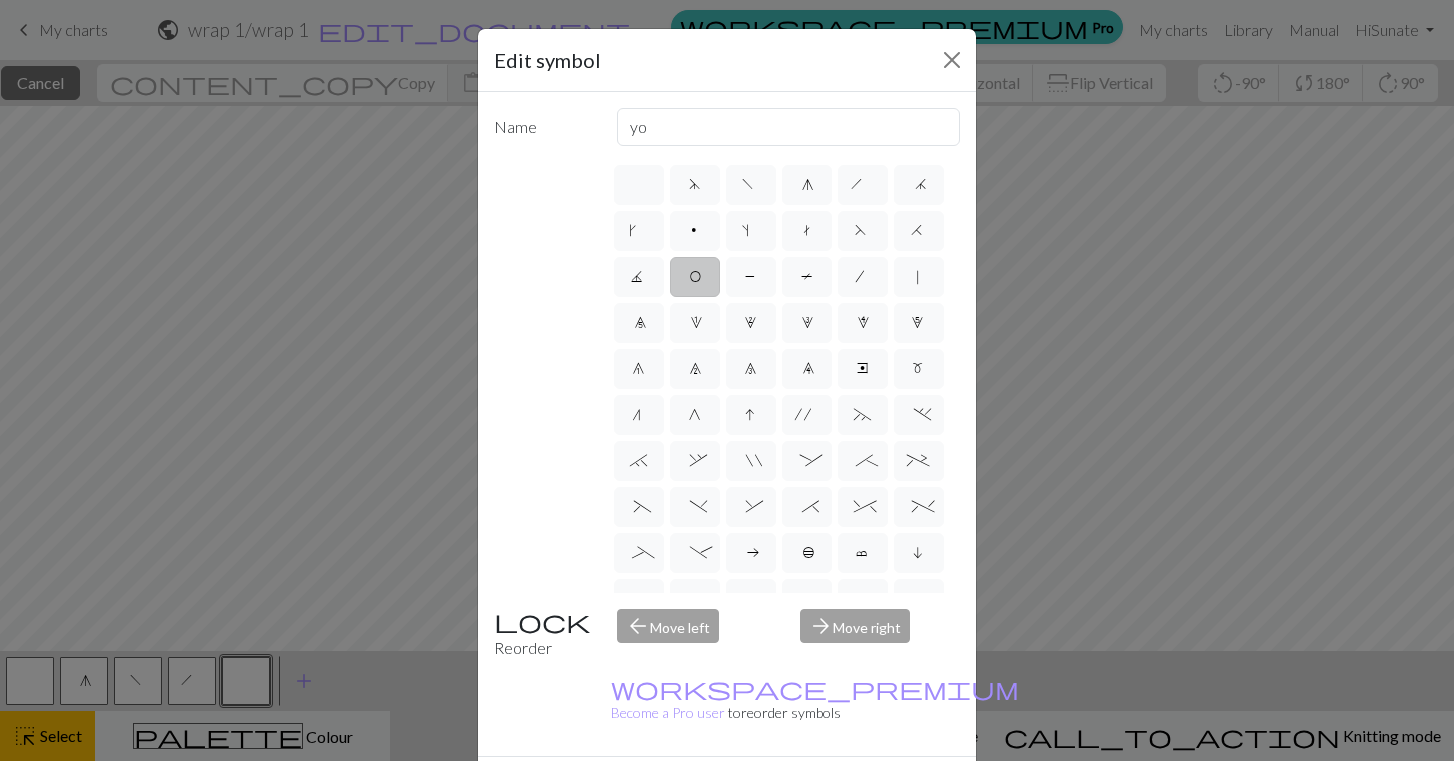 click on "Done" at bounding box center [847, 792] 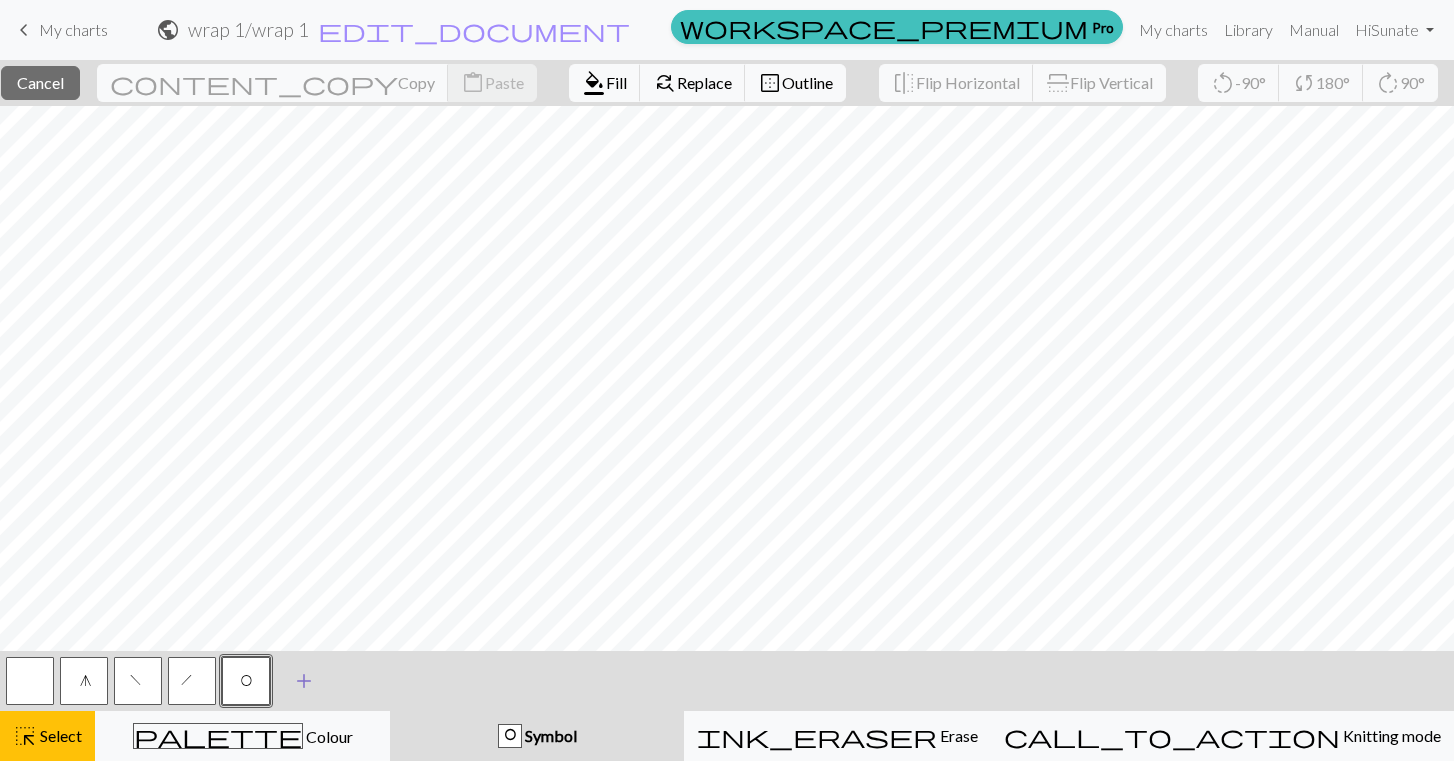 click on "add" at bounding box center (304, 681) 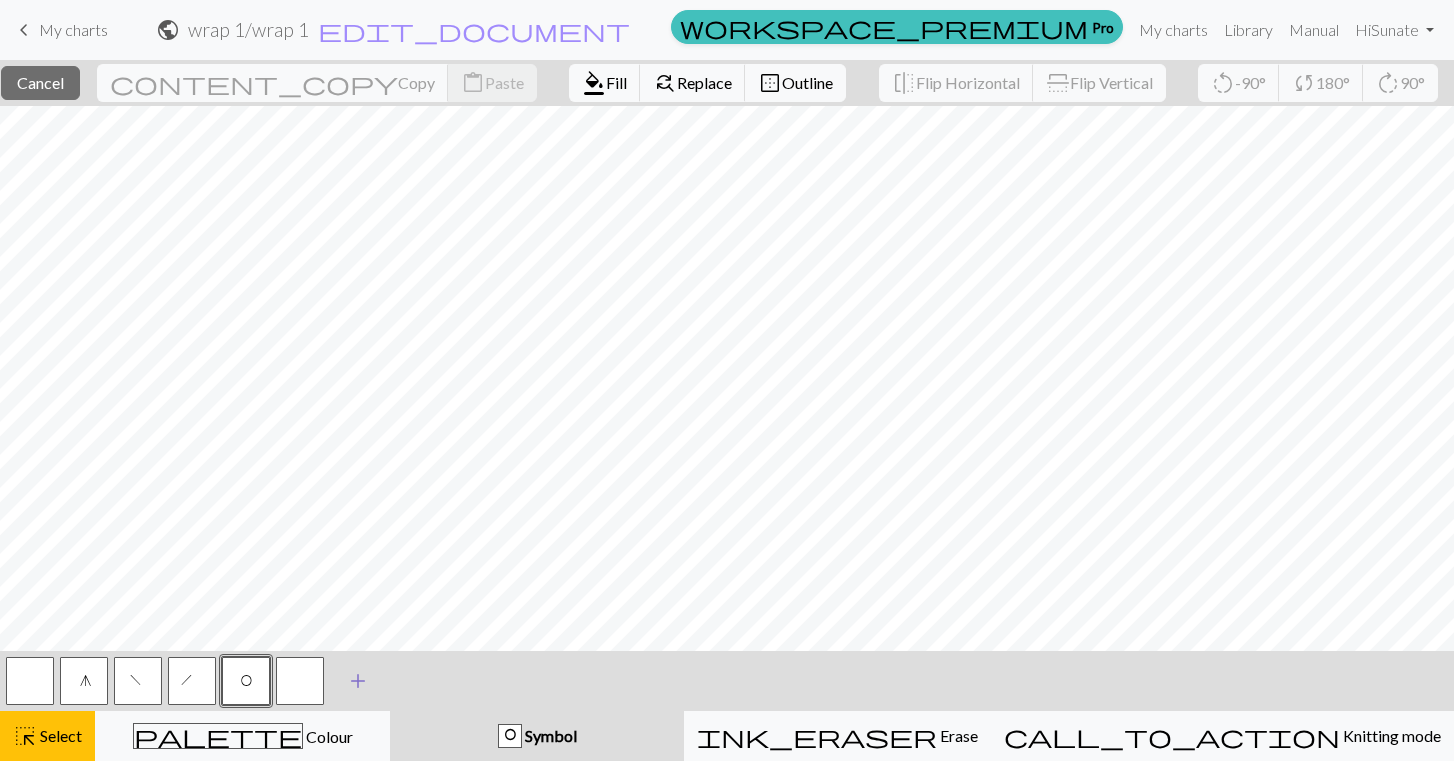 click at bounding box center [300, 681] 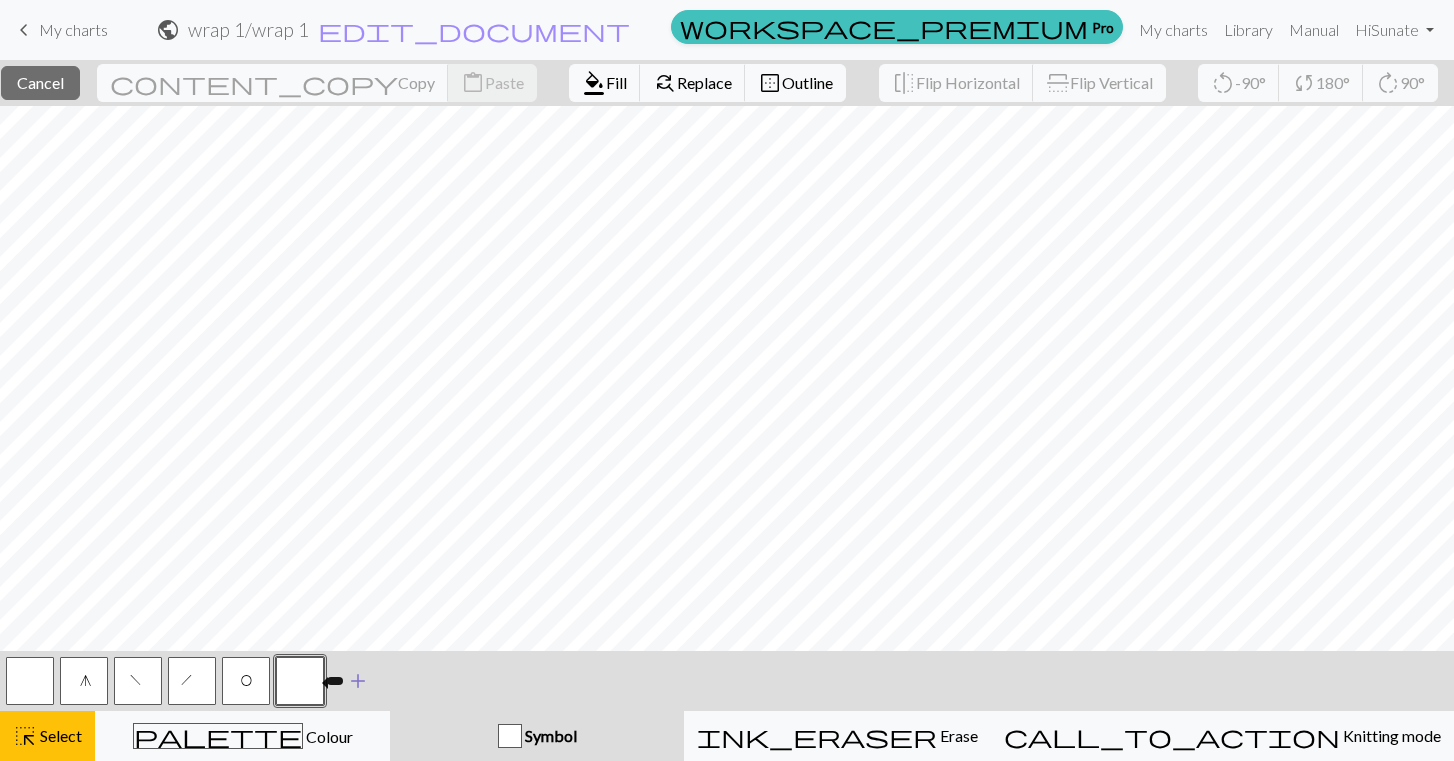 click at bounding box center (300, 681) 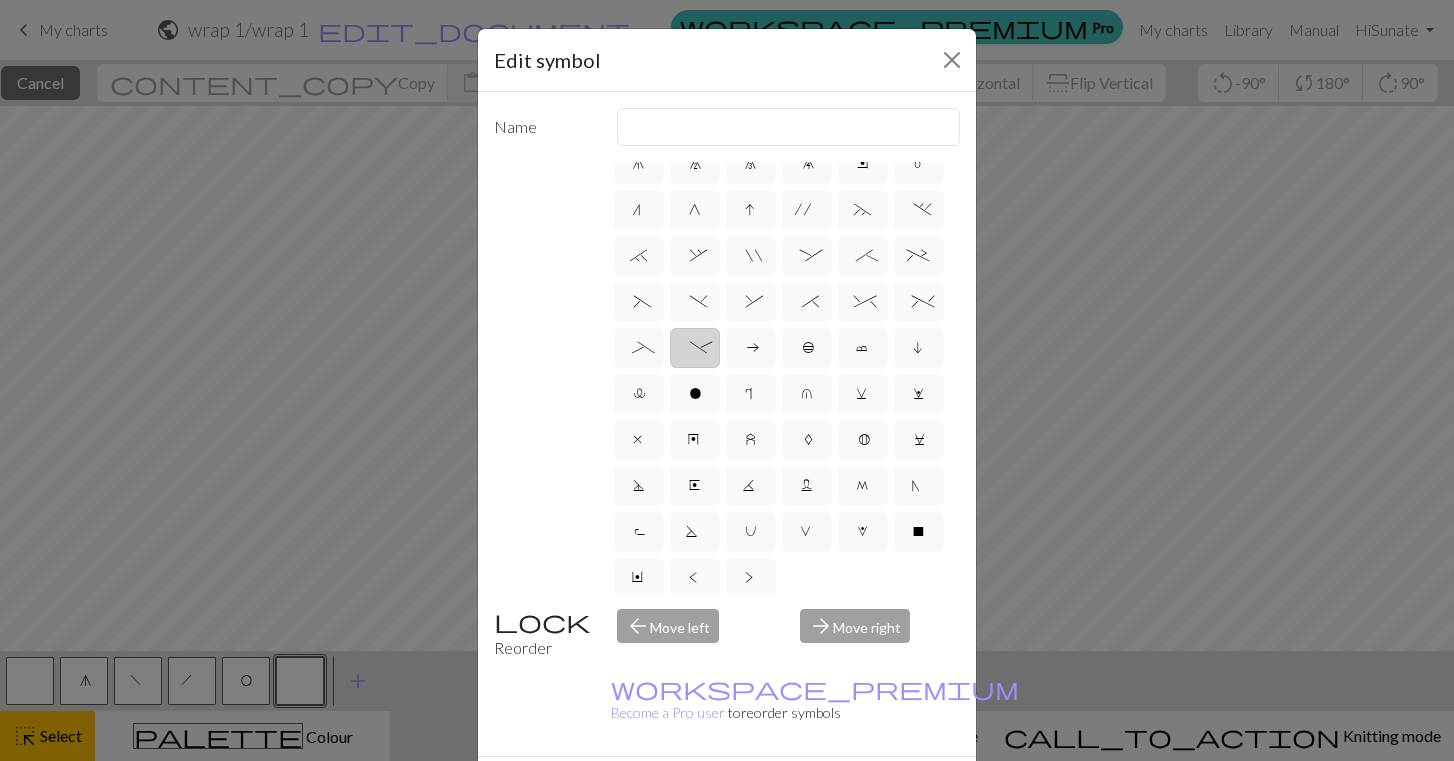 scroll, scrollTop: 210, scrollLeft: 0, axis: vertical 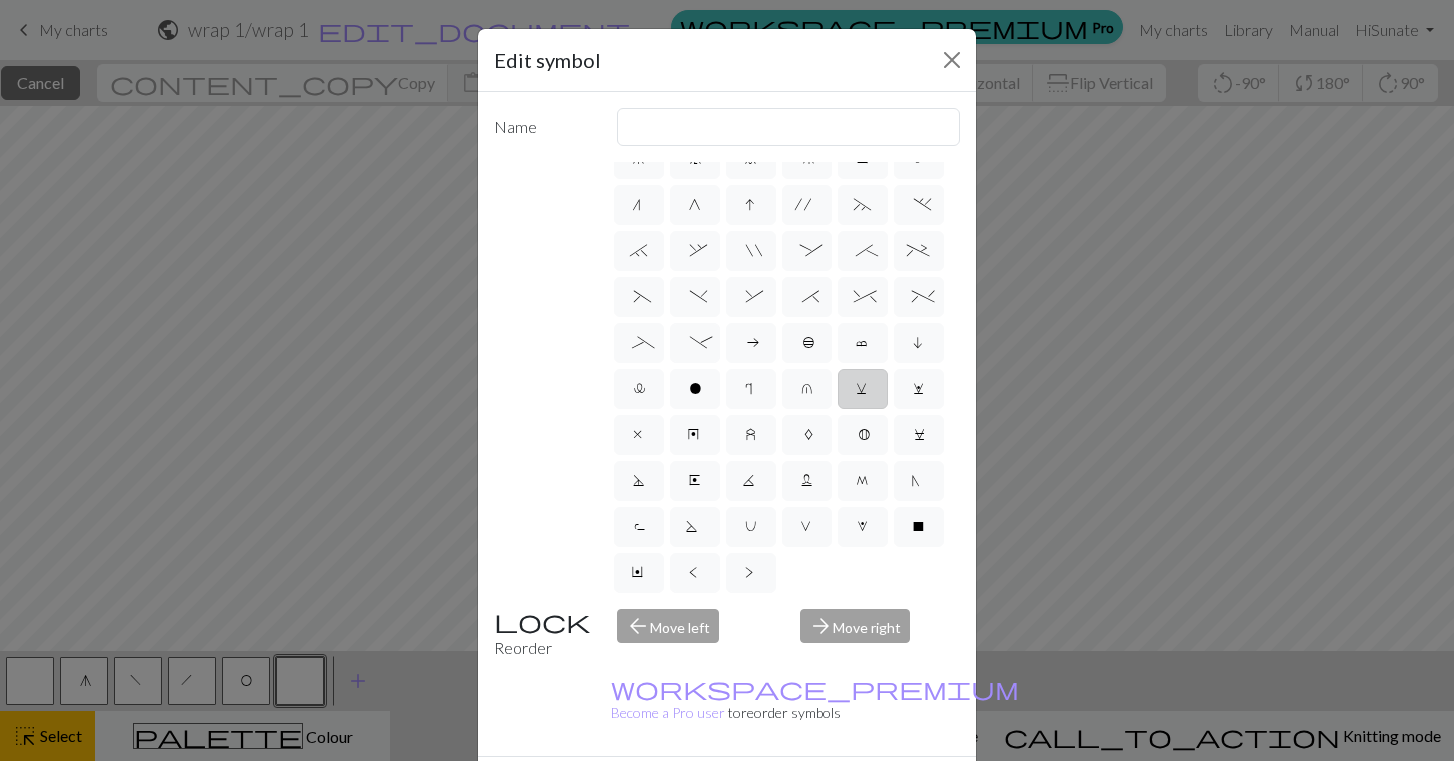 click on "v" at bounding box center [863, 391] 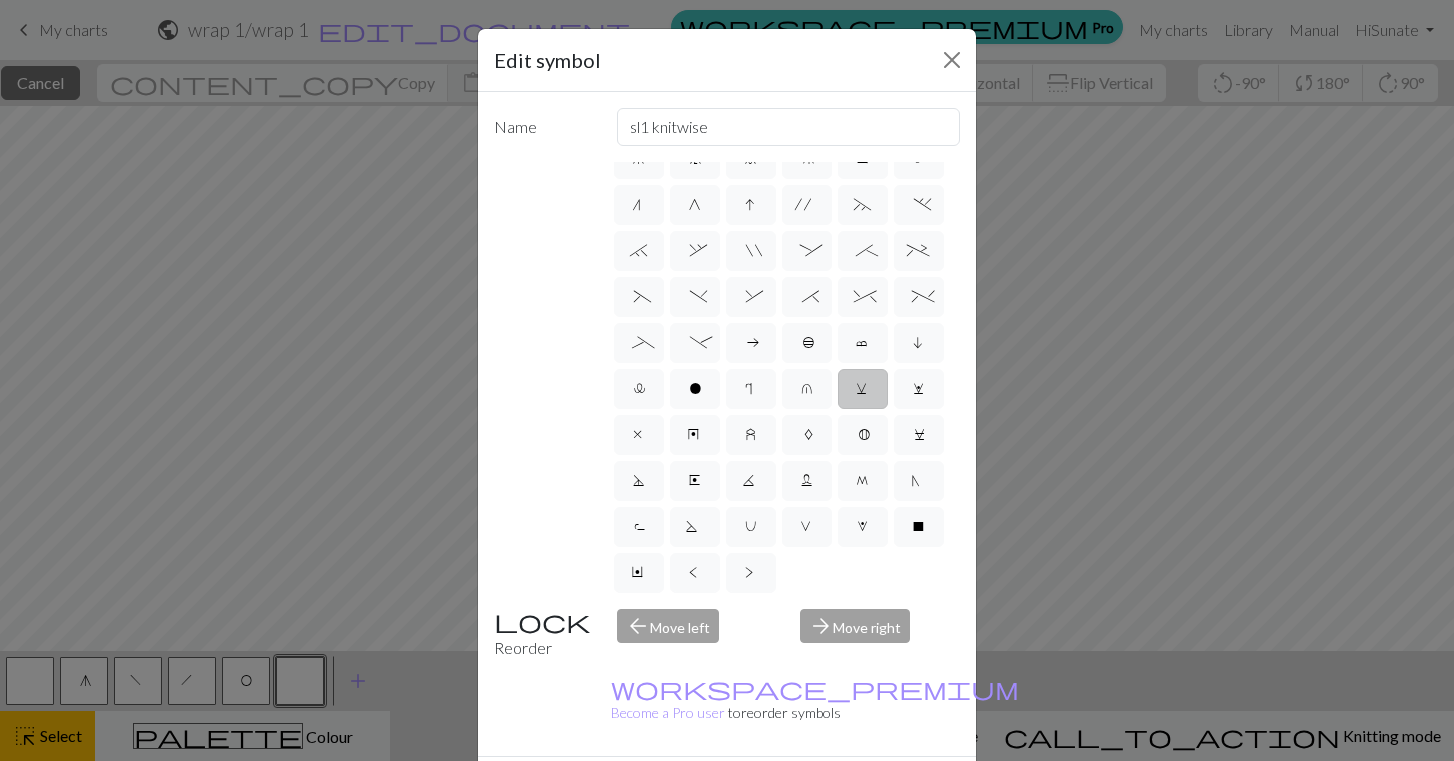 click on "Done" at bounding box center (847, 792) 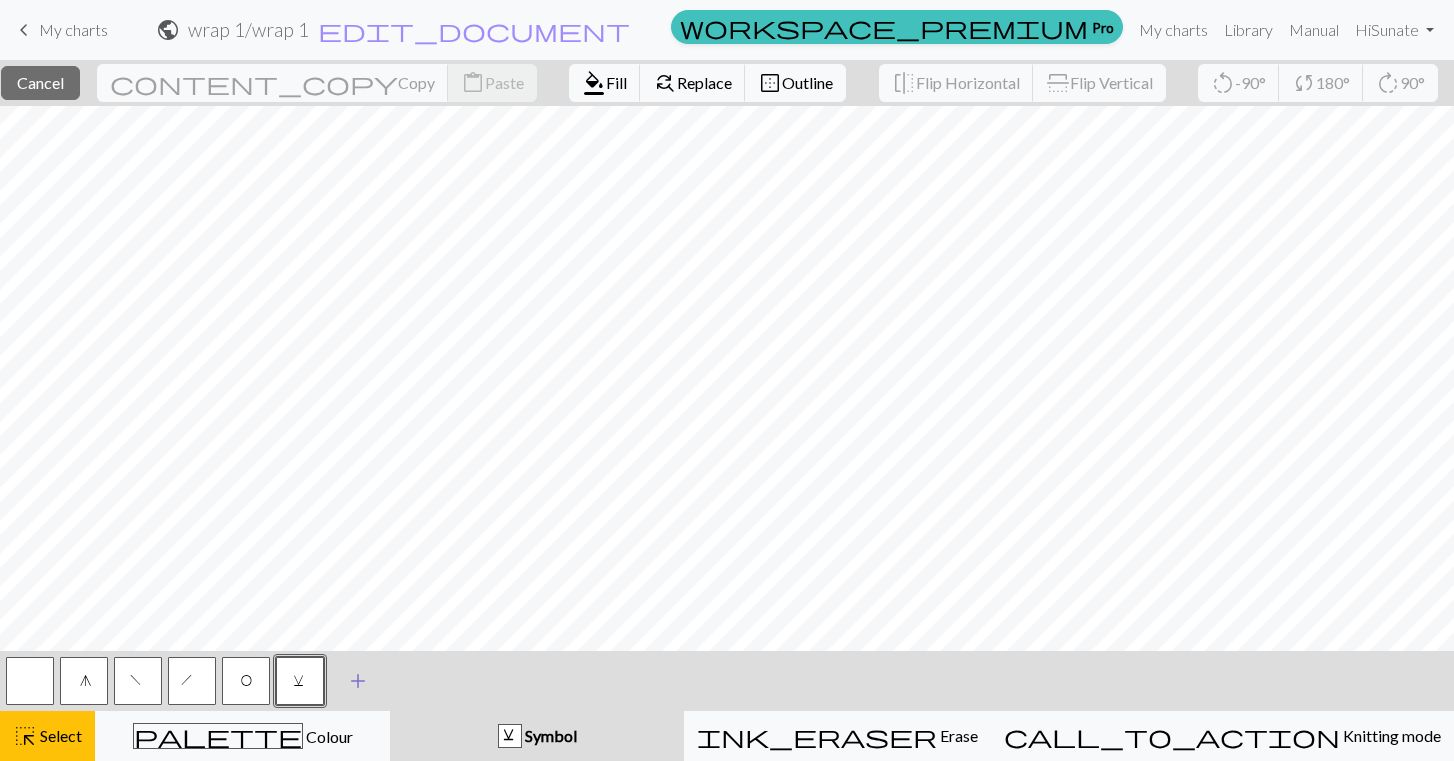 click on "add" at bounding box center [358, 681] 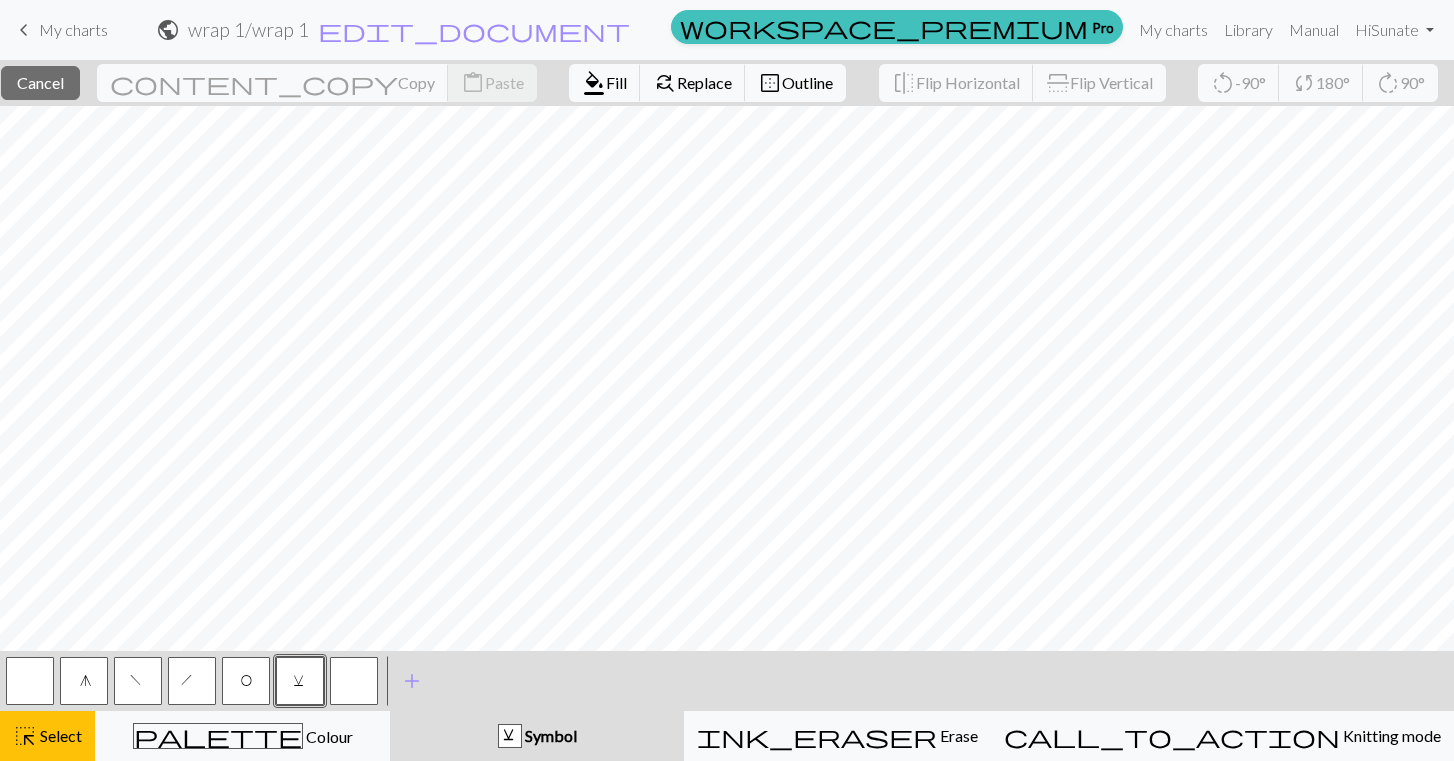 click at bounding box center [354, 681] 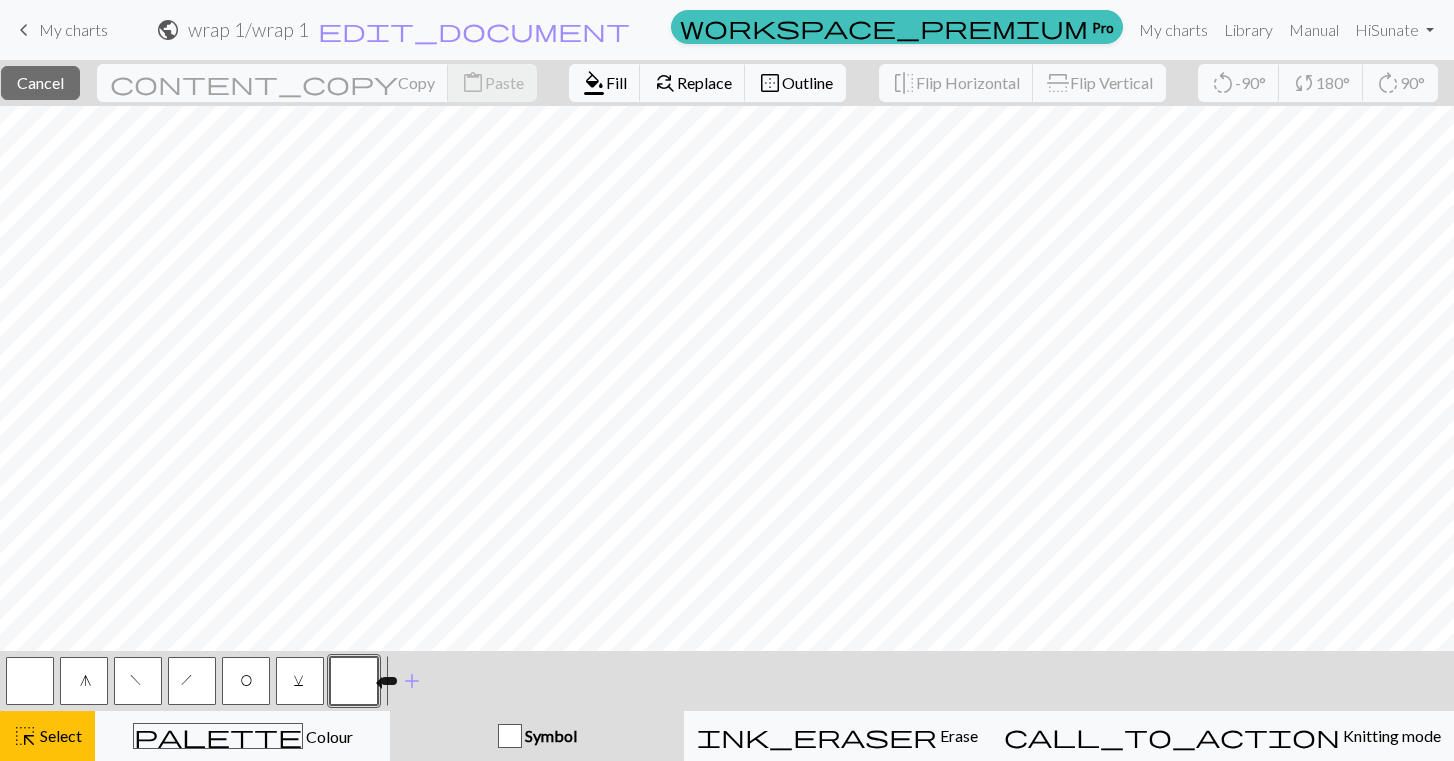 click at bounding box center (354, 681) 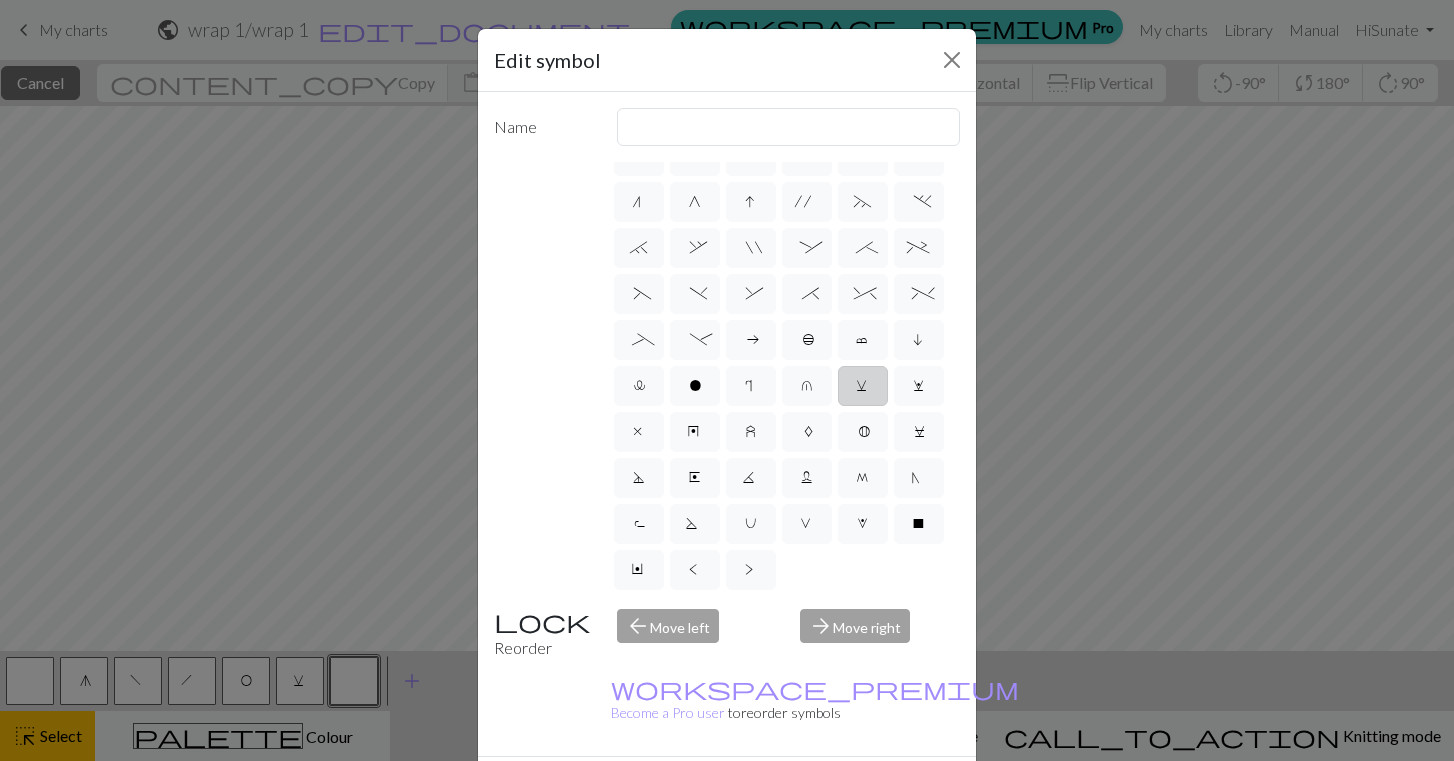 scroll, scrollTop: 213, scrollLeft: 0, axis: vertical 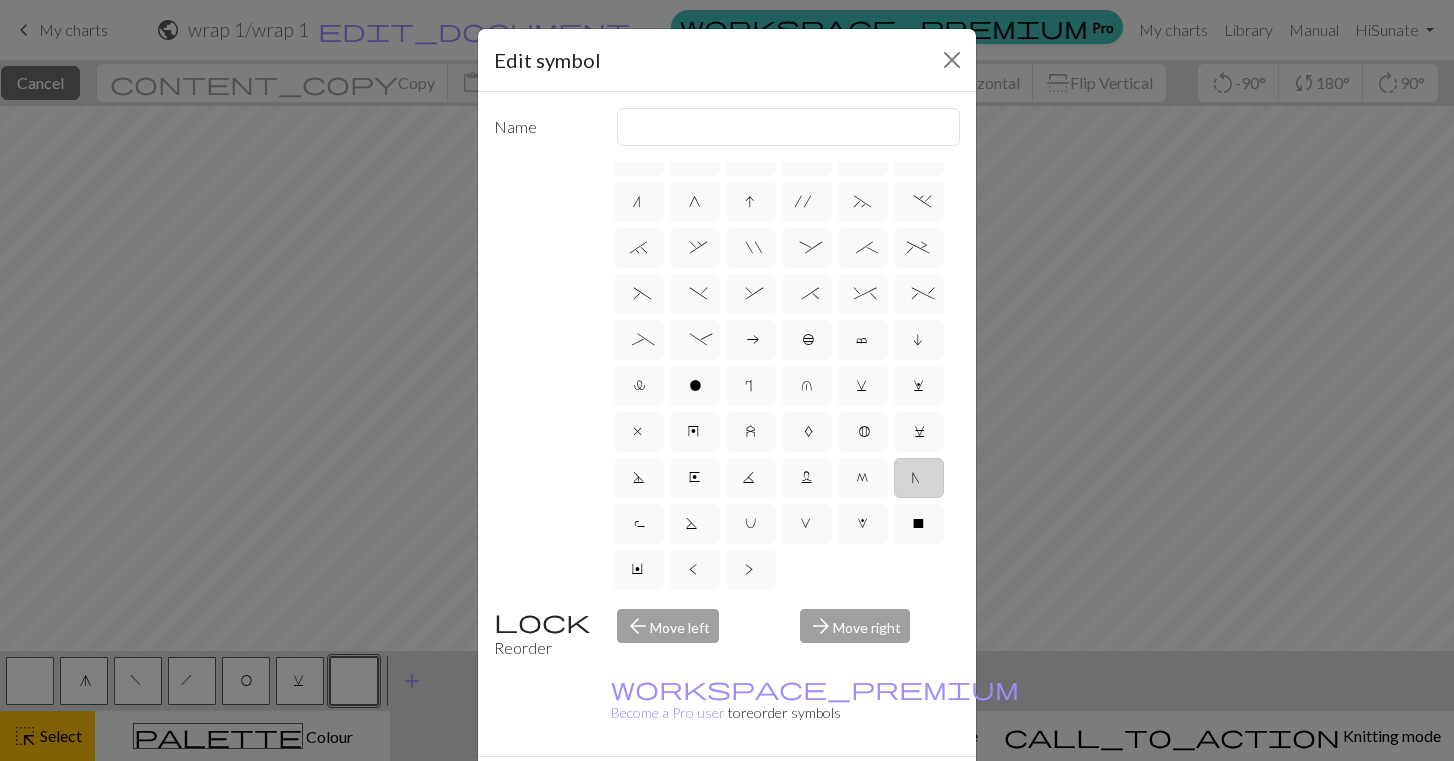click on "N" at bounding box center (919, 480) 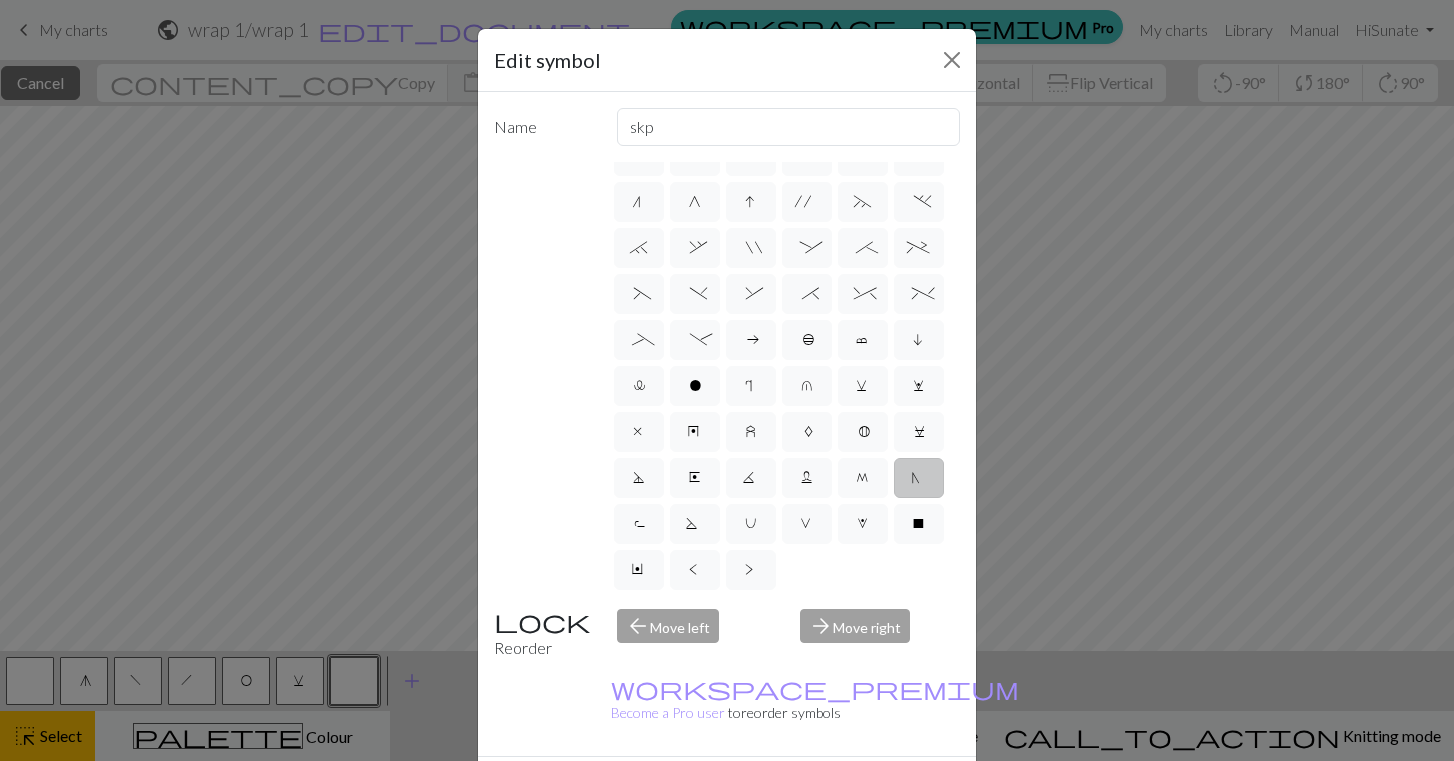 click on "N" at bounding box center [919, 480] 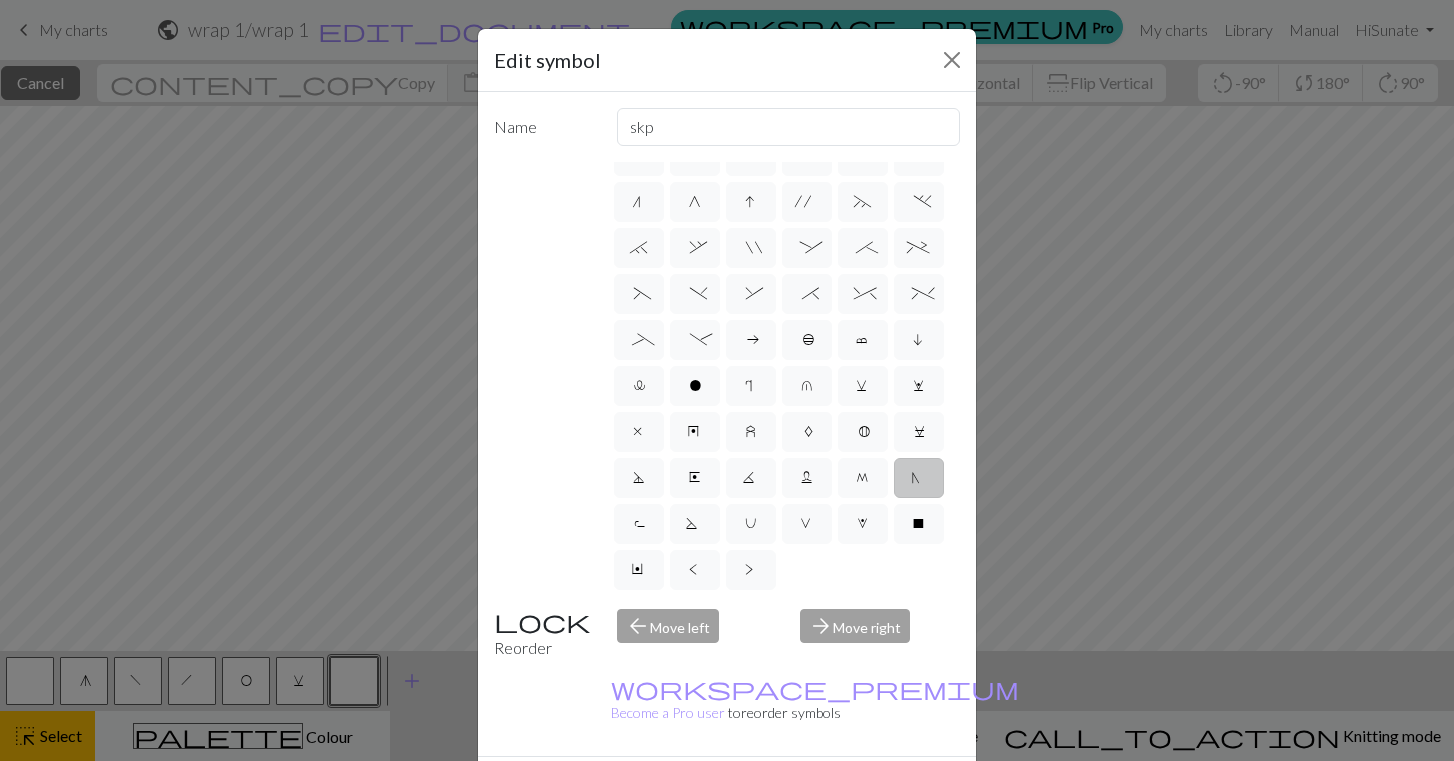 click on "Done" at bounding box center [847, 792] 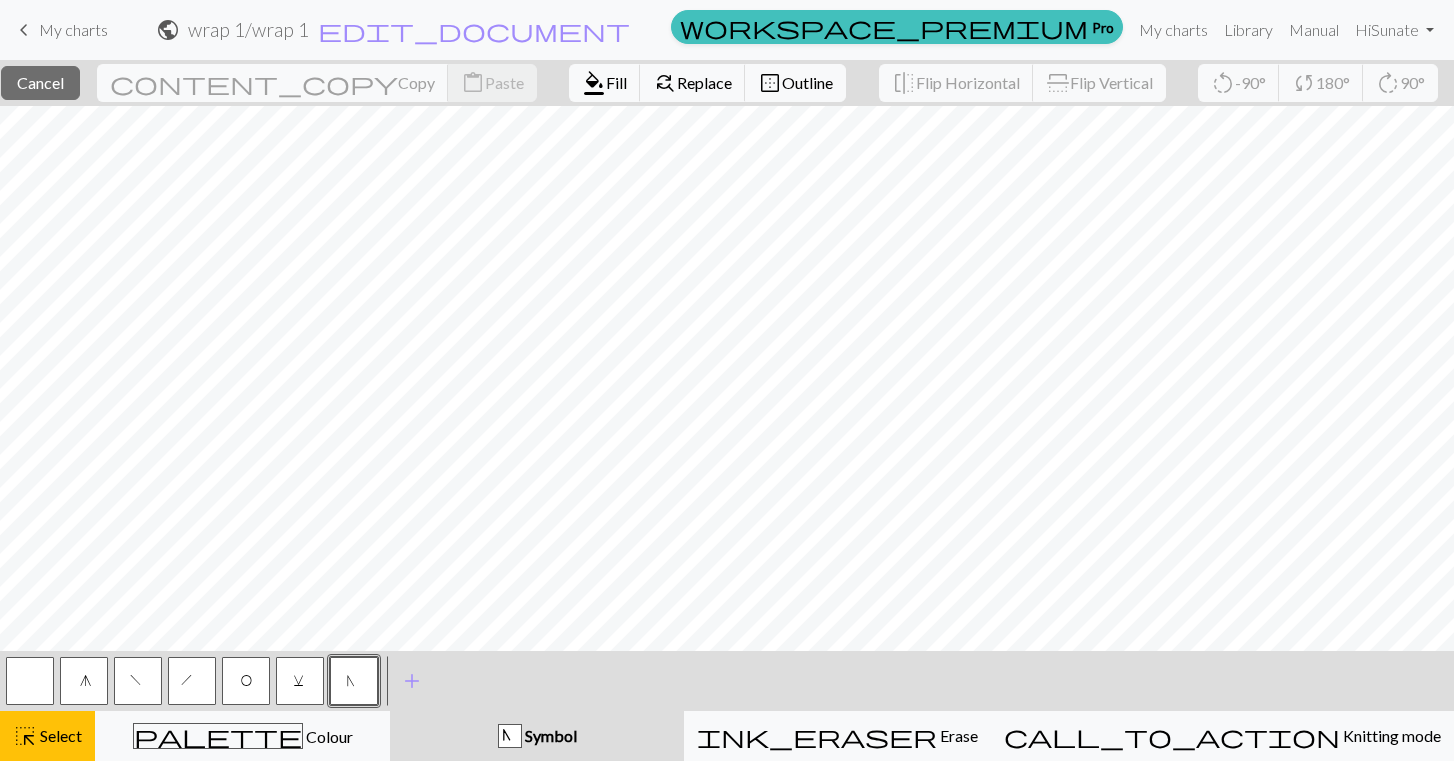 click on "f" at bounding box center [138, 681] 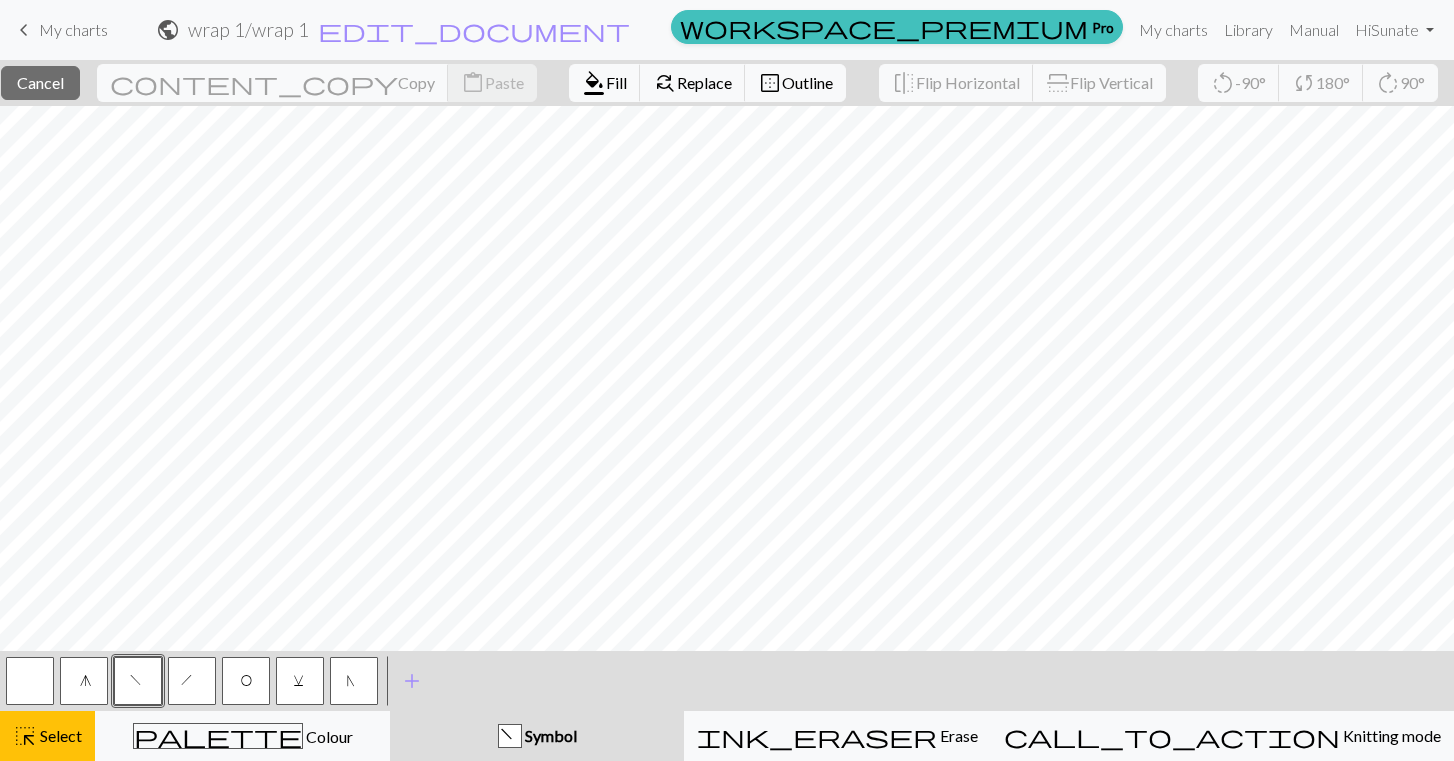 click on "f" at bounding box center [138, 683] 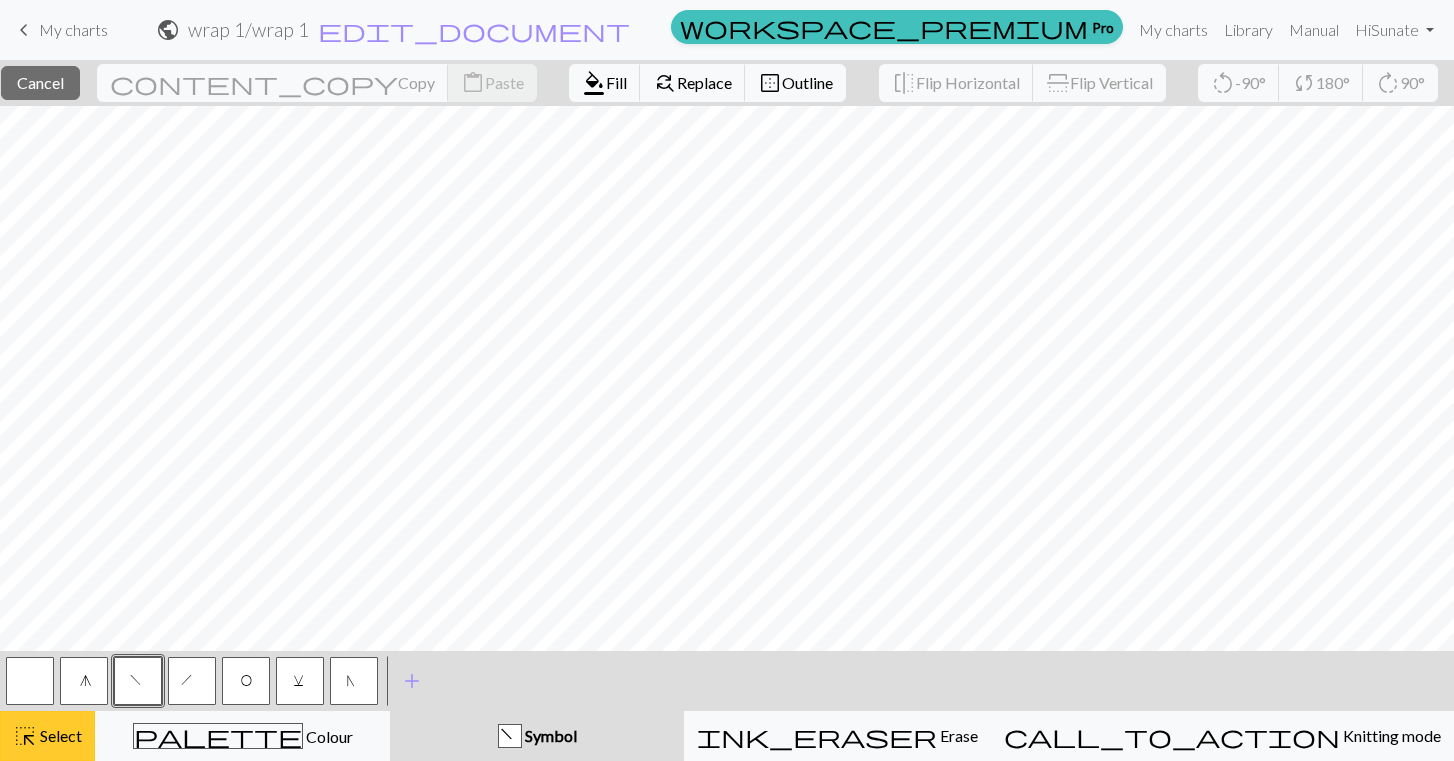 click on "Select" at bounding box center (59, 735) 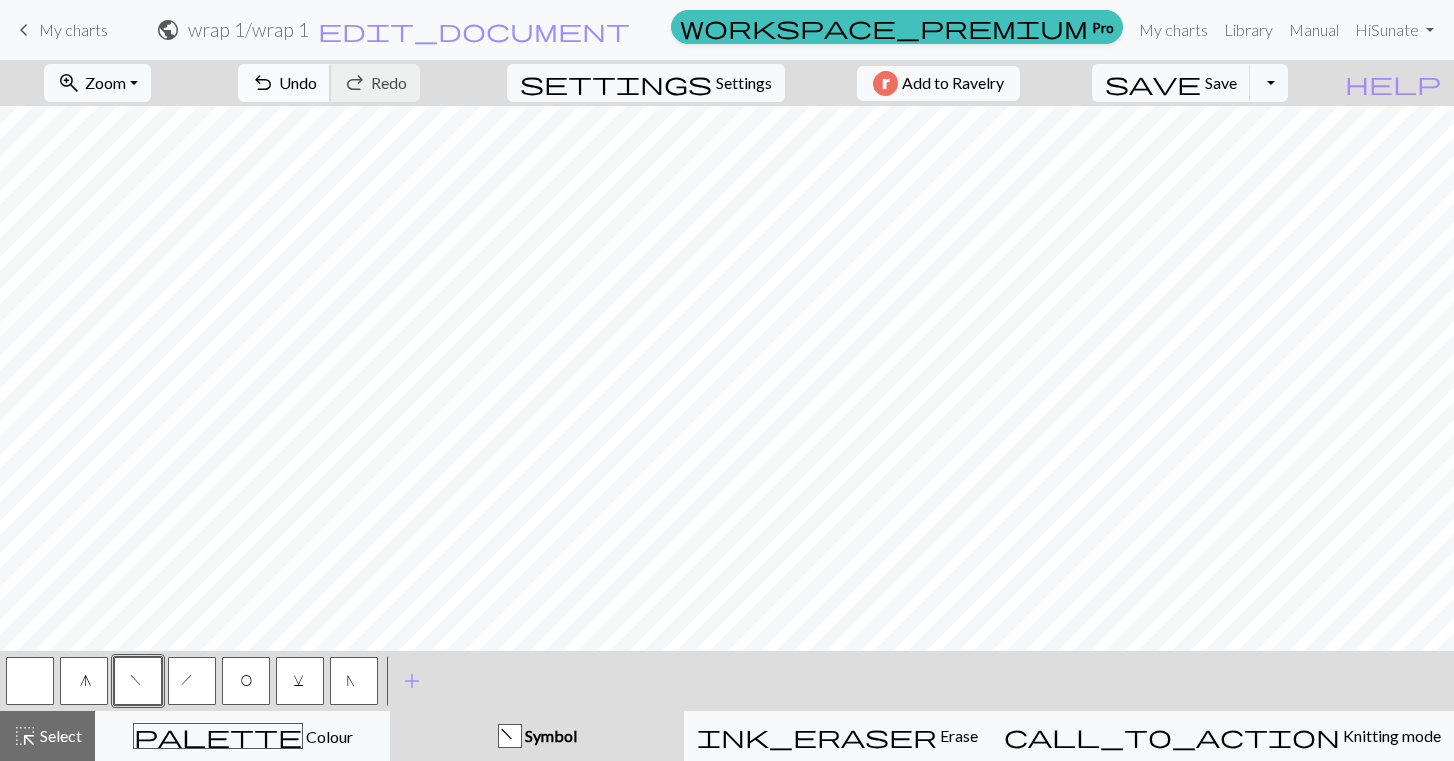 click on "undo Undo Undo" at bounding box center (284, 83) 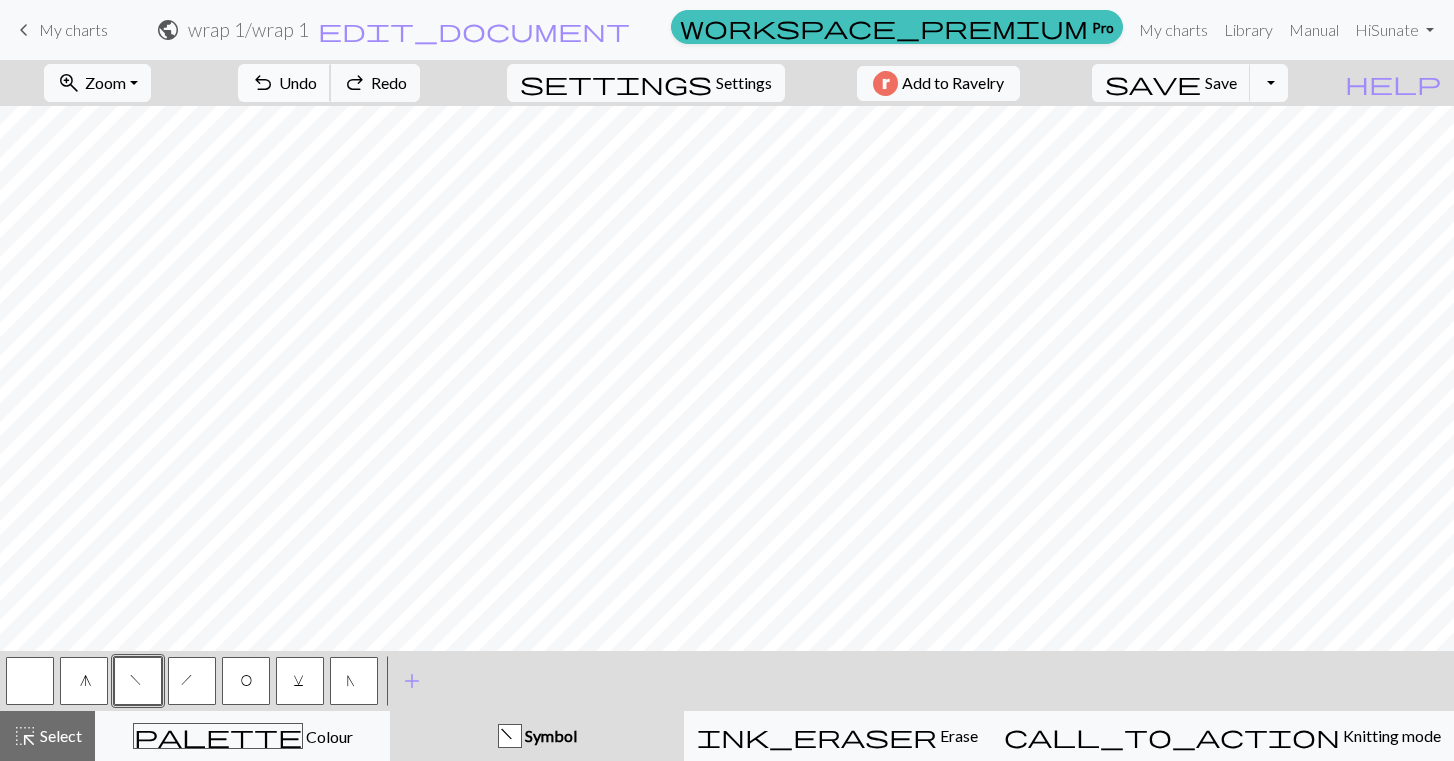 click on "undo Undo Undo" at bounding box center [284, 83] 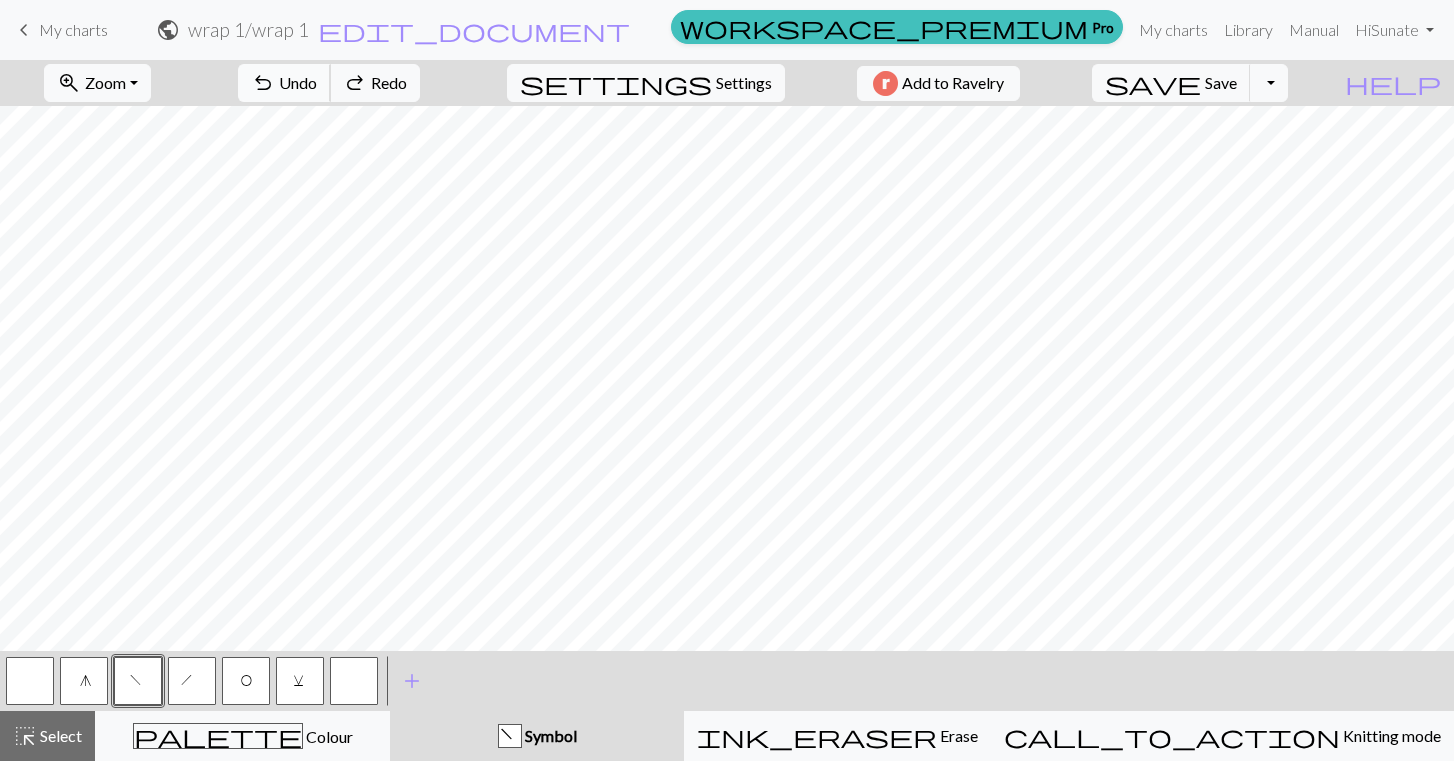 click on "Undo" at bounding box center (298, 82) 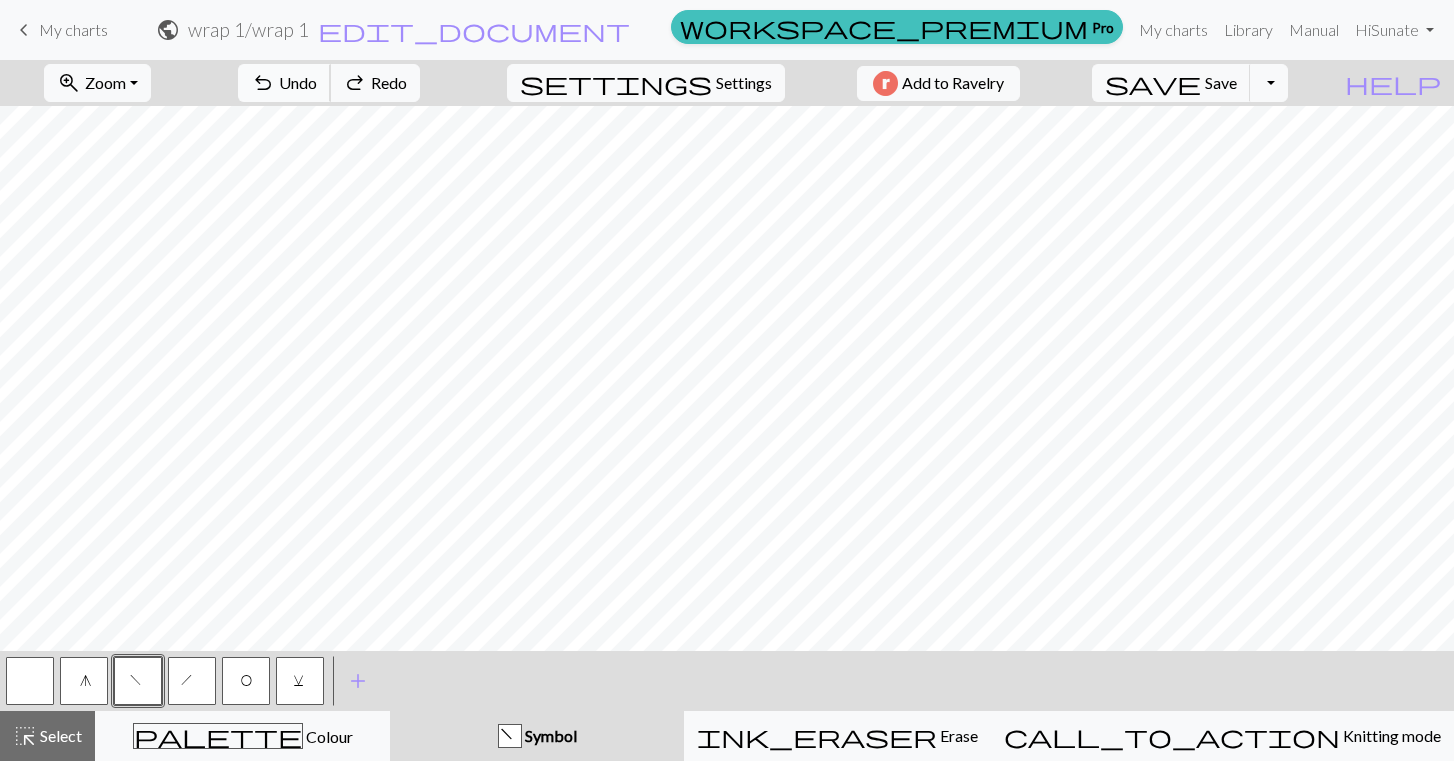 click on "Undo" at bounding box center (298, 82) 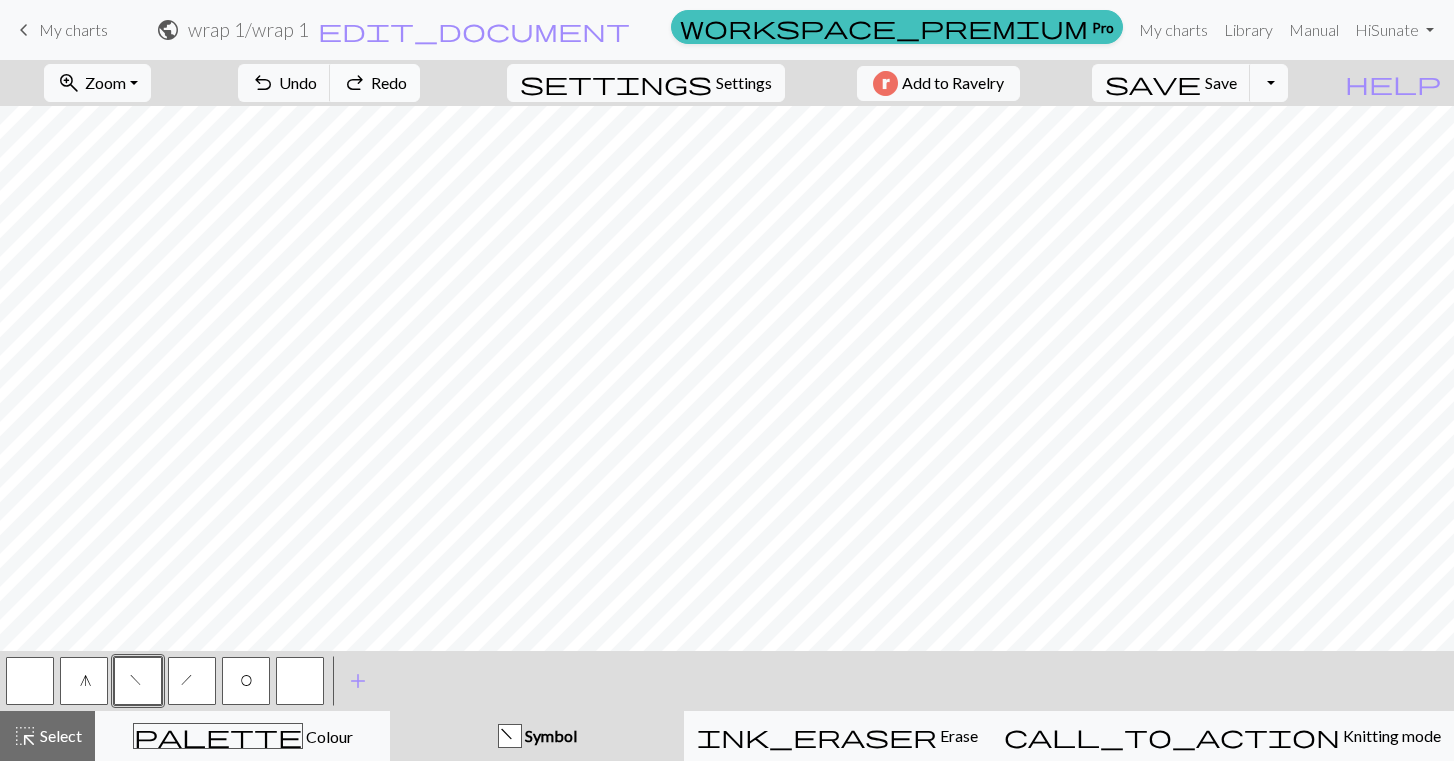 click on "Redo" at bounding box center [389, 82] 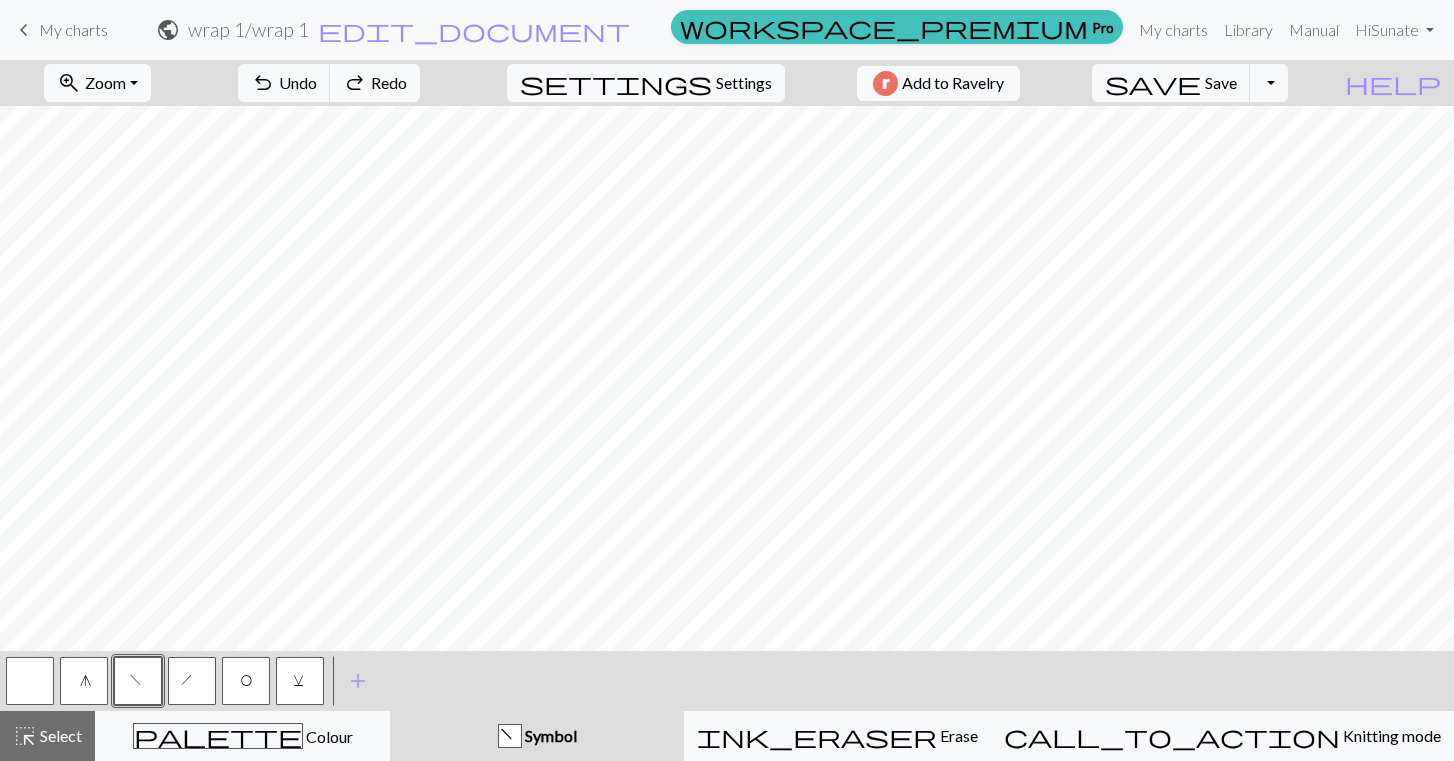 click on "Redo" at bounding box center [389, 82] 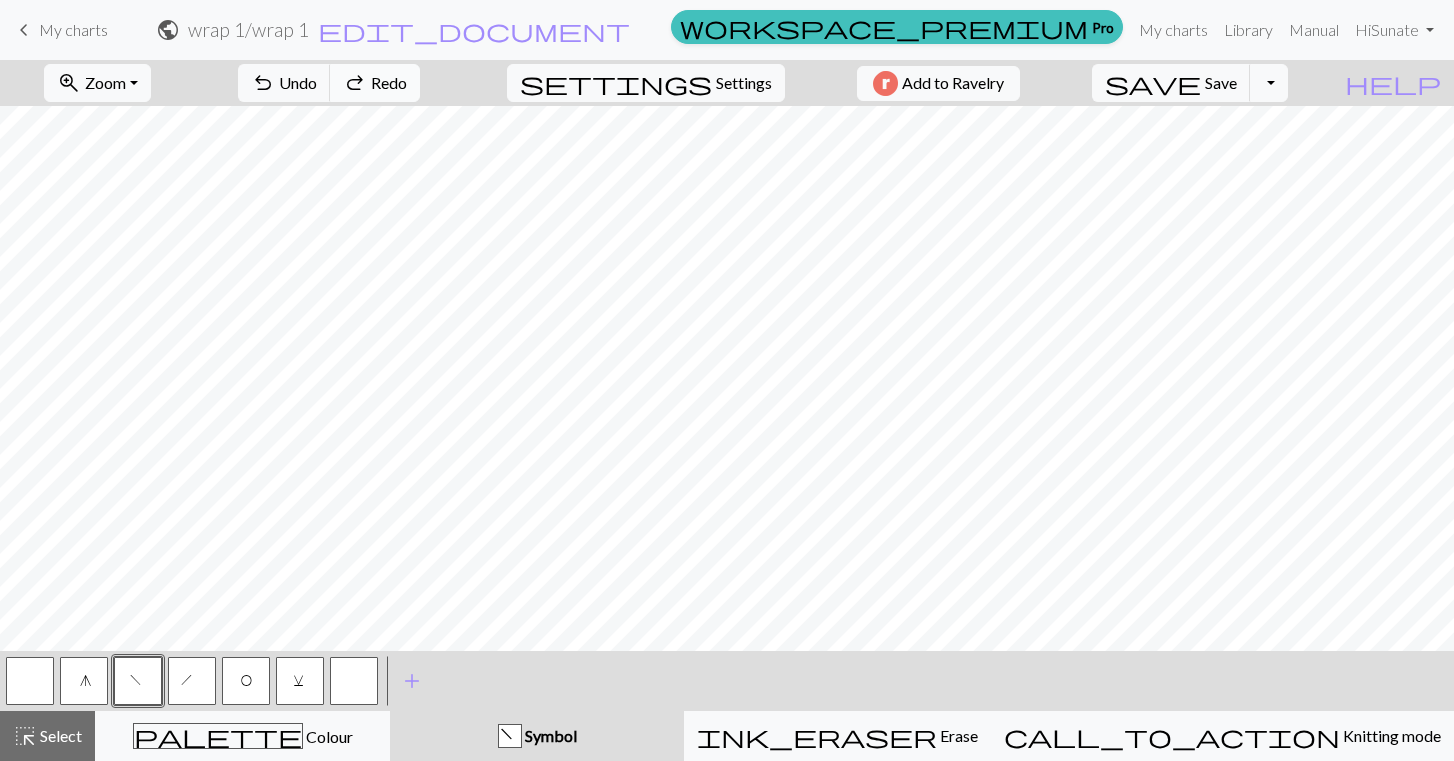 click on "Redo" at bounding box center [389, 82] 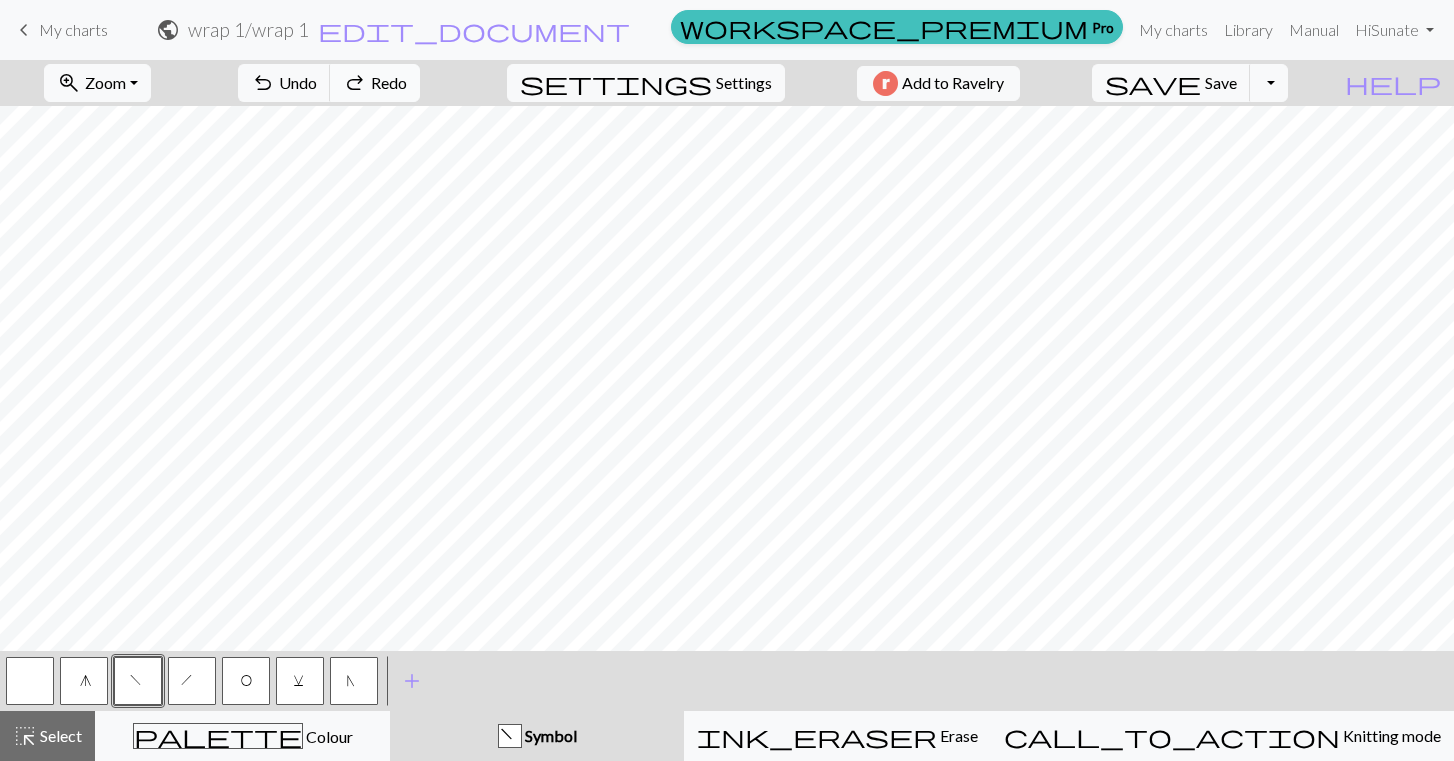 click on "Redo" at bounding box center (389, 82) 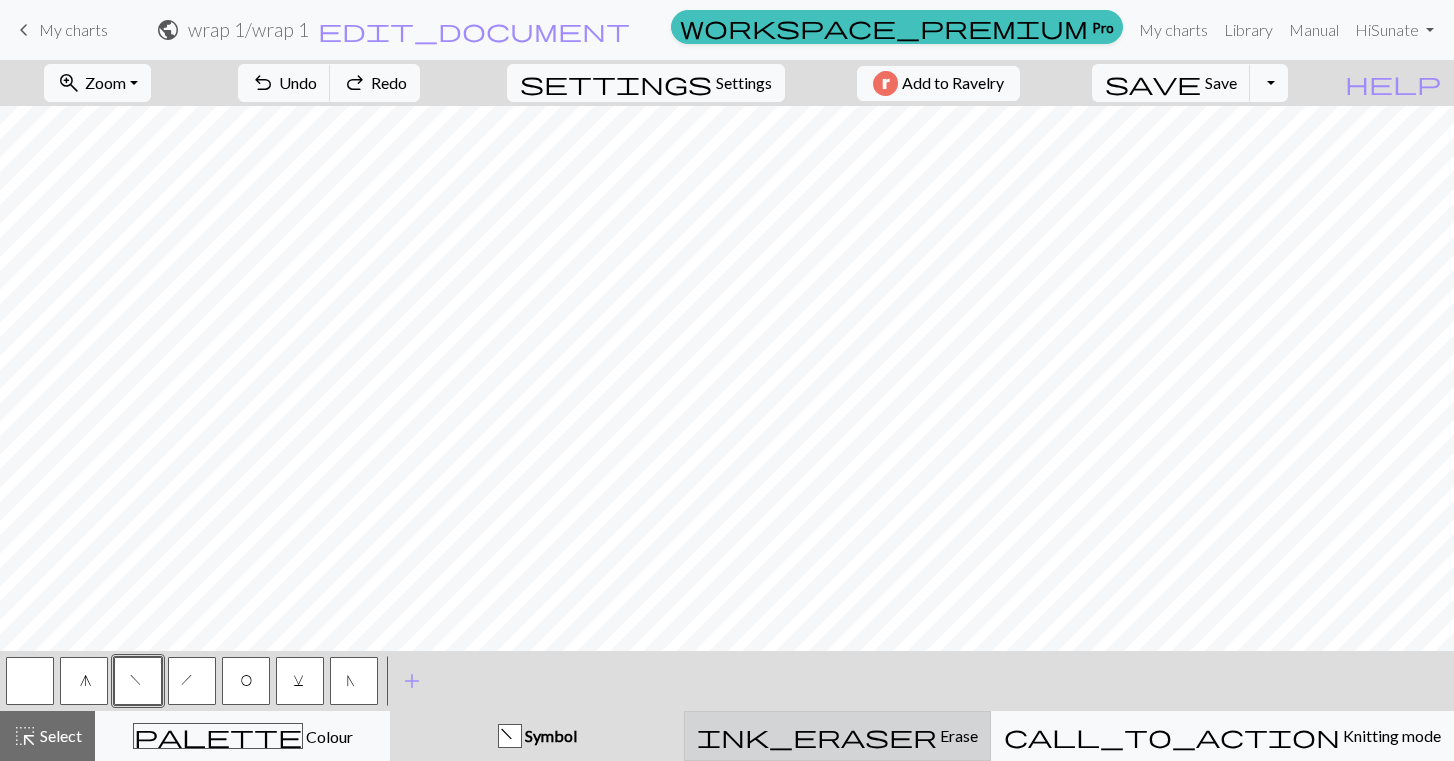 click on "Erase" at bounding box center (957, 735) 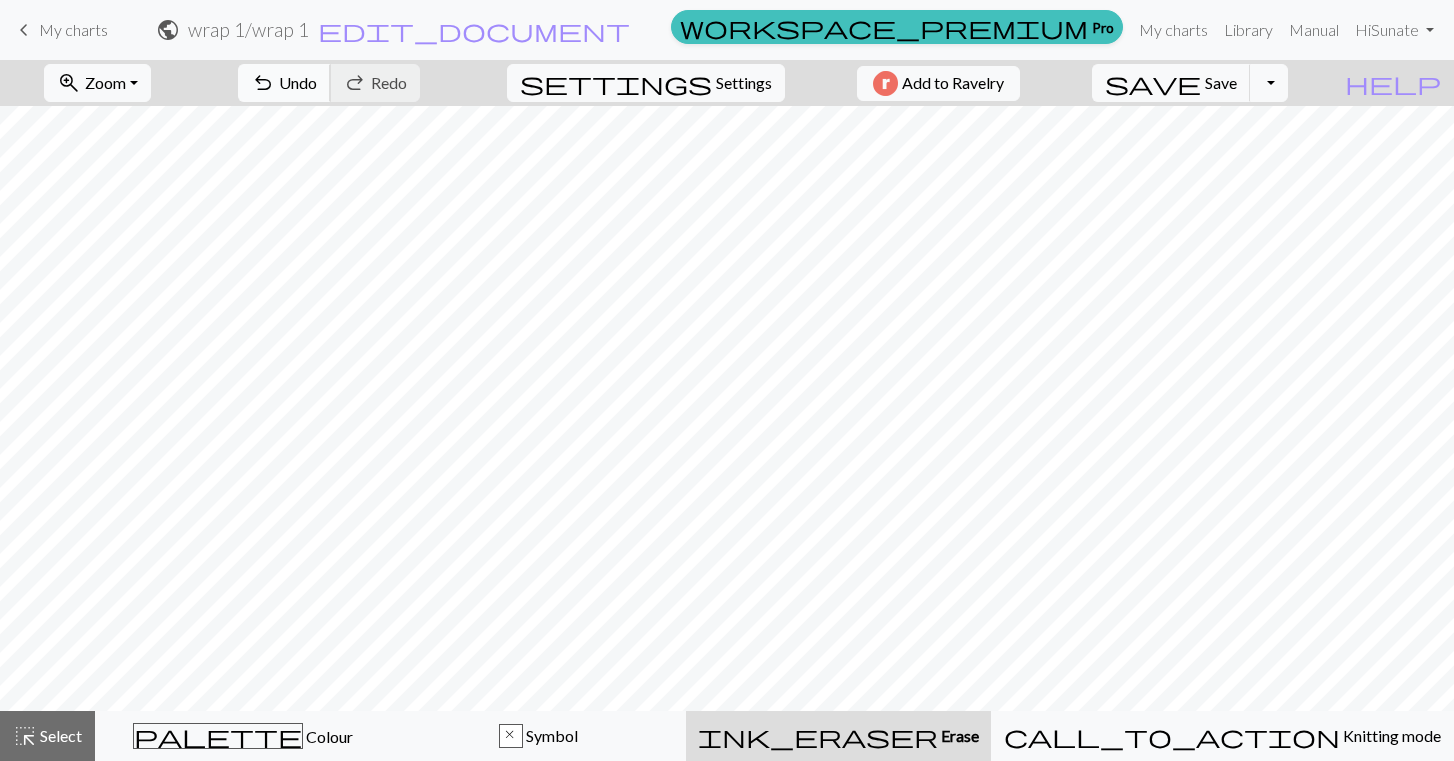 click on "undo Undo Undo" at bounding box center [284, 83] 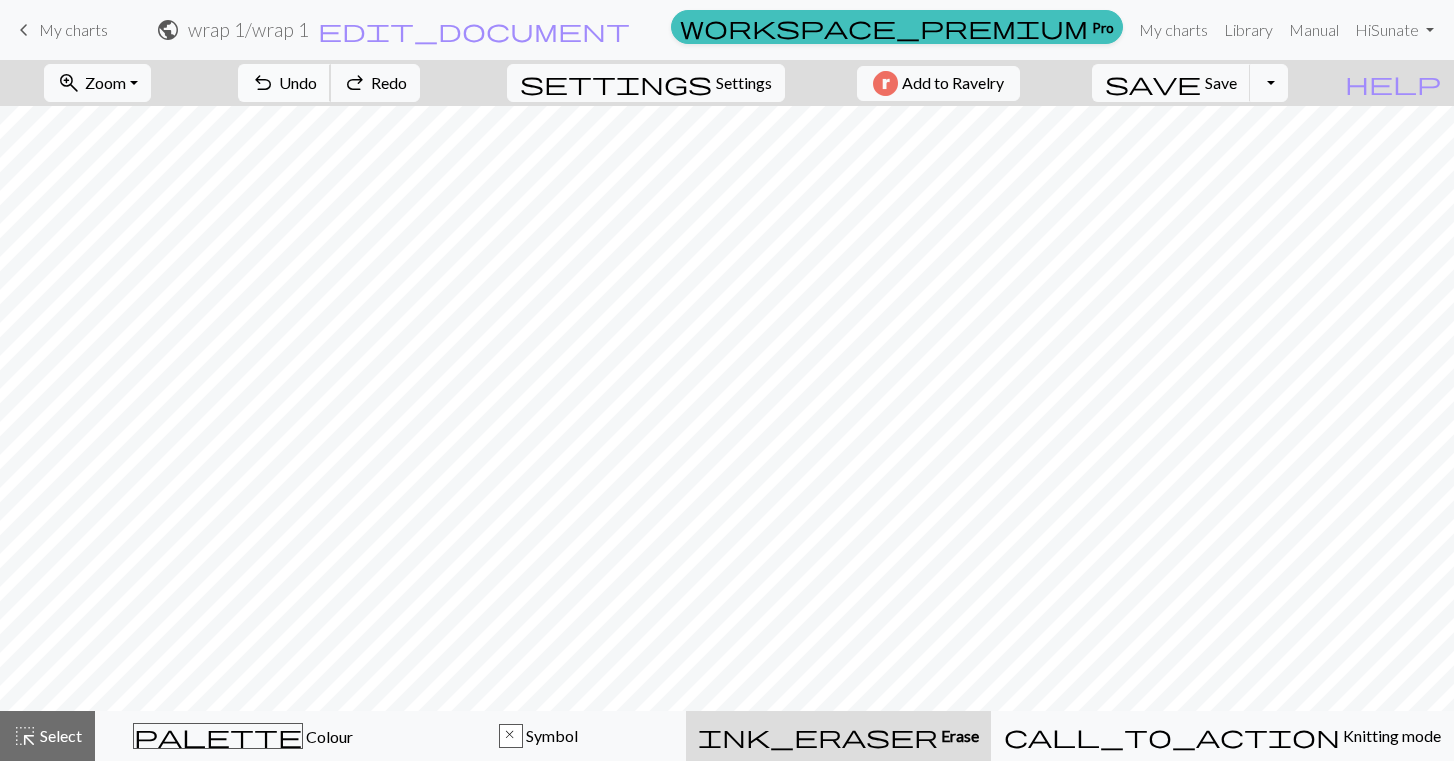 click on "undo Undo Undo" at bounding box center (284, 83) 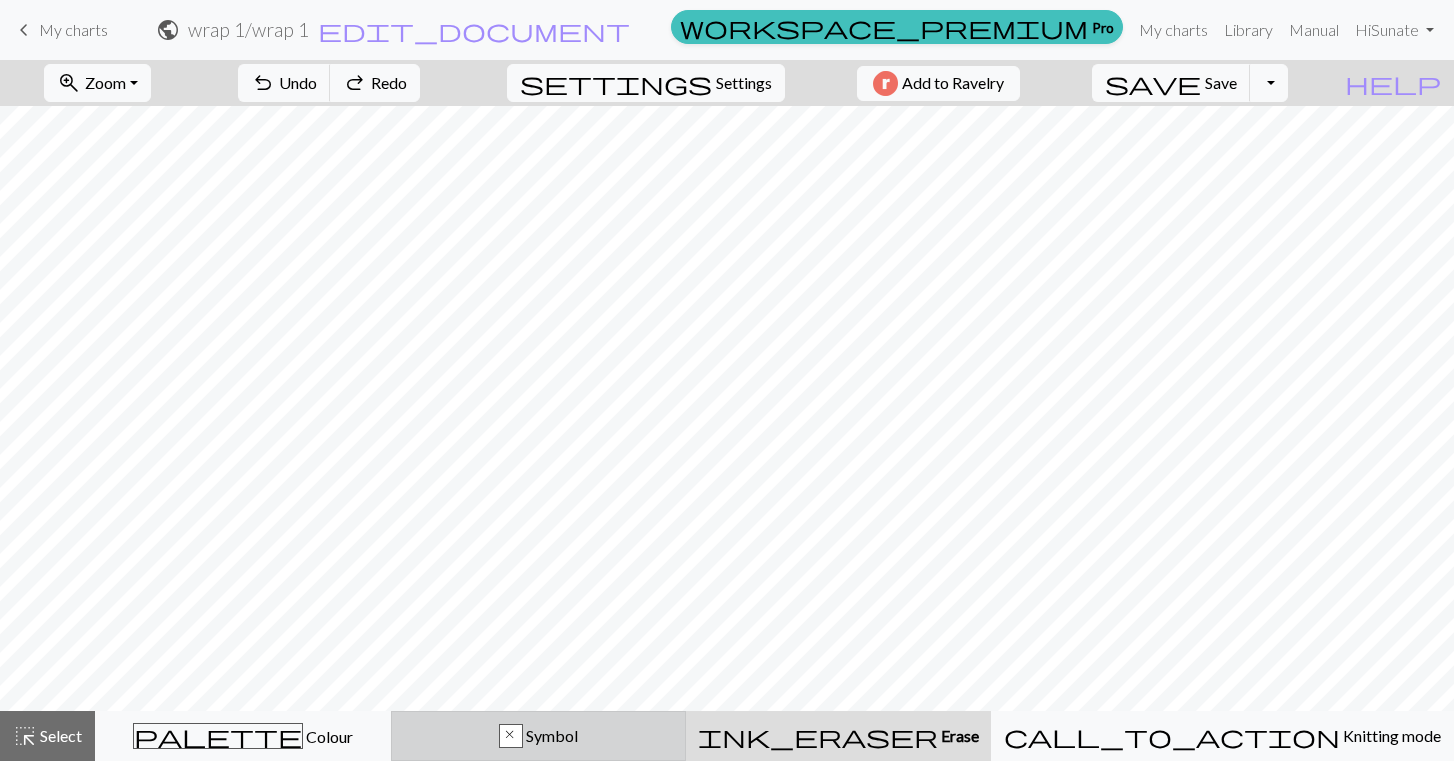 click on "x" at bounding box center (511, 737) 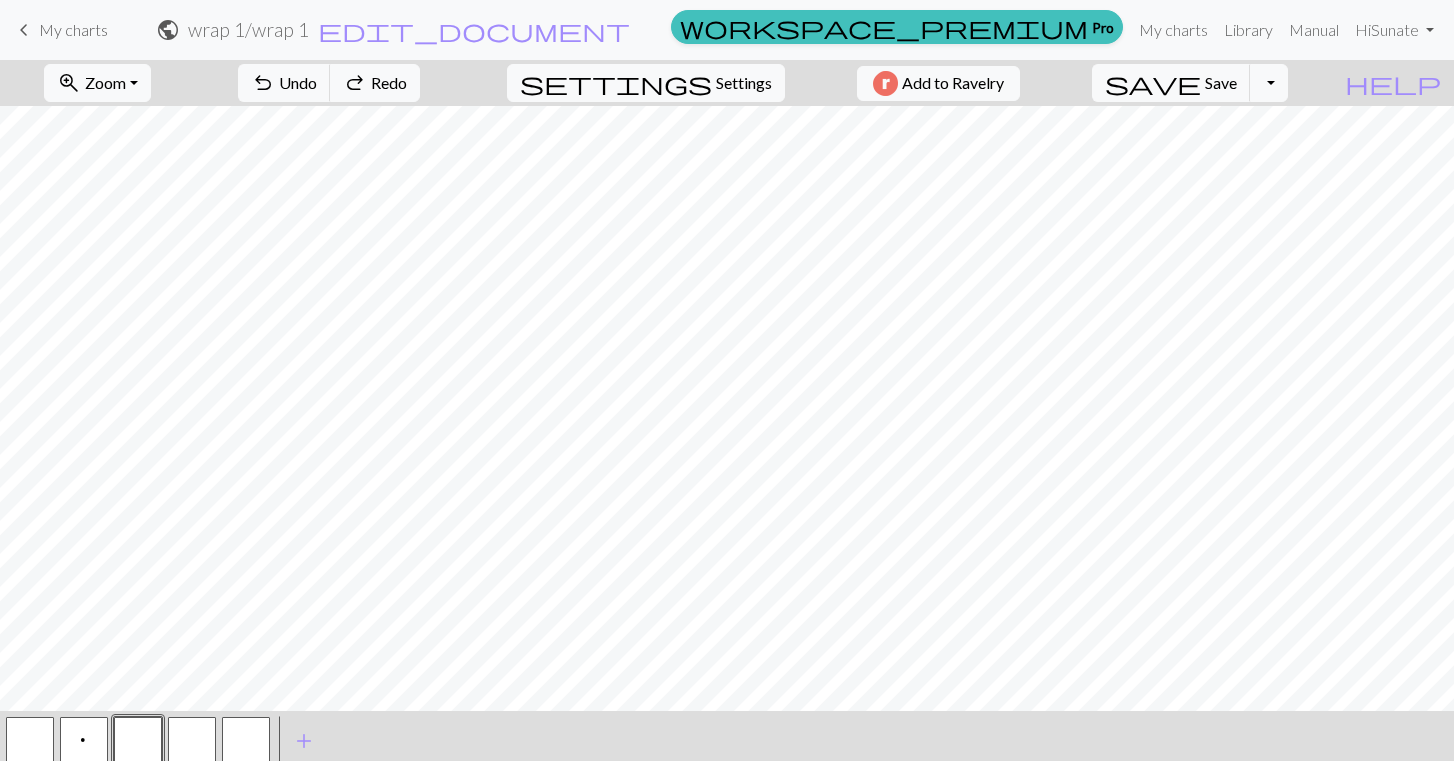 click on "< p > add Add a symbol" at bounding box center (727, 741) 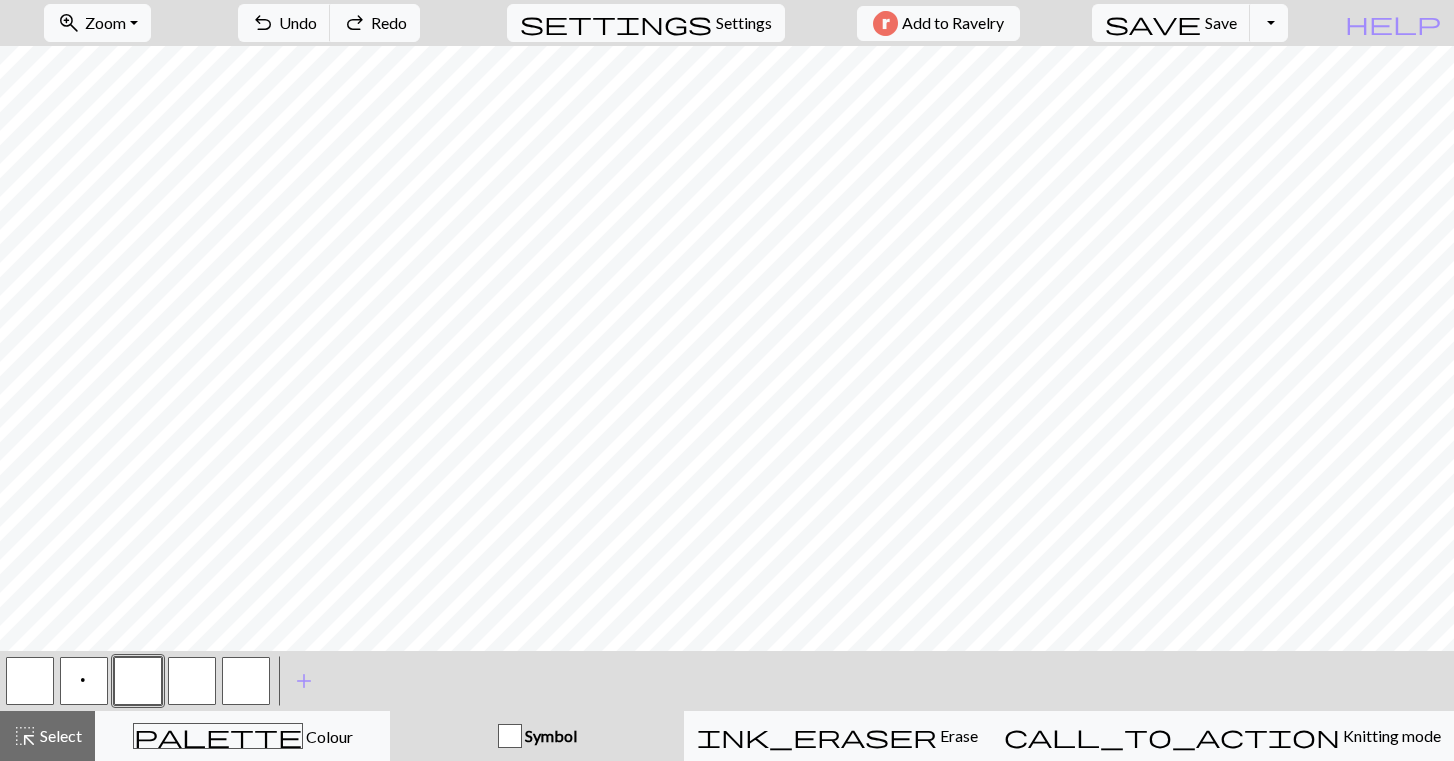 scroll, scrollTop: 60, scrollLeft: 0, axis: vertical 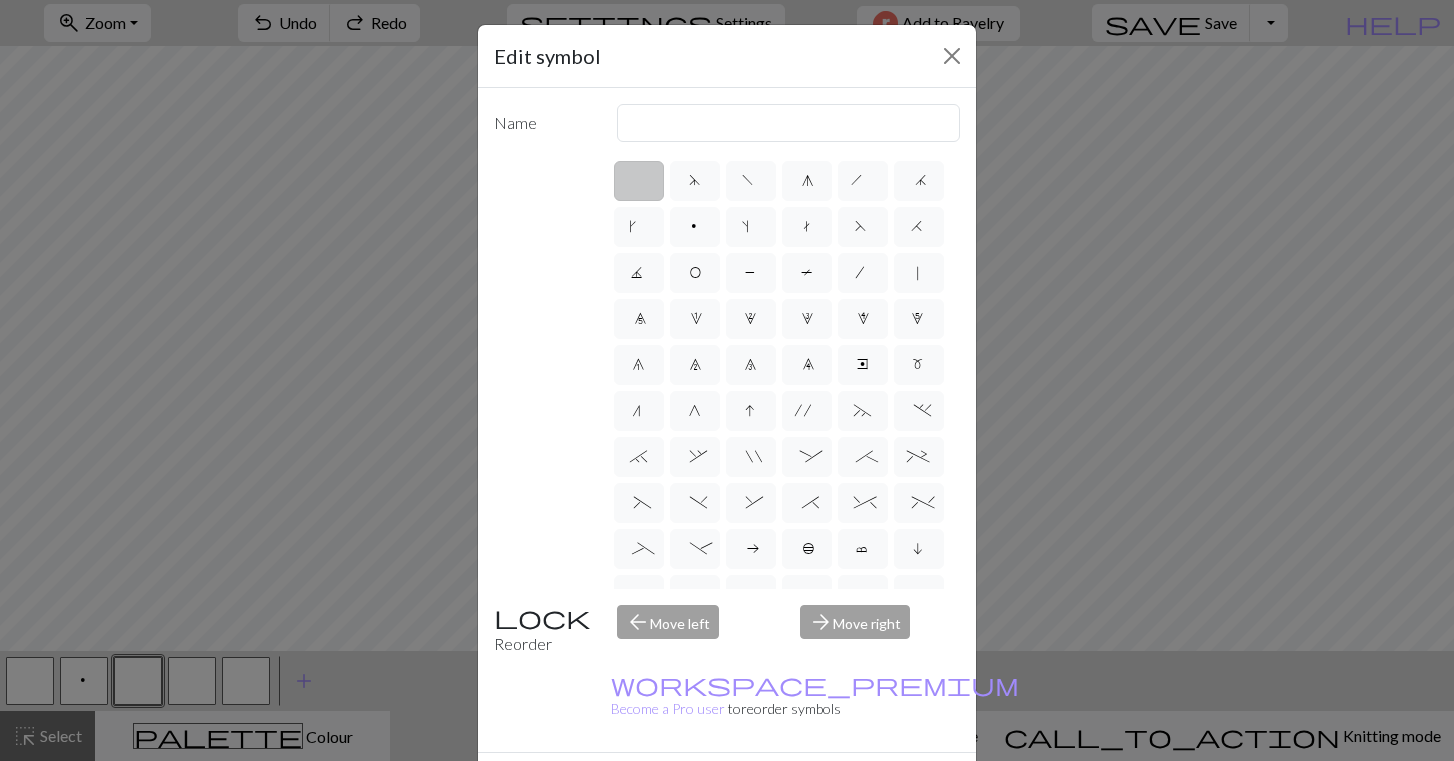 click on "Done" at bounding box center [847, 788] 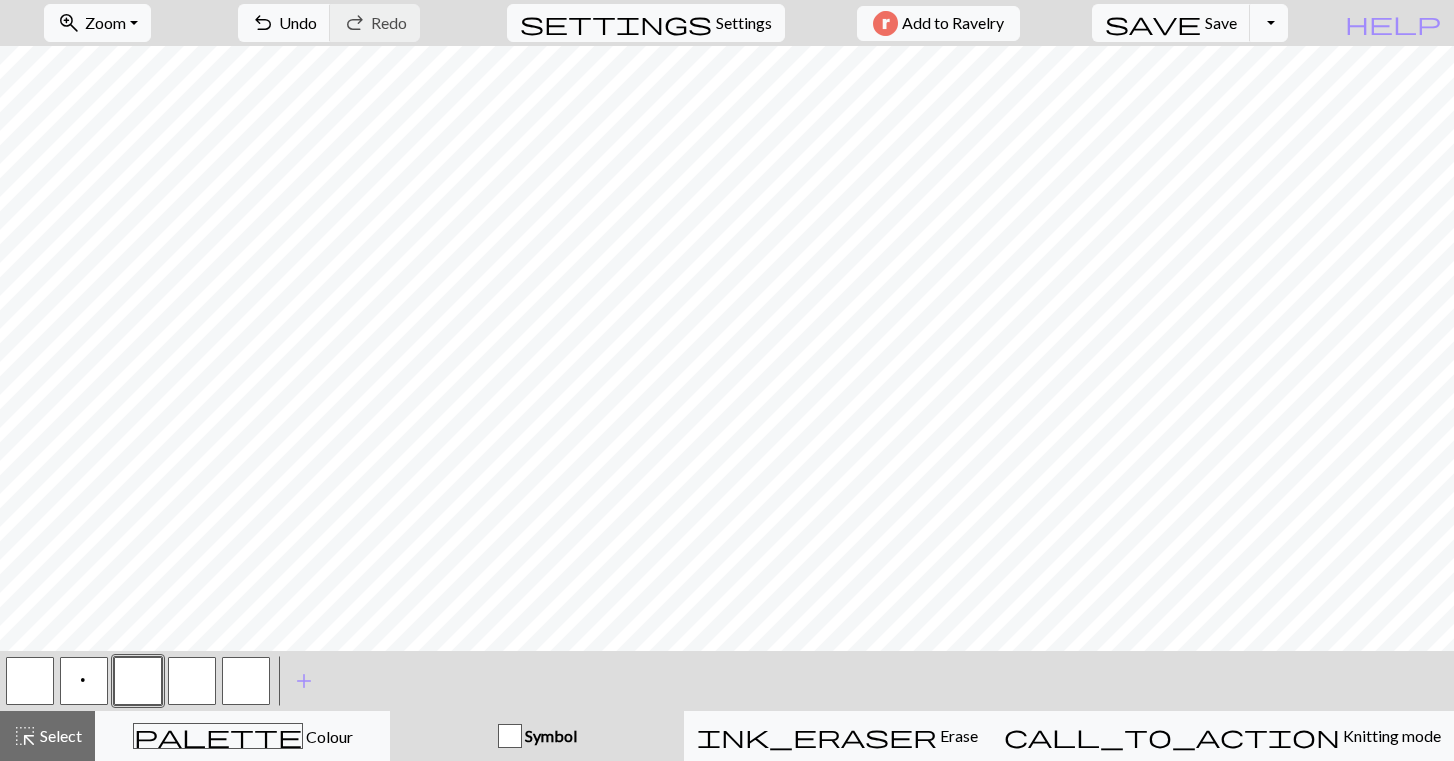 scroll, scrollTop: 60, scrollLeft: 0, axis: vertical 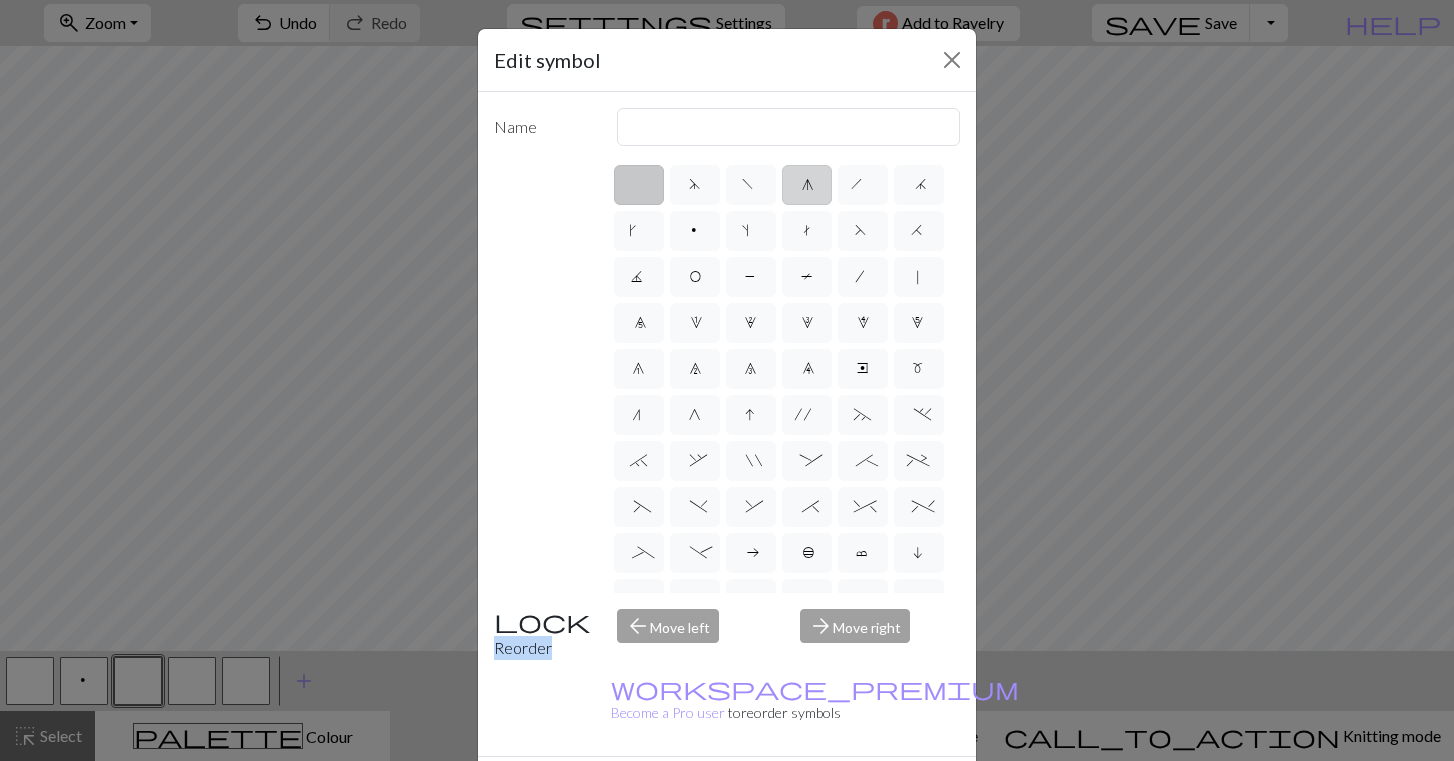 click on "g" at bounding box center (807, 185) 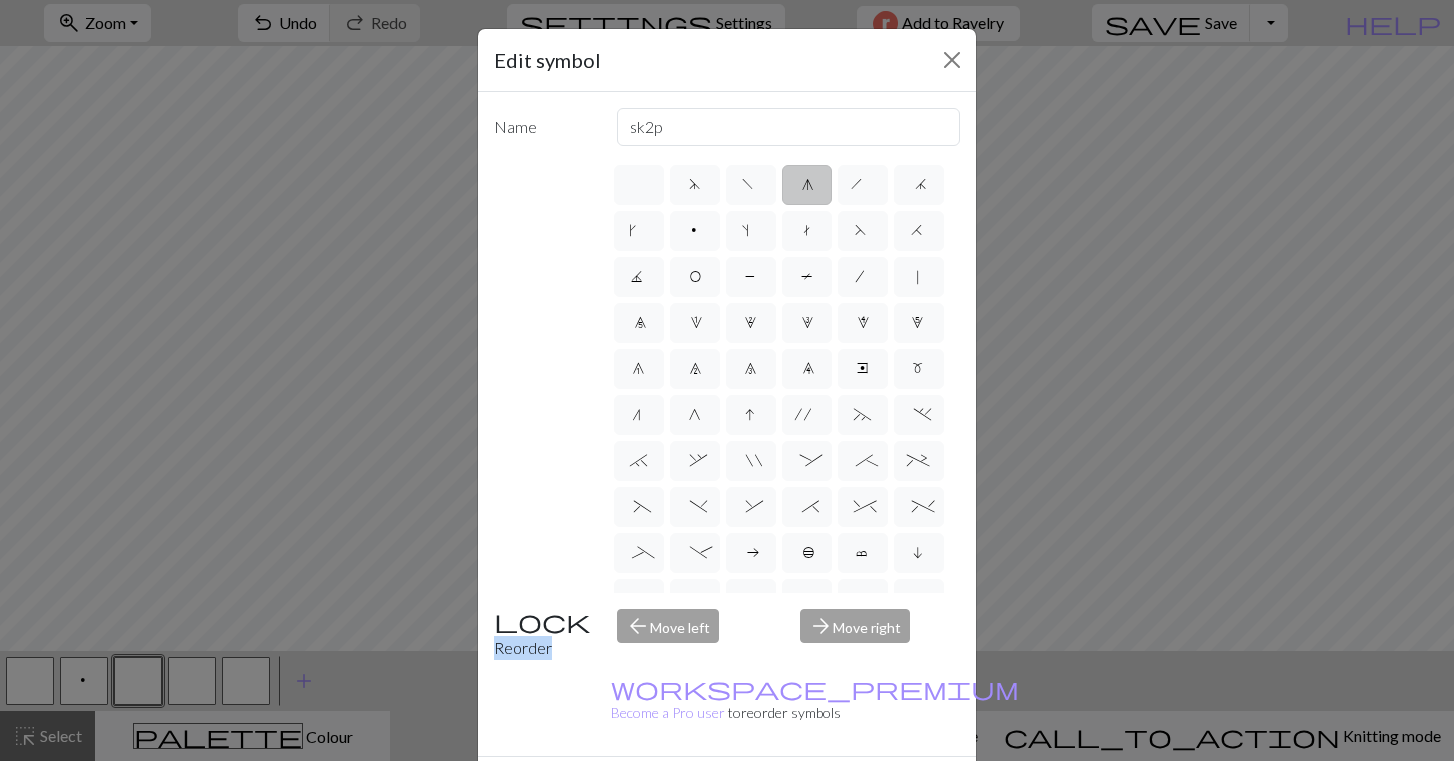 click on "Done" at bounding box center [847, 792] 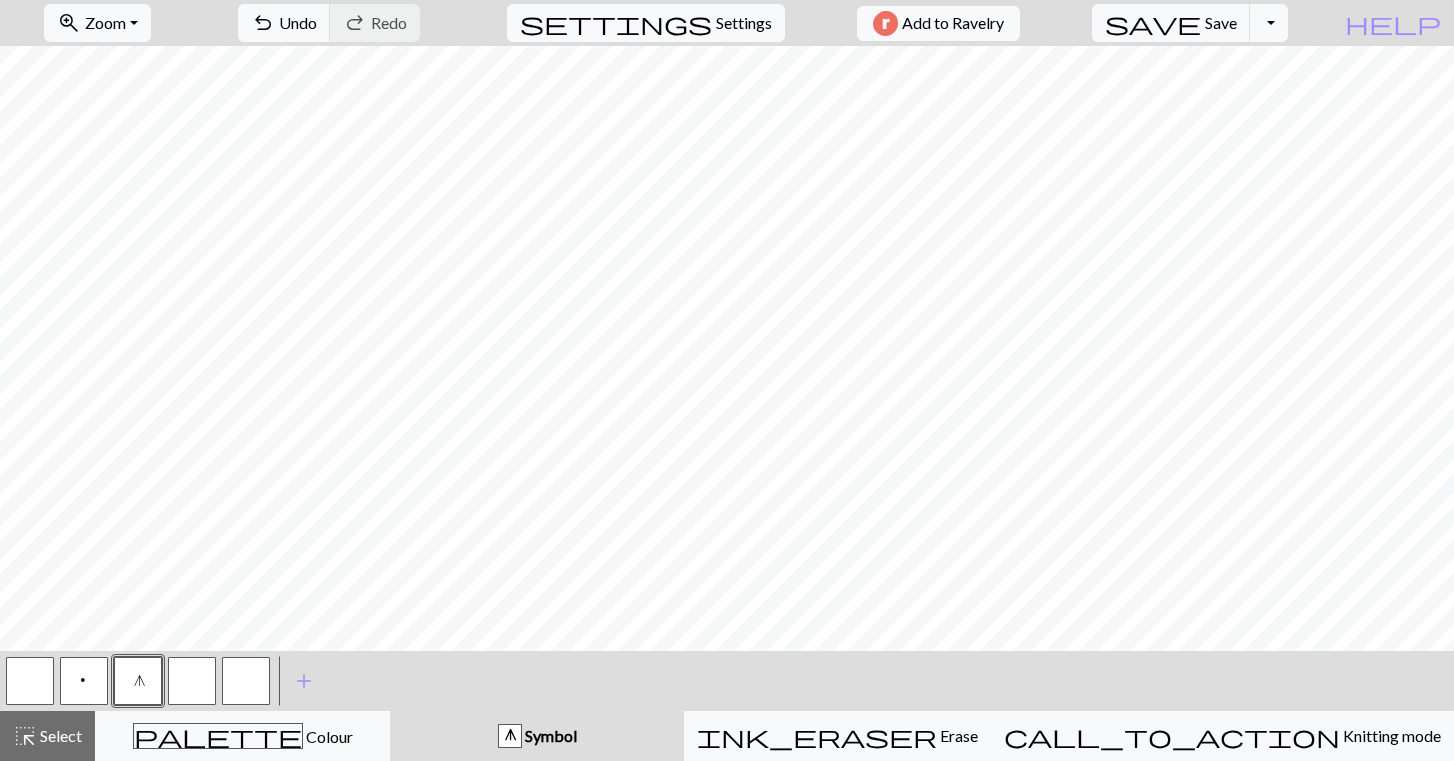 click on "p" at bounding box center [84, 681] 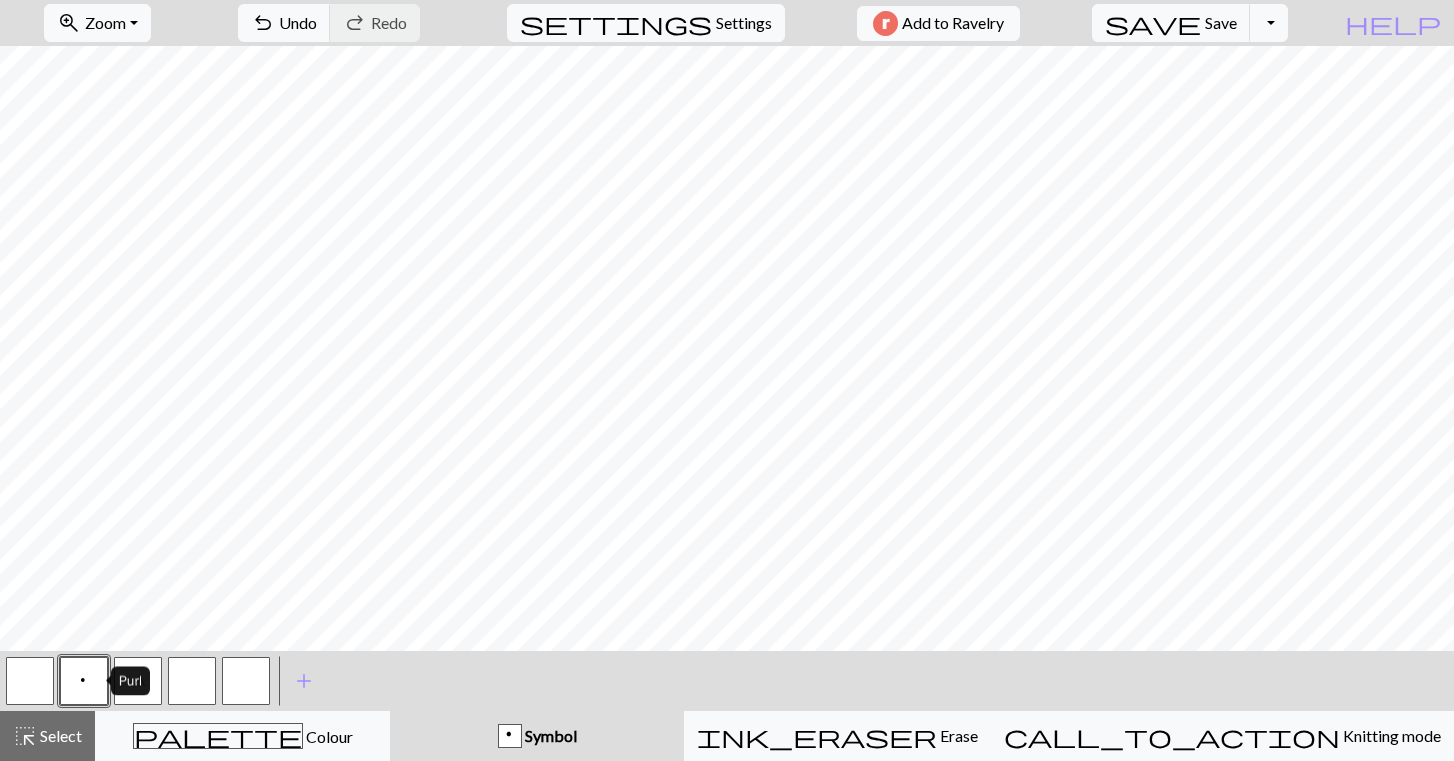click on "p" at bounding box center (84, 681) 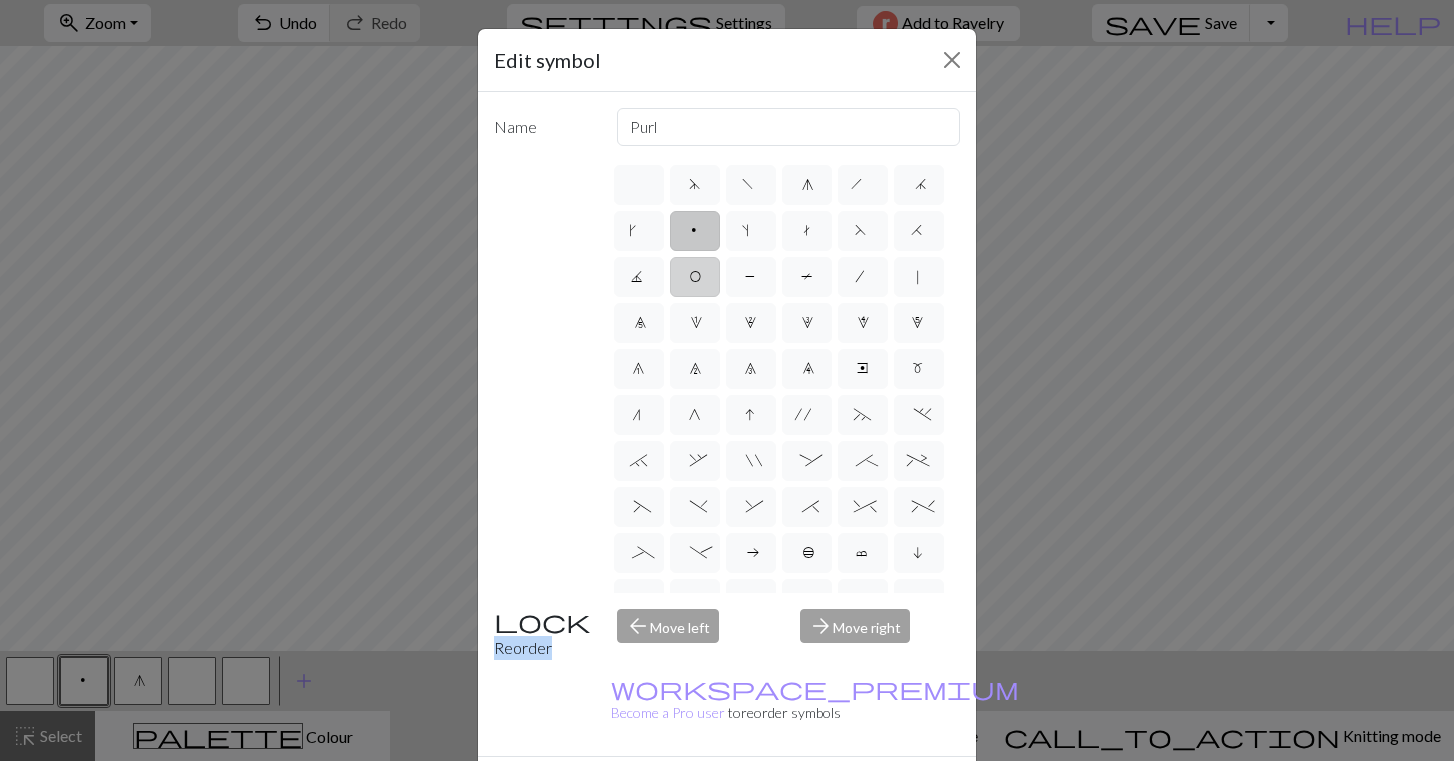click on "O" at bounding box center (695, 279) 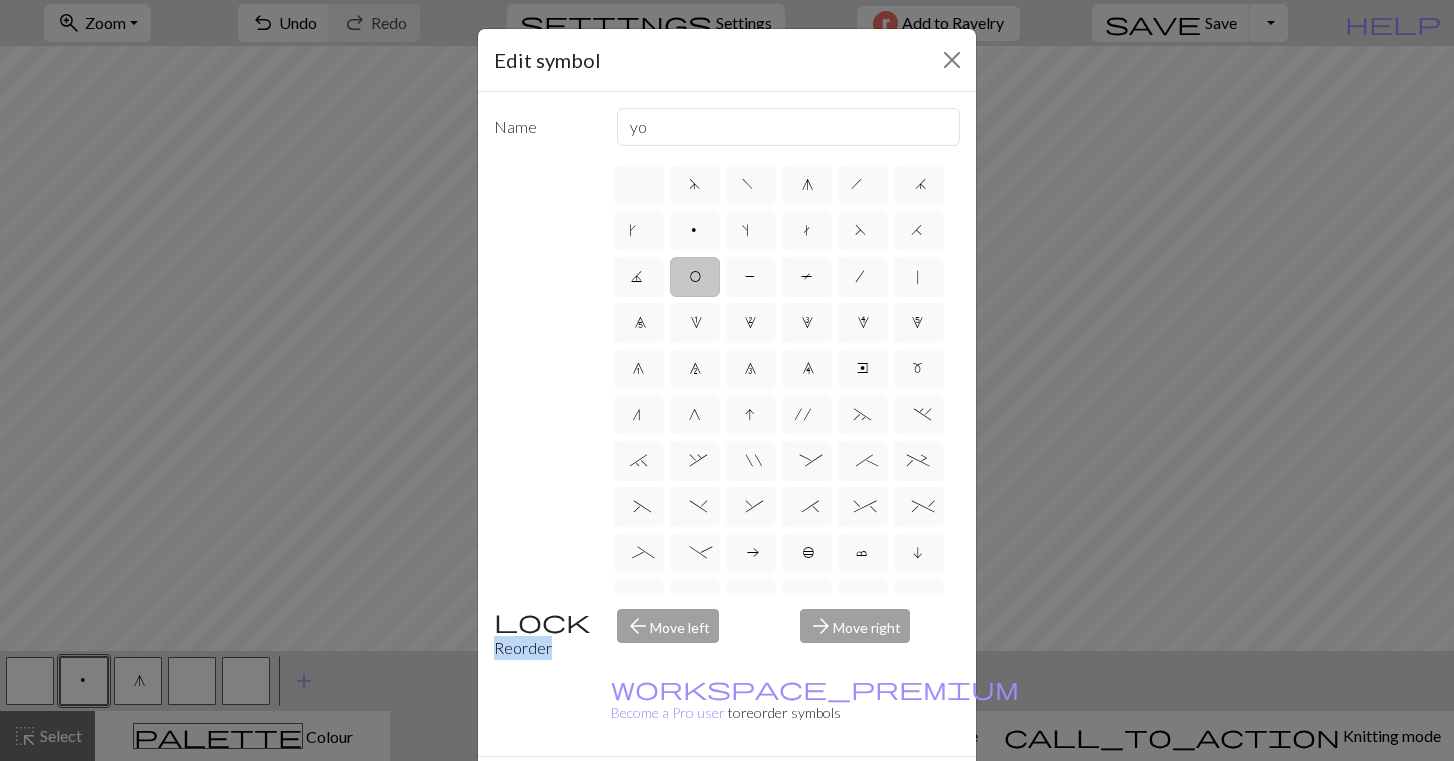 click on "Done" at bounding box center [847, 792] 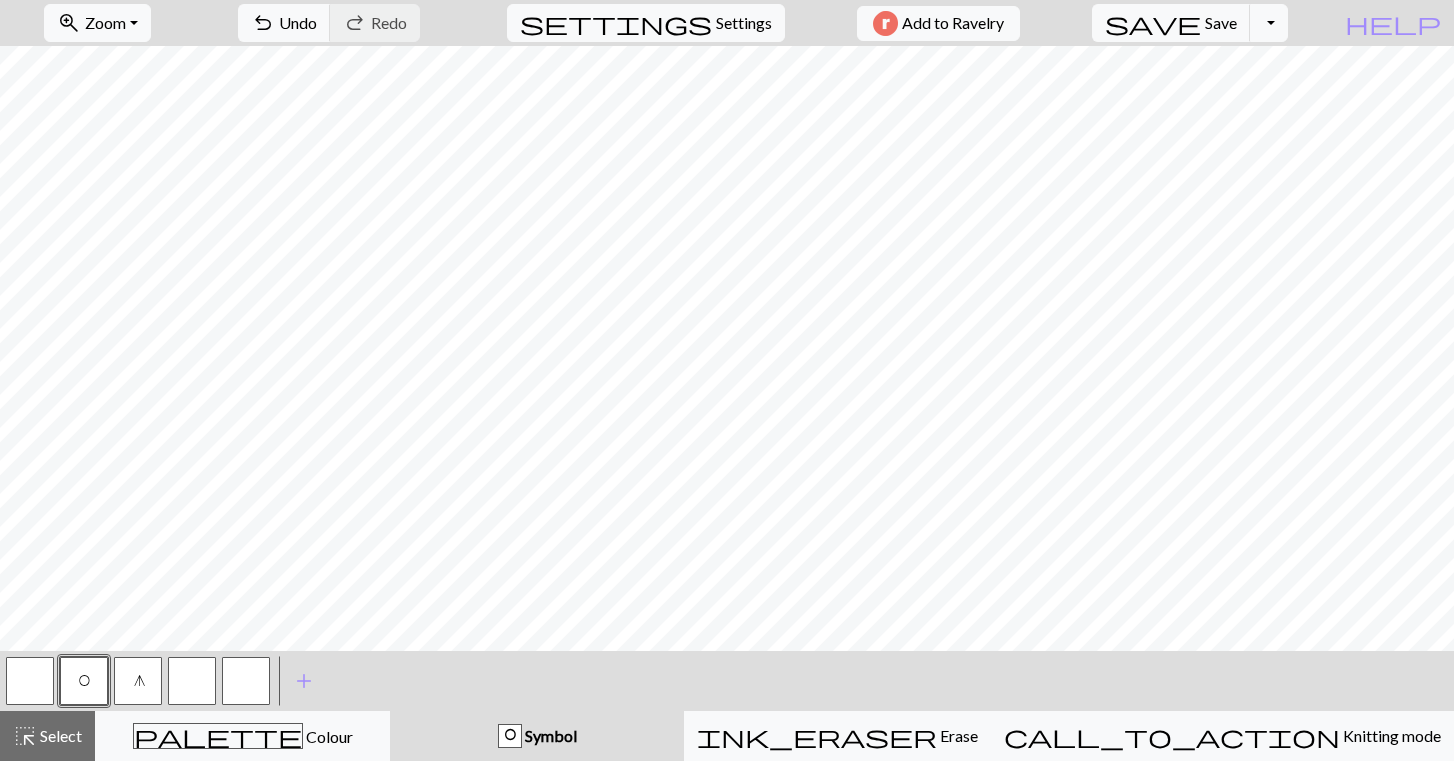 click at bounding box center [192, 681] 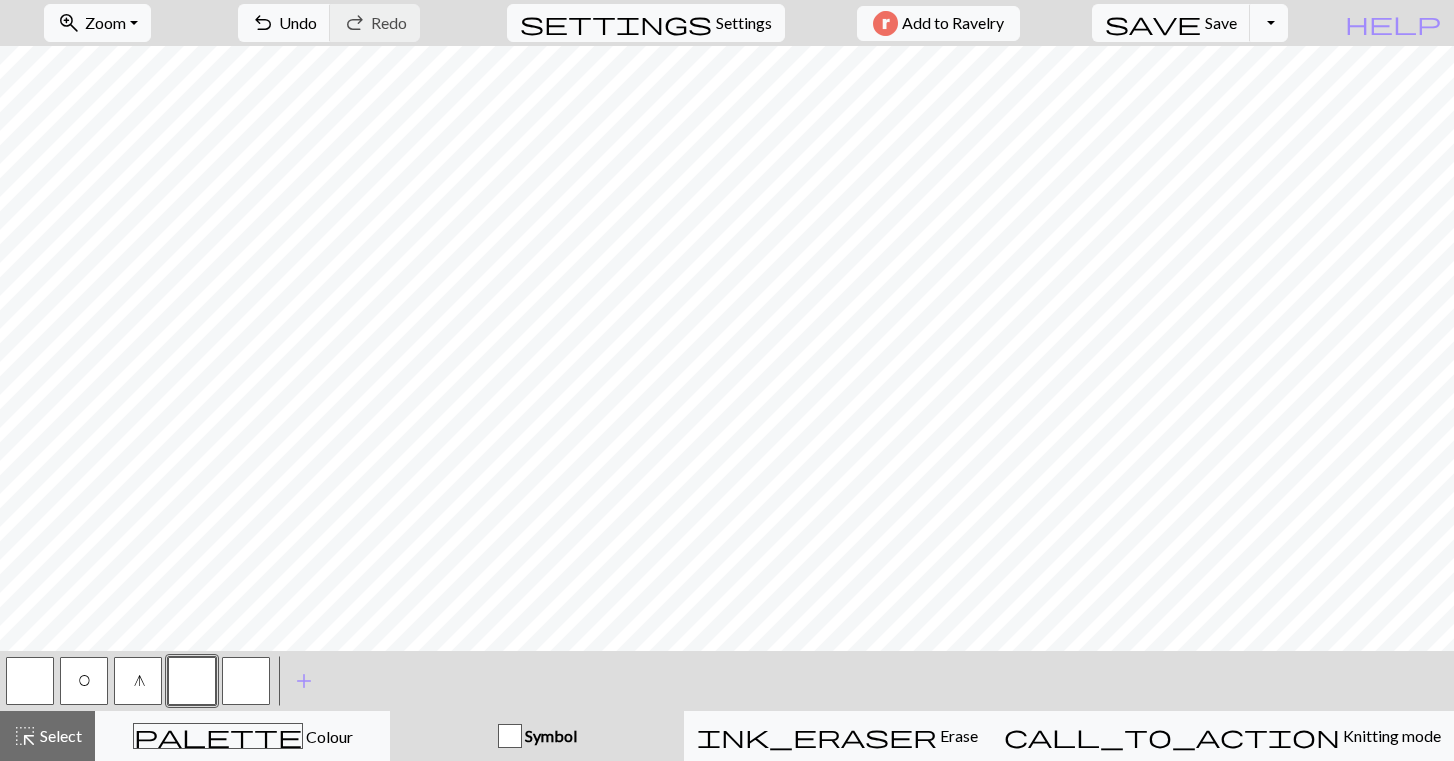 click at bounding box center (192, 681) 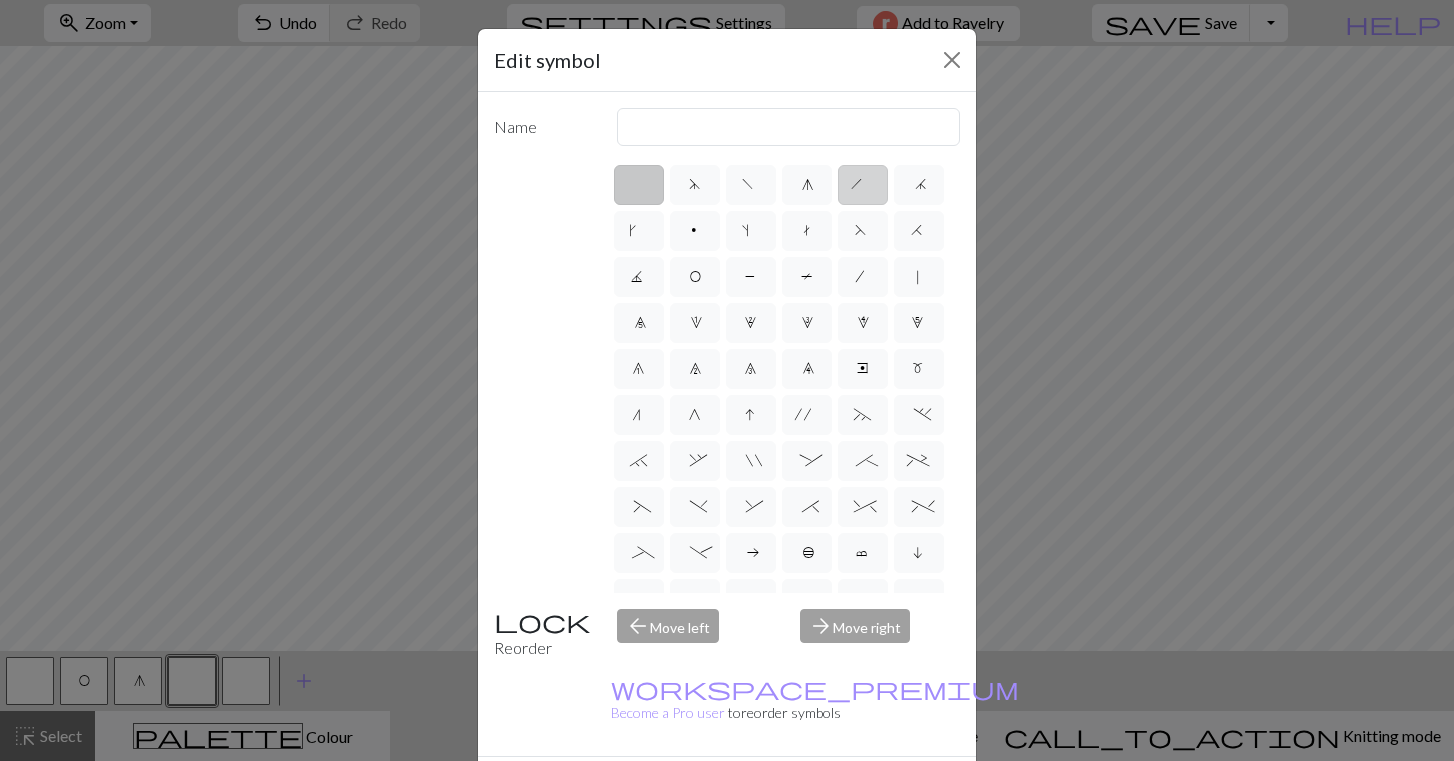 click on "h" at bounding box center (863, 185) 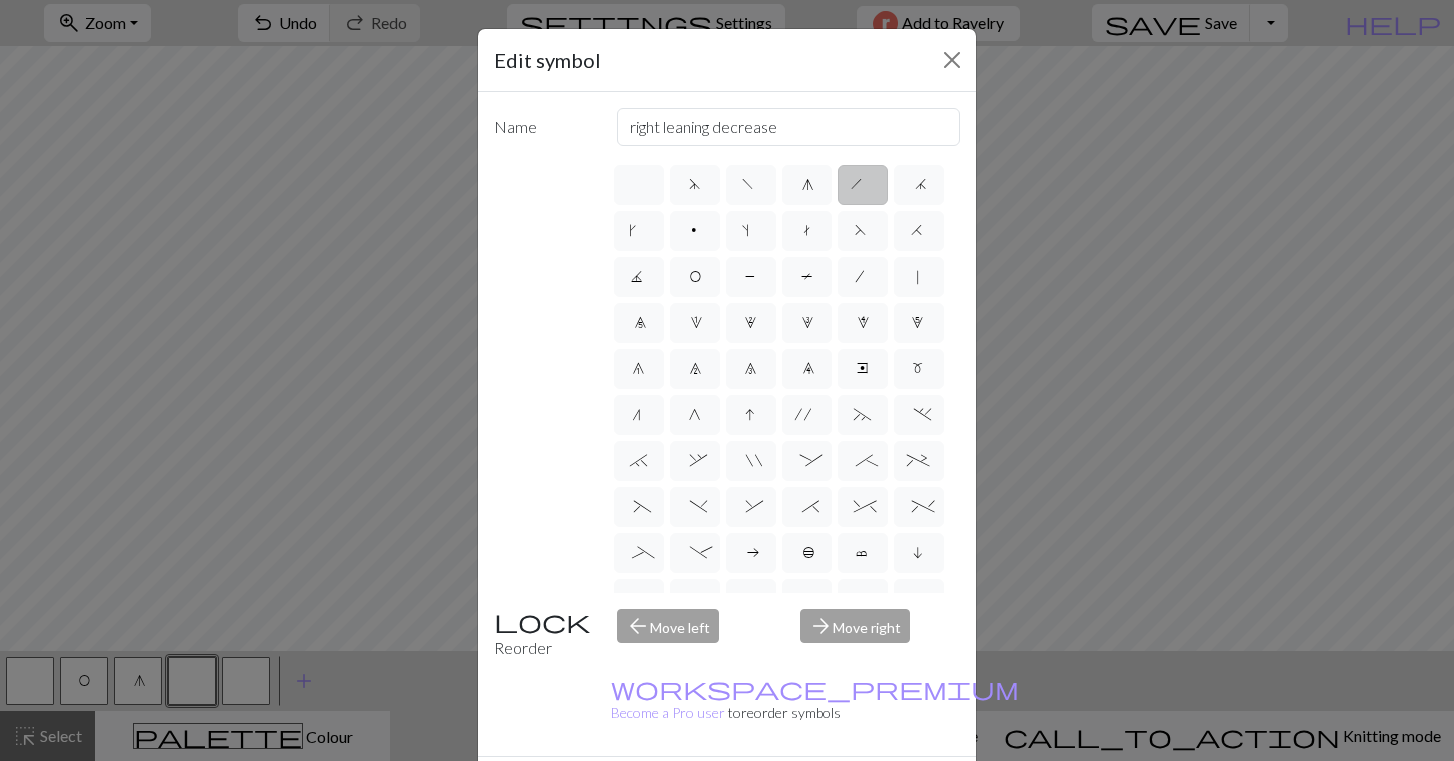 click on "Done" at bounding box center (847, 792) 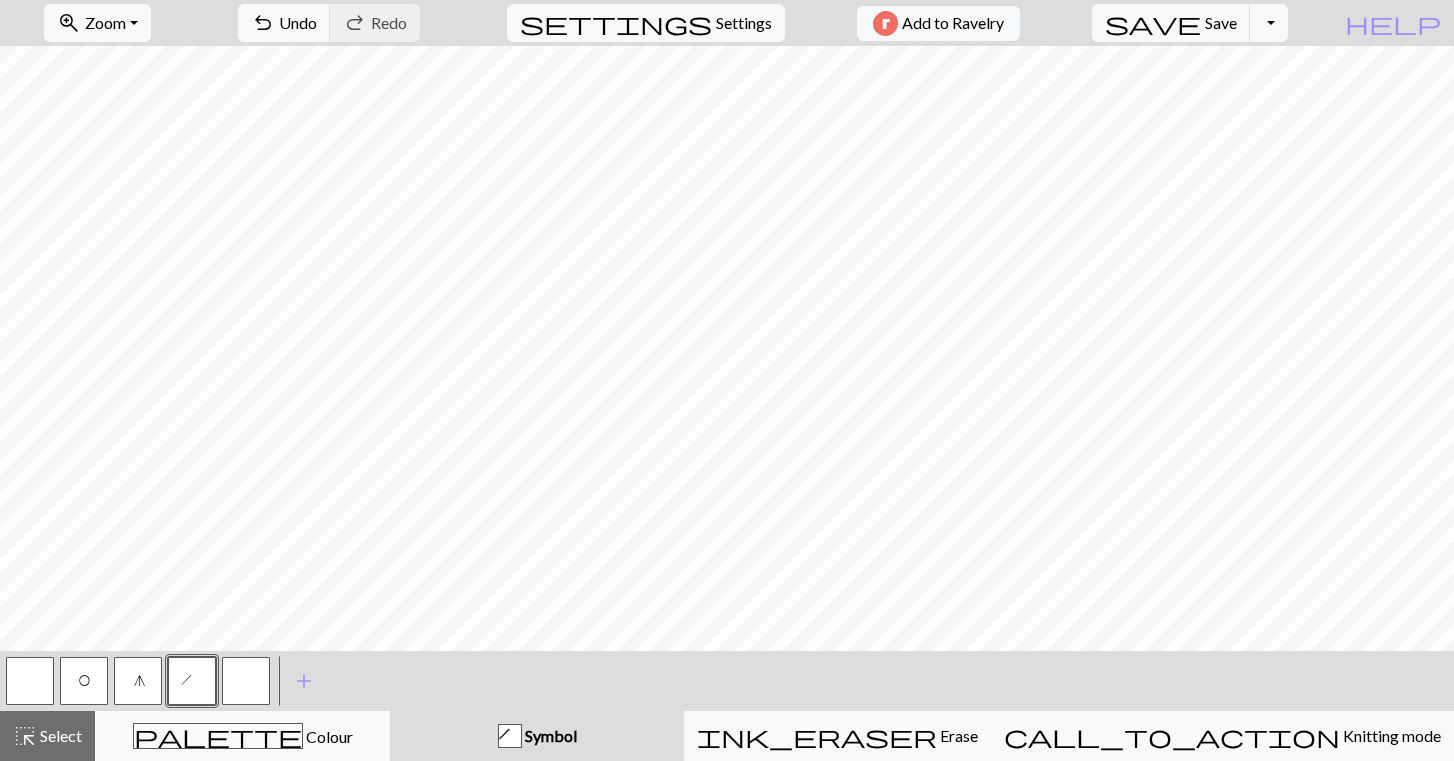 click at bounding box center (246, 681) 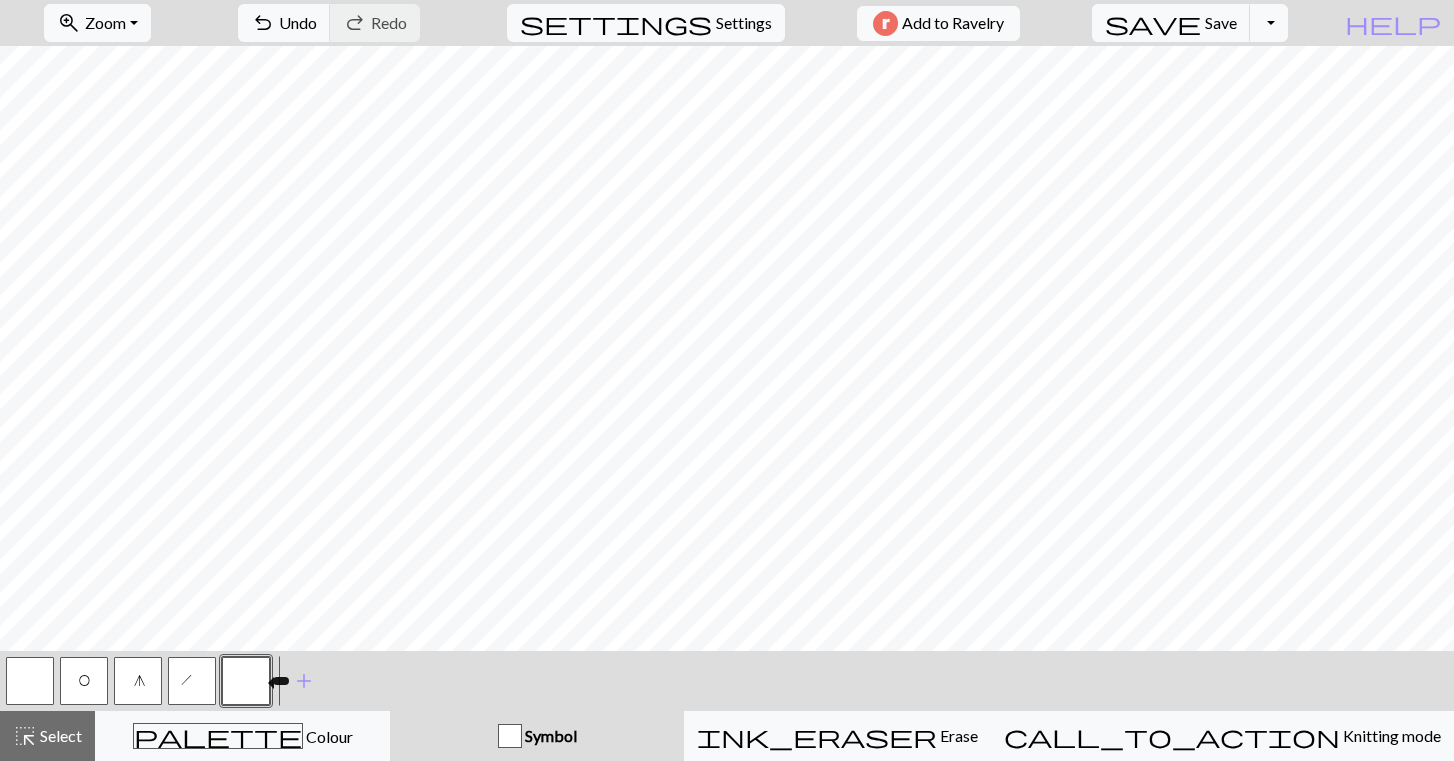 click at bounding box center [246, 681] 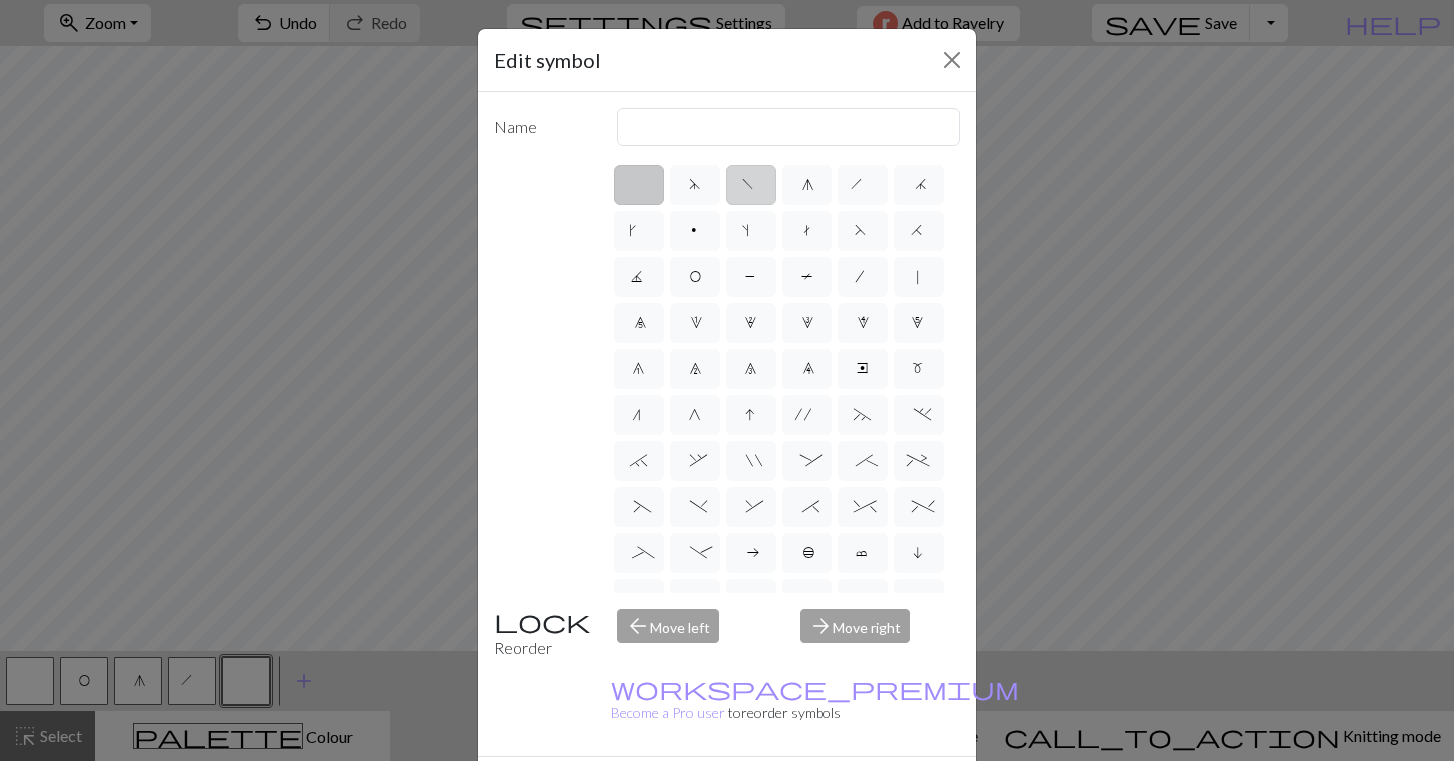 click on "f" at bounding box center [750, 187] 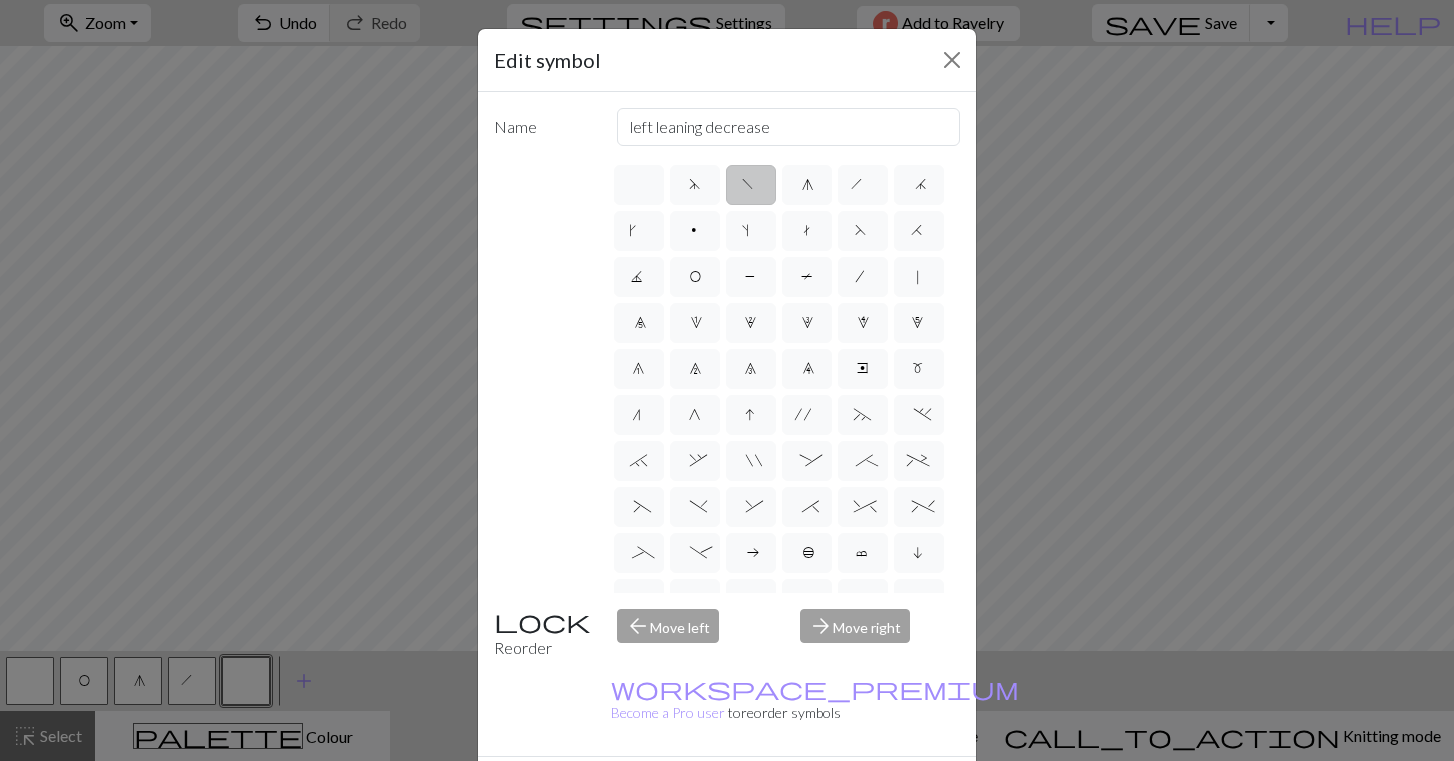 click on "Done" at bounding box center [847, 792] 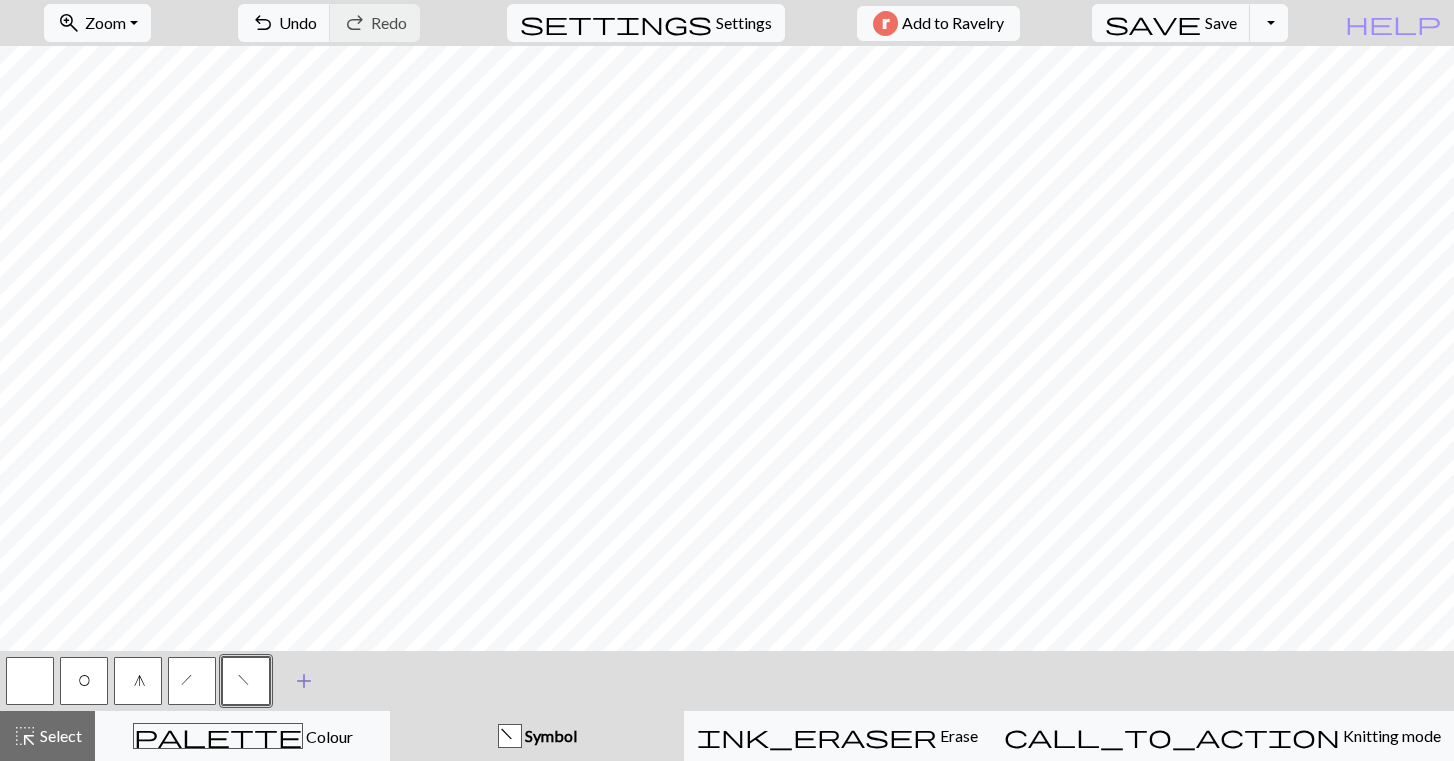 click on "add" at bounding box center (304, 681) 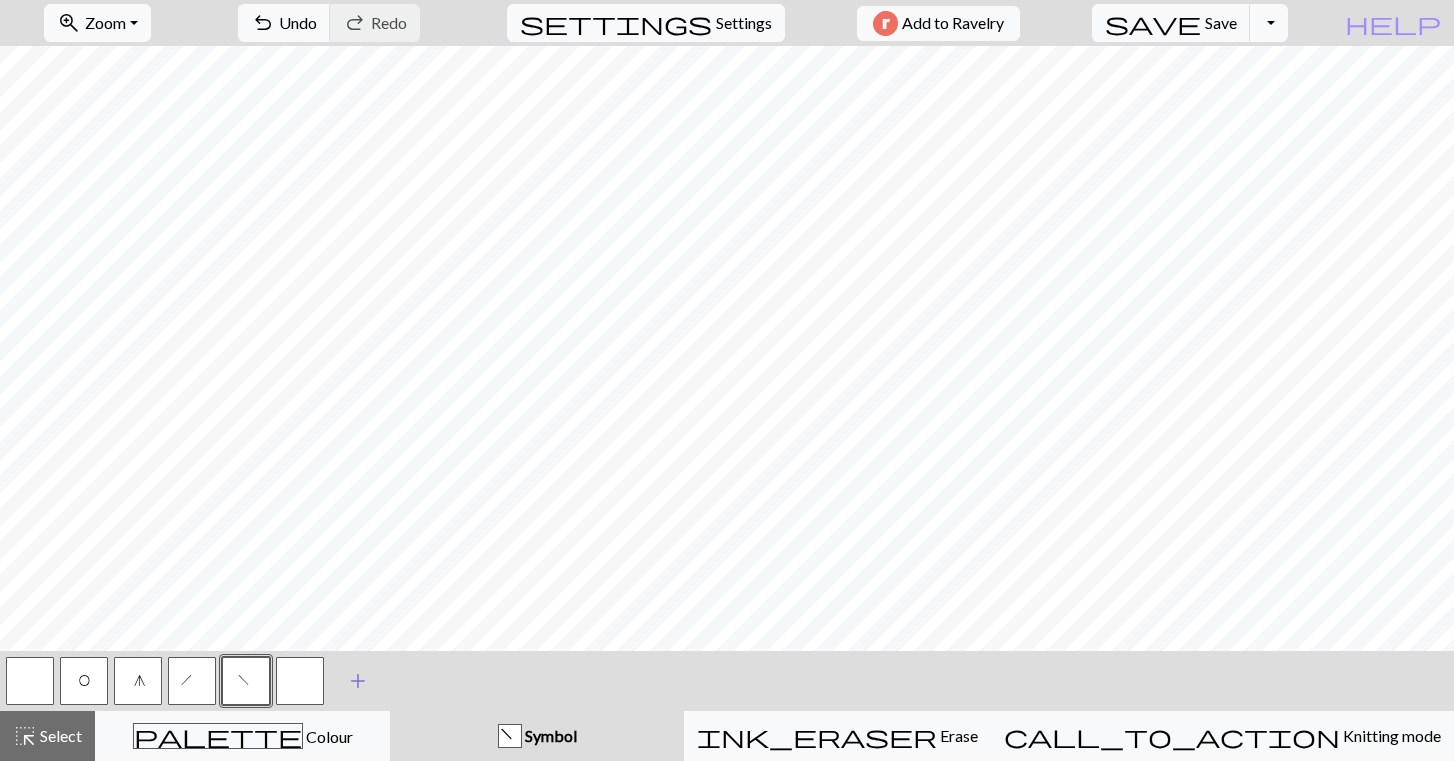 click at bounding box center (300, 681) 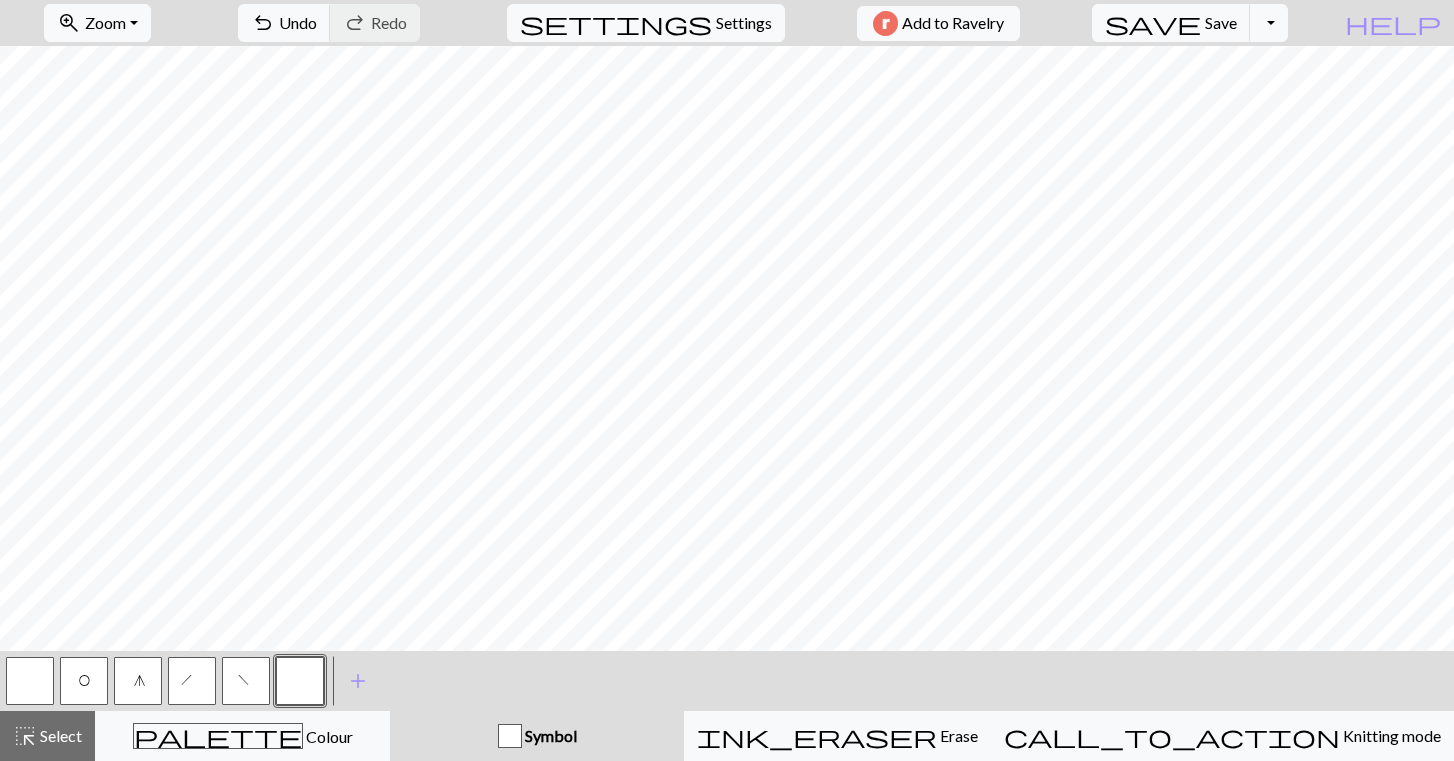 click at bounding box center [300, 681] 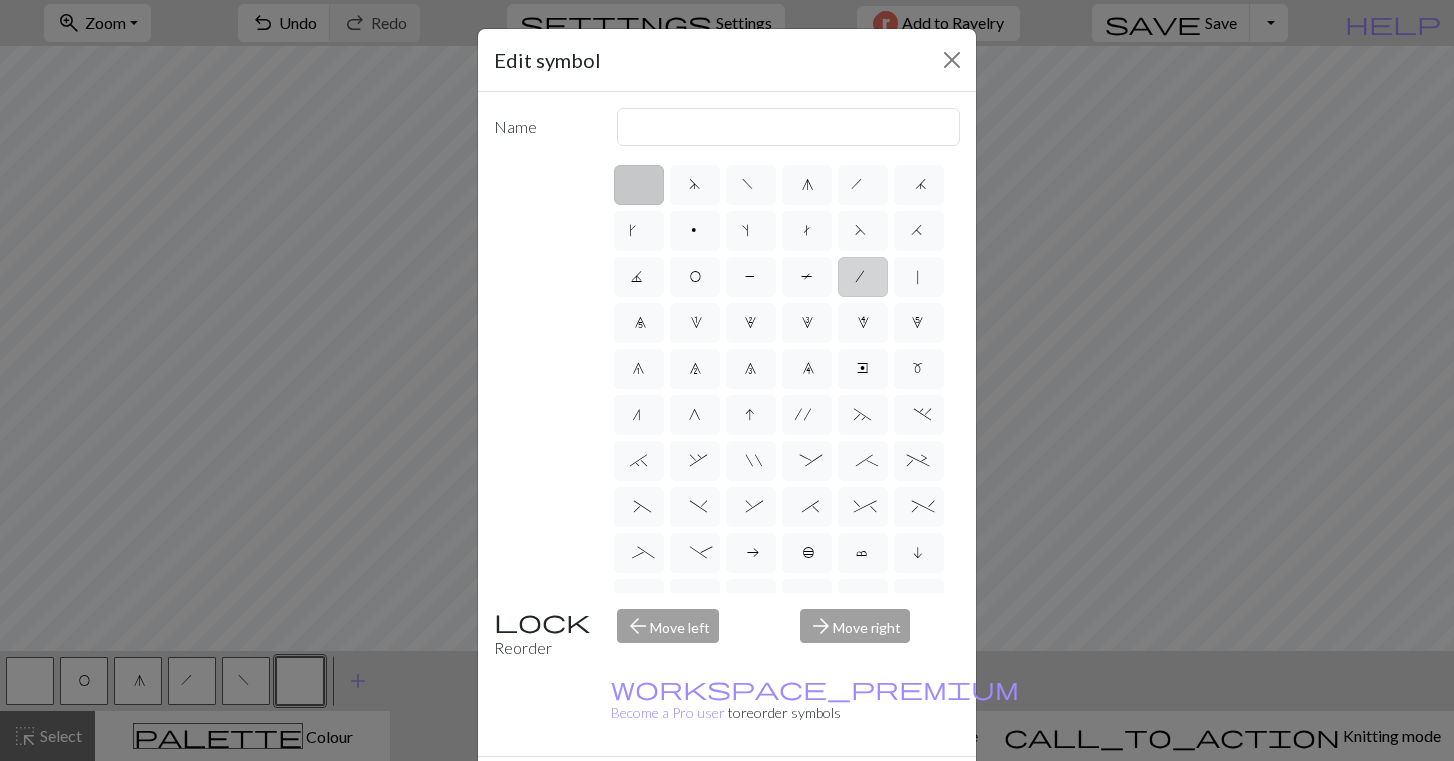 click on "/" at bounding box center (863, 279) 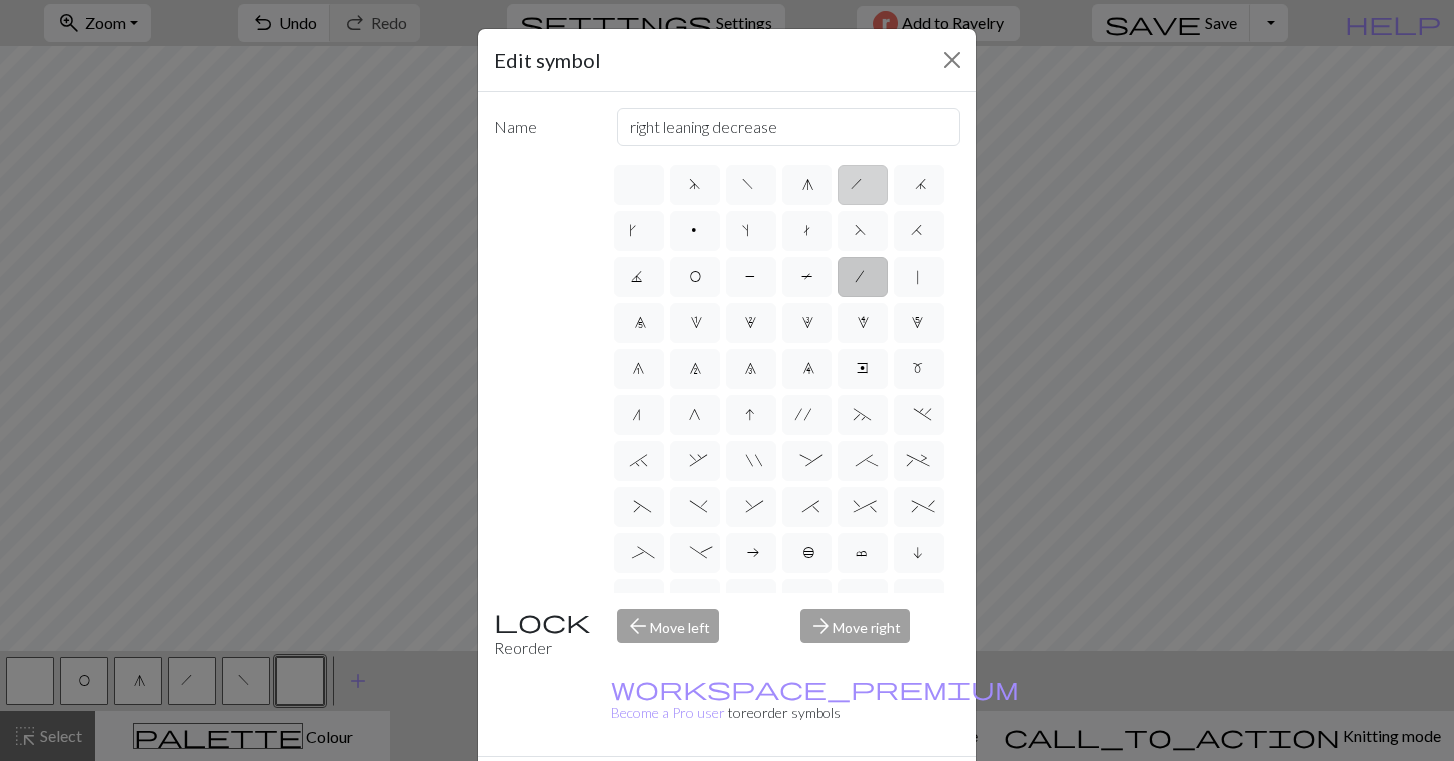 click on "h" at bounding box center (863, 187) 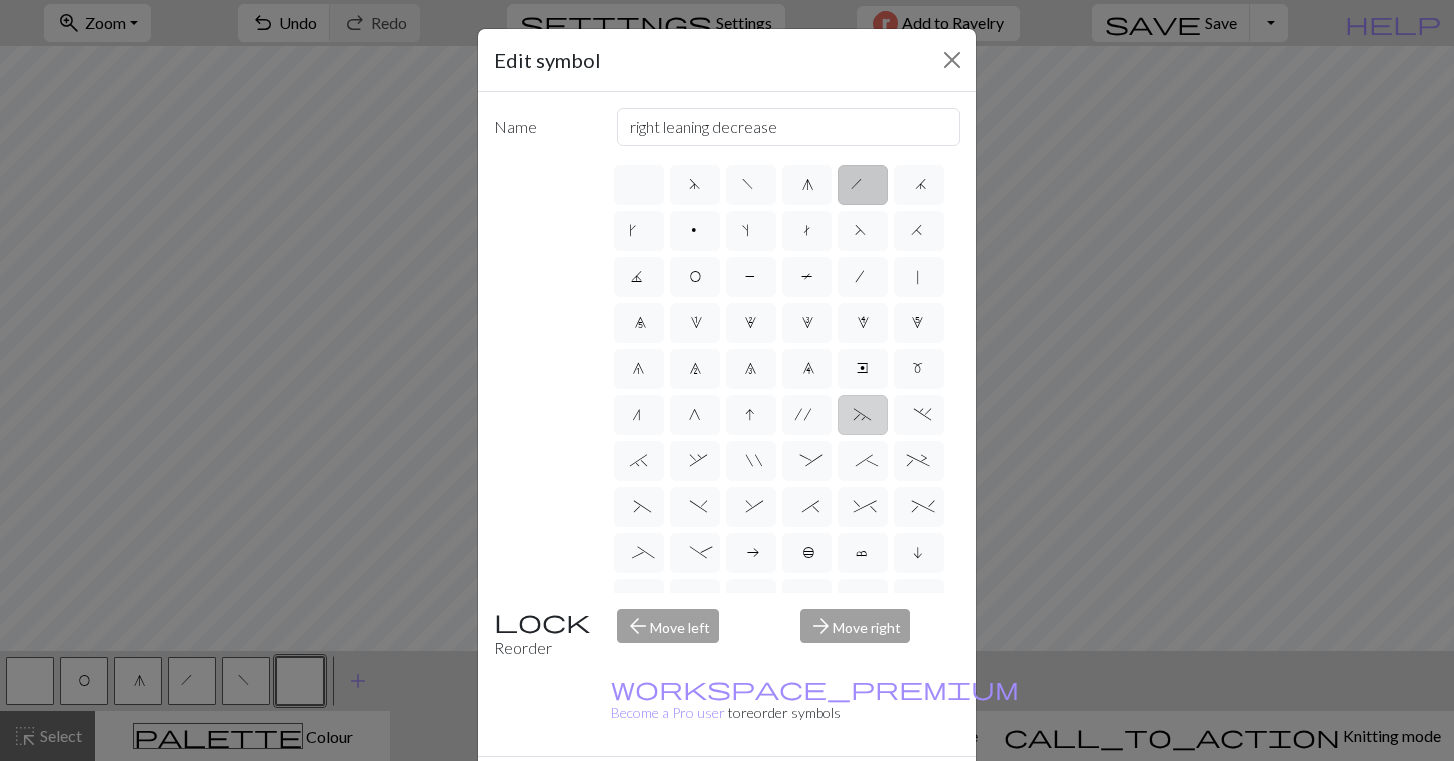 click on "~" at bounding box center (863, 415) 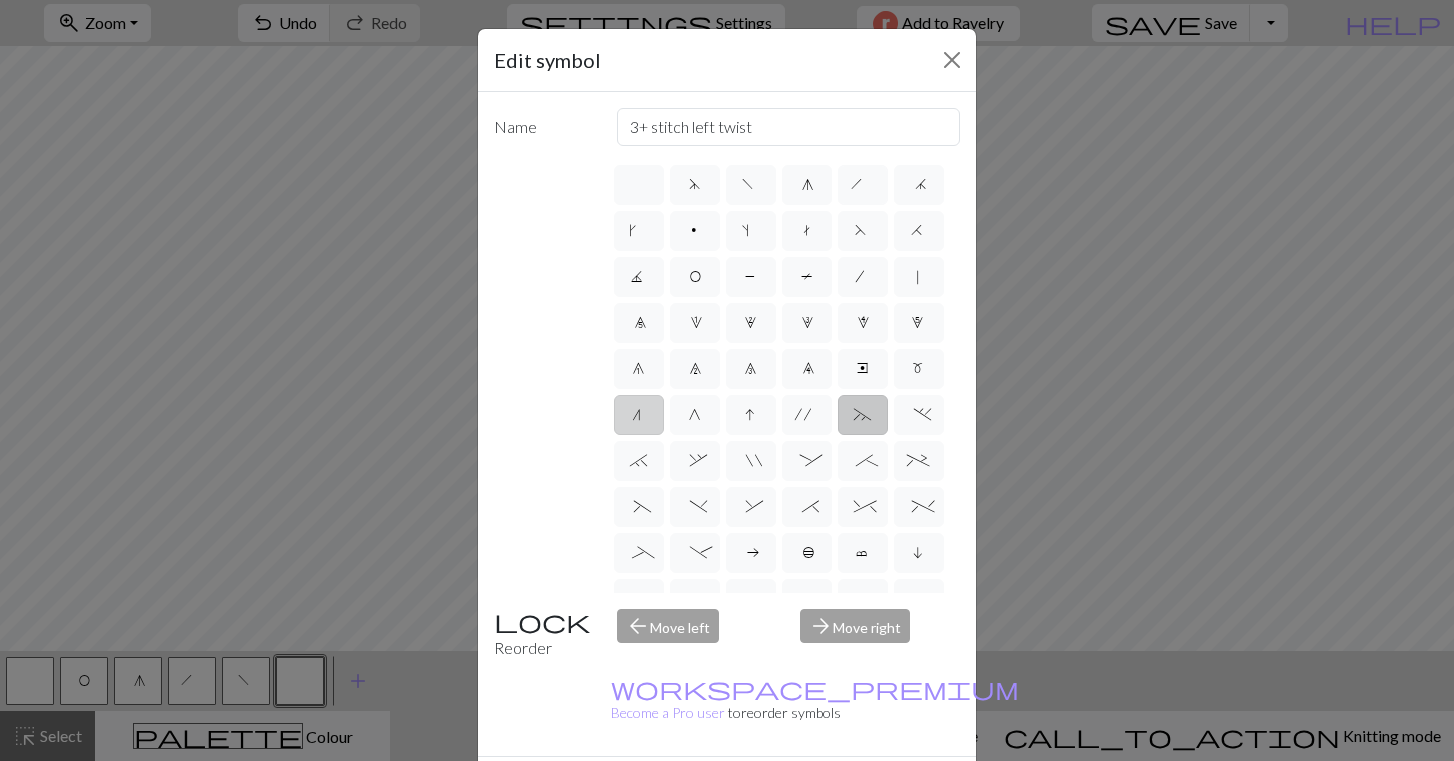 click on "n" at bounding box center (638, 417) 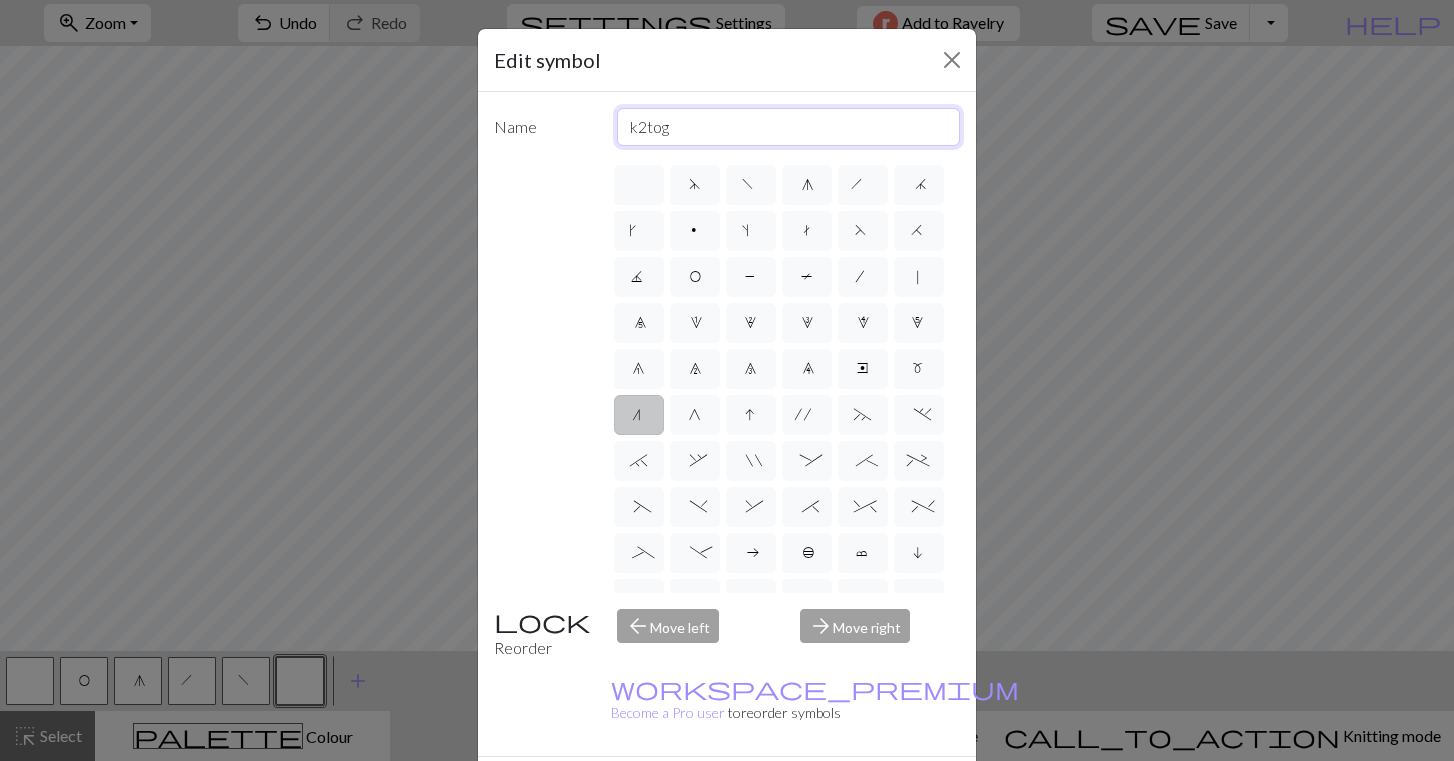 click on "k2tog" at bounding box center [789, 127] 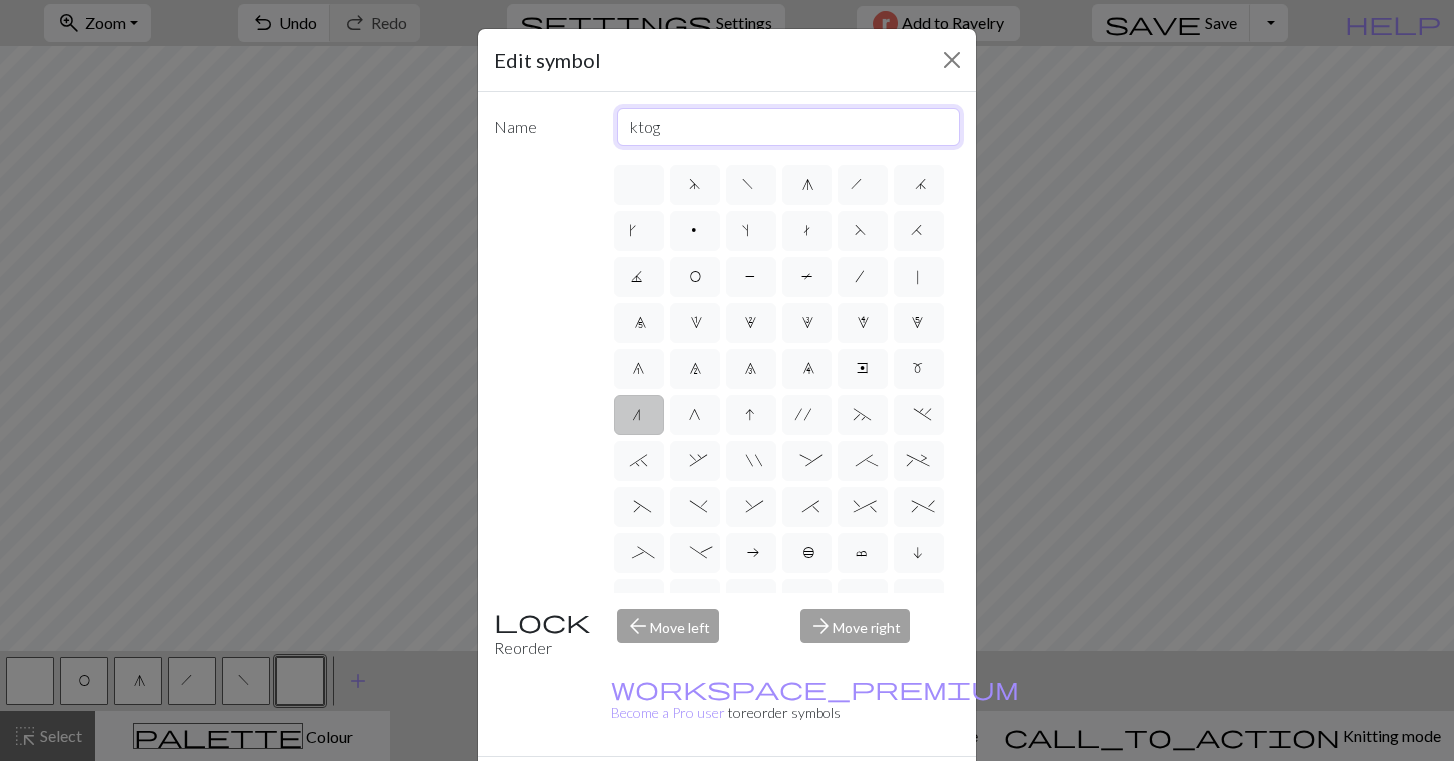 type on "k3tog" 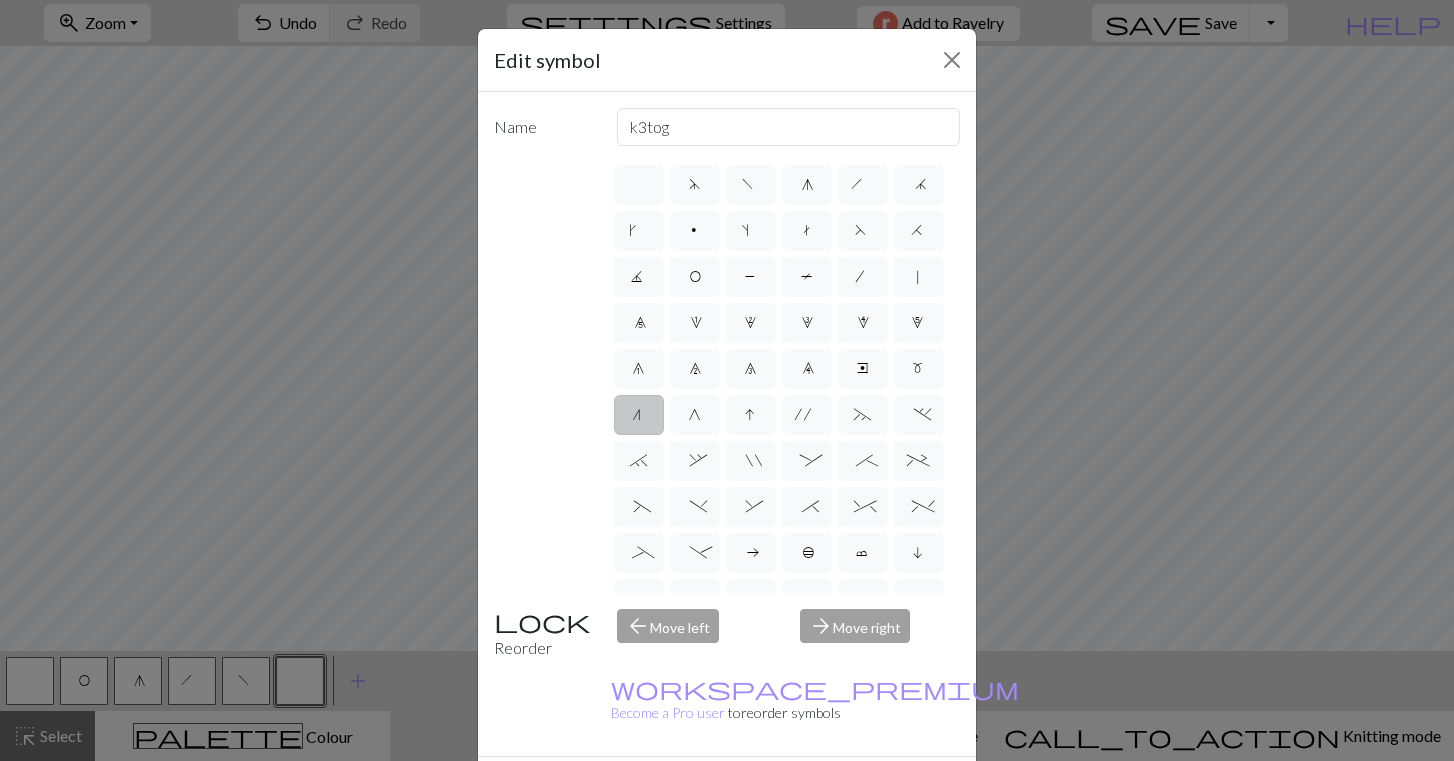 click on "Done" at bounding box center (847, 792) 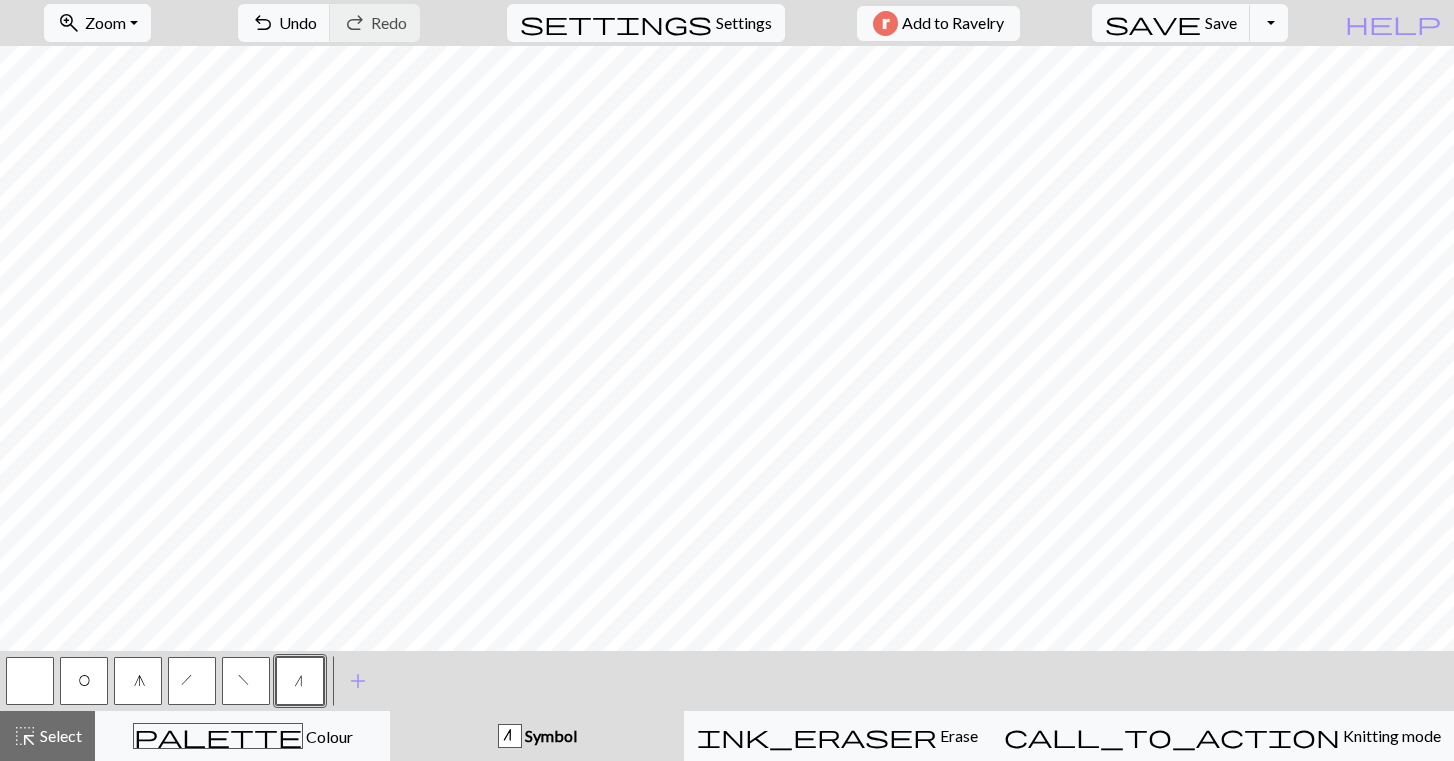 click on "g" at bounding box center [138, 681] 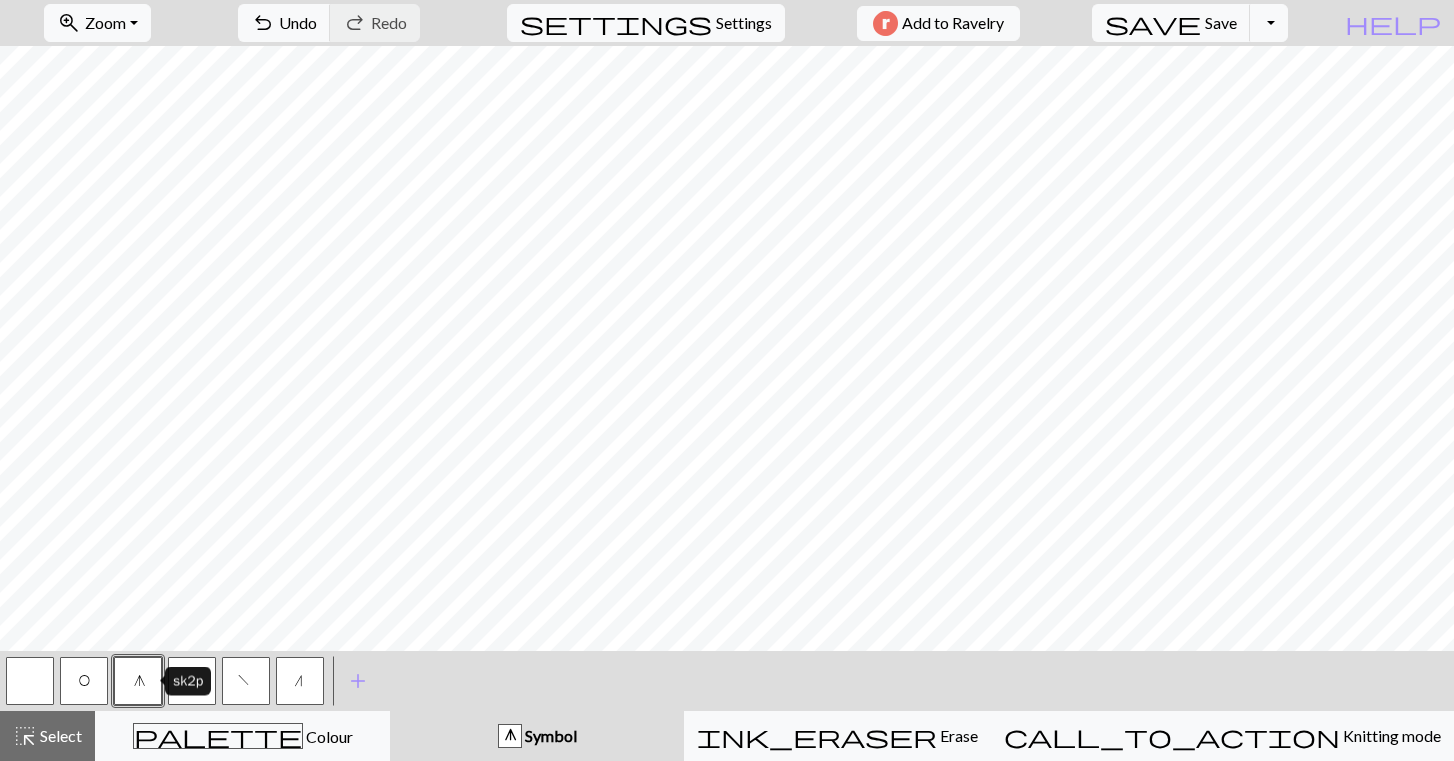 click on "g" at bounding box center (138, 681) 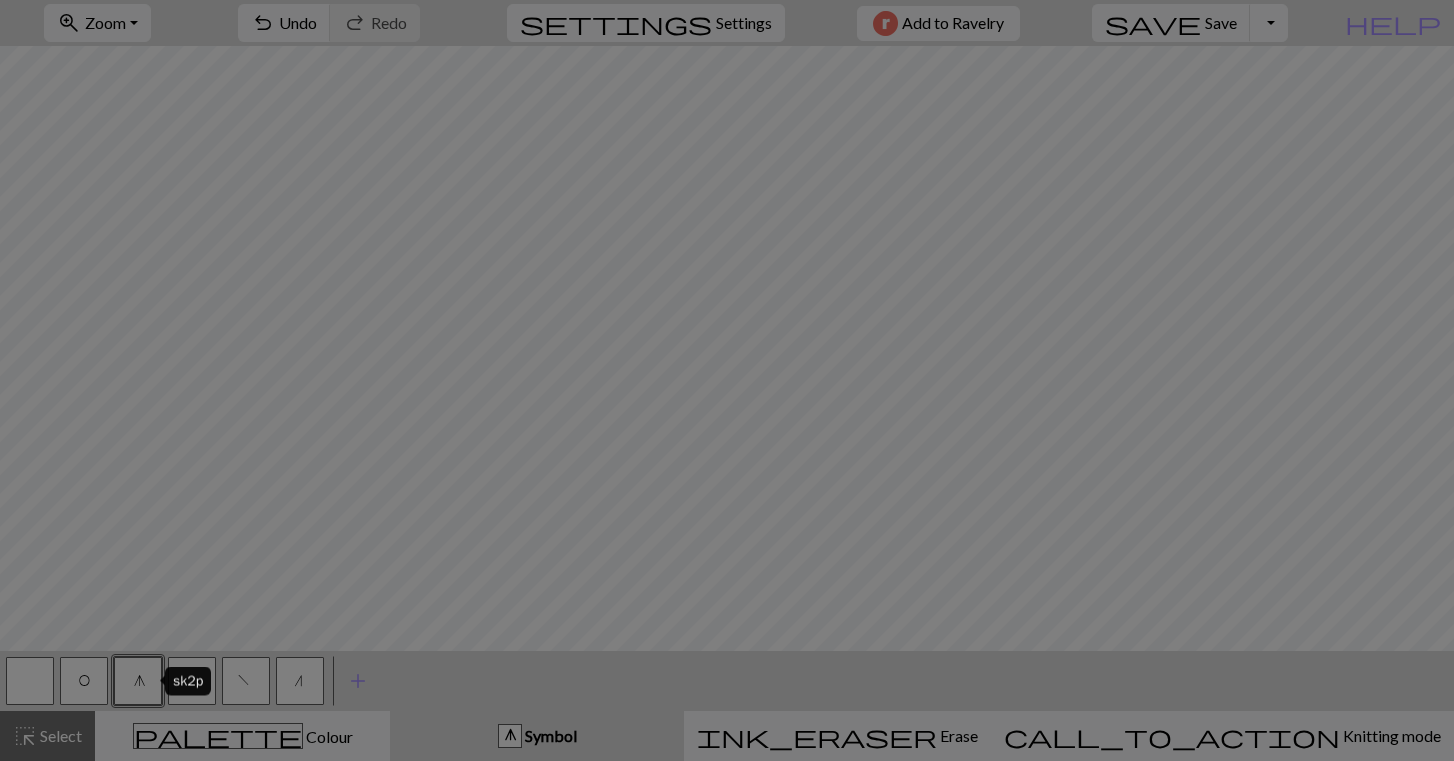 click on "Edit symbol Name sk2p d f g h j k p s t F H J O P T / | 0 1 2 3 4 5 6 7 8 9 e m n G I ' ~ . ` , " : ; + ( ) & * ^ % _ - a b c i l o r u v w x y z A B C D E K L M N R S U V W X Y < > Reorder arrow_back Move left arrow_forward Move right workspace_premium Become a Pro user   to  reorder symbols Delete Done Cancel" at bounding box center (727, 380) 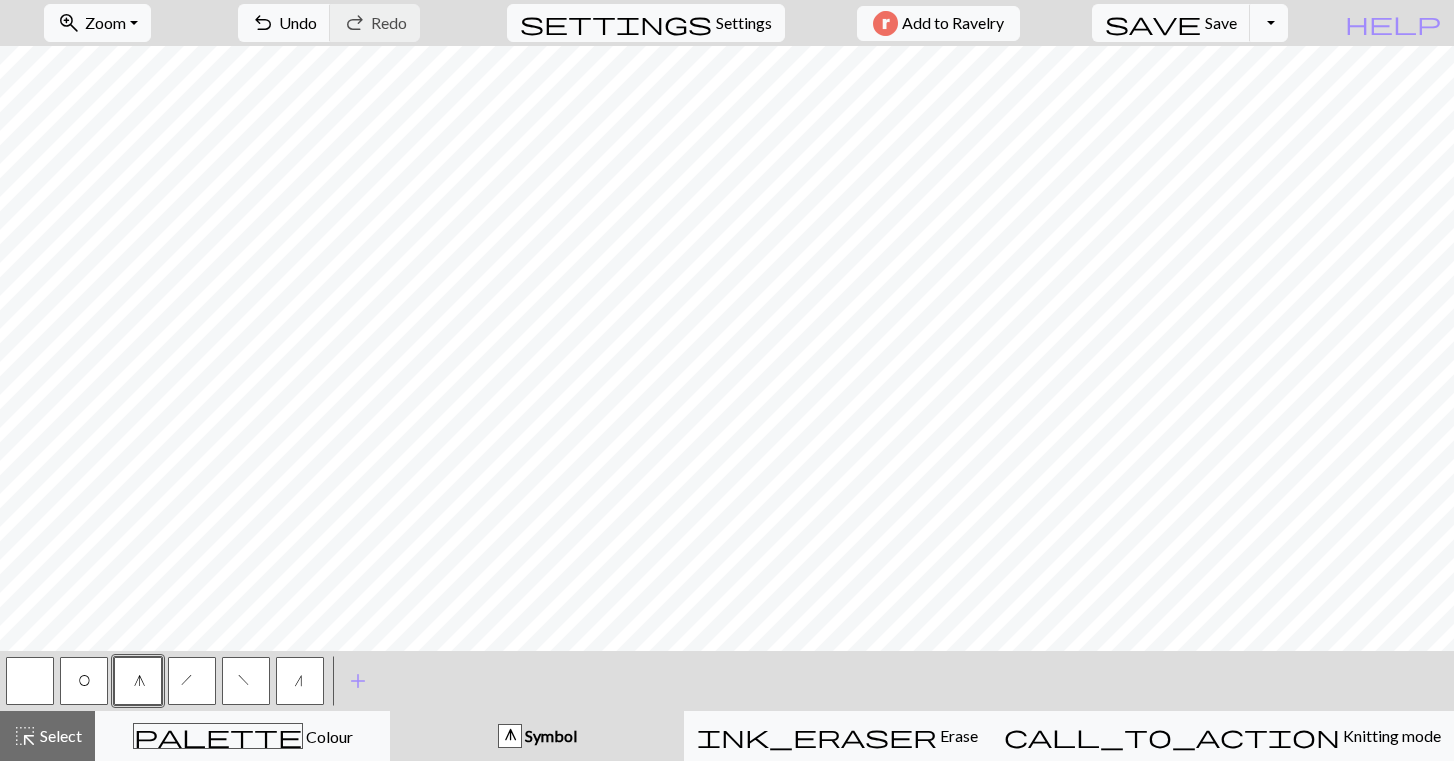 click on "g" at bounding box center (138, 681) 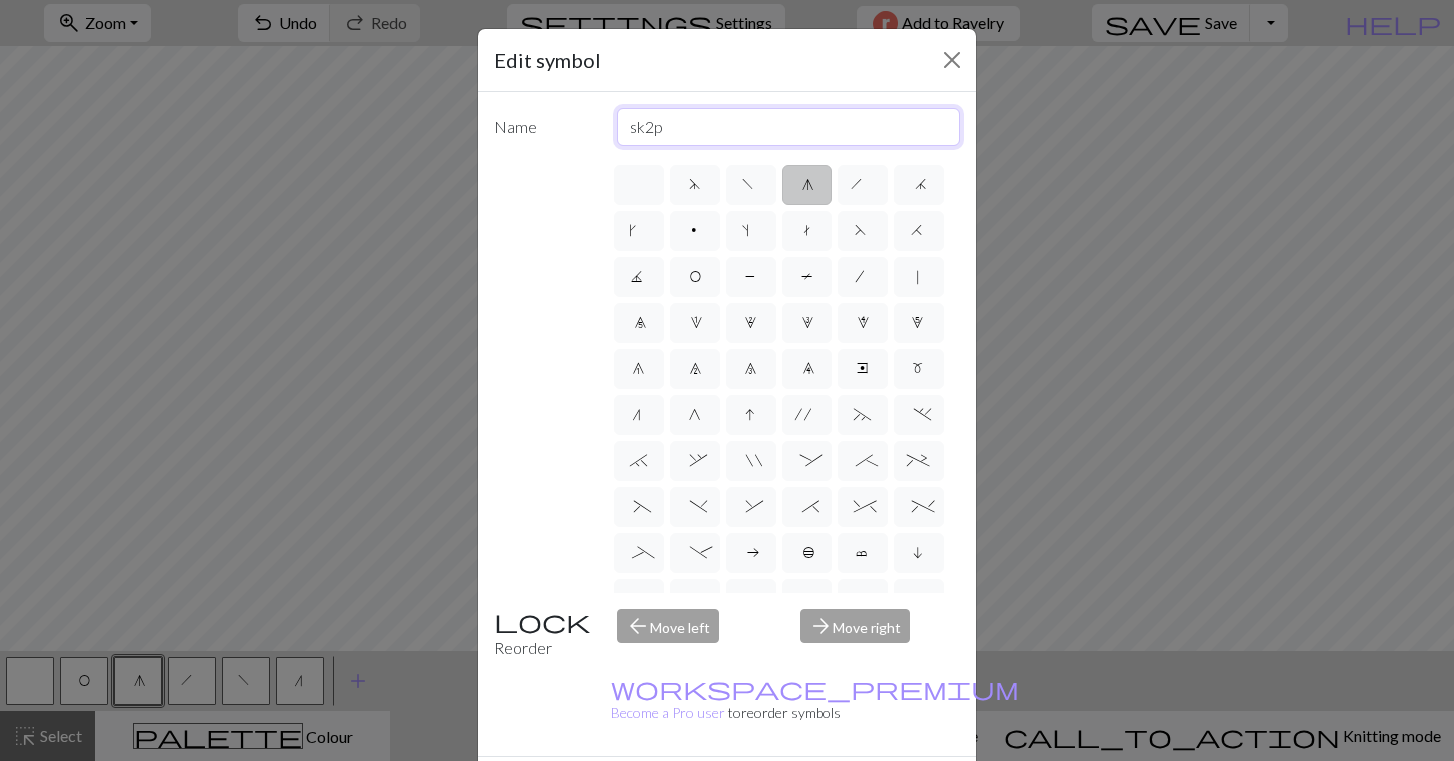 click on "sk2p" at bounding box center [789, 127] 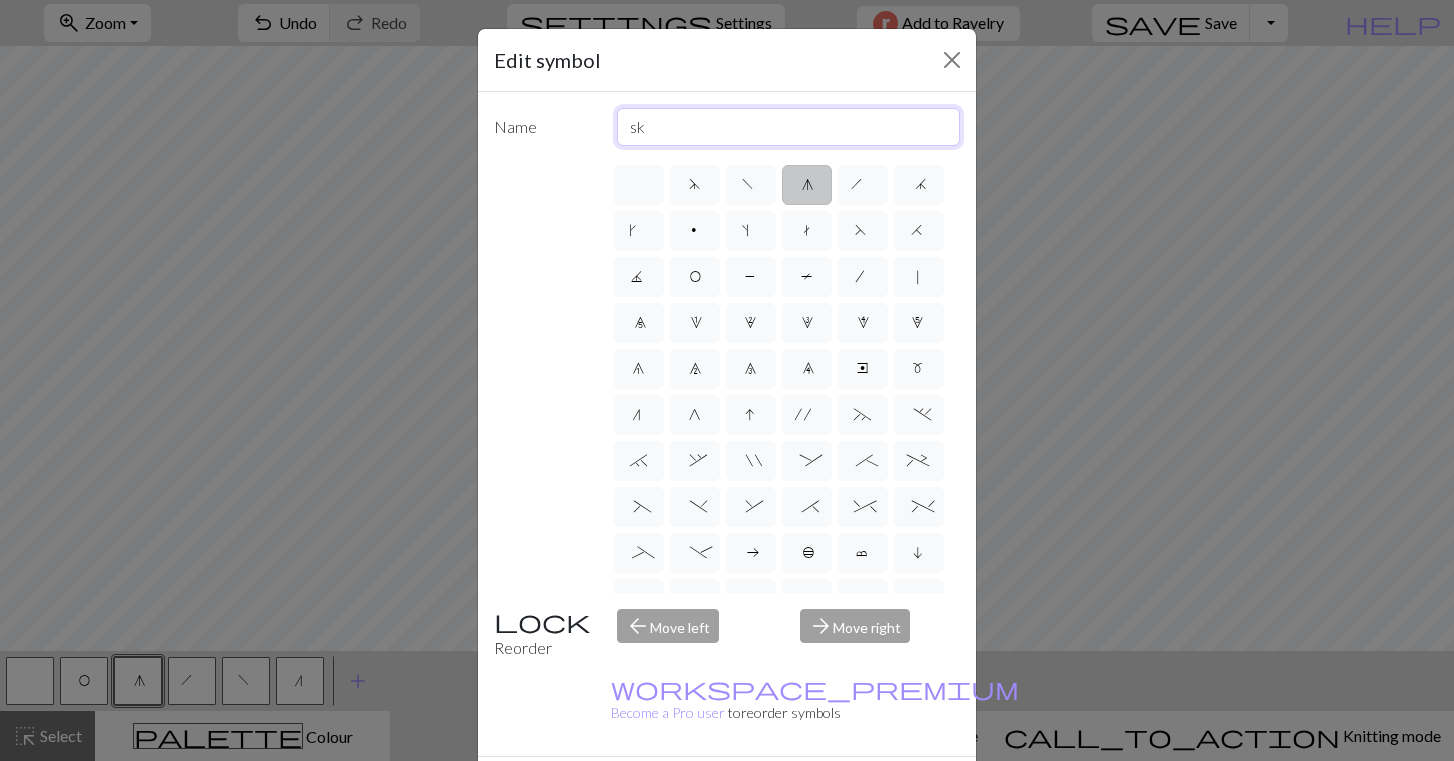 type on "s" 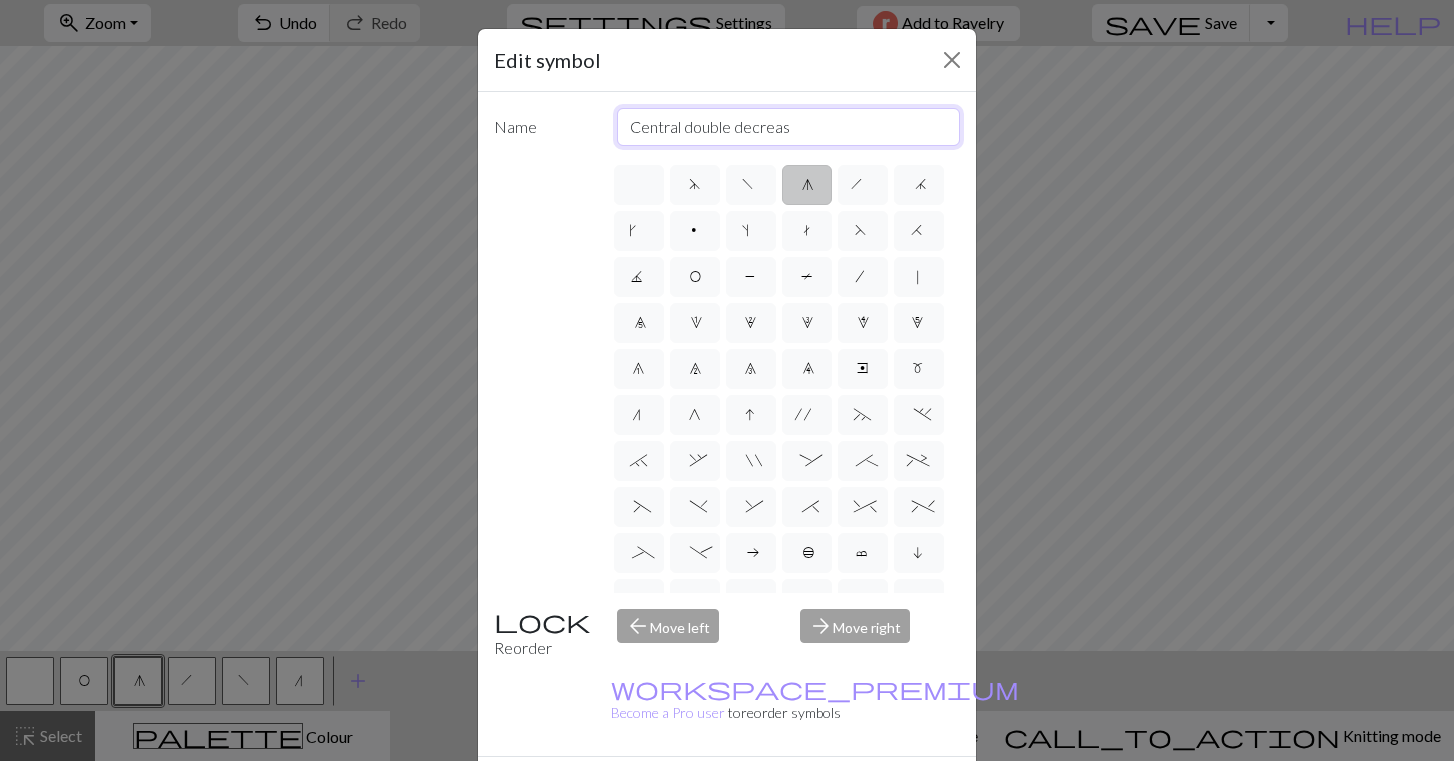 type on "Central double decrease" 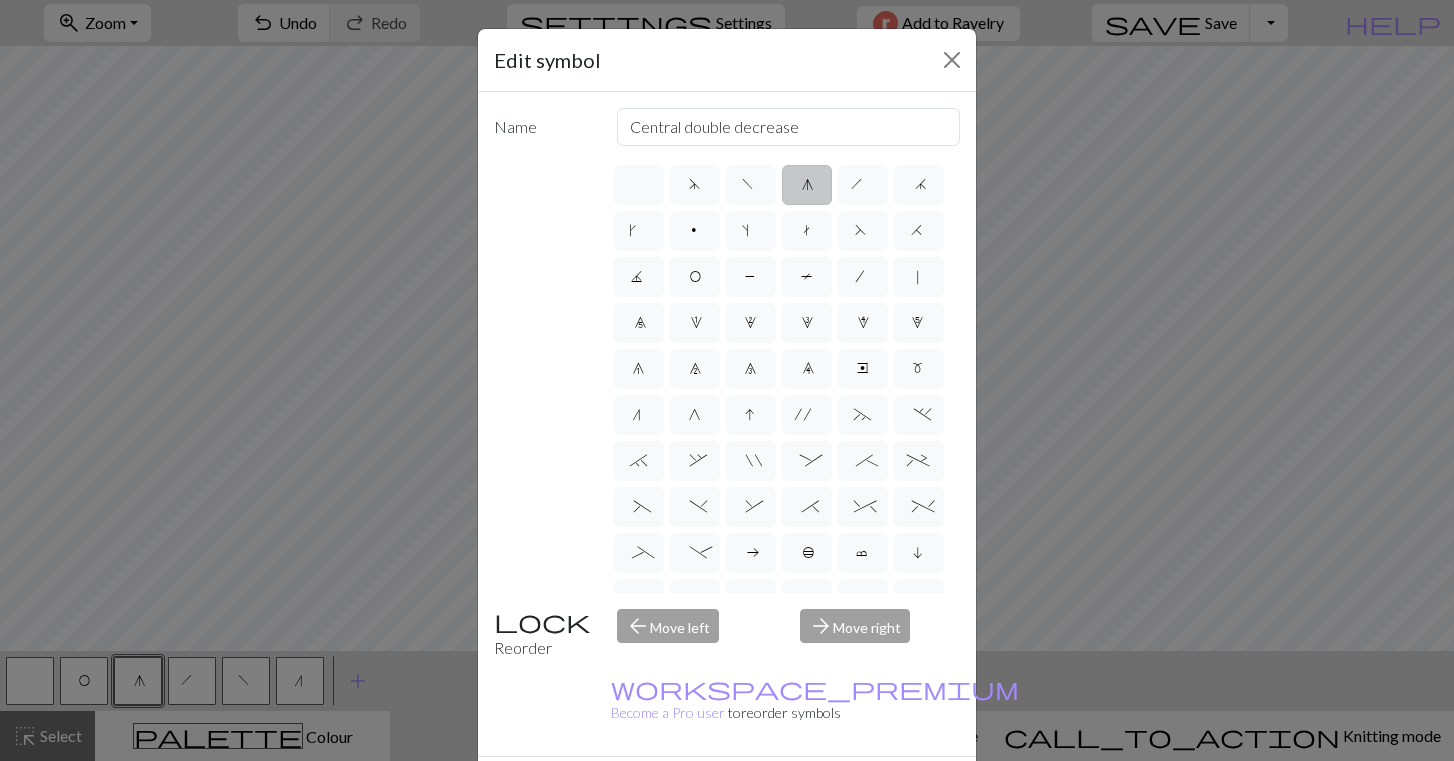 click on "Done" at bounding box center [847, 792] 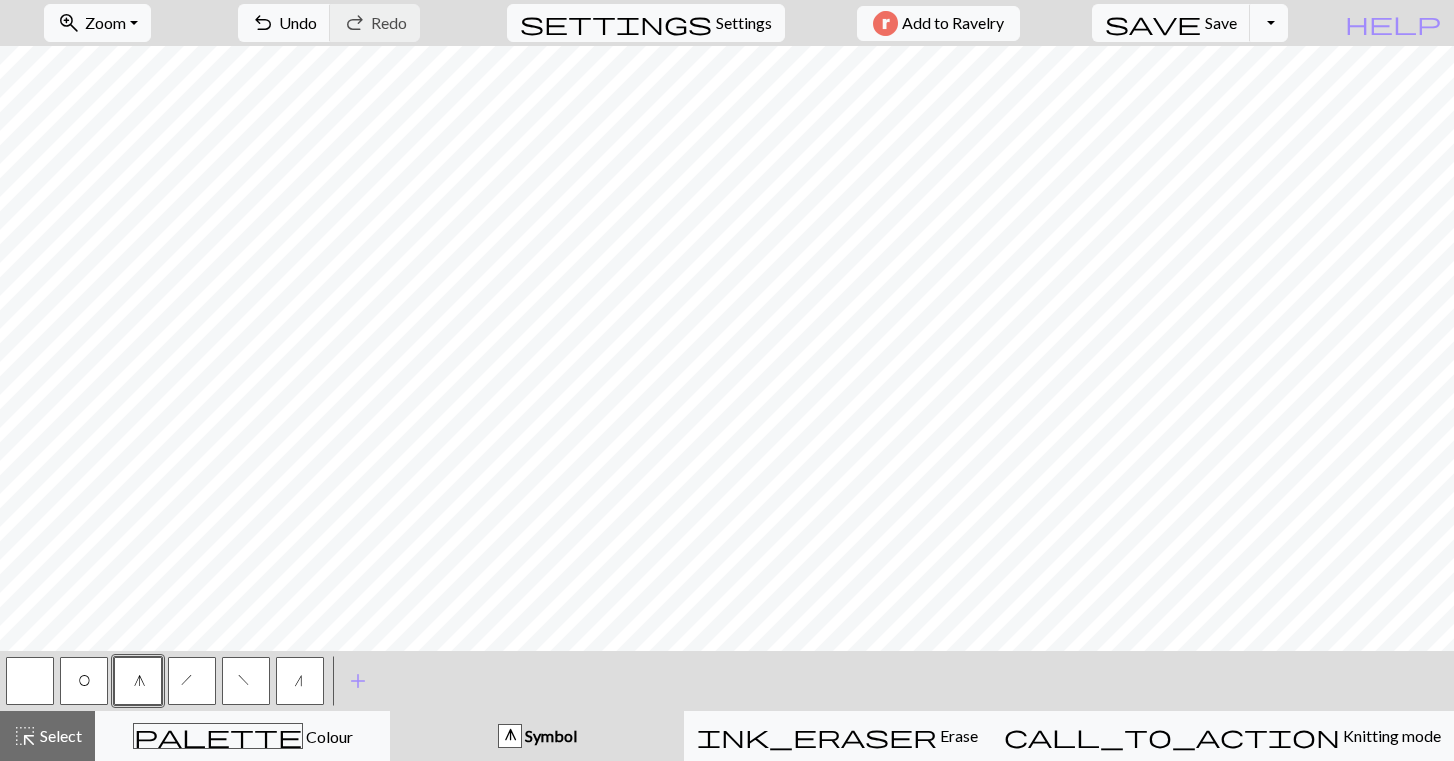 click on "O" at bounding box center [84, 681] 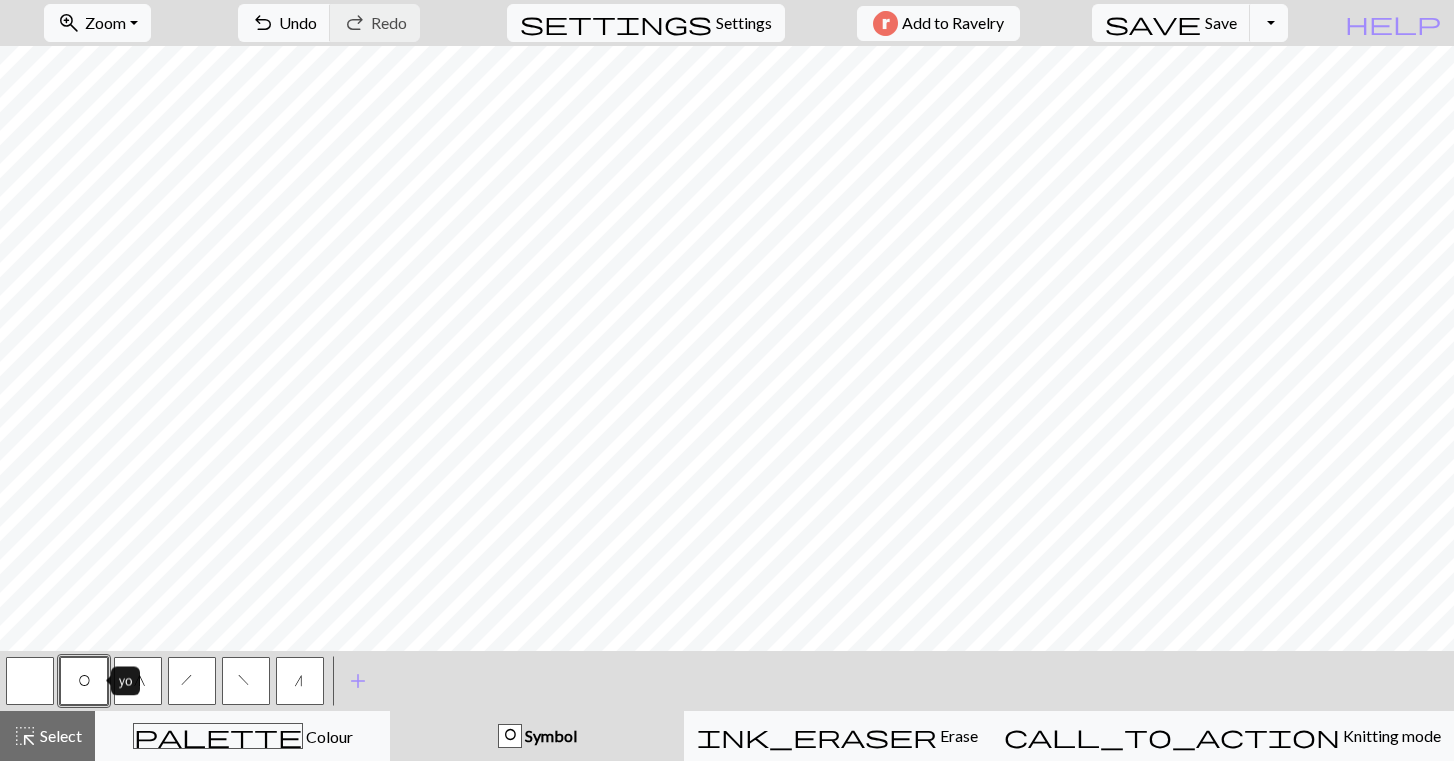 click on "O" at bounding box center (84, 681) 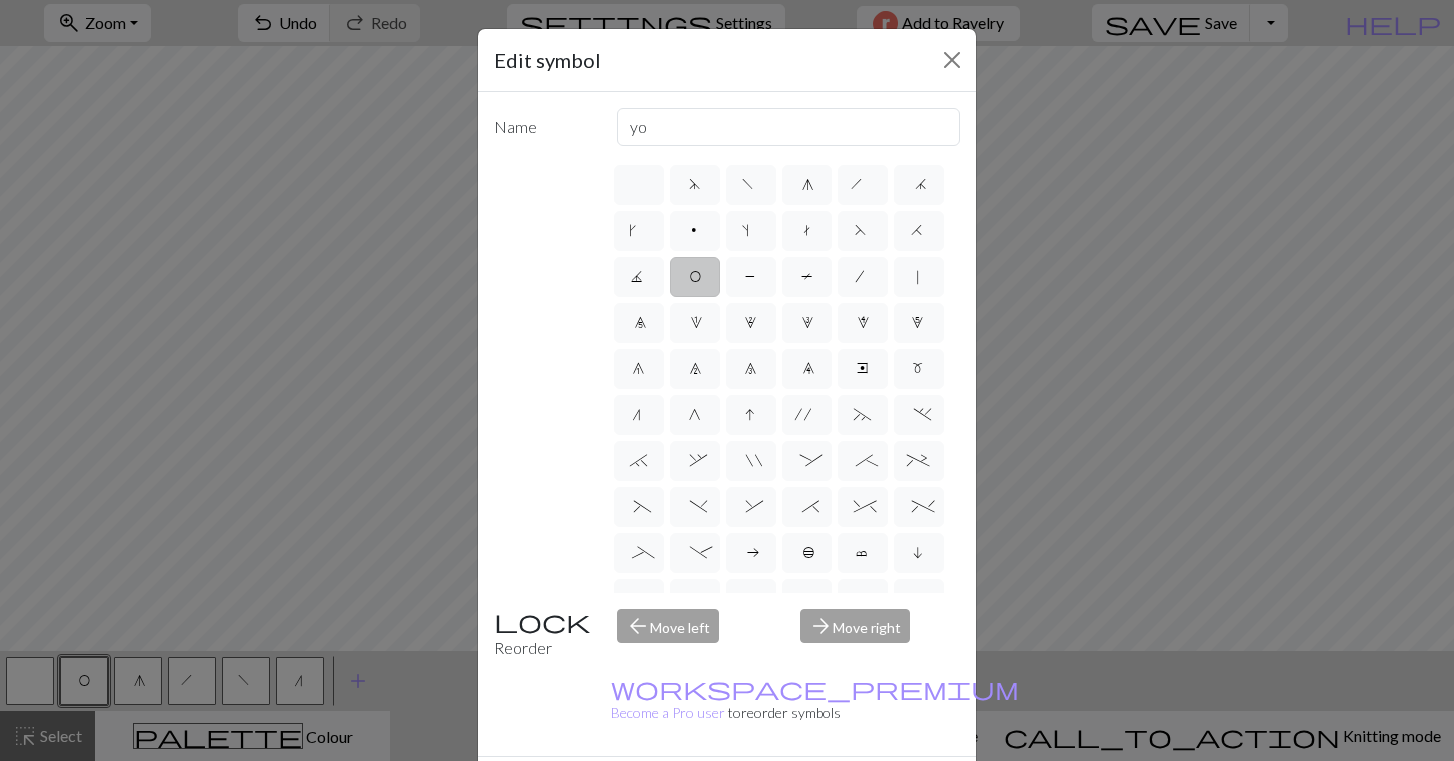 click on "Edit symbol Name yo d f g h j k p s t F H J O P T / | 0 1 2 3 4 5 6 7 8 9 e m n G I ' ~ . ` , " : ; + ( ) & * ^ % _ - a b c i l o r u v w x y z A B C D E K L M N R S U V W X Y < > Reorder arrow_back Move left arrow_forward Move right workspace_premium Become a Pro user   to  reorder symbols Delete Done Cancel" at bounding box center (727, 380) 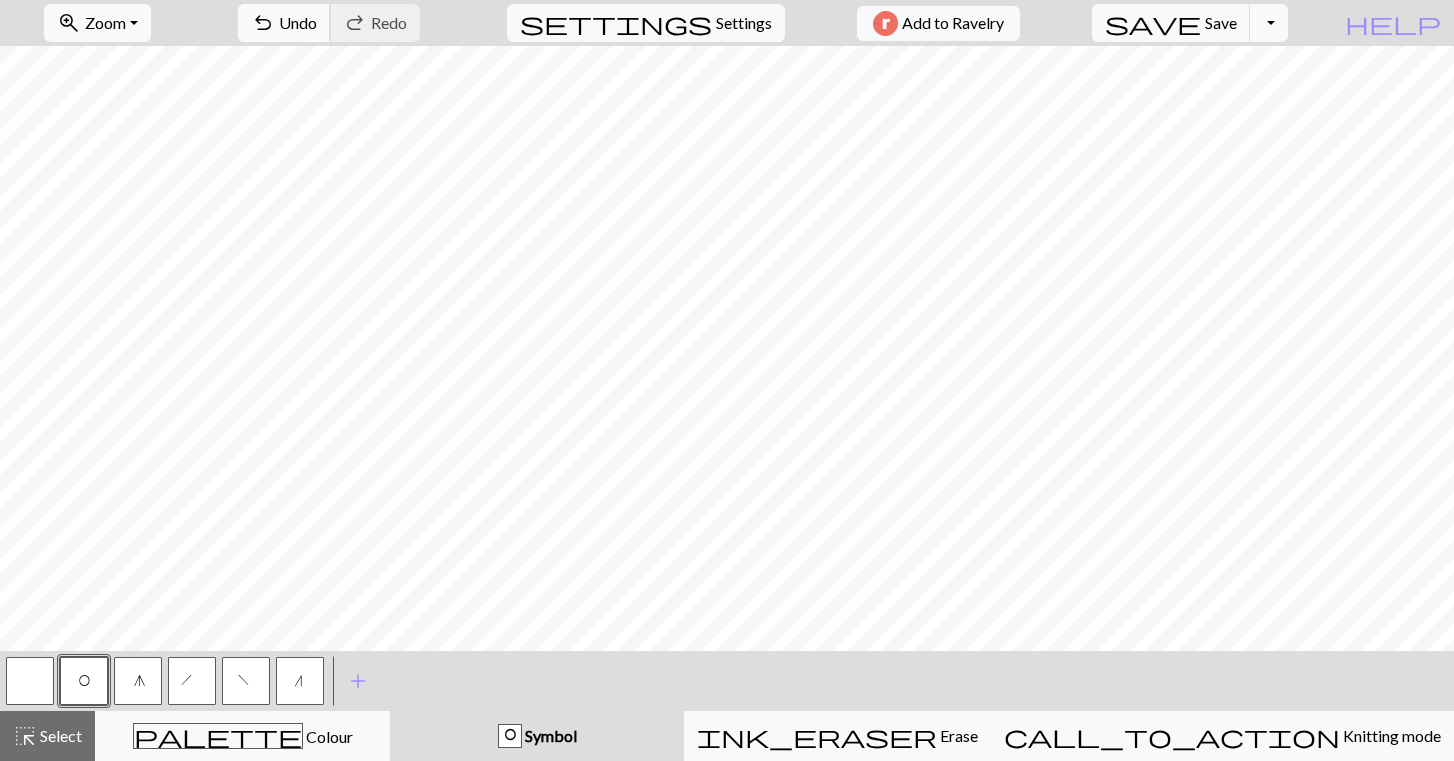 click on "Undo" at bounding box center (298, 22) 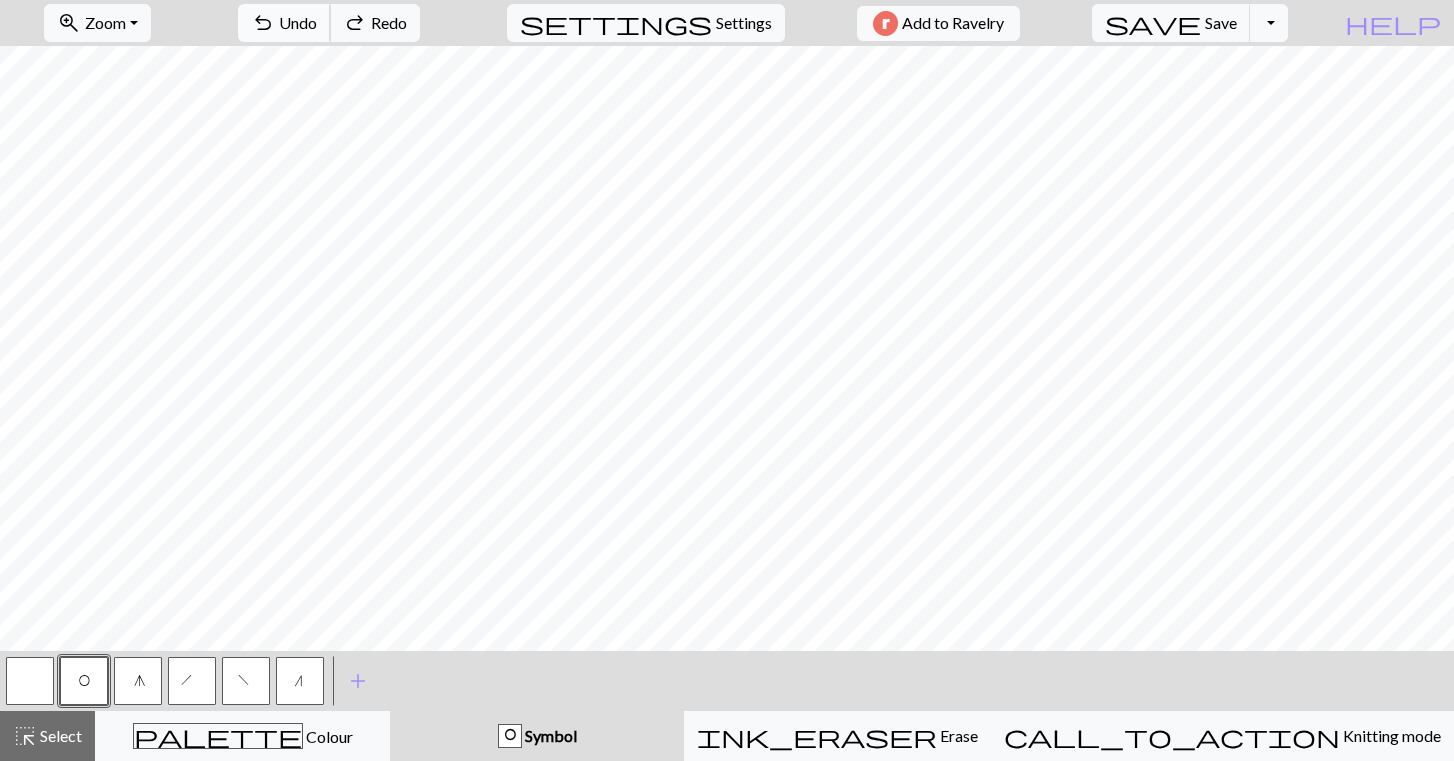 click on "Undo" at bounding box center [298, 22] 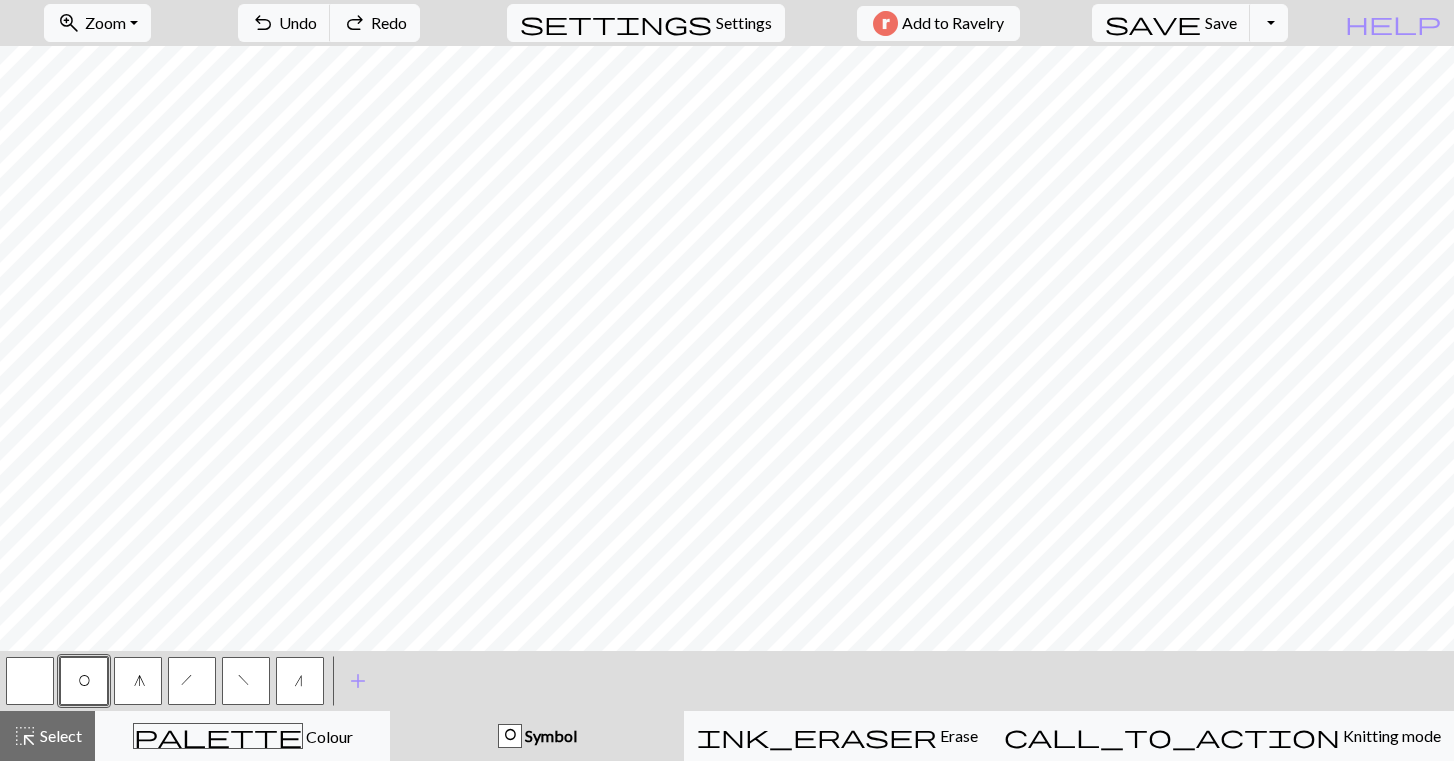 click at bounding box center [30, 681] 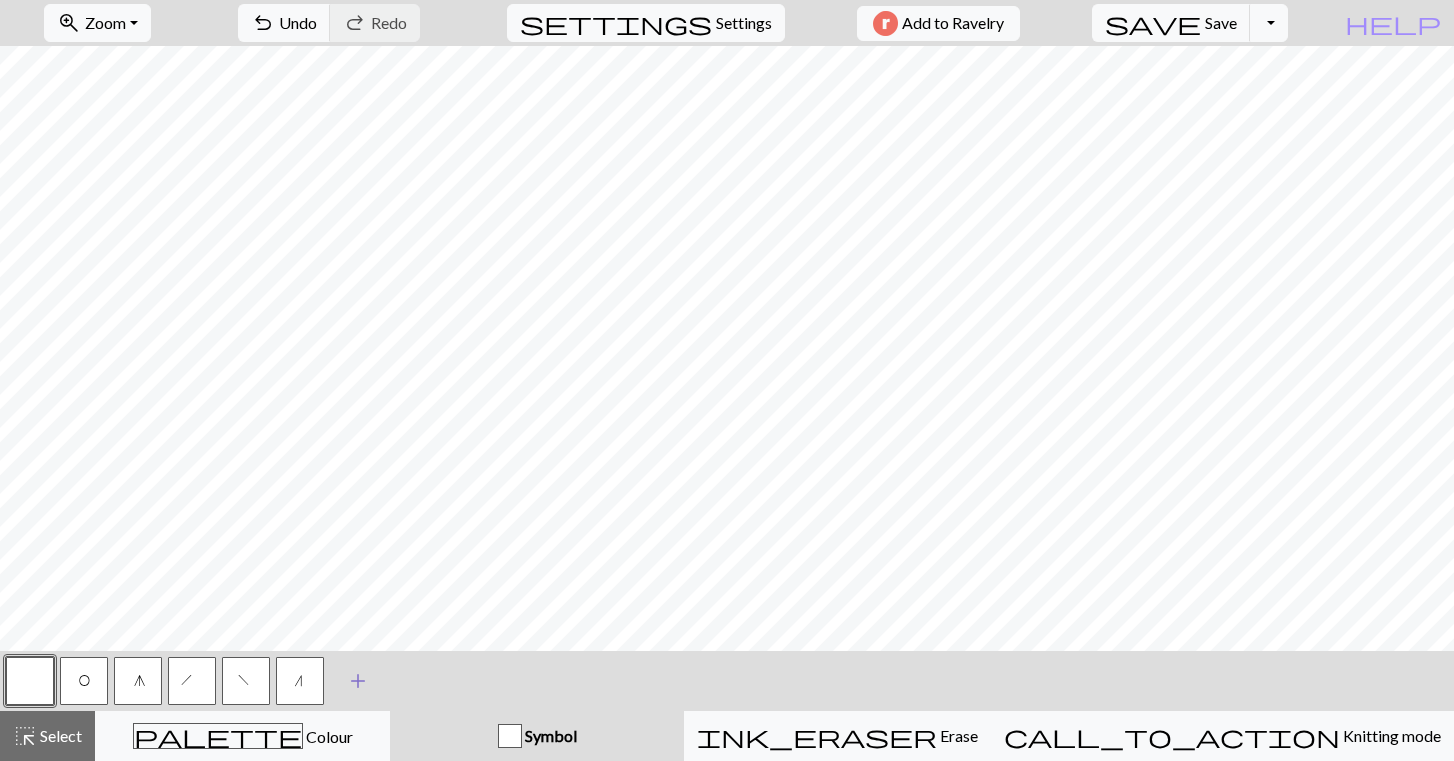 click on "add" at bounding box center [358, 681] 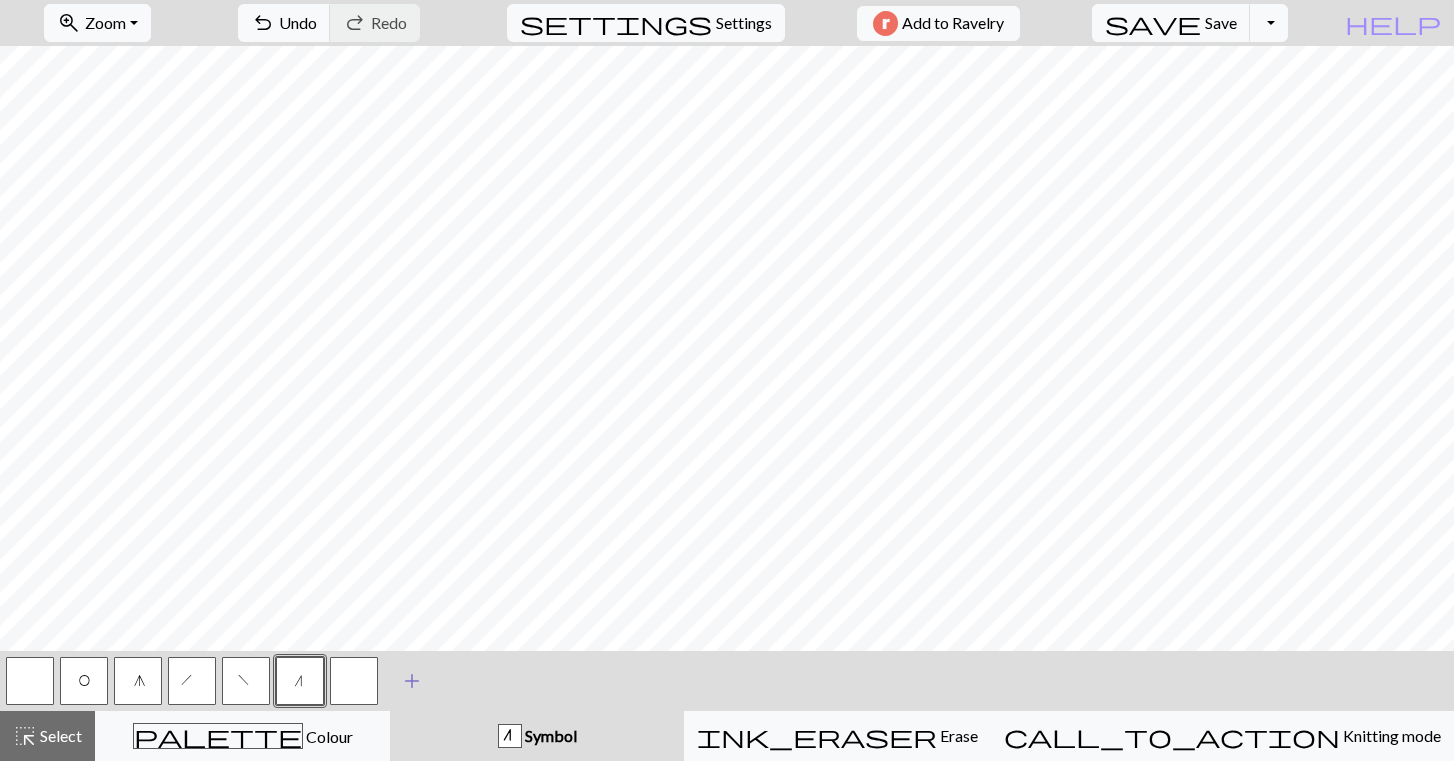 click at bounding box center (354, 681) 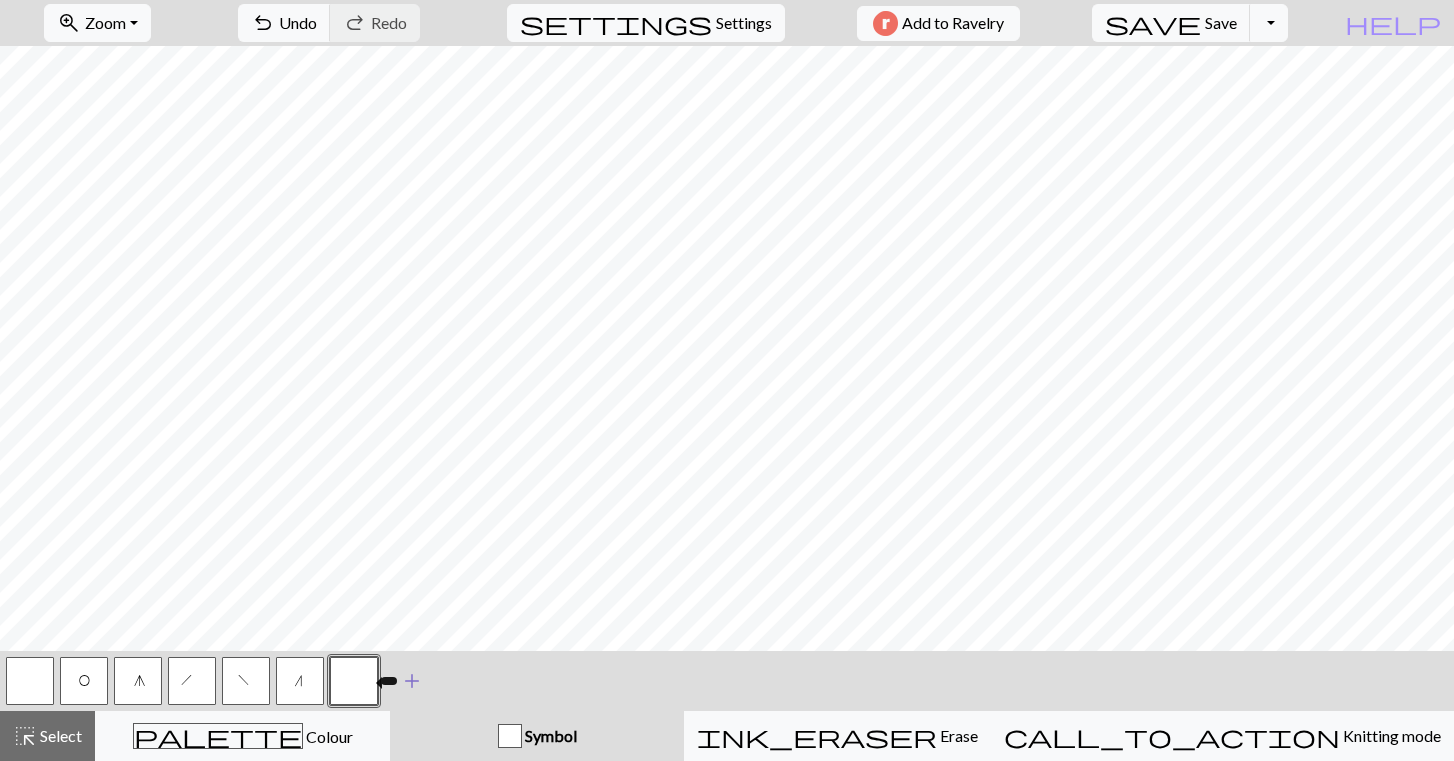 click at bounding box center [354, 681] 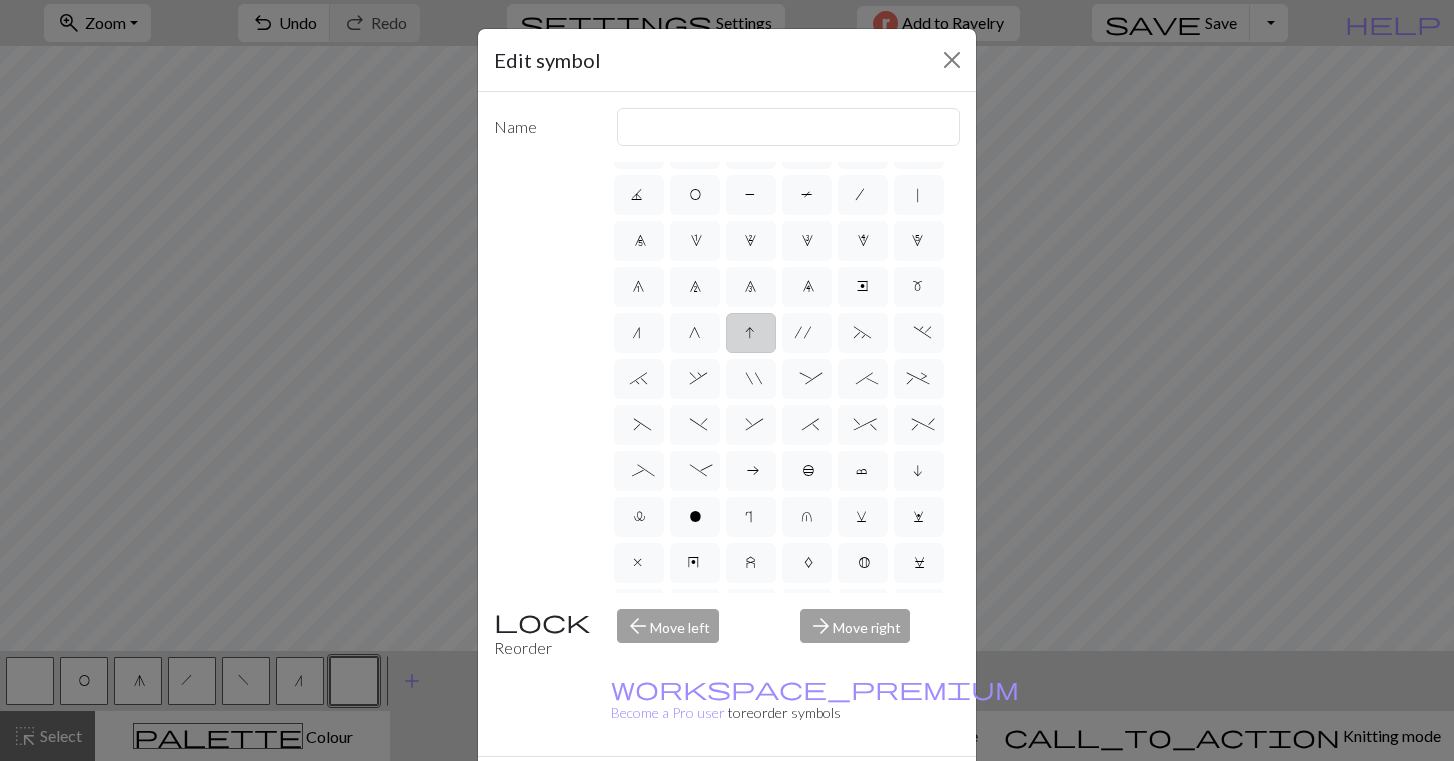 scroll, scrollTop: 89, scrollLeft: 0, axis: vertical 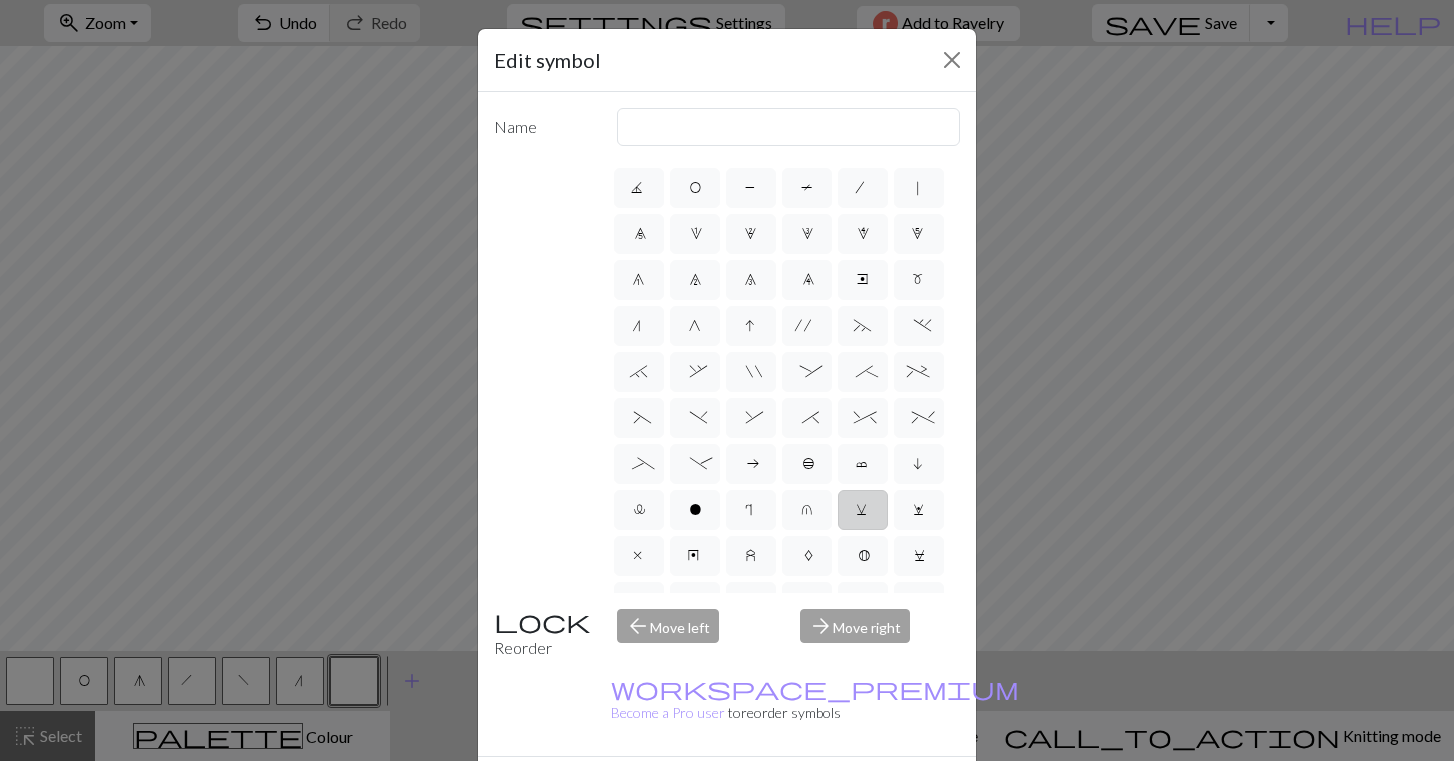click on "v" at bounding box center [863, 512] 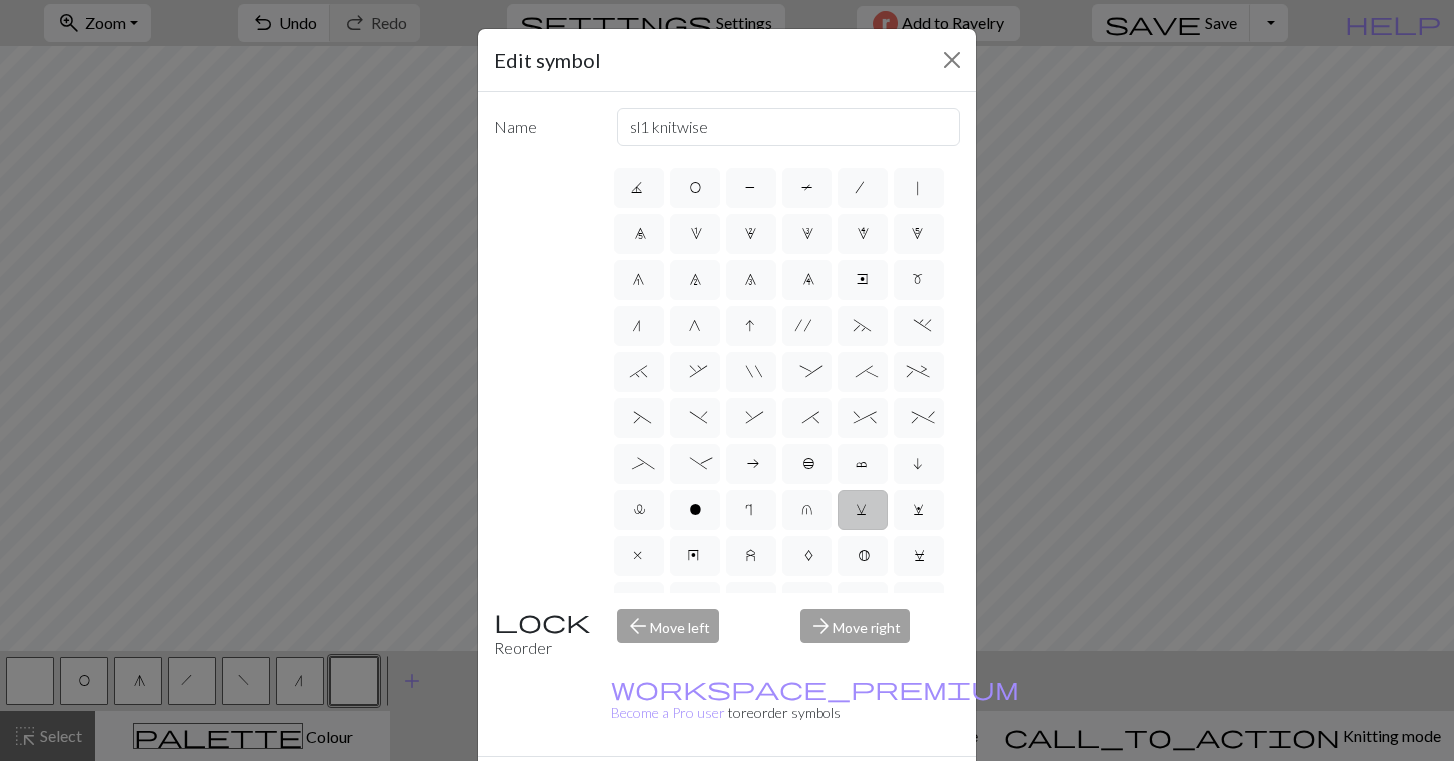 click on "Done" at bounding box center [847, 792] 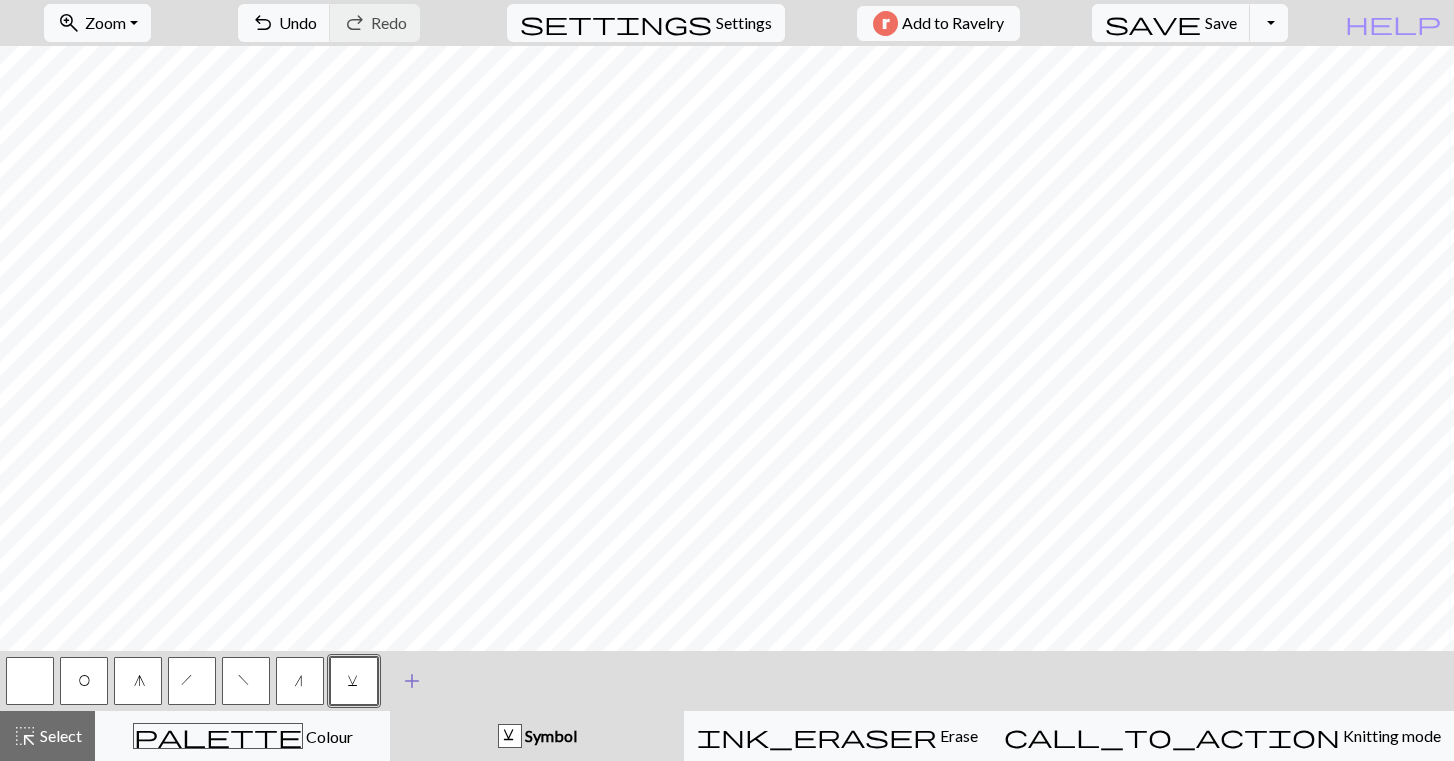 click on "add" at bounding box center [412, 681] 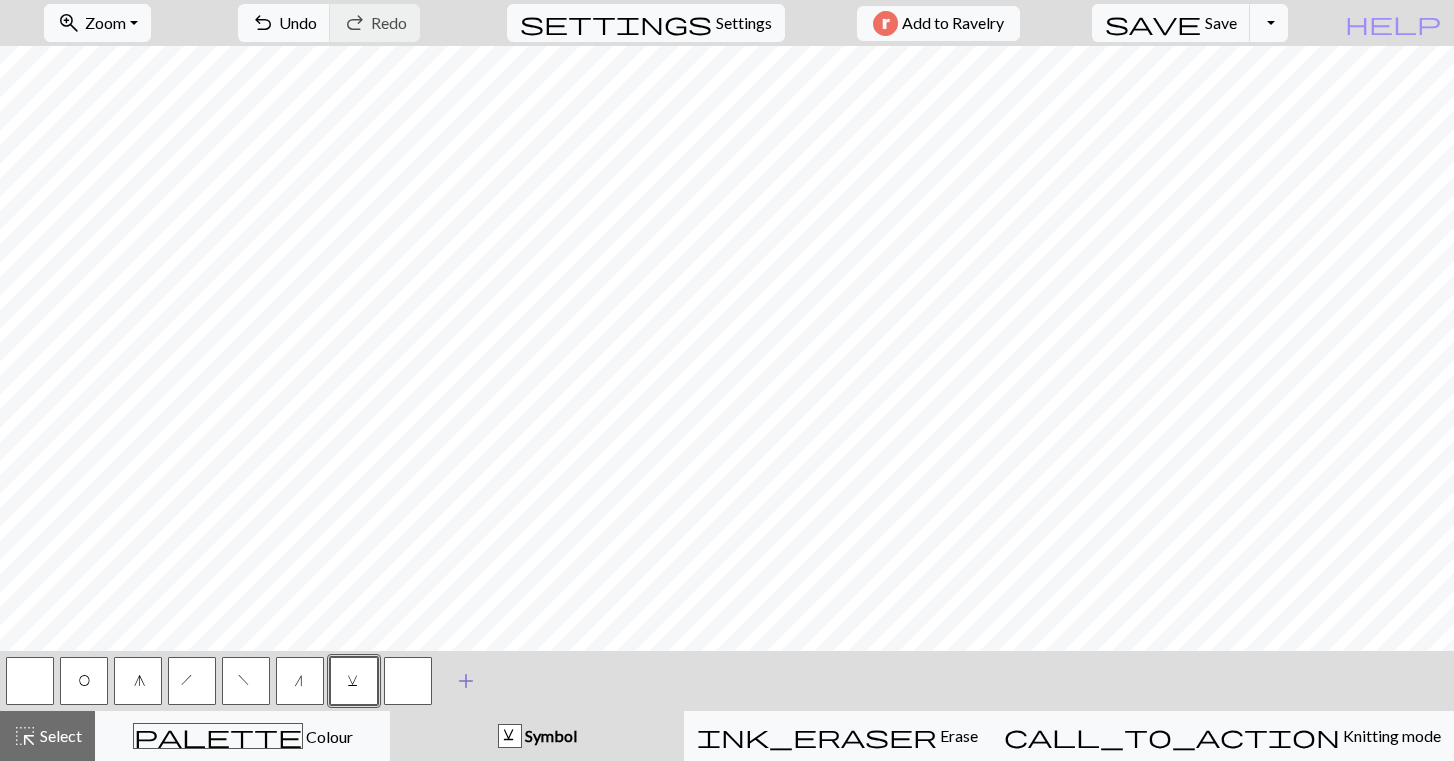 click at bounding box center [408, 681] 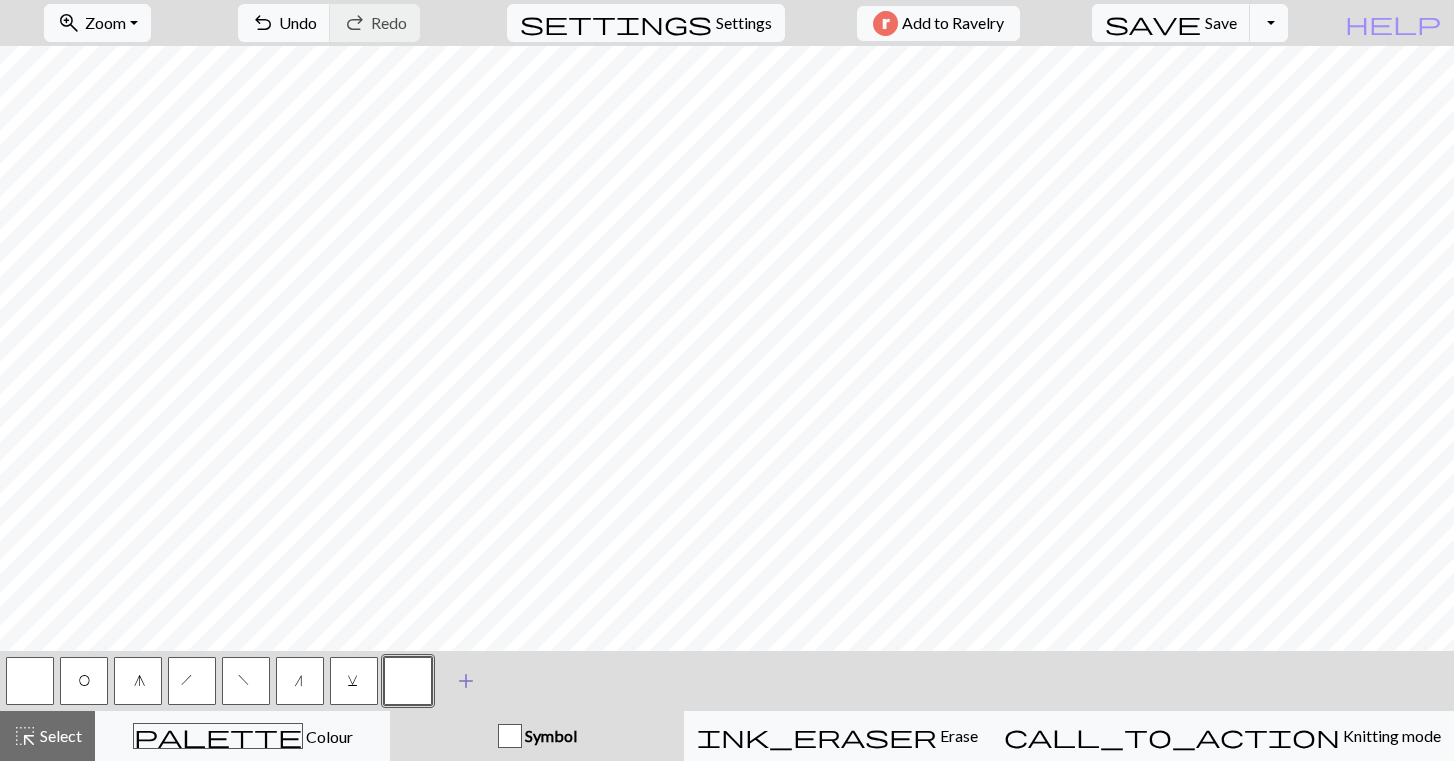 click at bounding box center [408, 681] 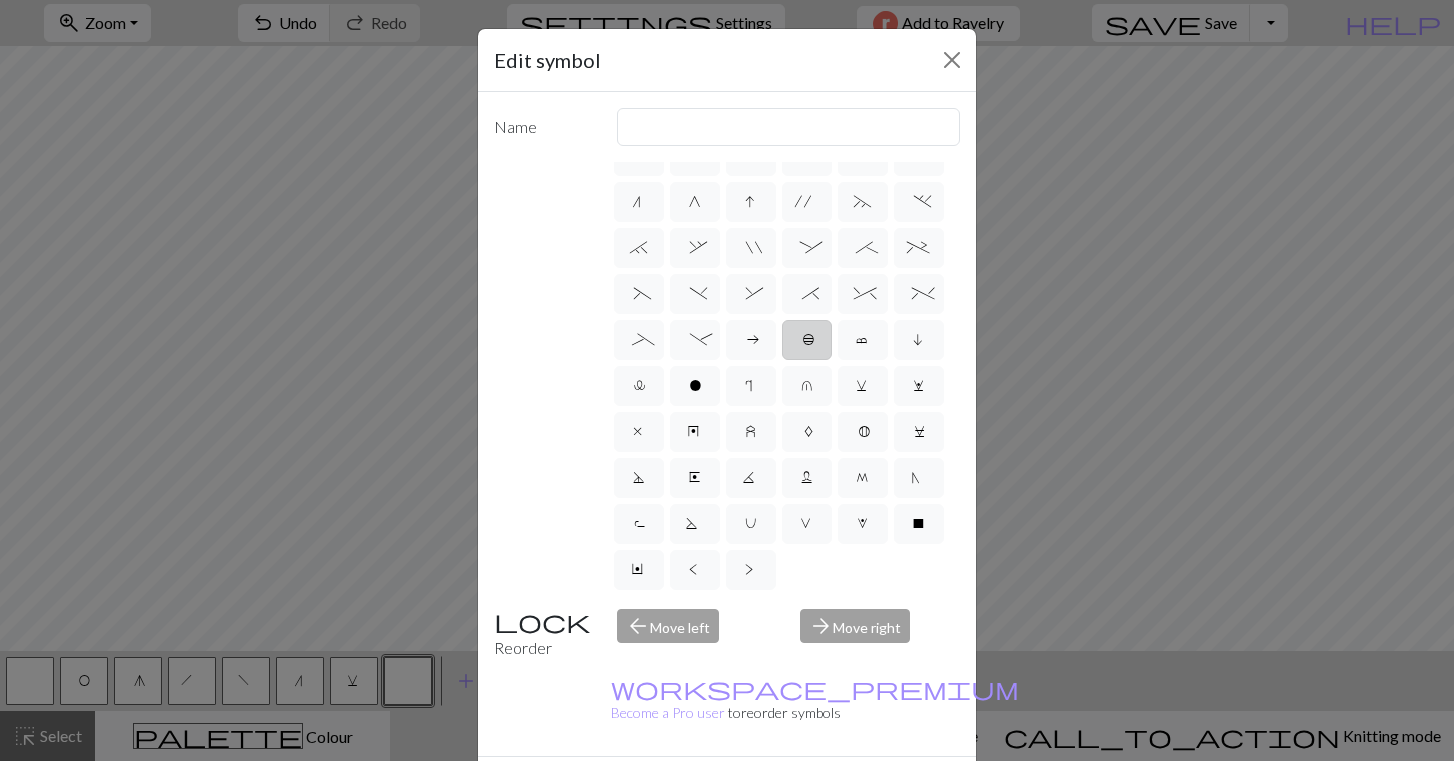 scroll, scrollTop: 213, scrollLeft: 0, axis: vertical 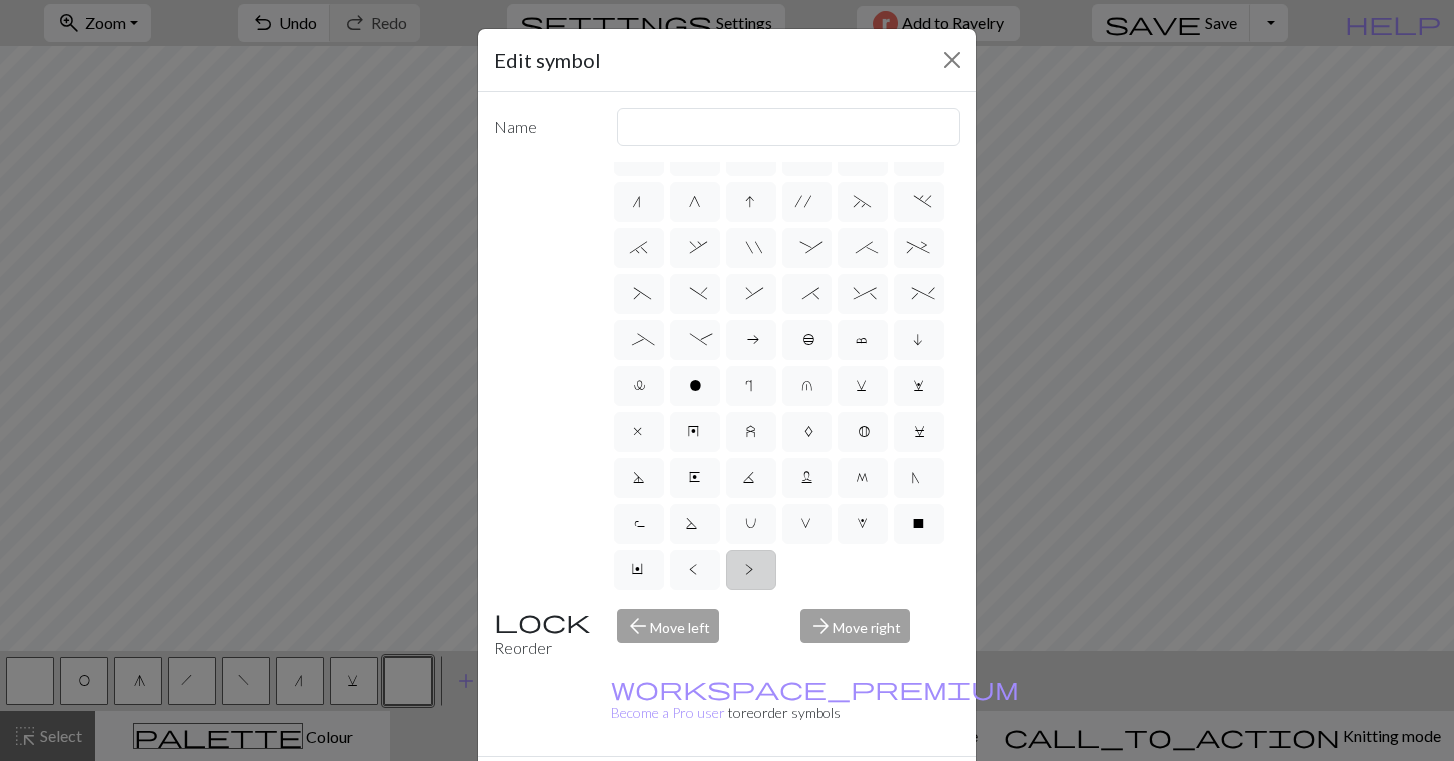 click on ">" at bounding box center (751, 570) 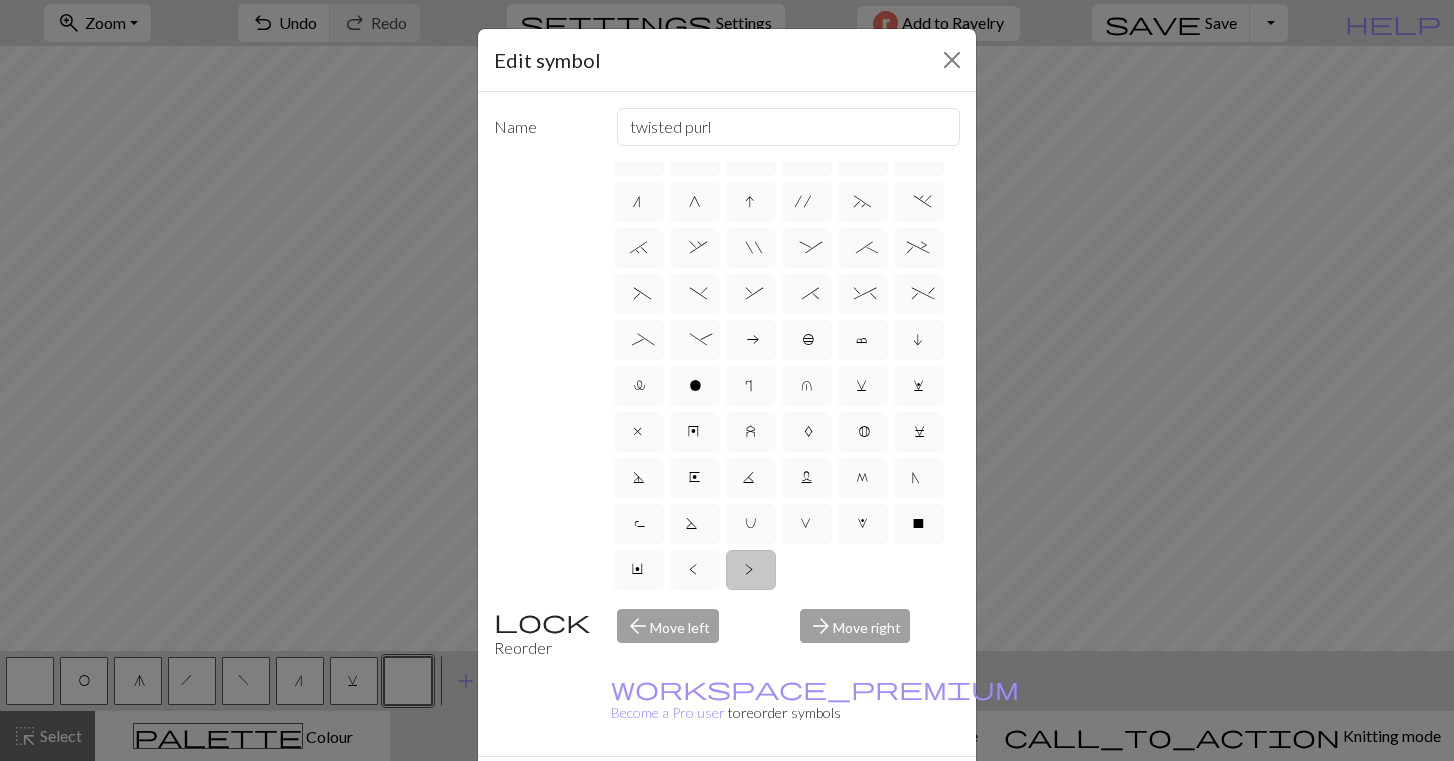 click on ">" at bounding box center (751, 570) 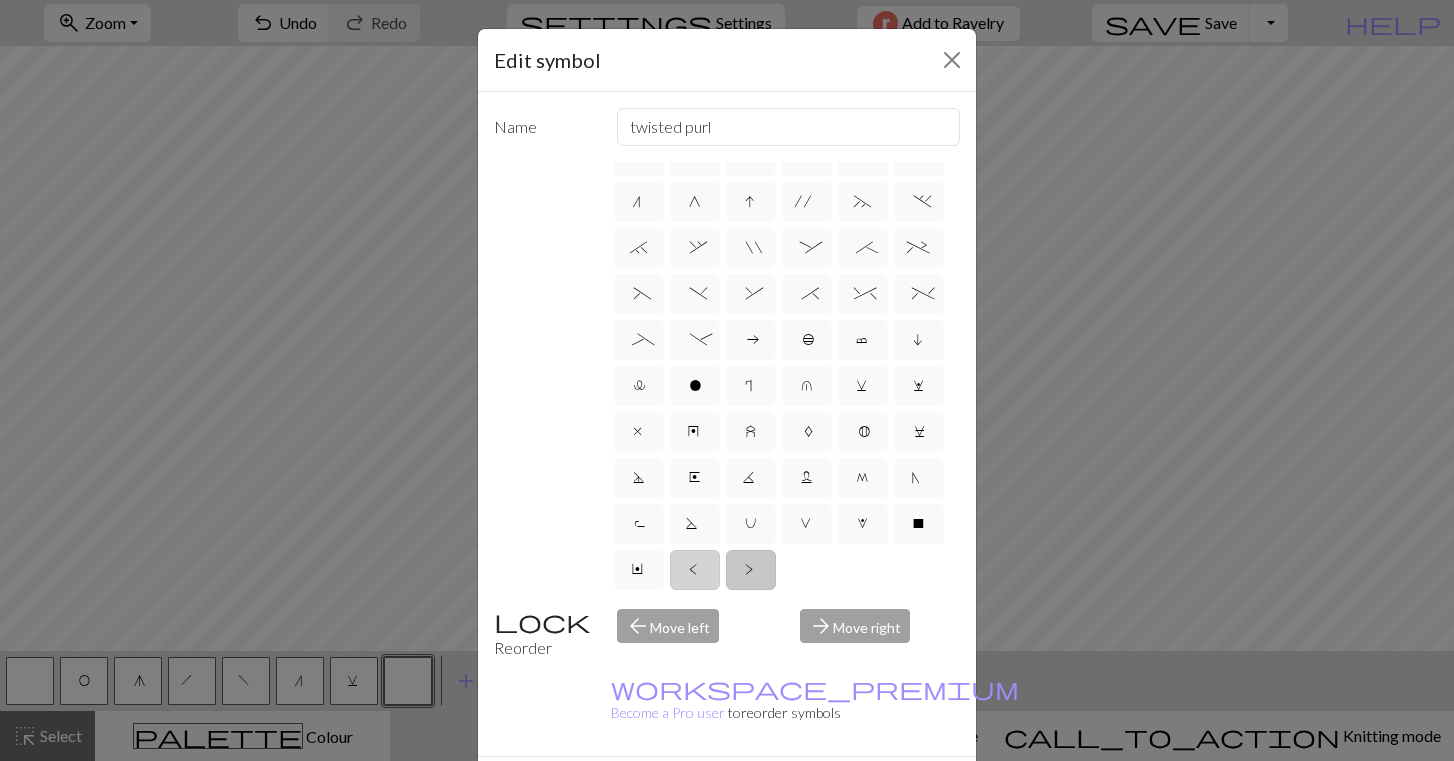 click on "<" at bounding box center (695, 572) 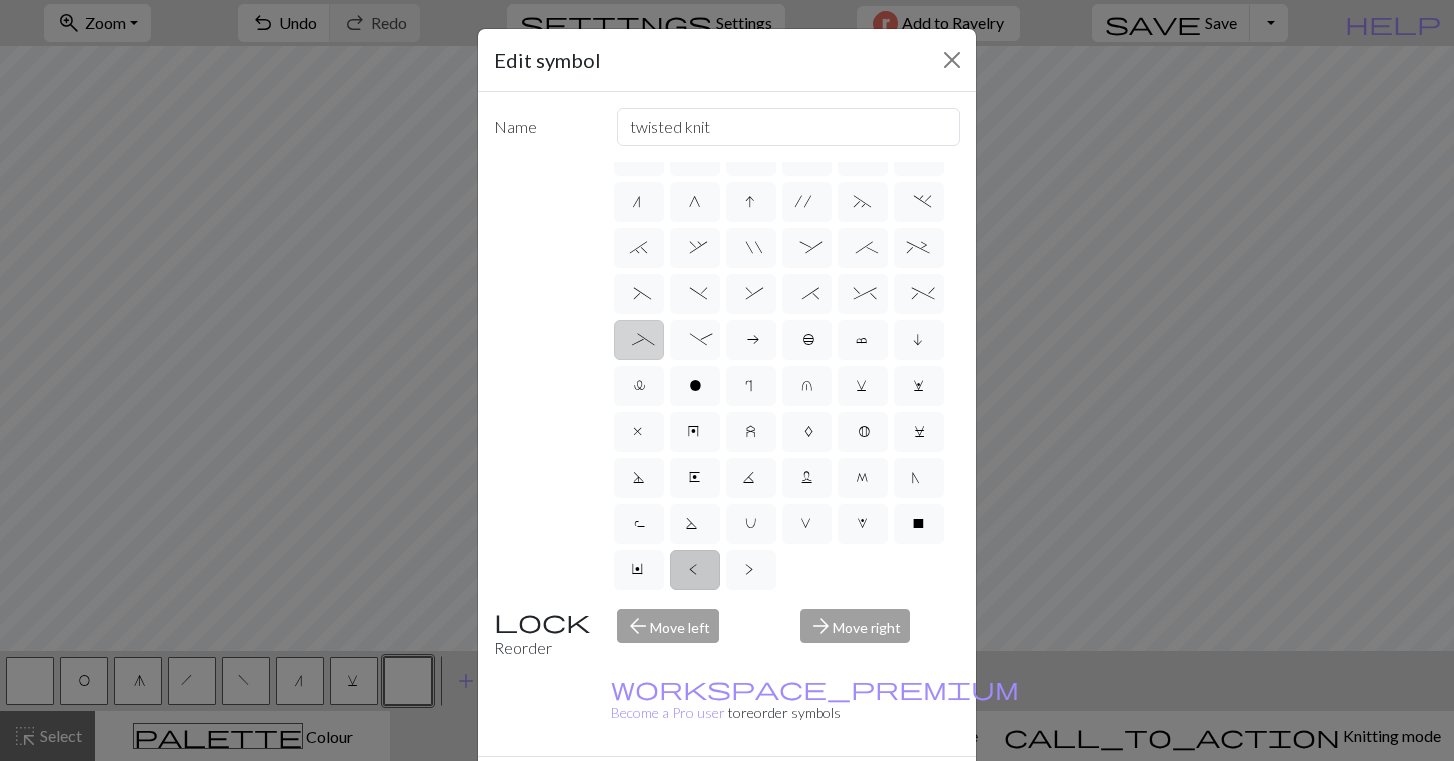 click on "_" at bounding box center (638, 342) 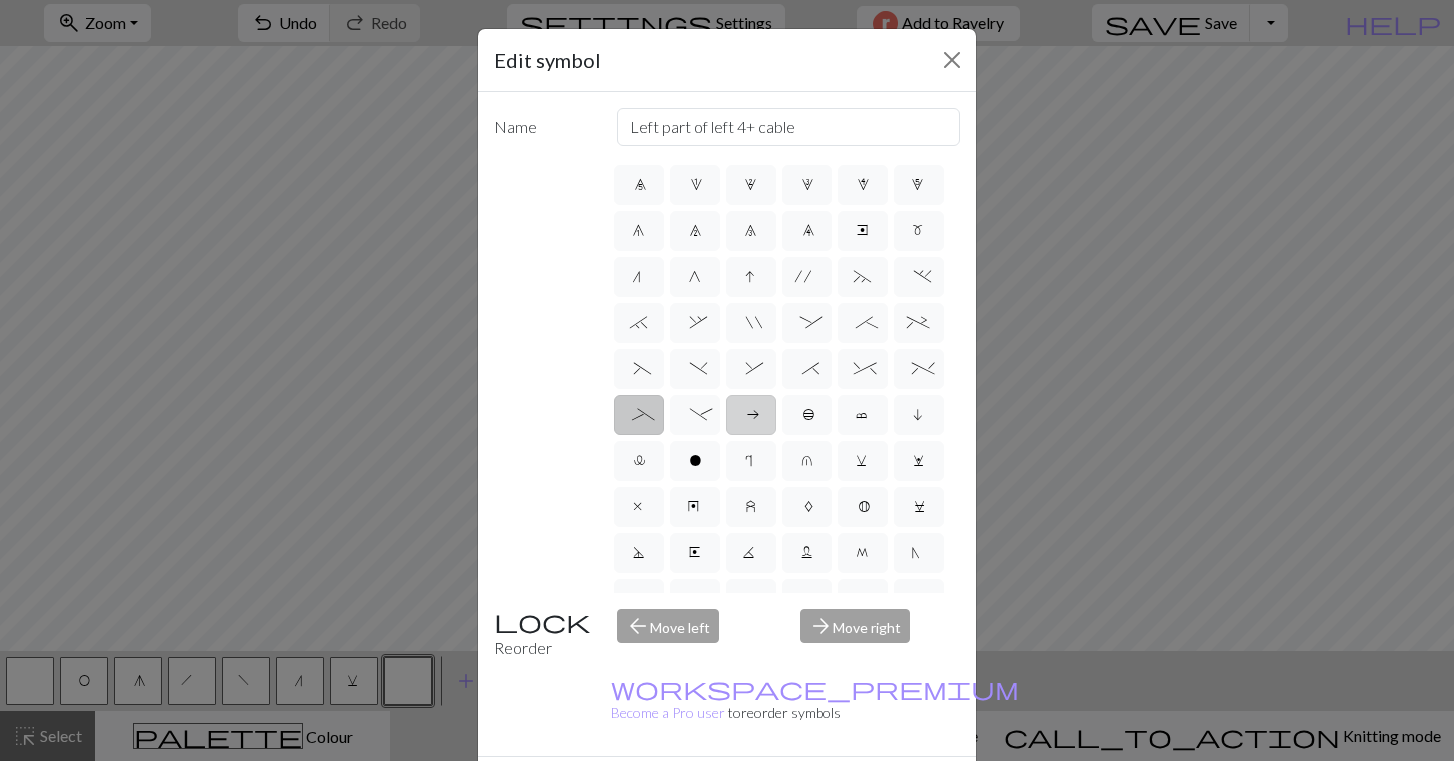 scroll, scrollTop: 137, scrollLeft: 0, axis: vertical 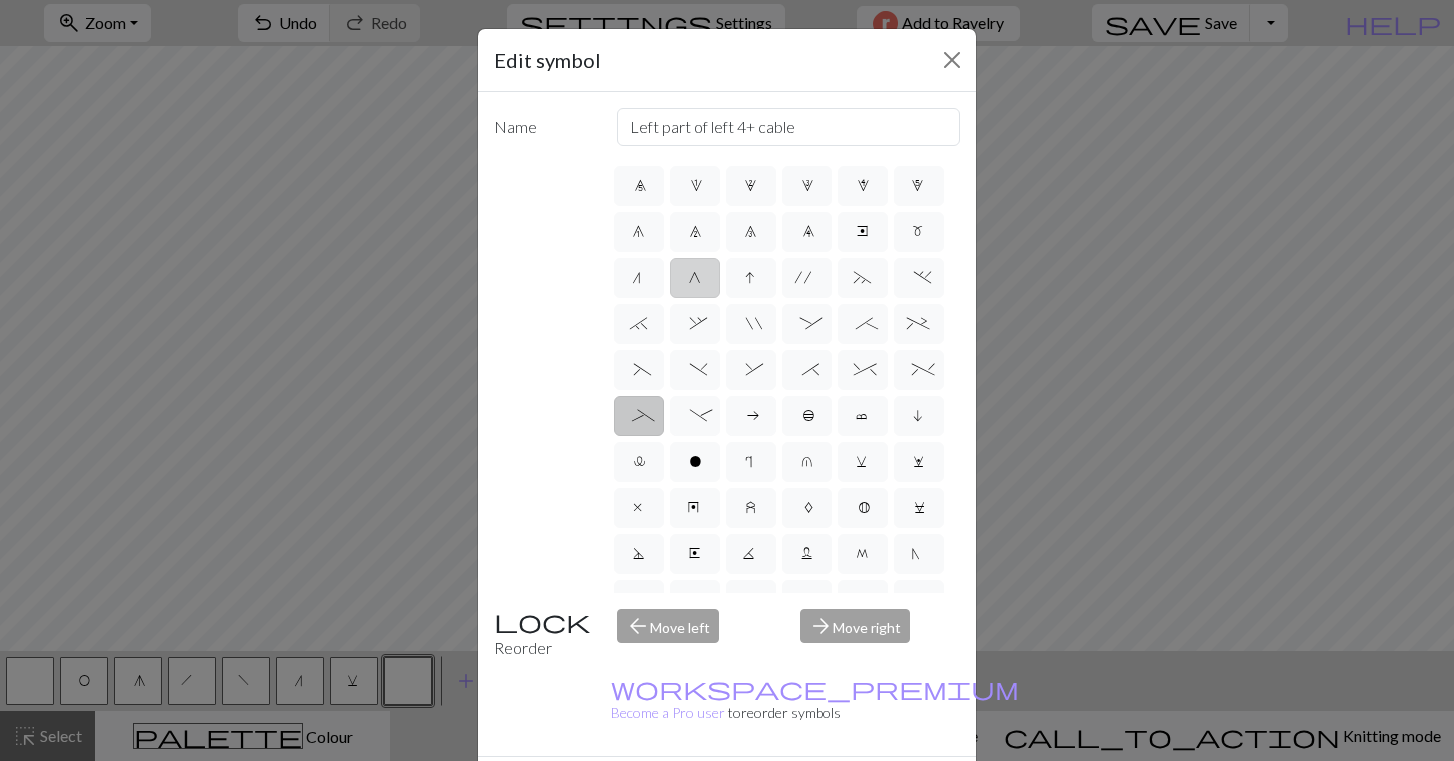 click on "G" at bounding box center [695, 278] 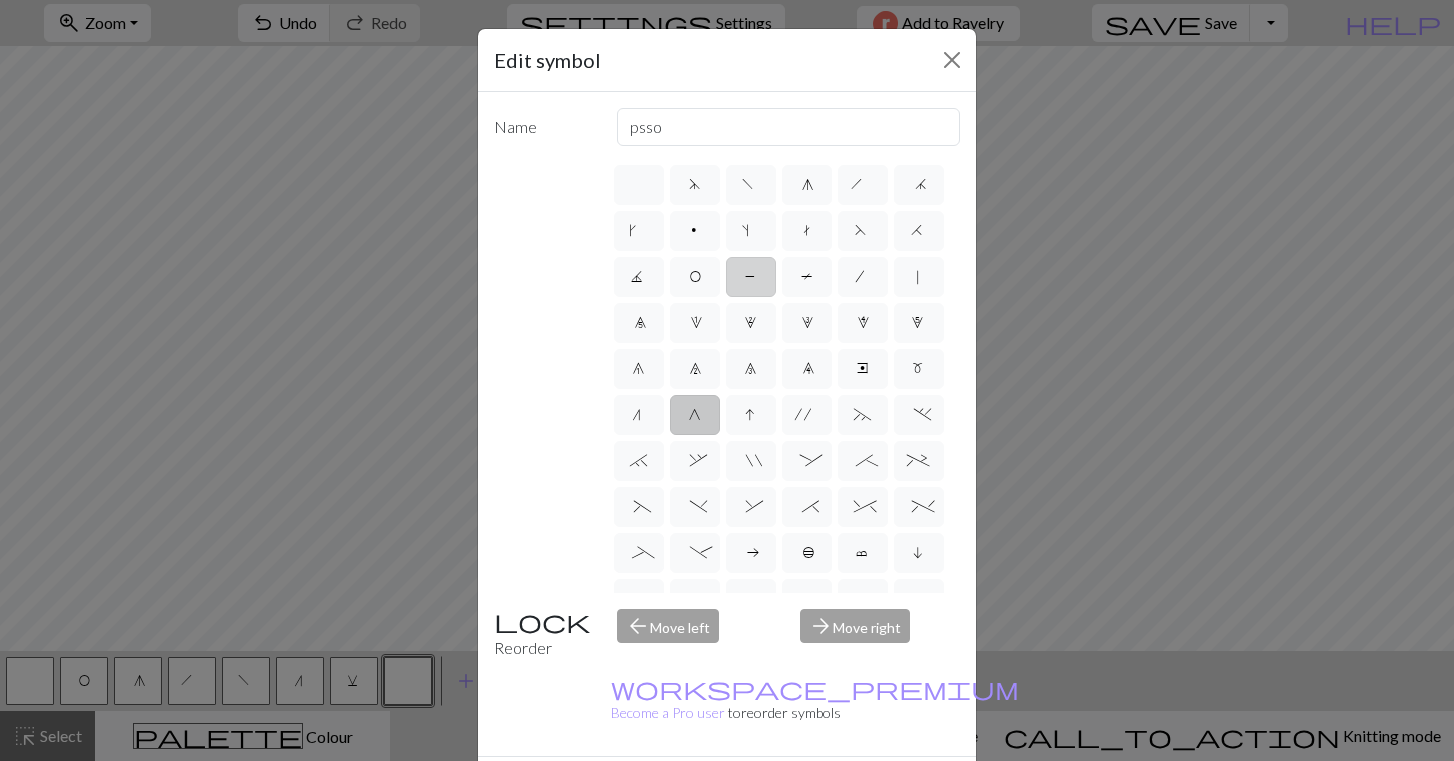 scroll, scrollTop: 0, scrollLeft: 0, axis: both 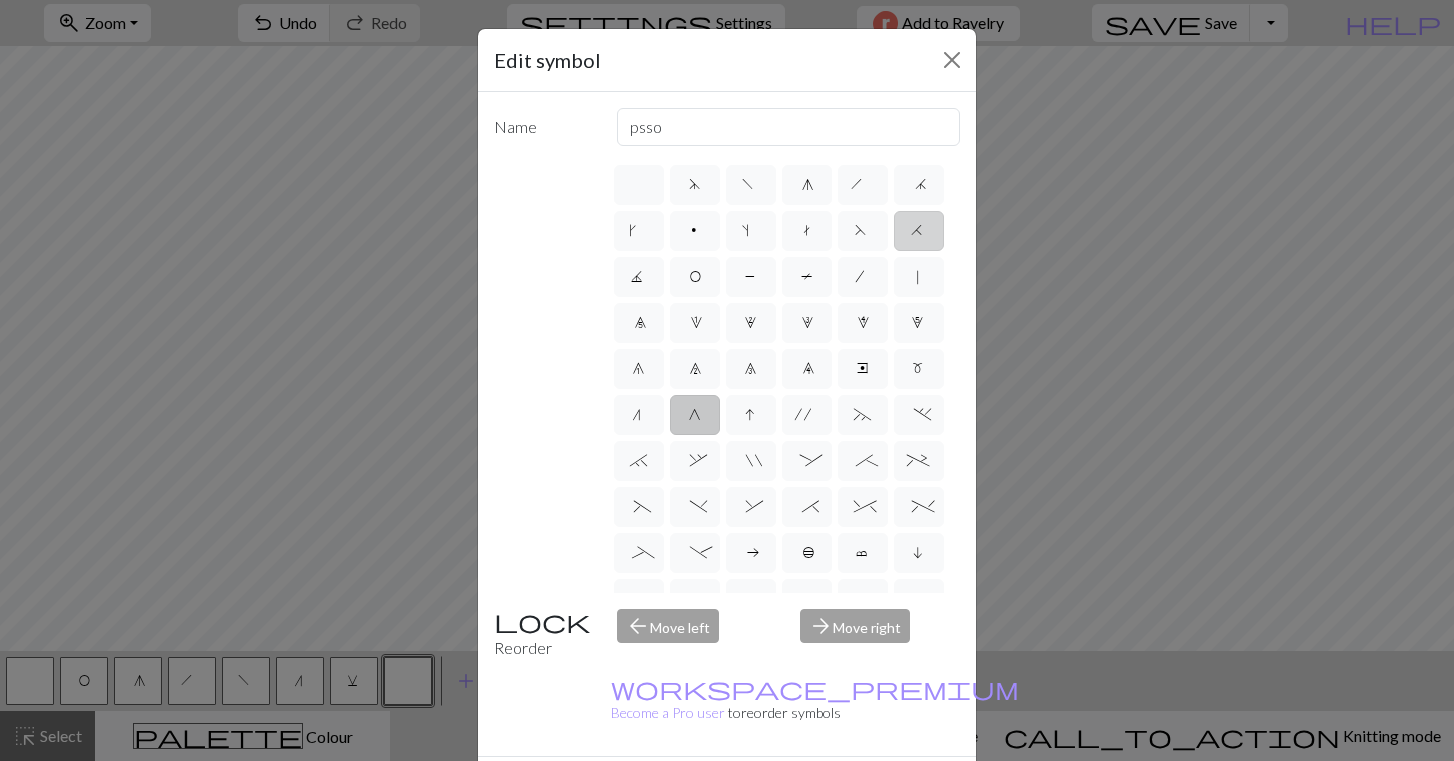 click on "H" at bounding box center [919, 233] 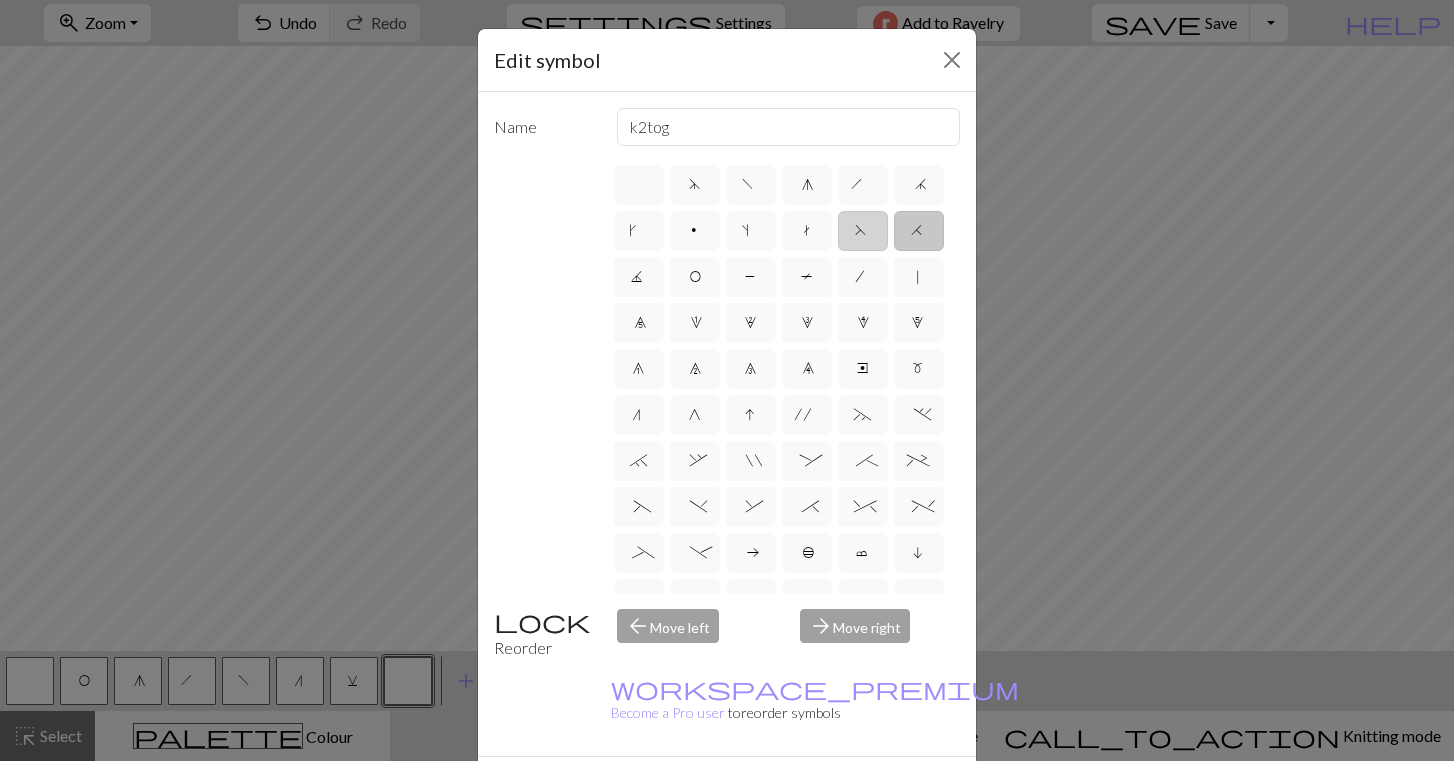 click on "F" at bounding box center [863, 231] 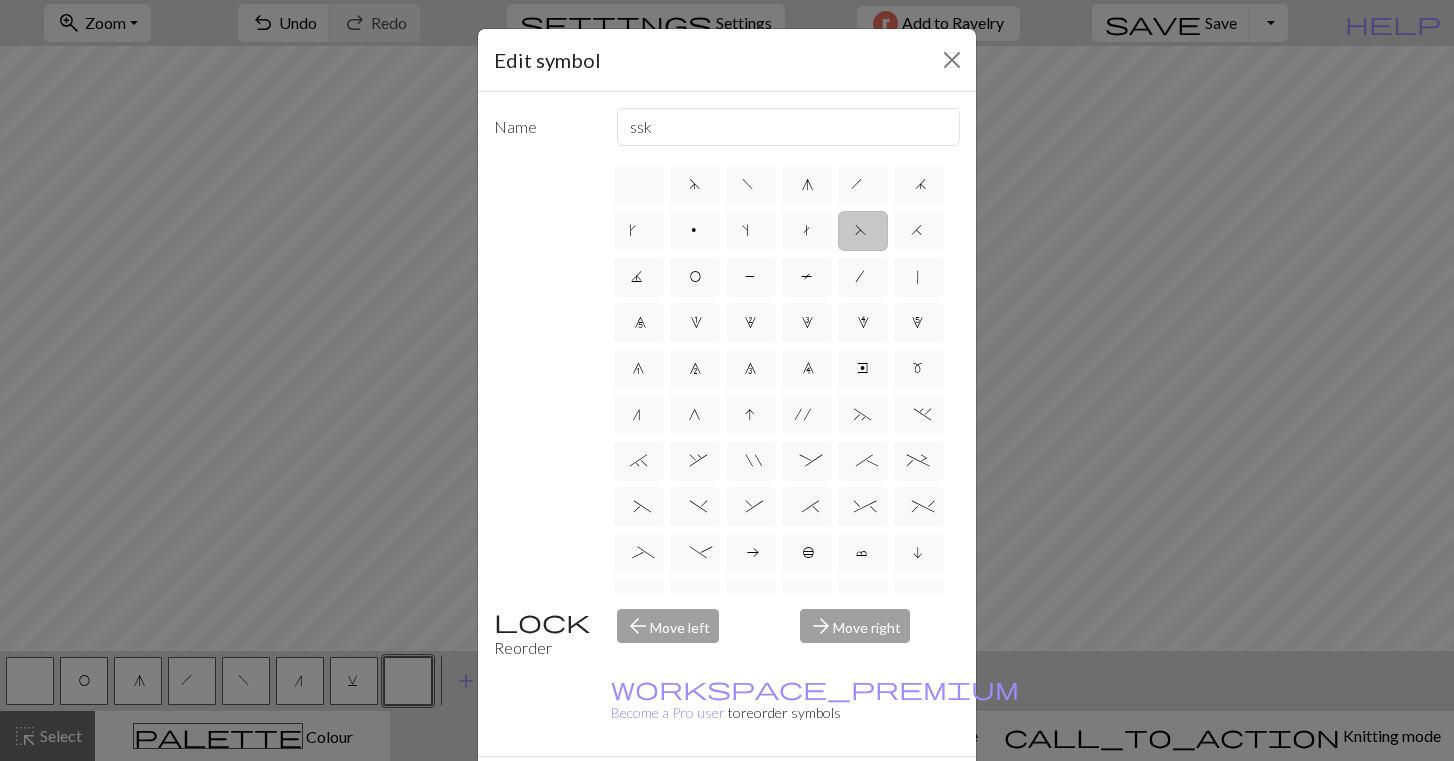 click on "Edit symbol Name ssk d f g h j k p s t F H J O P T / | 0 1 2 3 4 5 6 7 8 9 e m n G I ' ~ . ` , " : ; + ( ) & * ^ % _ - a b c i l o r u v w x y z A B C D E K L M N R S U V W X Y < > Reorder arrow_back Move left arrow_forward Move right workspace_premium Become a Pro user   to  reorder symbols Delete Done Cancel" at bounding box center [727, 380] 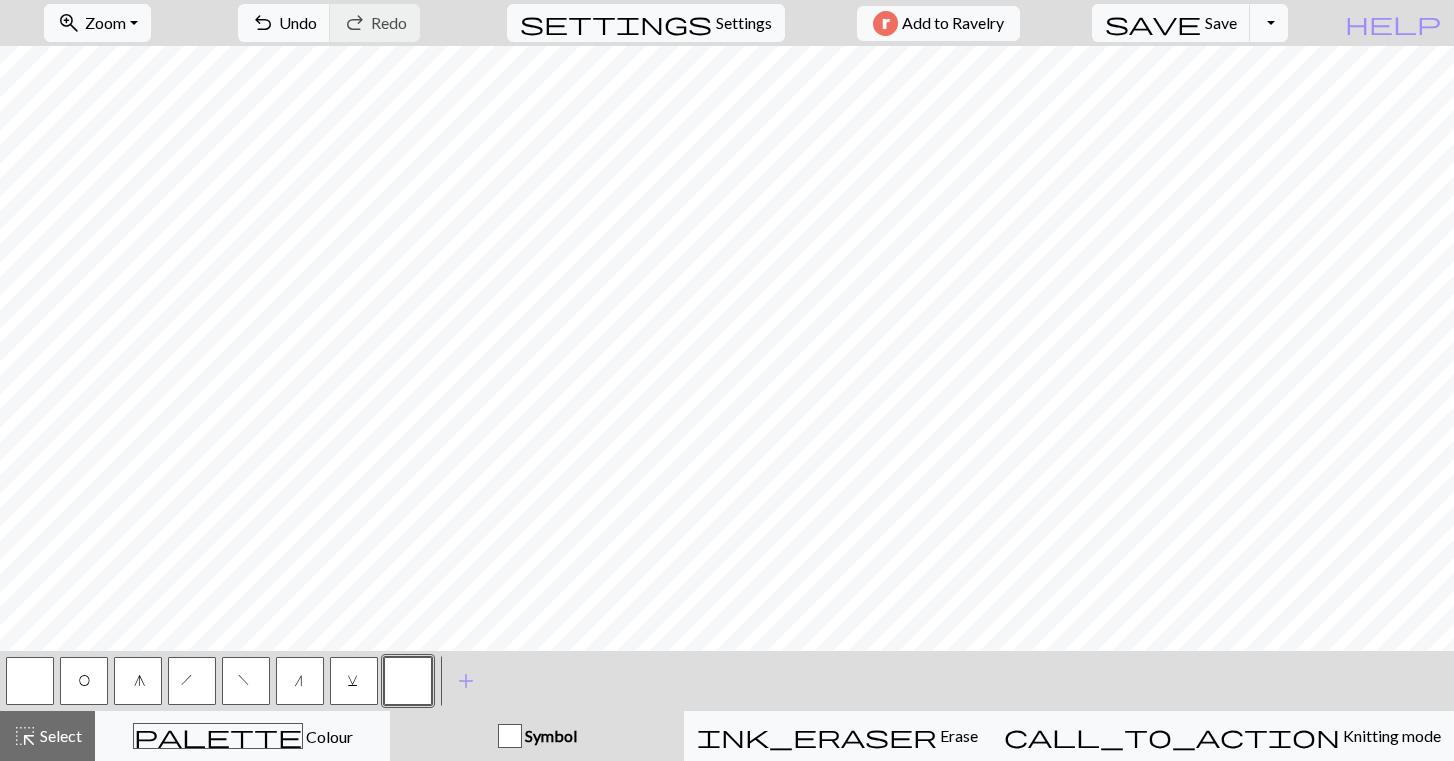 click on "h" at bounding box center (192, 681) 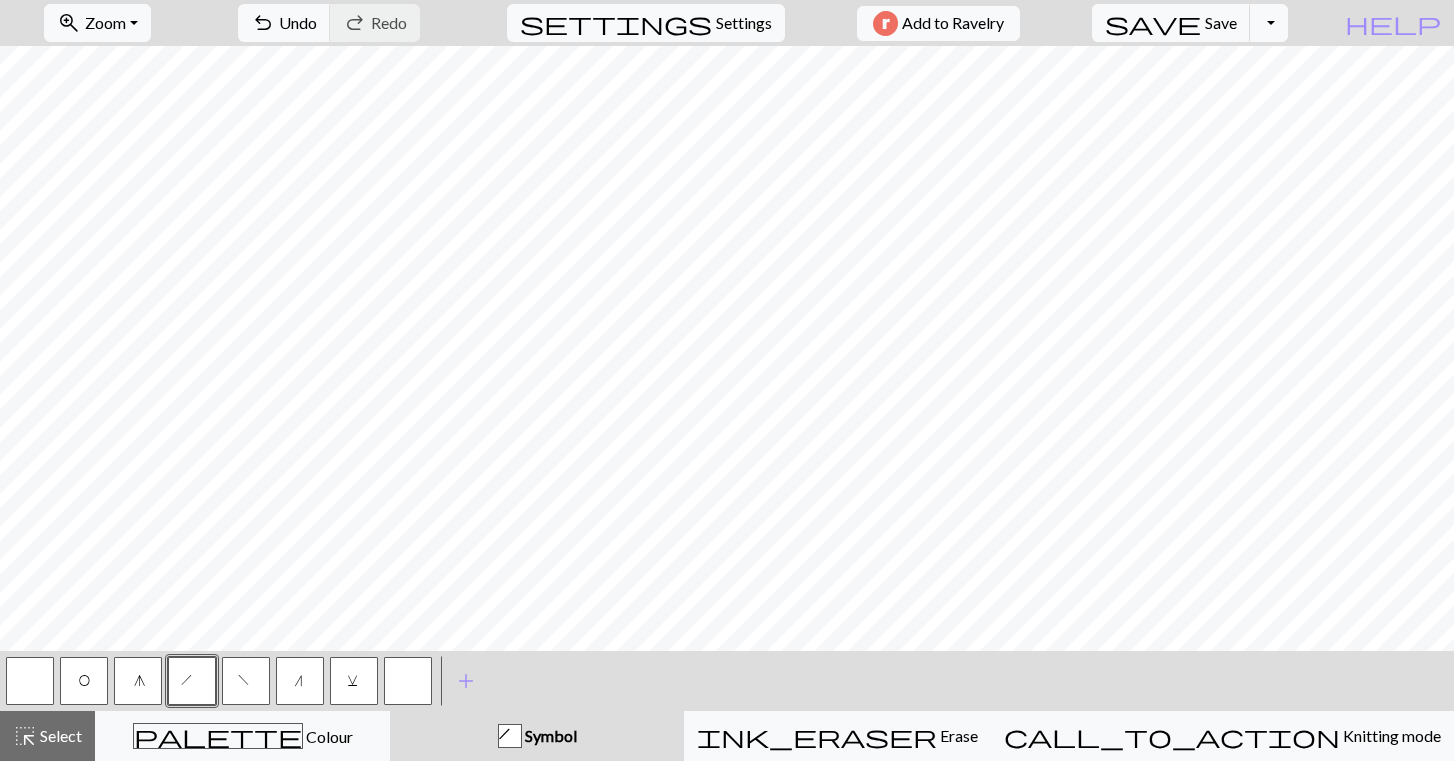 click on "h" at bounding box center (192, 681) 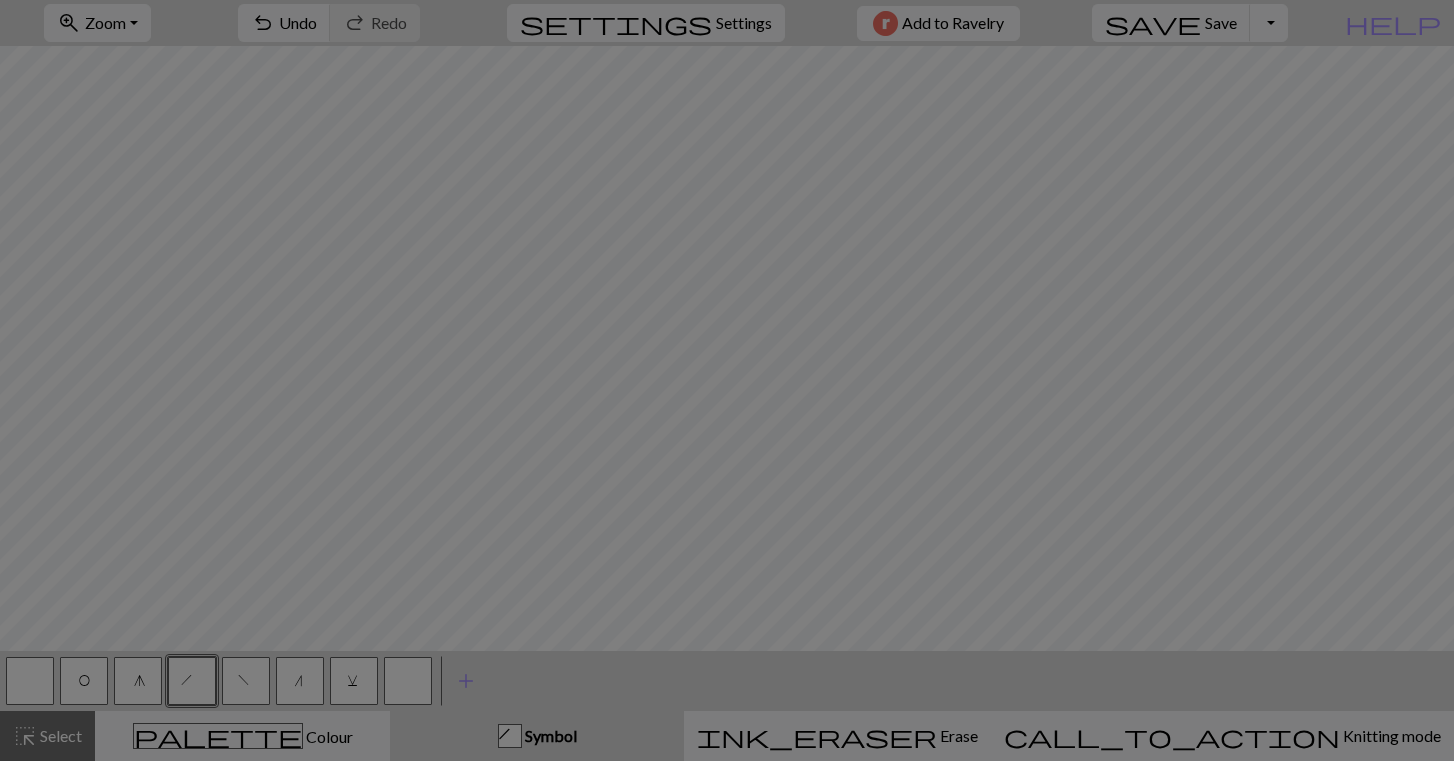 click on "Edit symbol Name right leaning decrease d f g h j k p s t F H J O P T / | 0 1 2 3 4 5 6 7 8 9 e m n G I ' ~ . ` , " : ; + ( ) & * ^ % _ - a b c i l o r u v w x y z A B C D E K L M N R S U V W X Y < > Reorder arrow_back Move left arrow_forward Move right workspace_premium Become a Pro user   to  reorder symbols Delete Done Cancel" at bounding box center (727, 380) 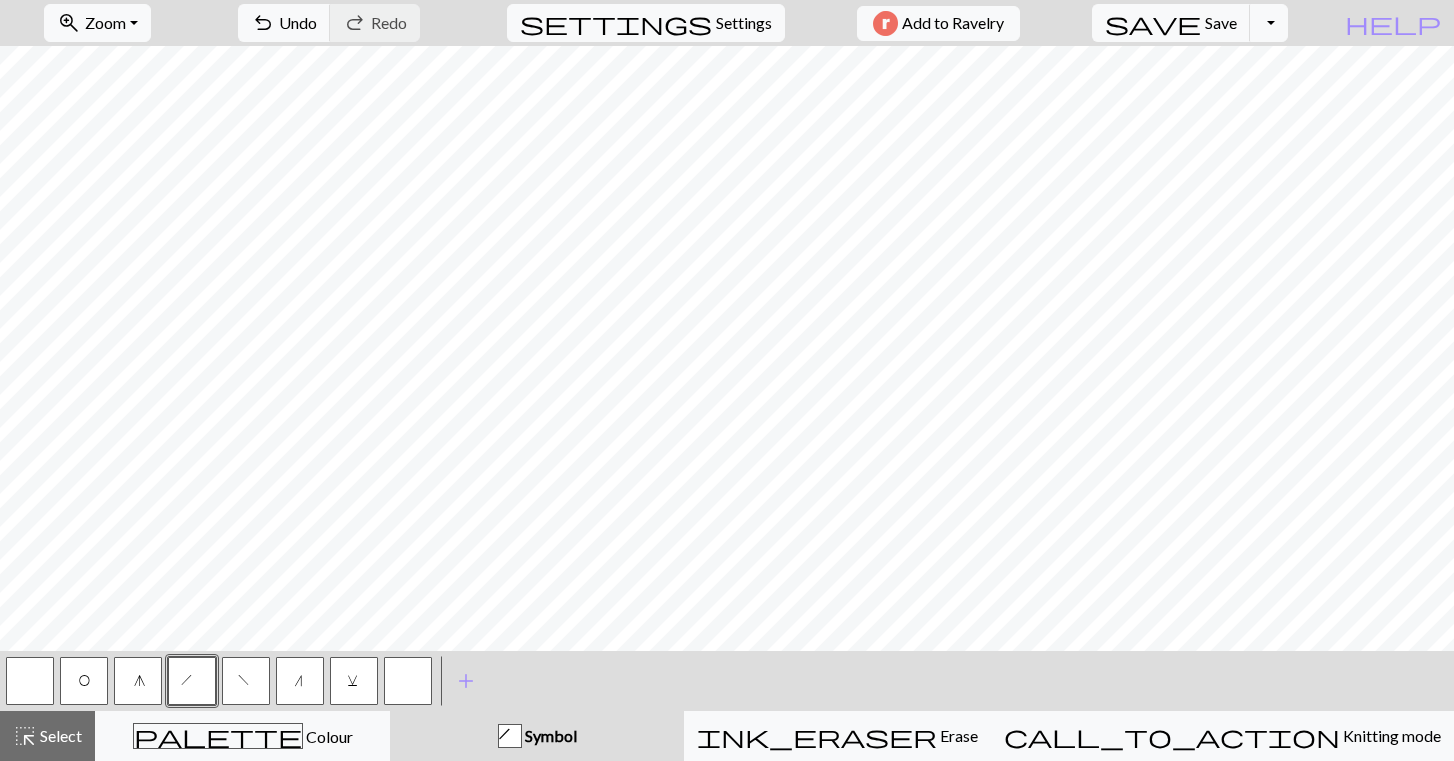 click on "h" at bounding box center (192, 681) 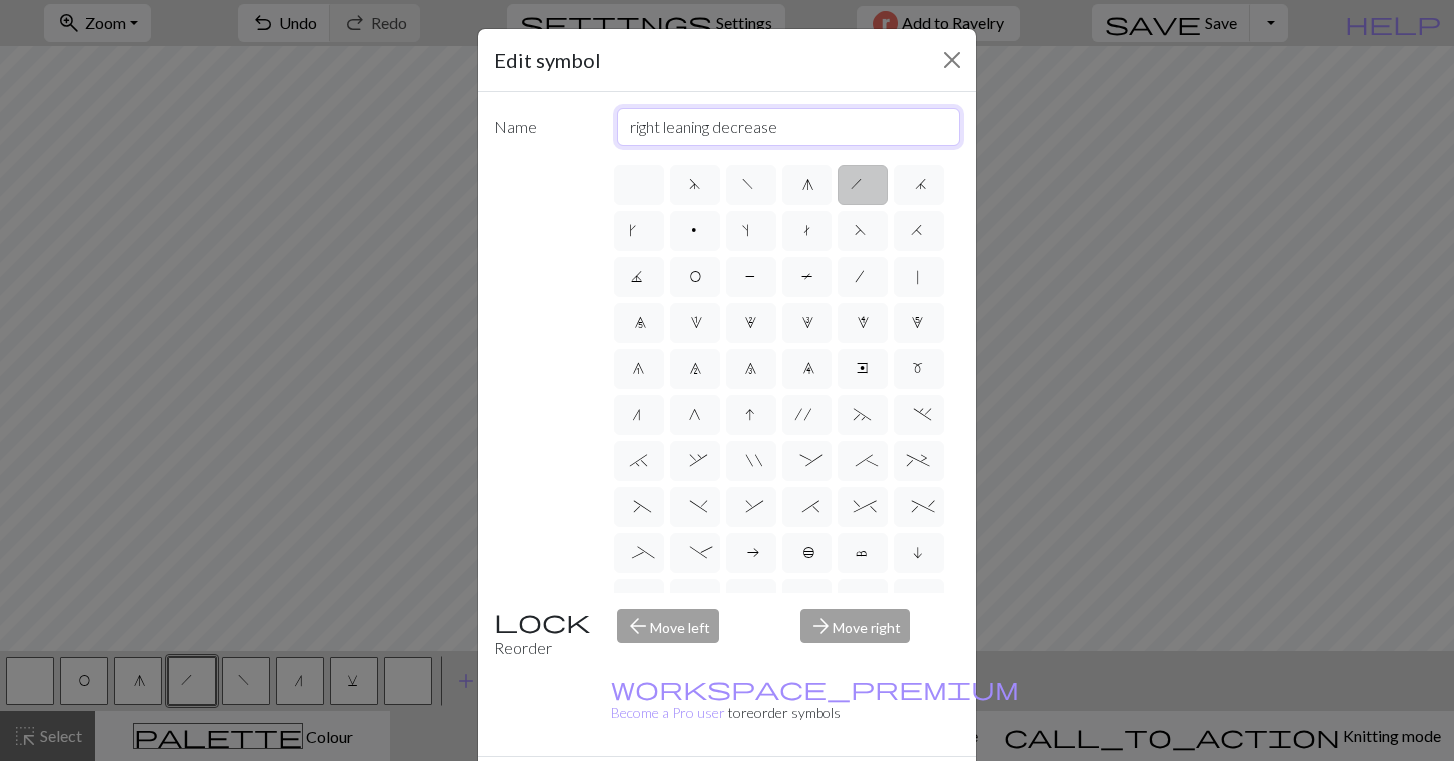 click on "right leaning decrease" at bounding box center [789, 127] 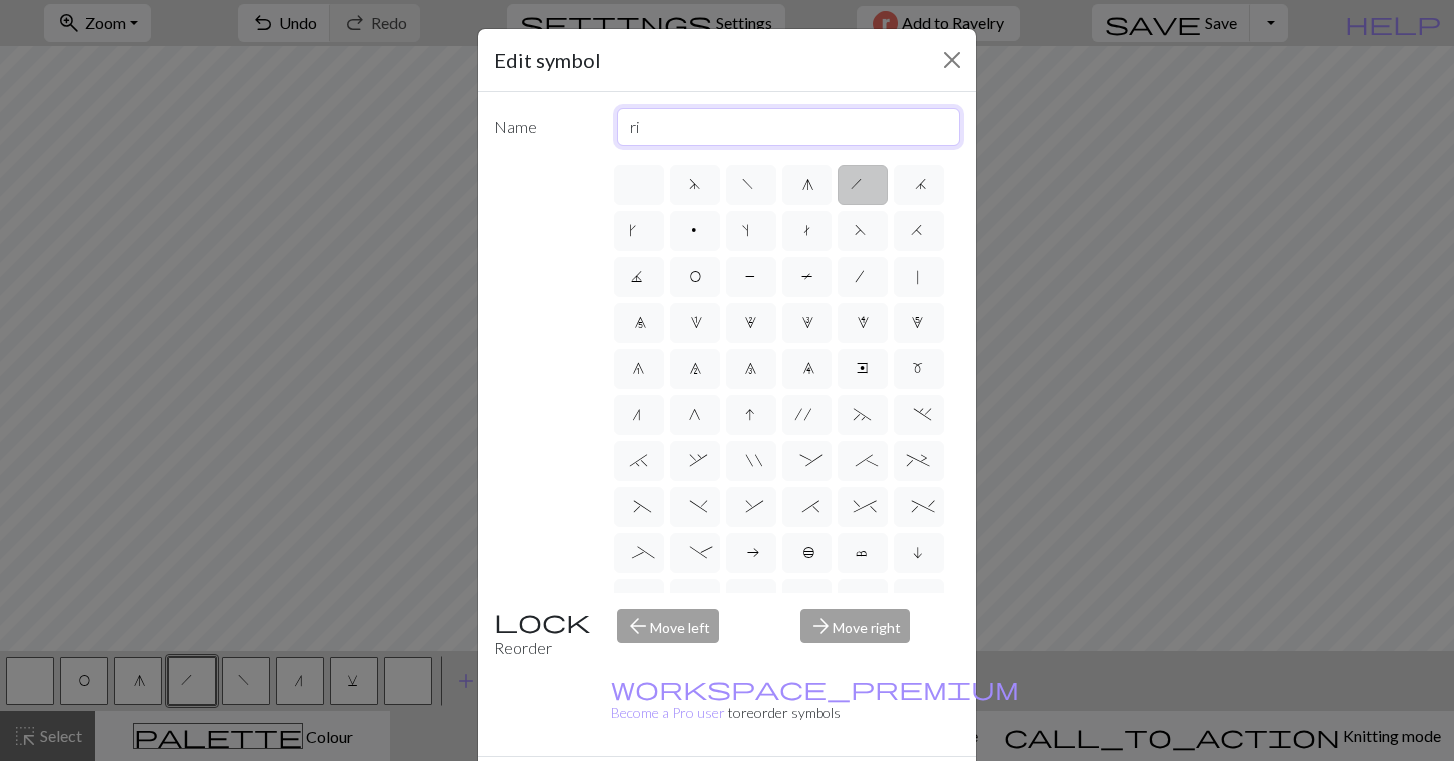 type on "r" 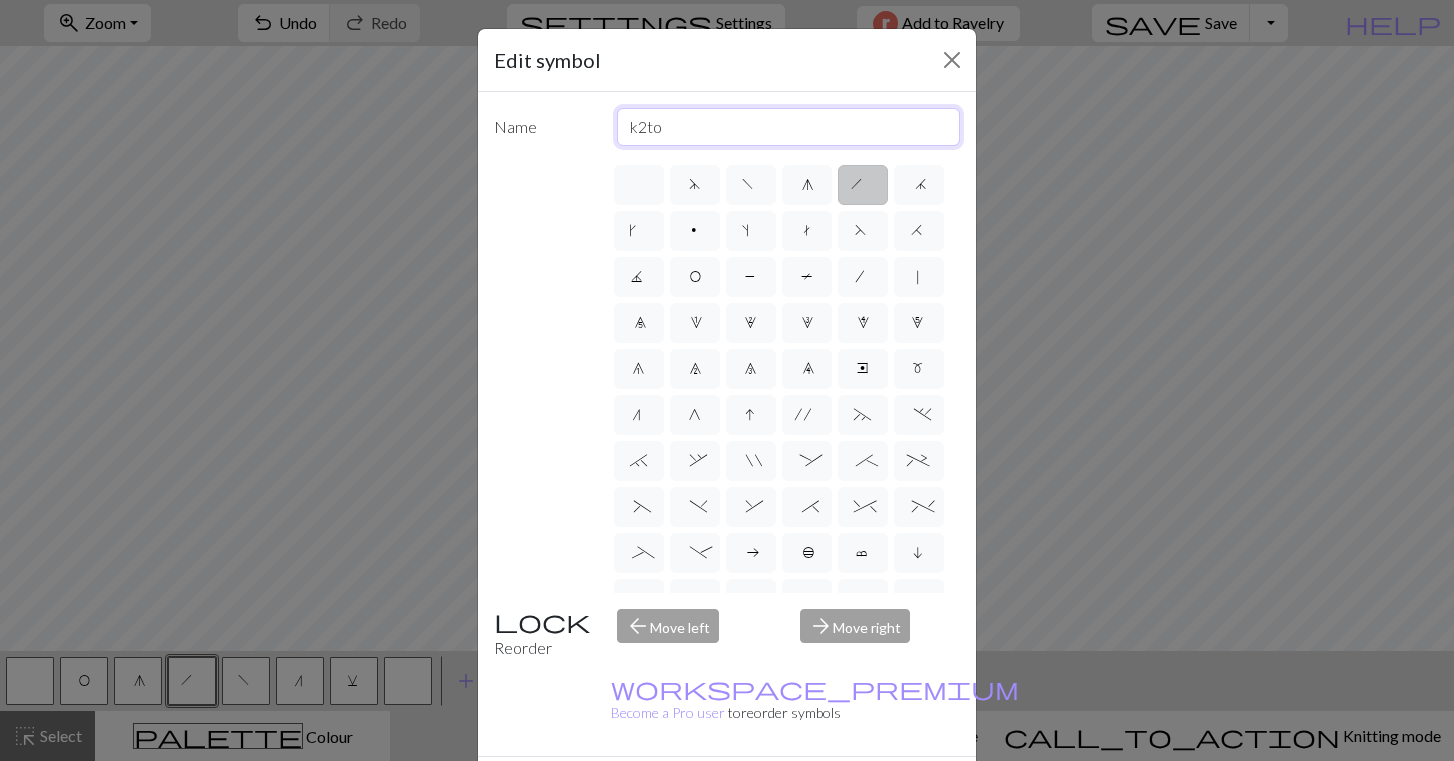 type on "k2tog" 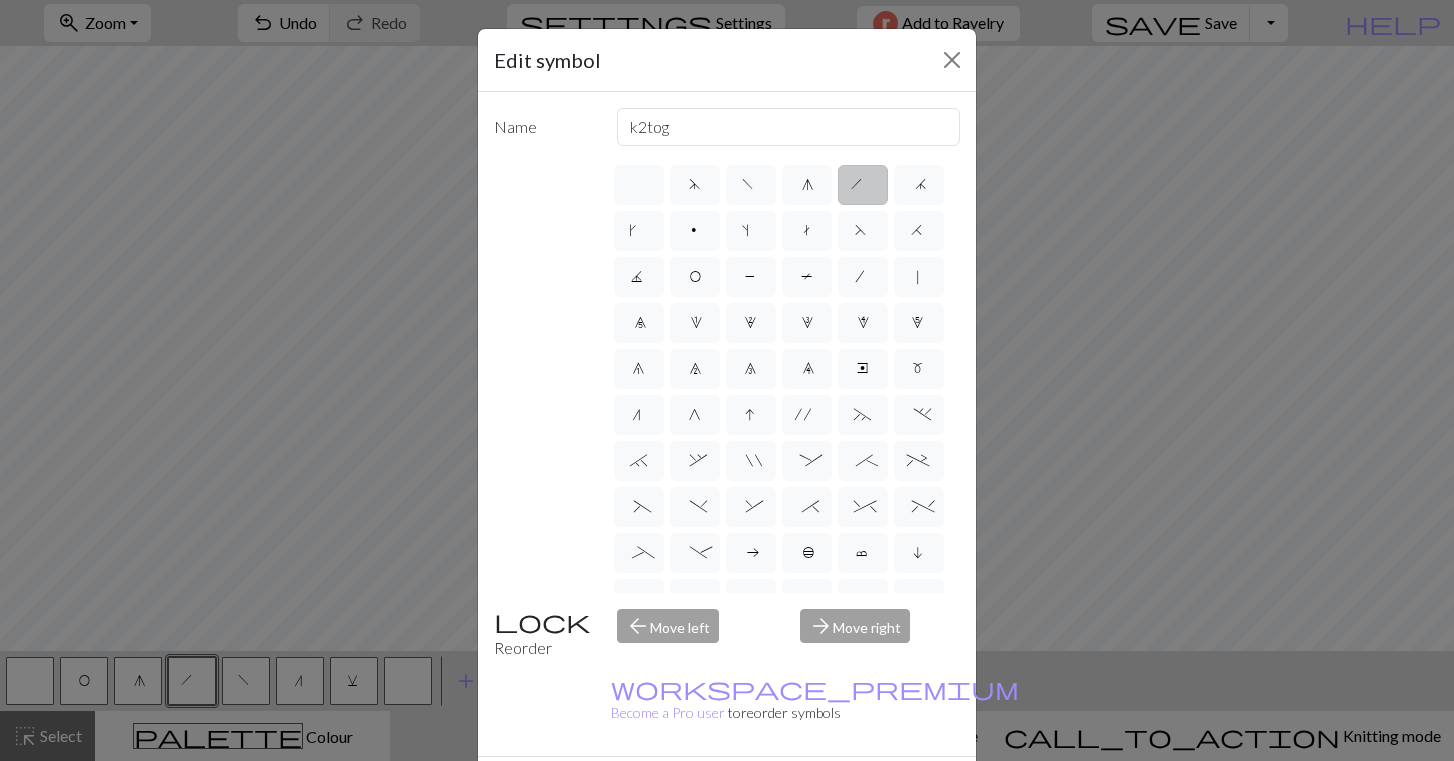 click on "Done" at bounding box center (847, 792) 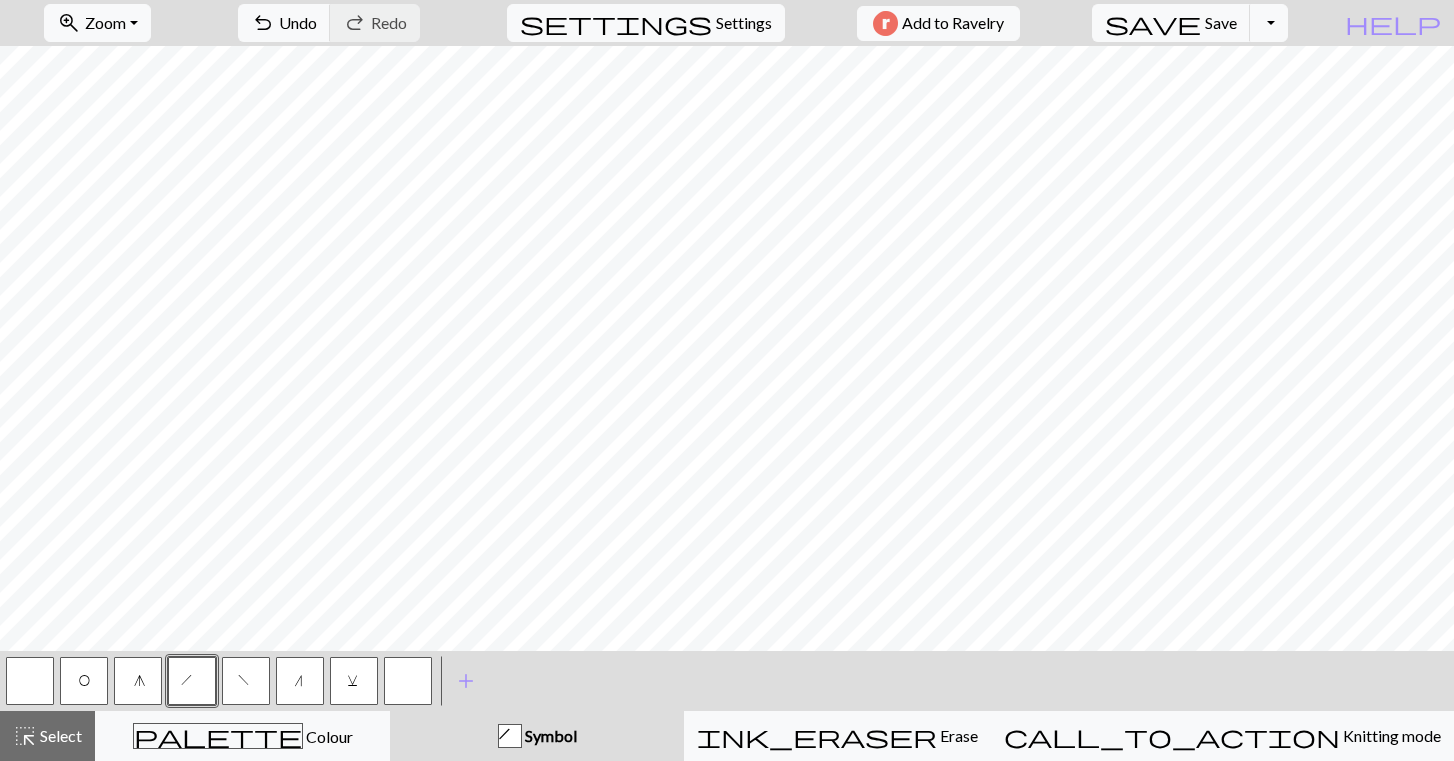 click on "f" at bounding box center [246, 683] 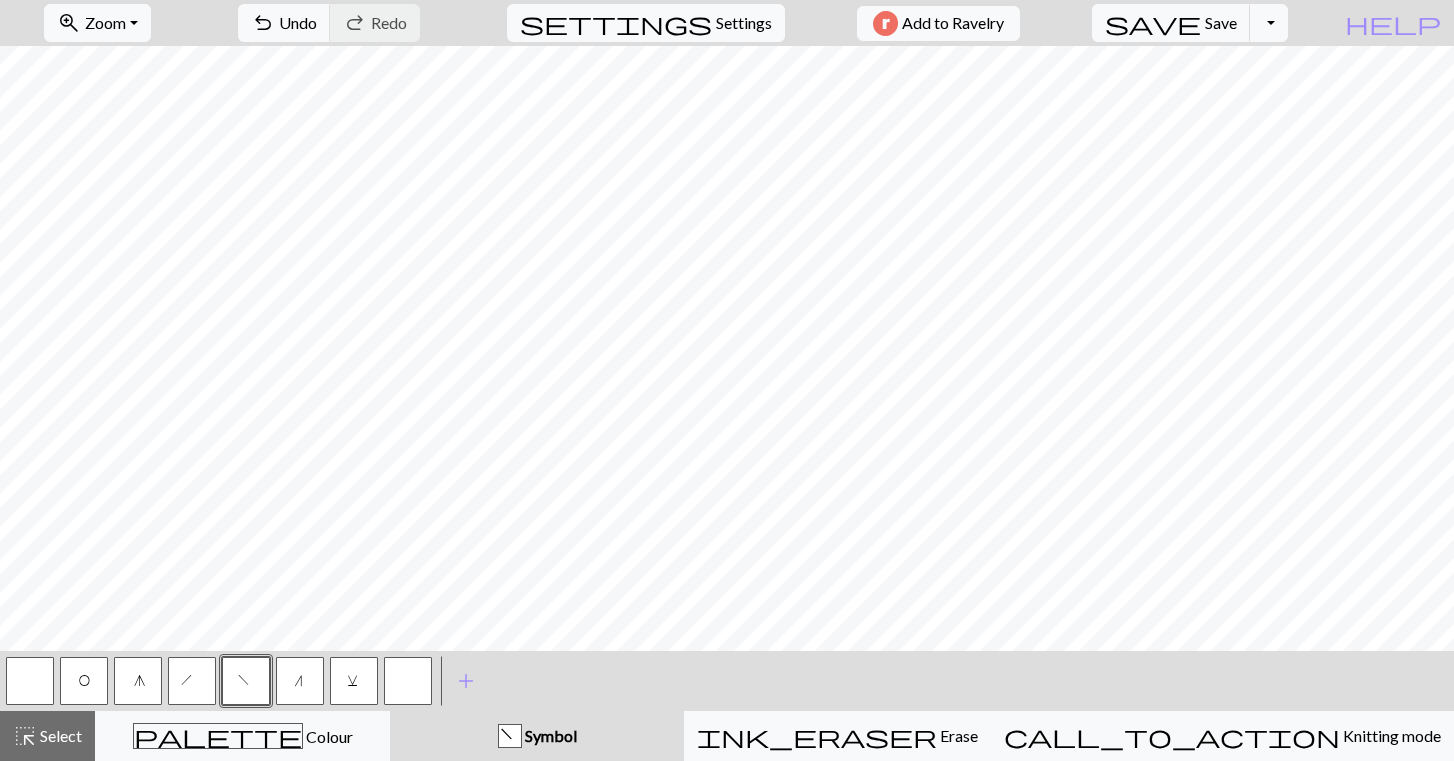click on "f" at bounding box center [246, 683] 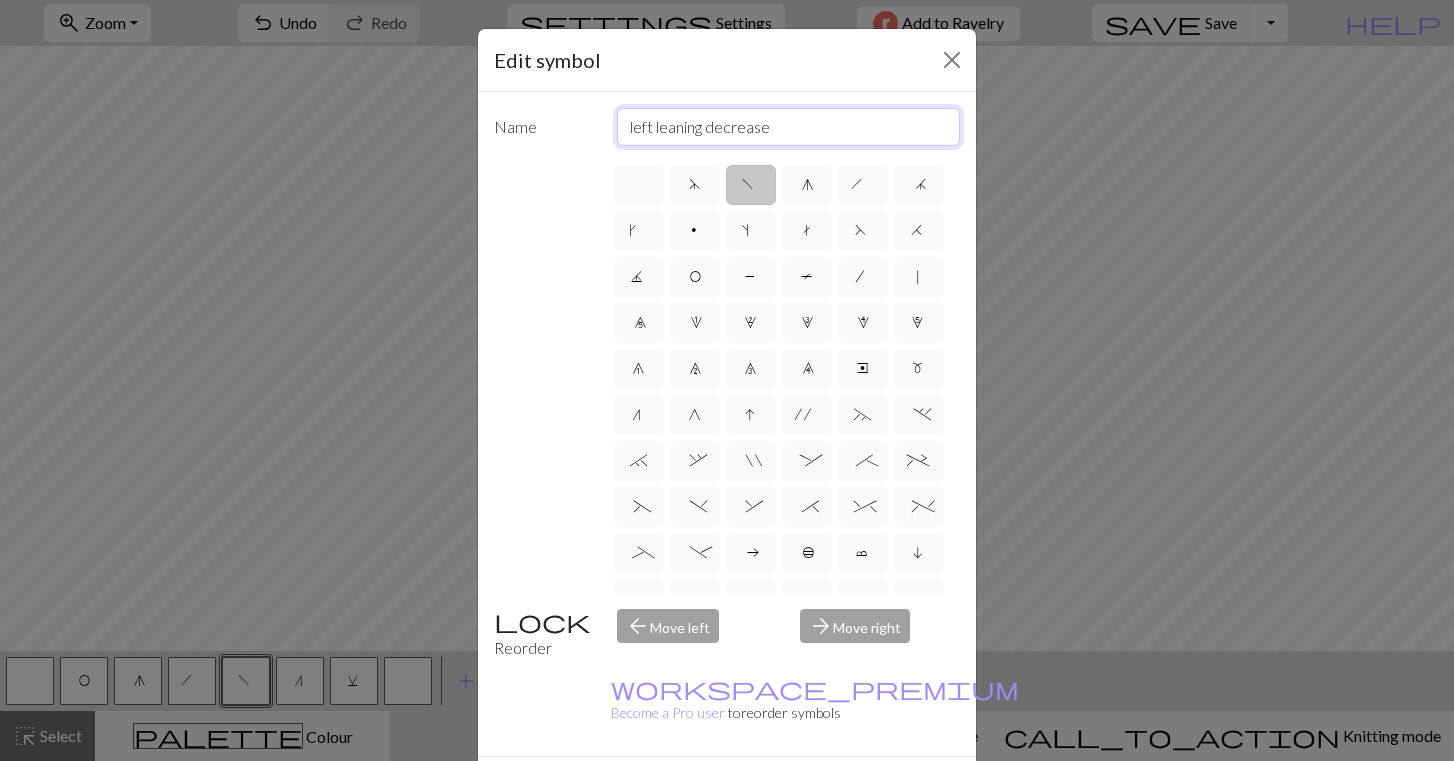 click on "left leaning decrease" at bounding box center (789, 127) 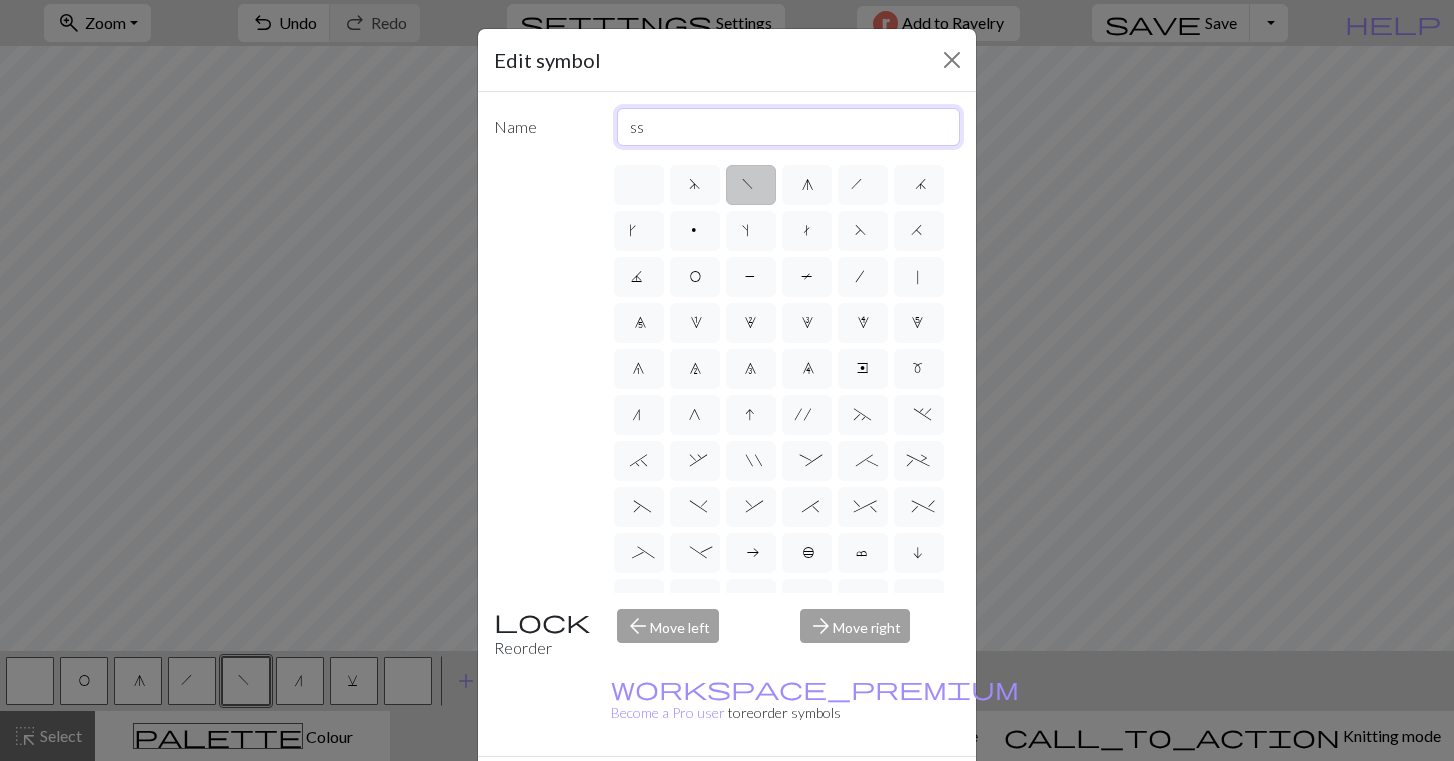 type on "ssk" 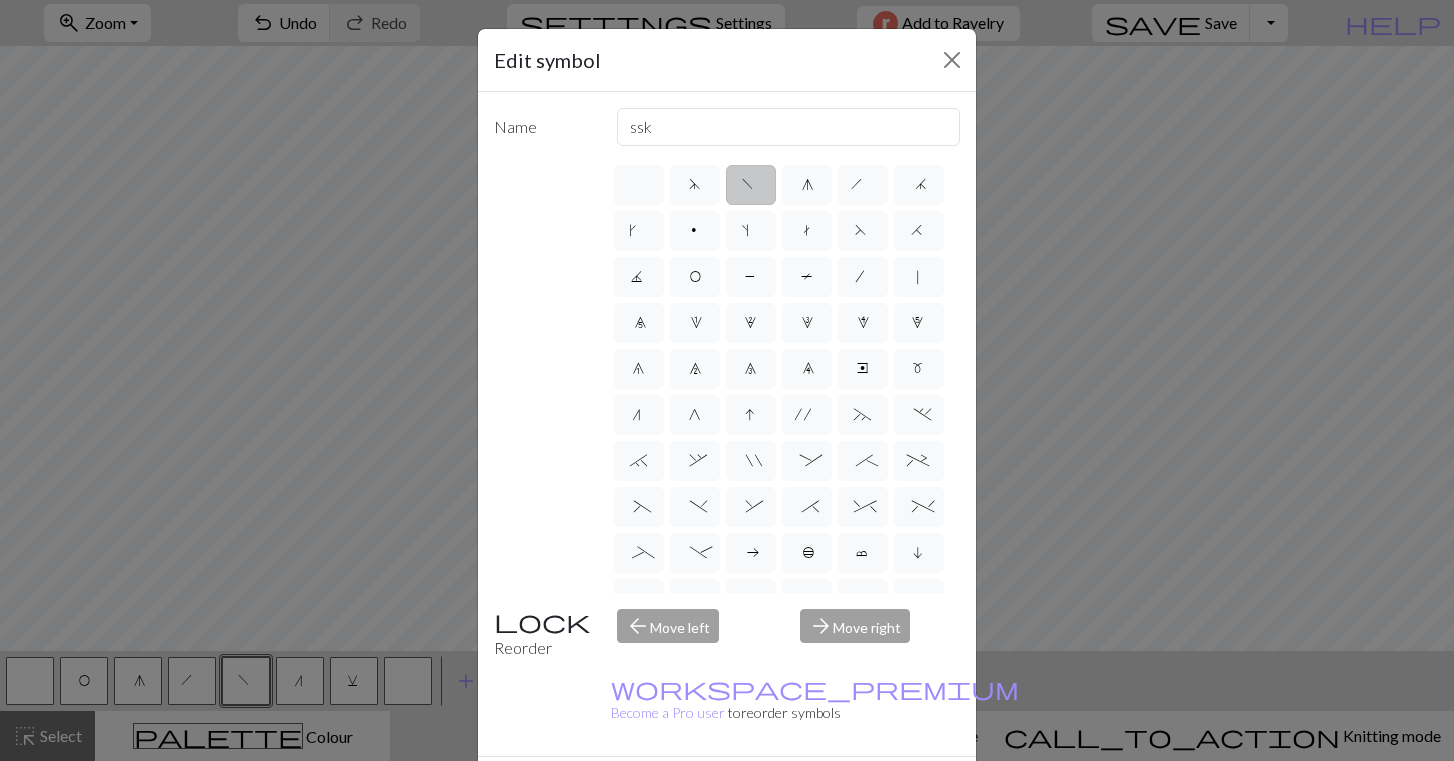 click on "Done" at bounding box center [847, 792] 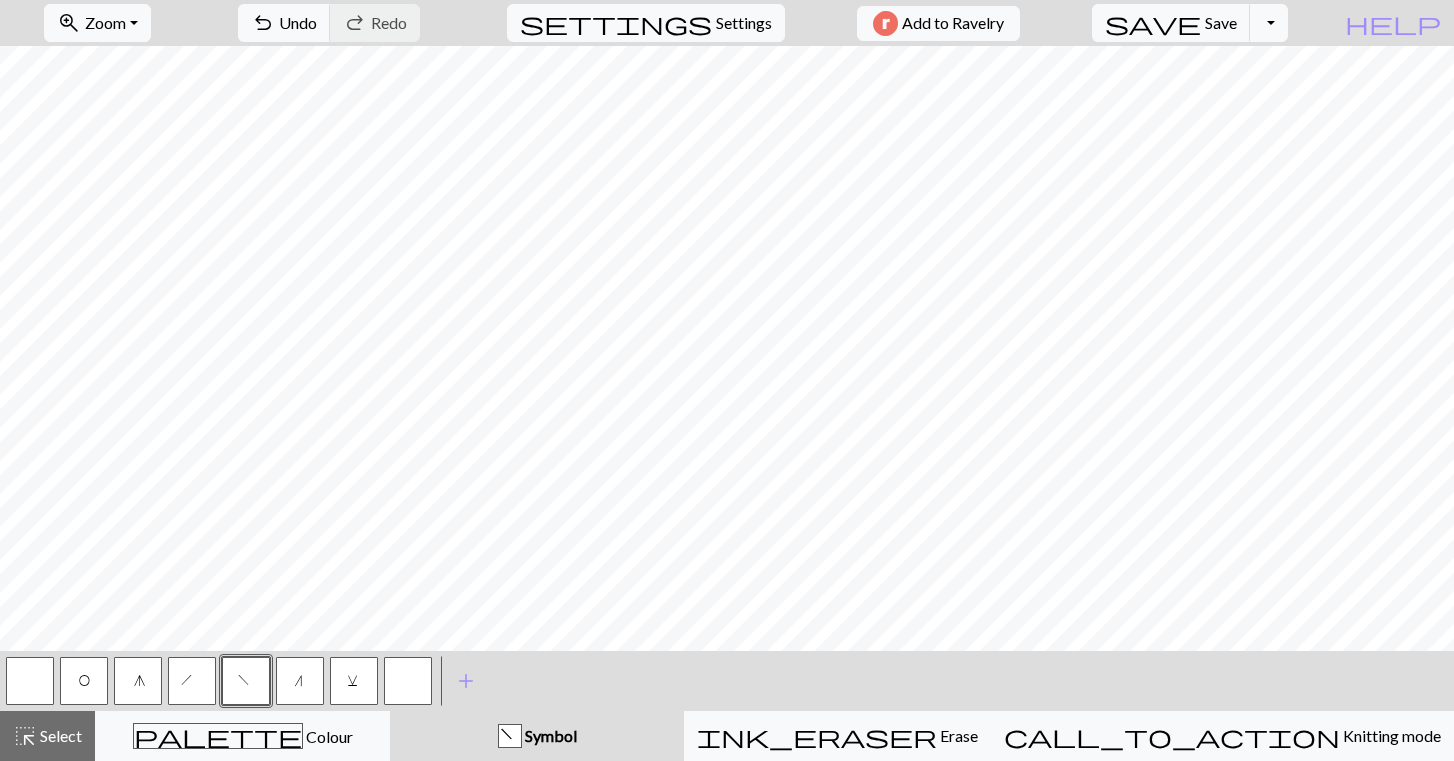click at bounding box center [408, 681] 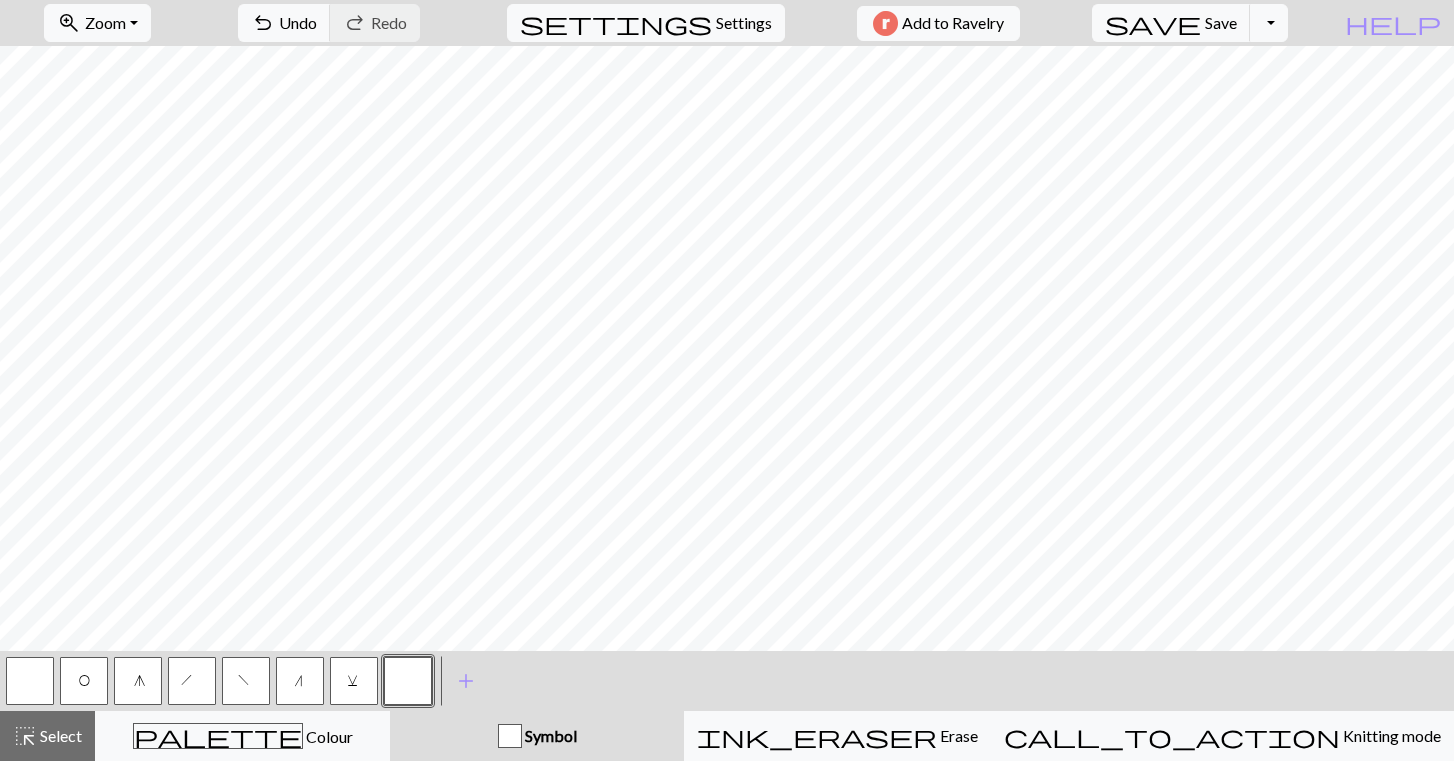 click at bounding box center [408, 681] 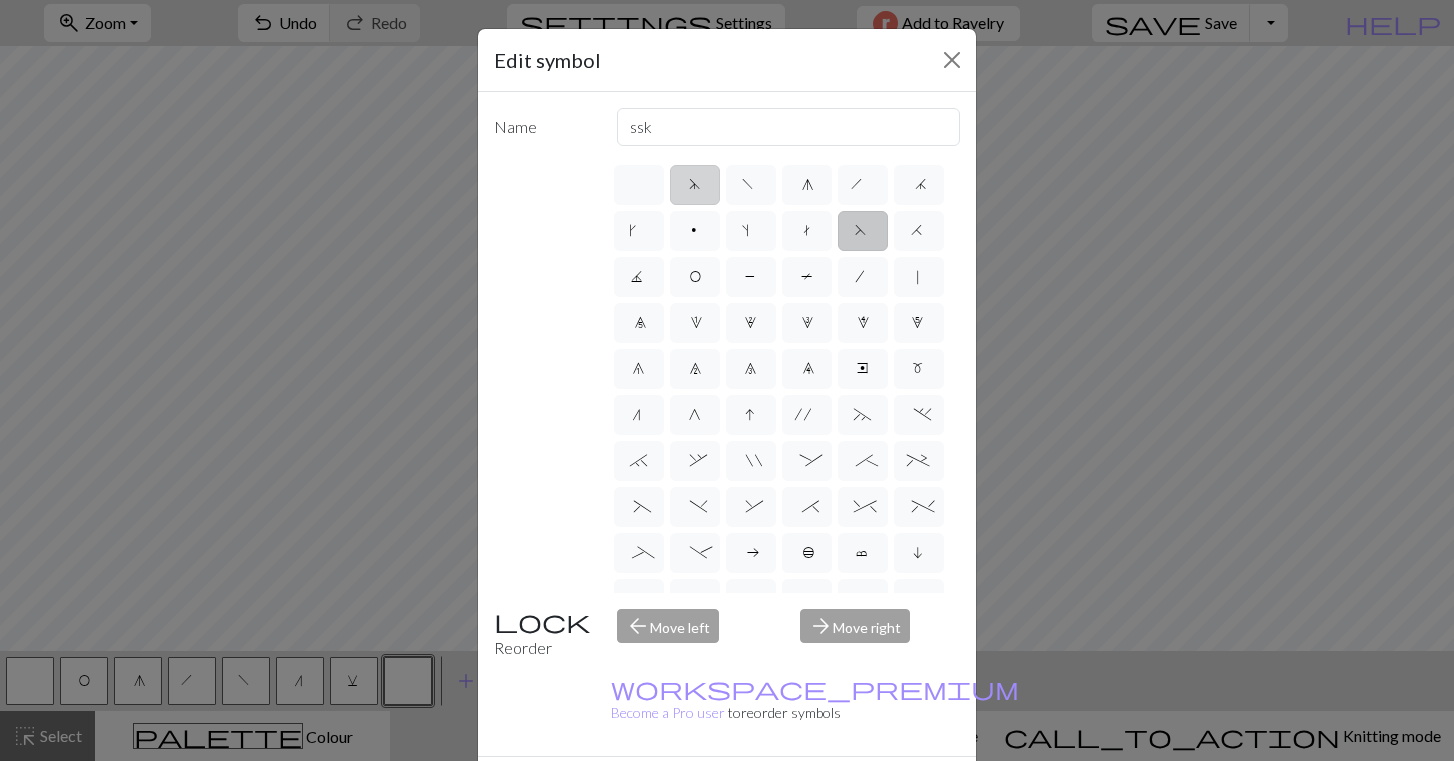 click on "d" at bounding box center [695, 185] 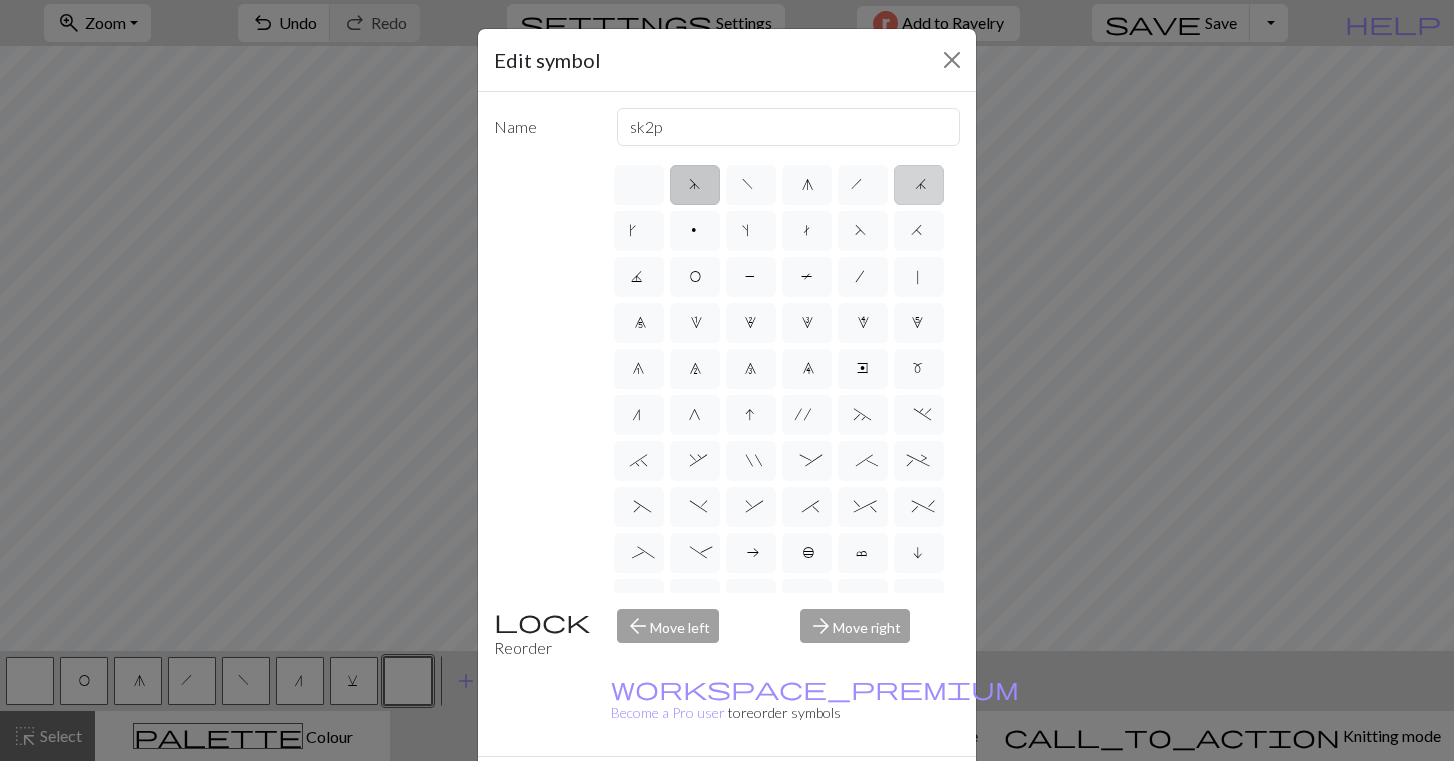 click on "j" at bounding box center [919, 187] 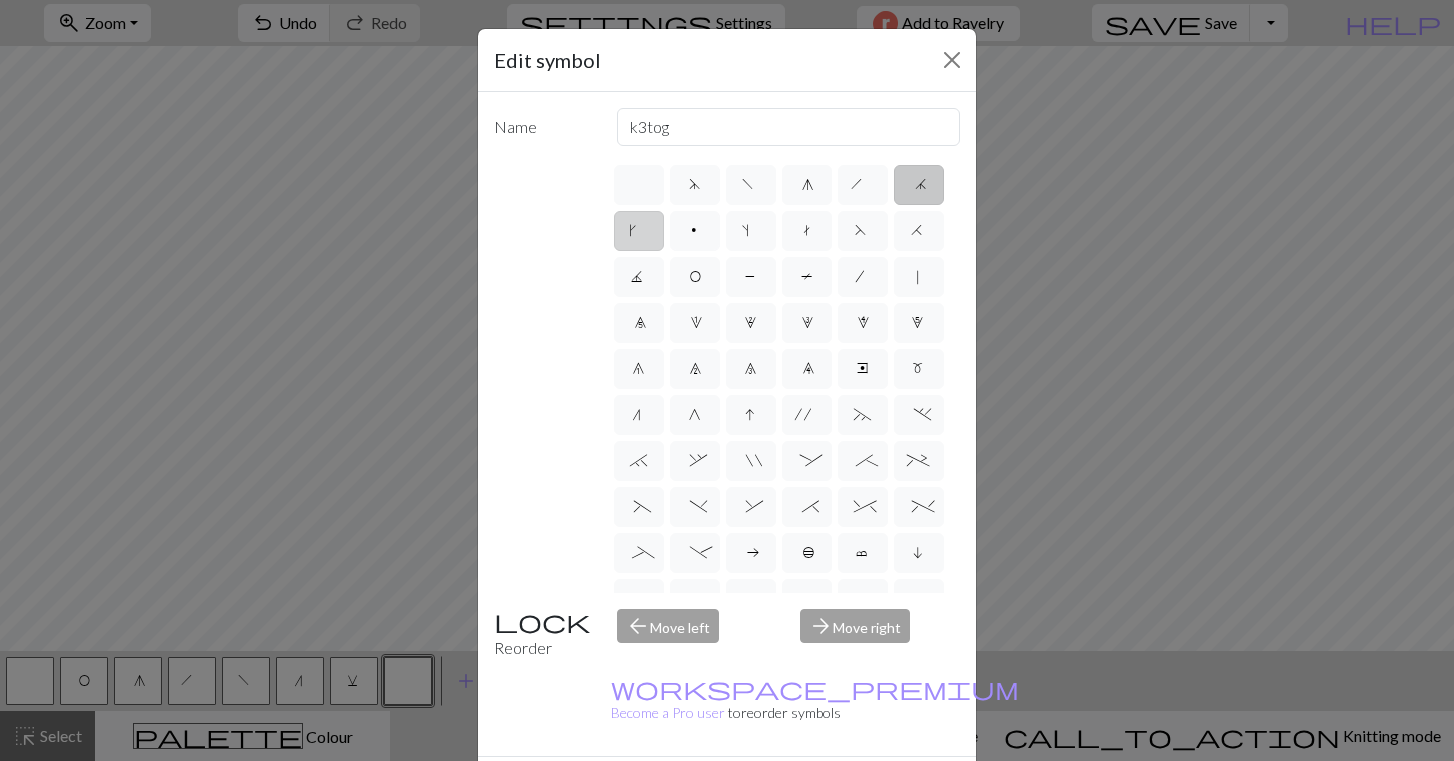 click on "k" at bounding box center [639, 231] 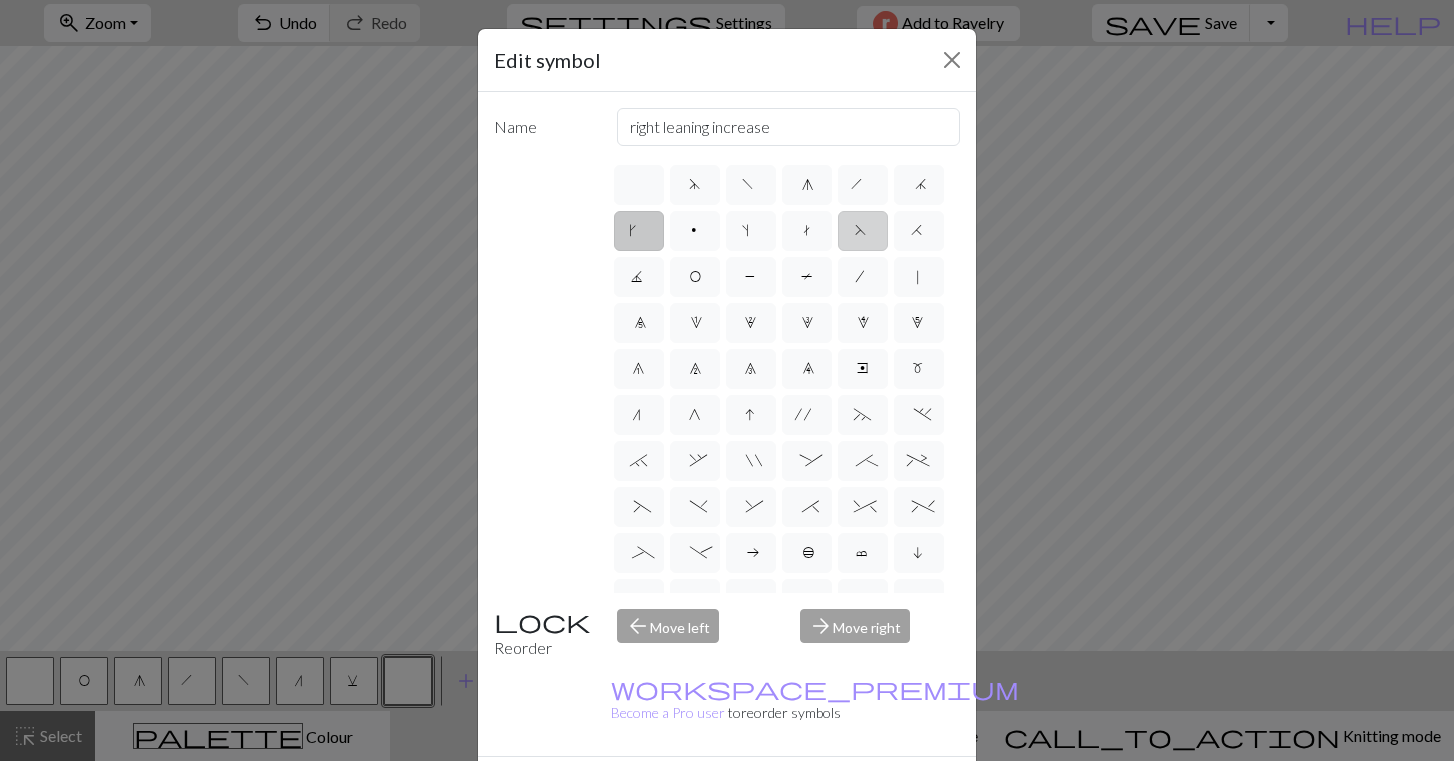 click on "F" at bounding box center [863, 233] 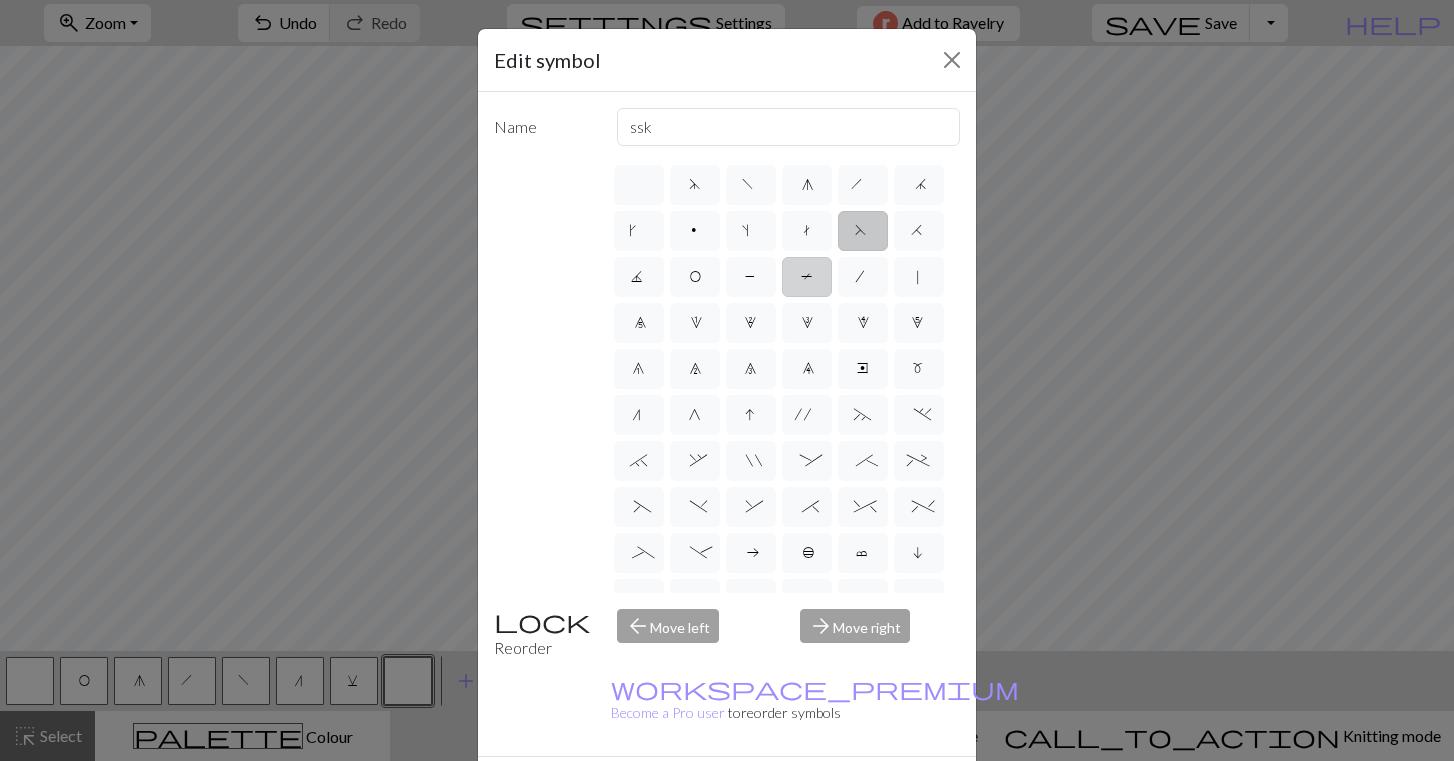 click on "T" at bounding box center (807, 279) 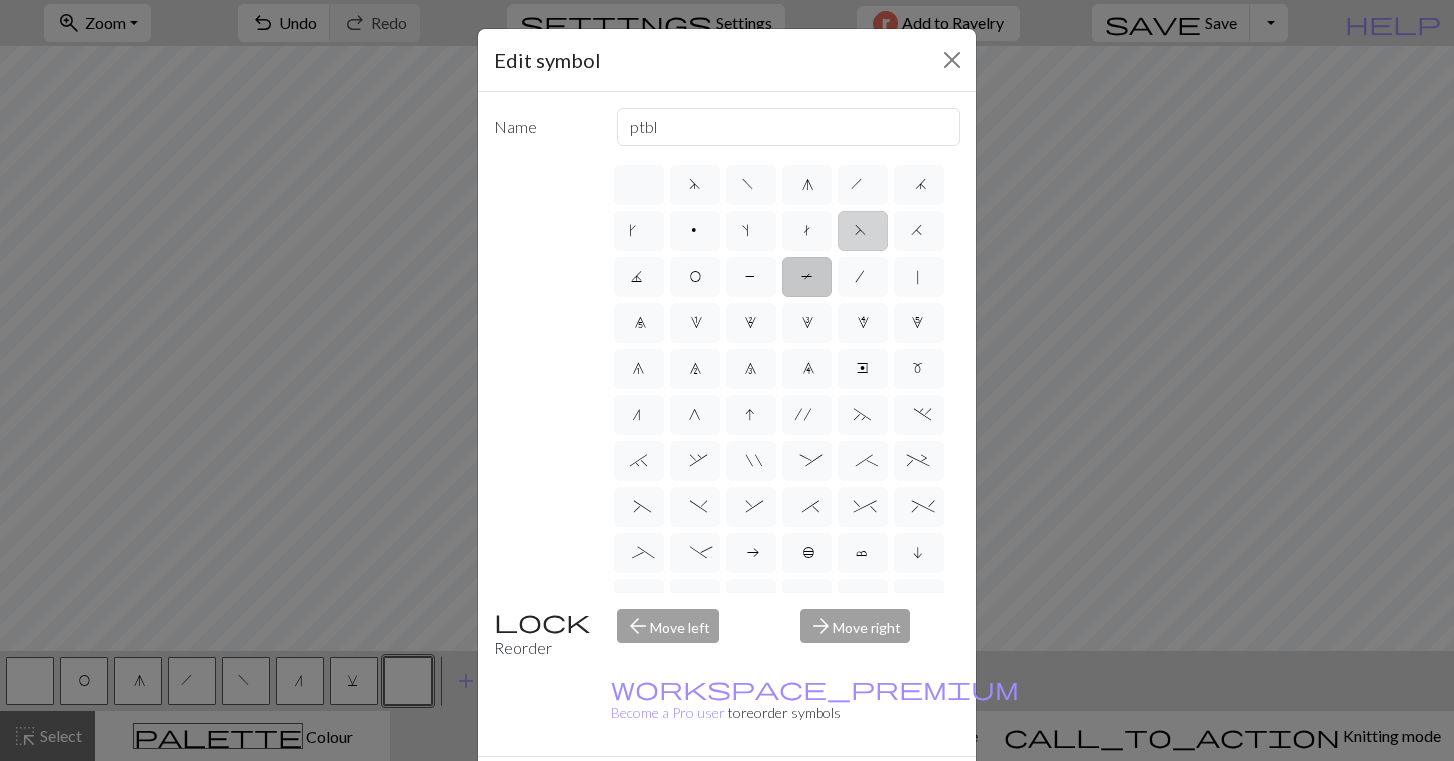 click on "F" at bounding box center [863, 233] 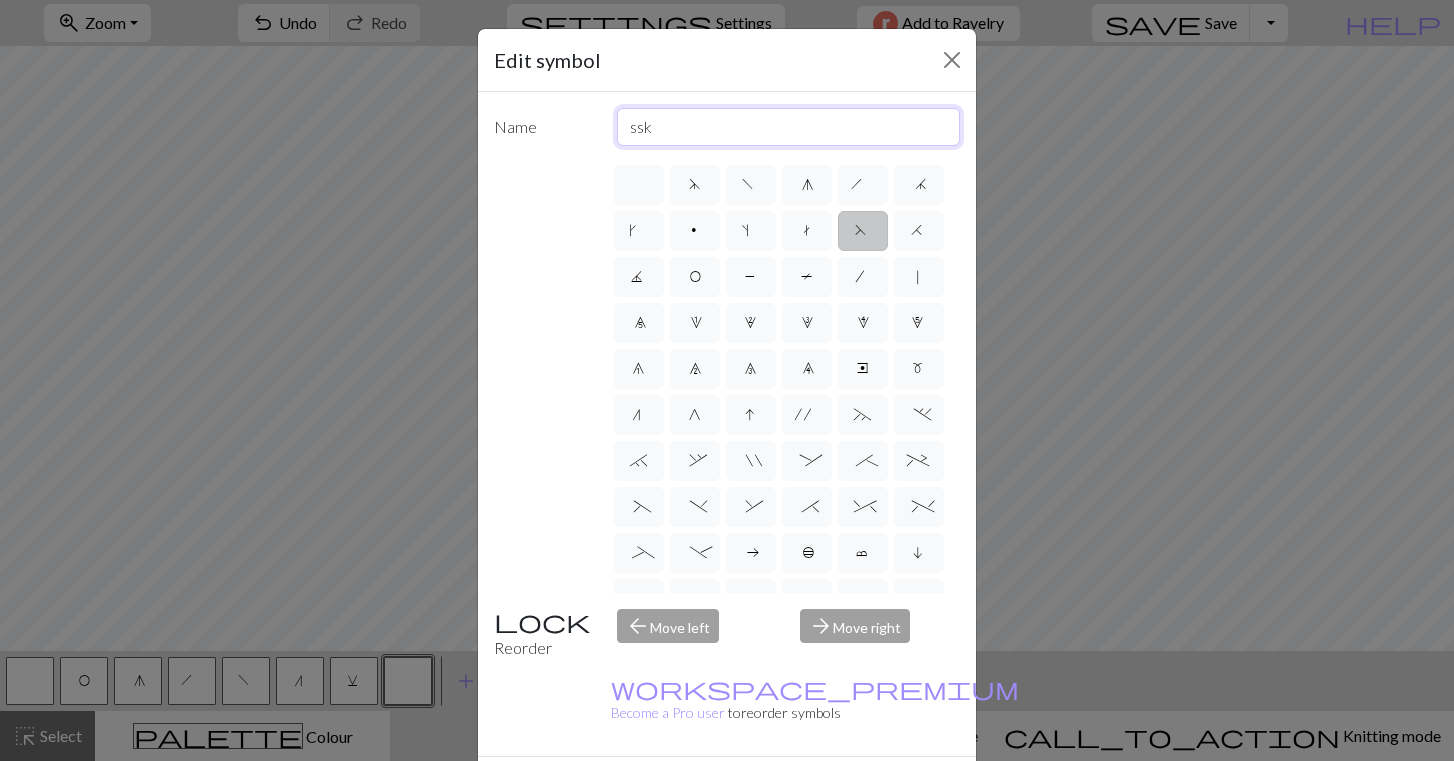 click on "ssk" at bounding box center (789, 127) 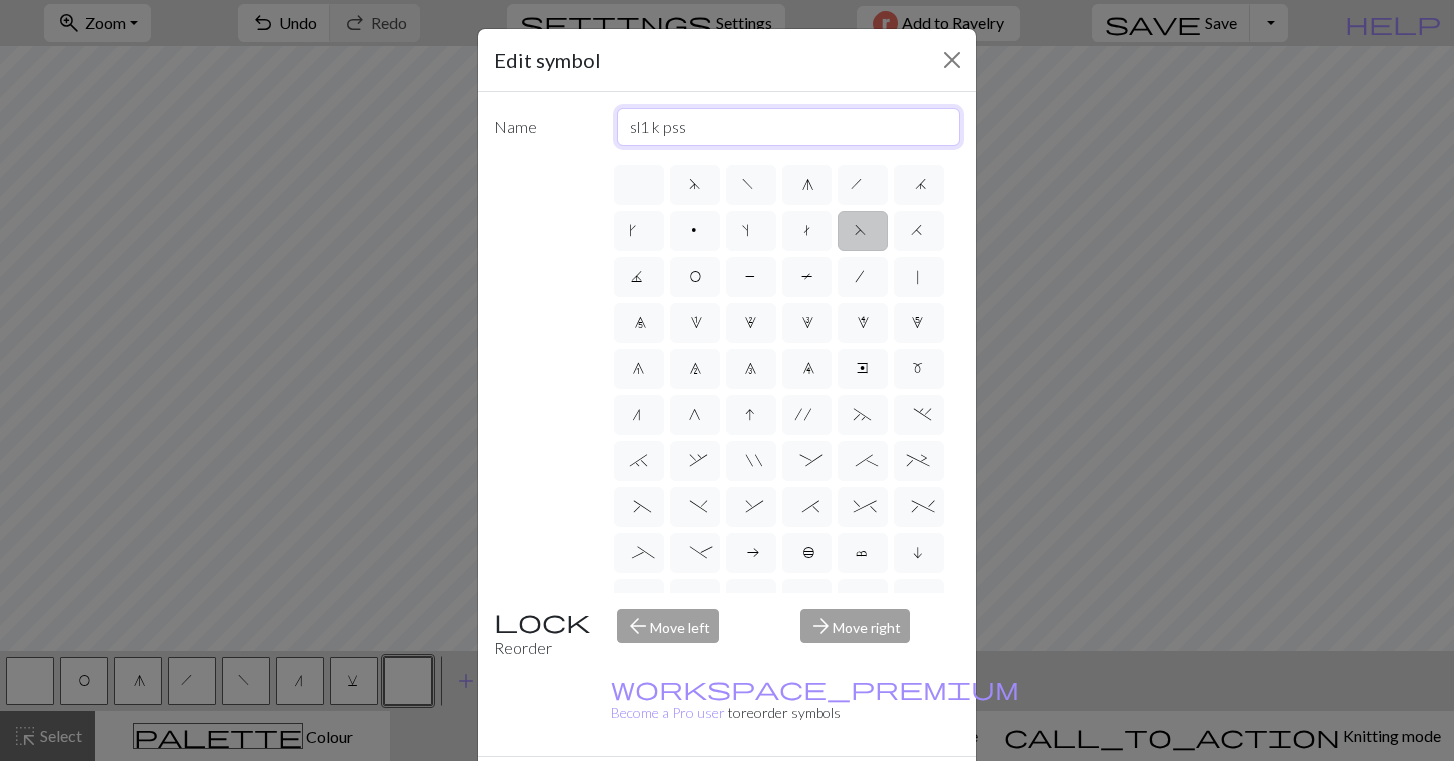 type on "sl1 k psso" 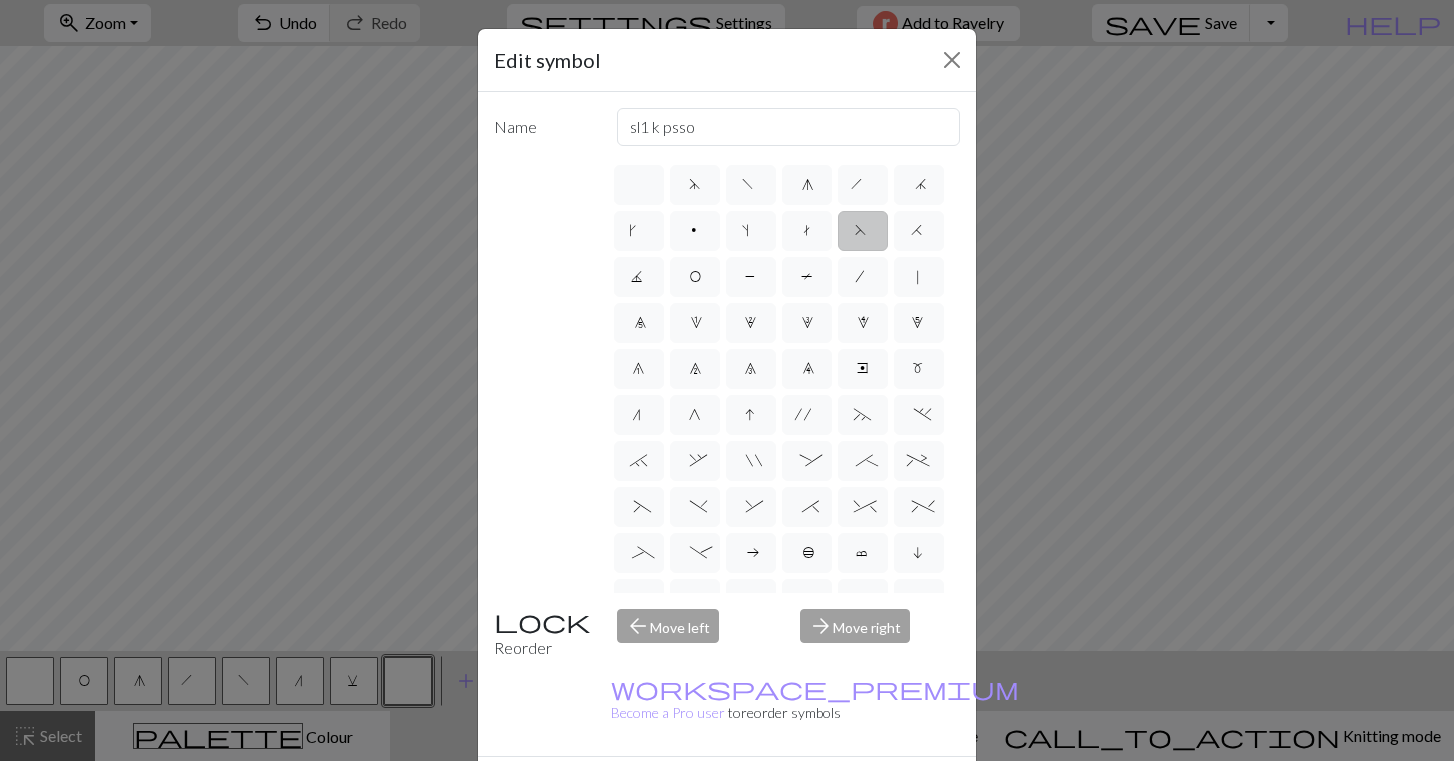 click on "Done" at bounding box center [847, 792] 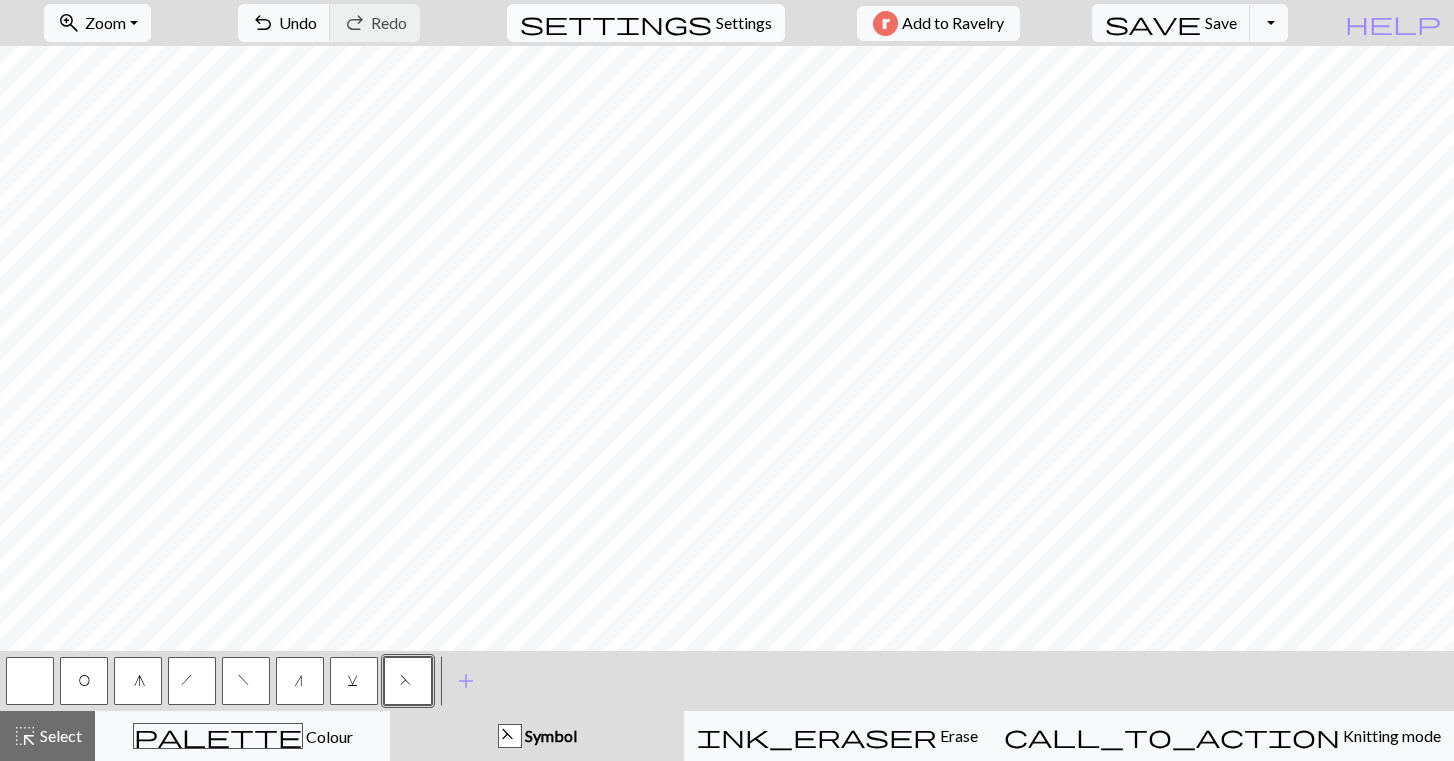 click on "Settings" at bounding box center [744, 23] 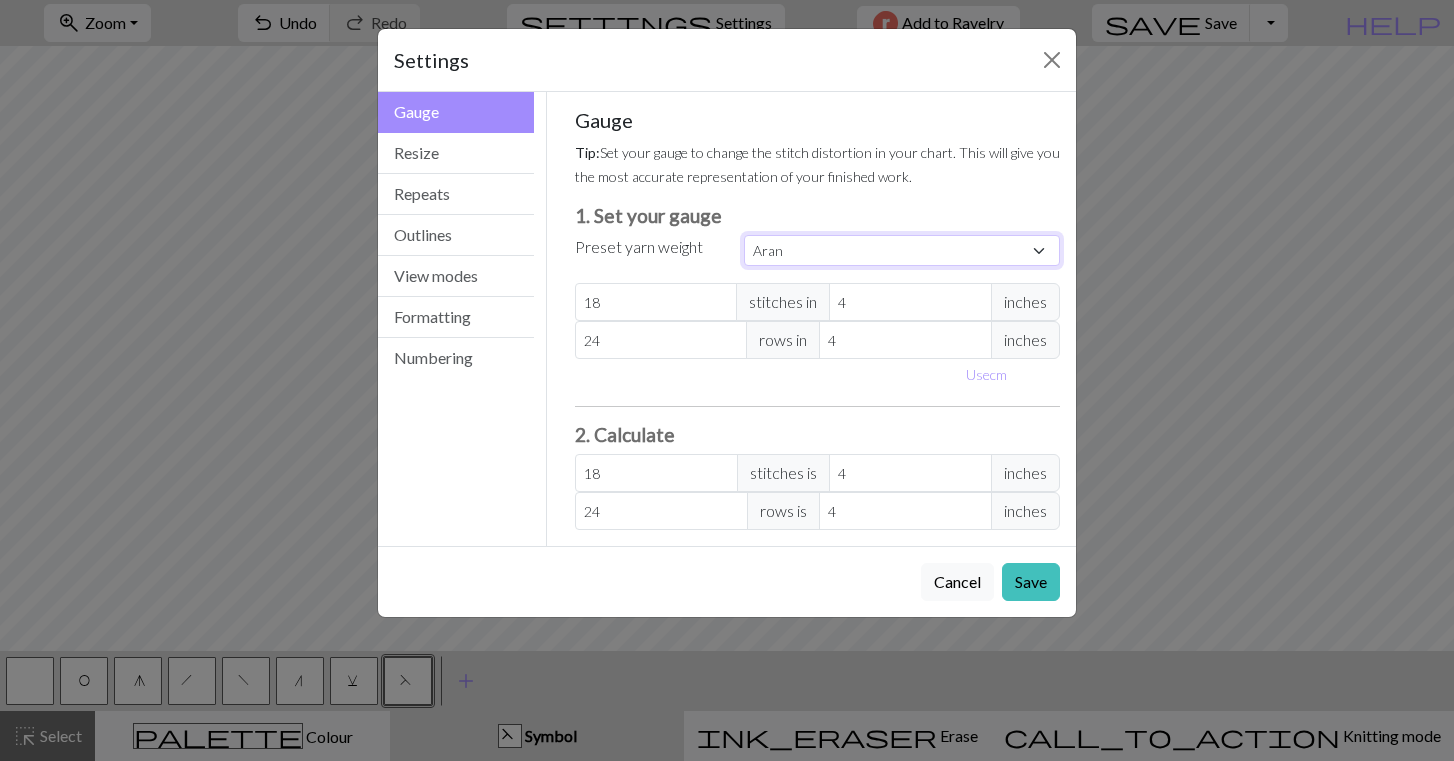 click on "Custom Square Lace Light Fingering Fingering Sport Double knit Worsted Aran Bulky Super Bulky" at bounding box center (902, 250) 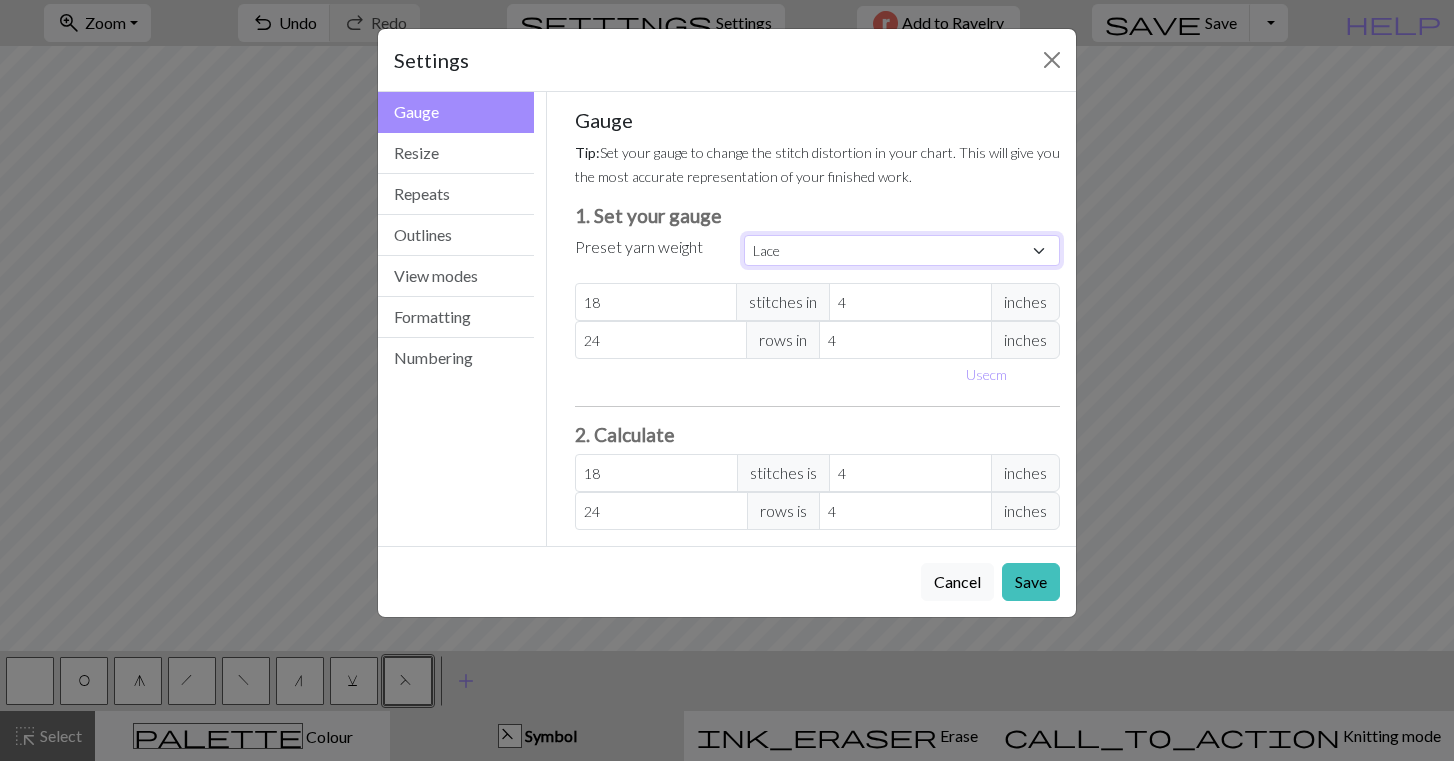 type on "32" 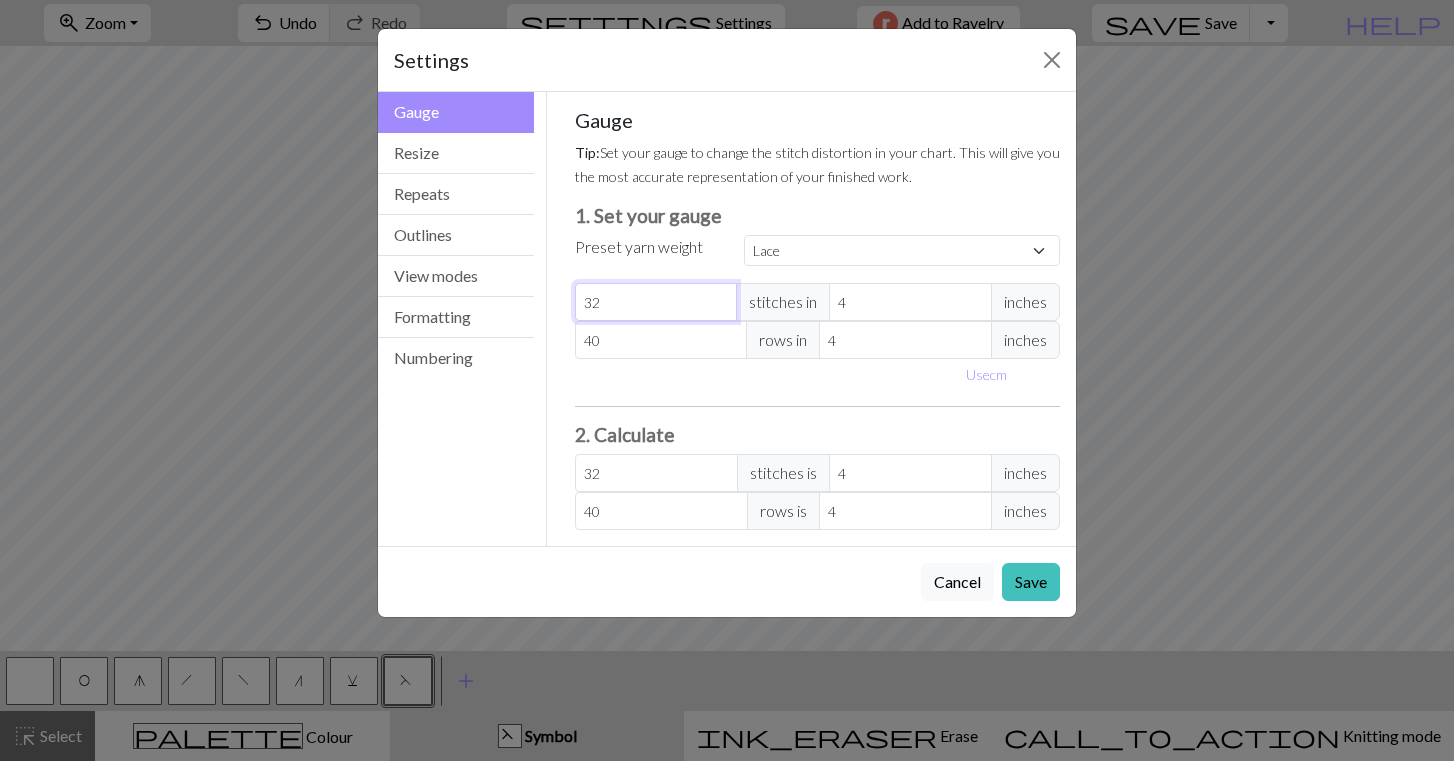 type on "31" 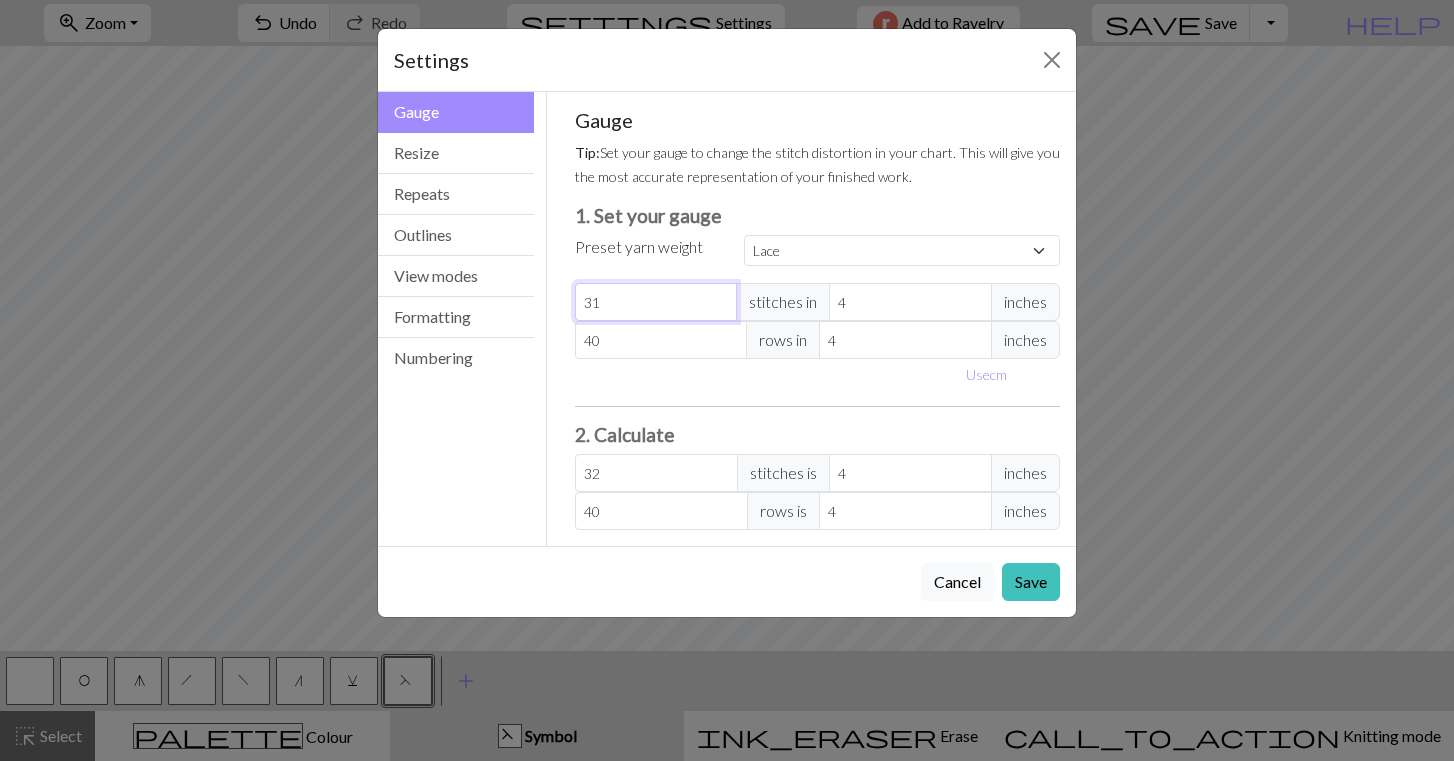 select on "custom" 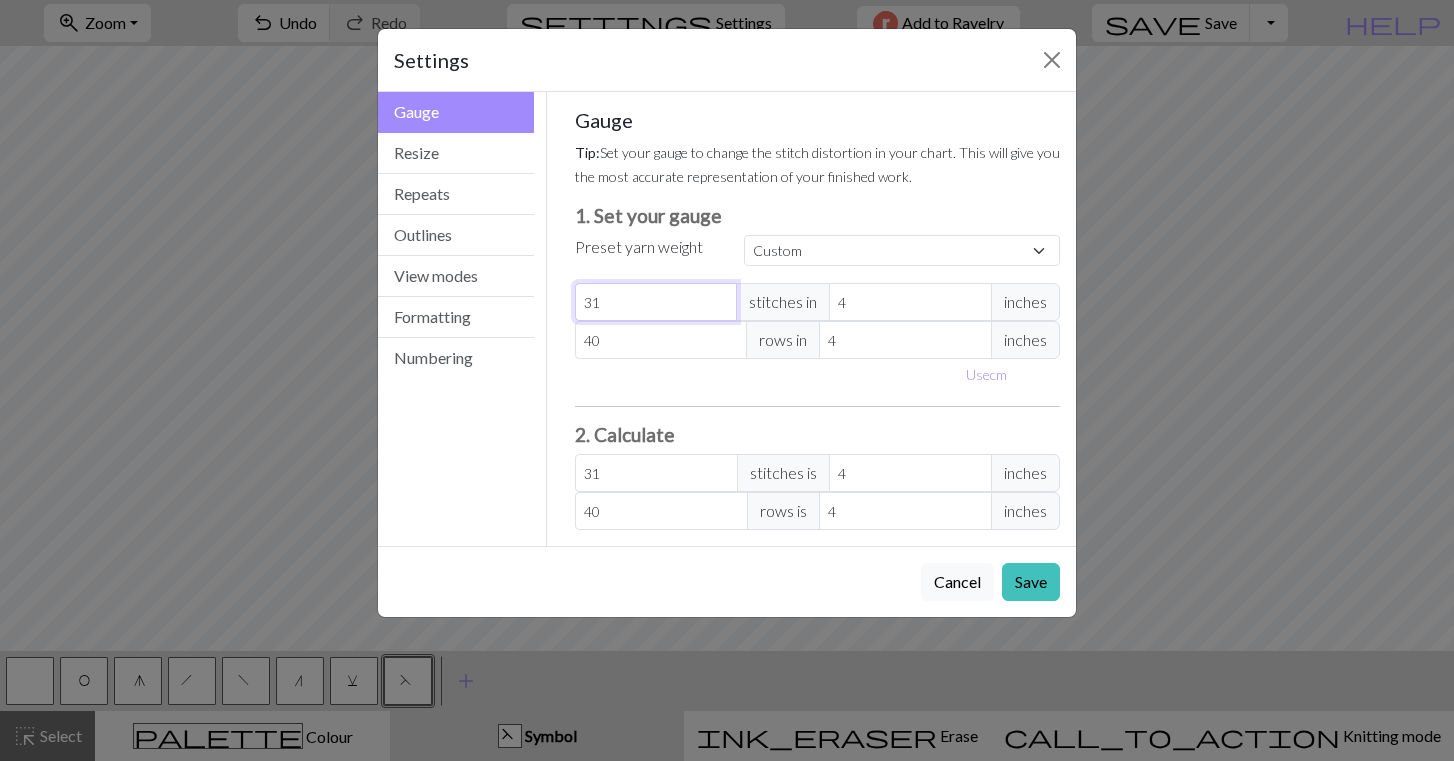 type on "30" 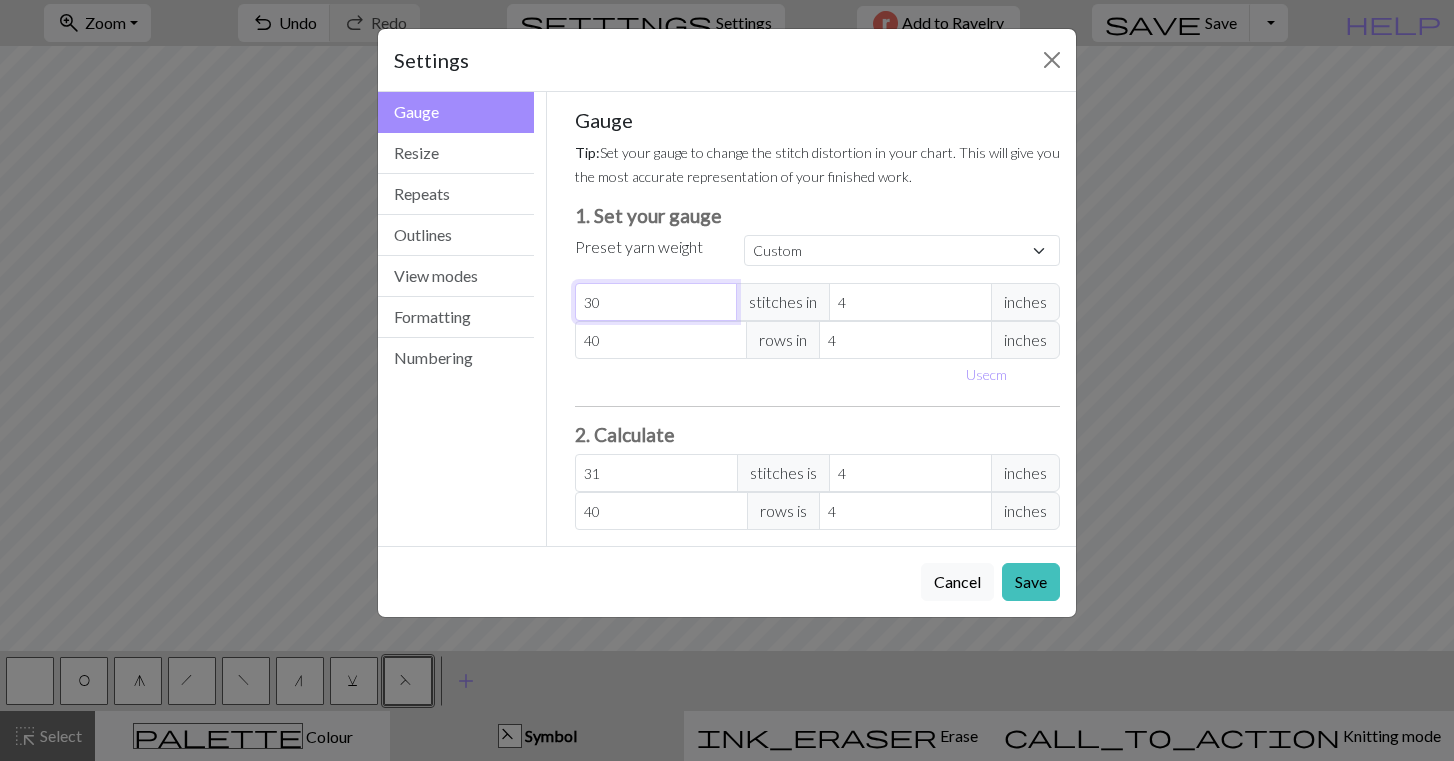 type on "30" 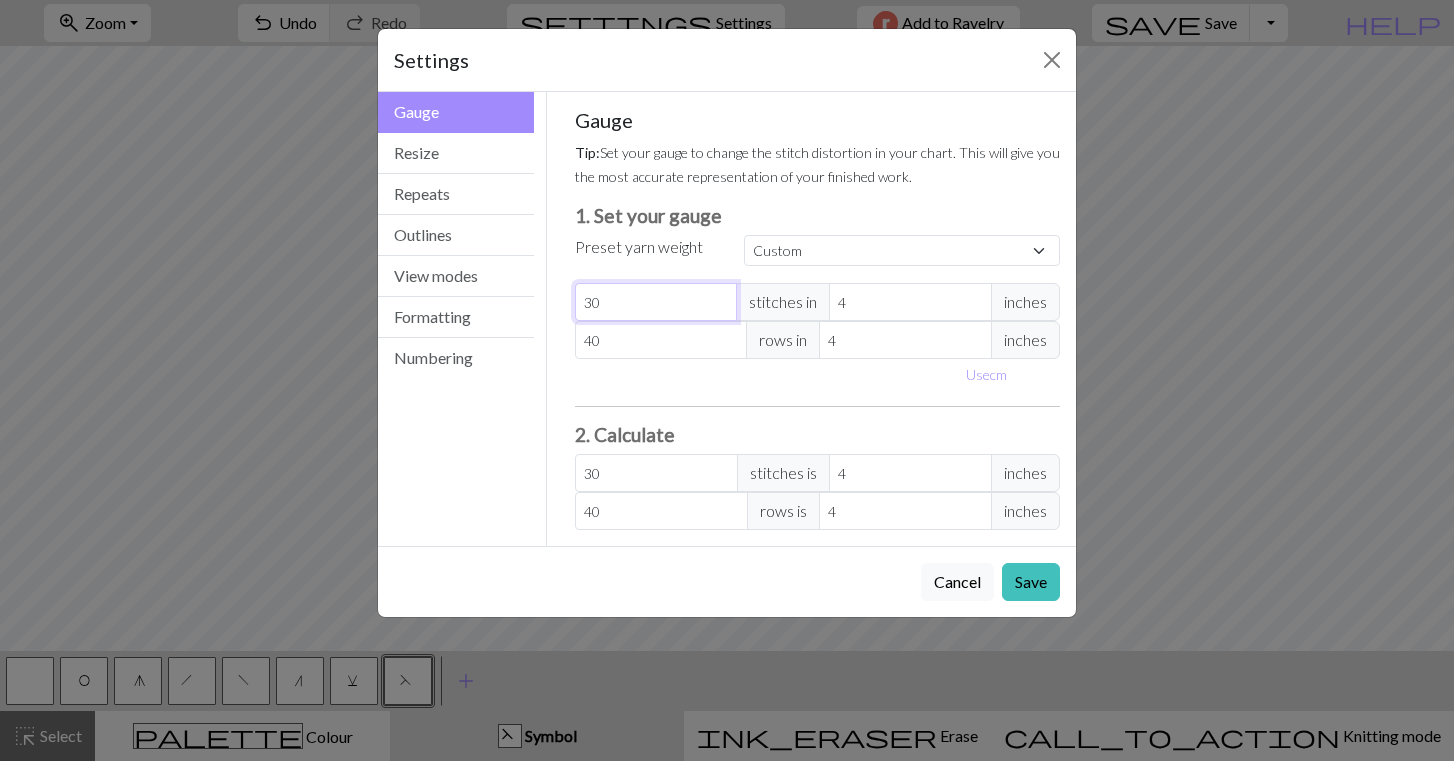 type on "29" 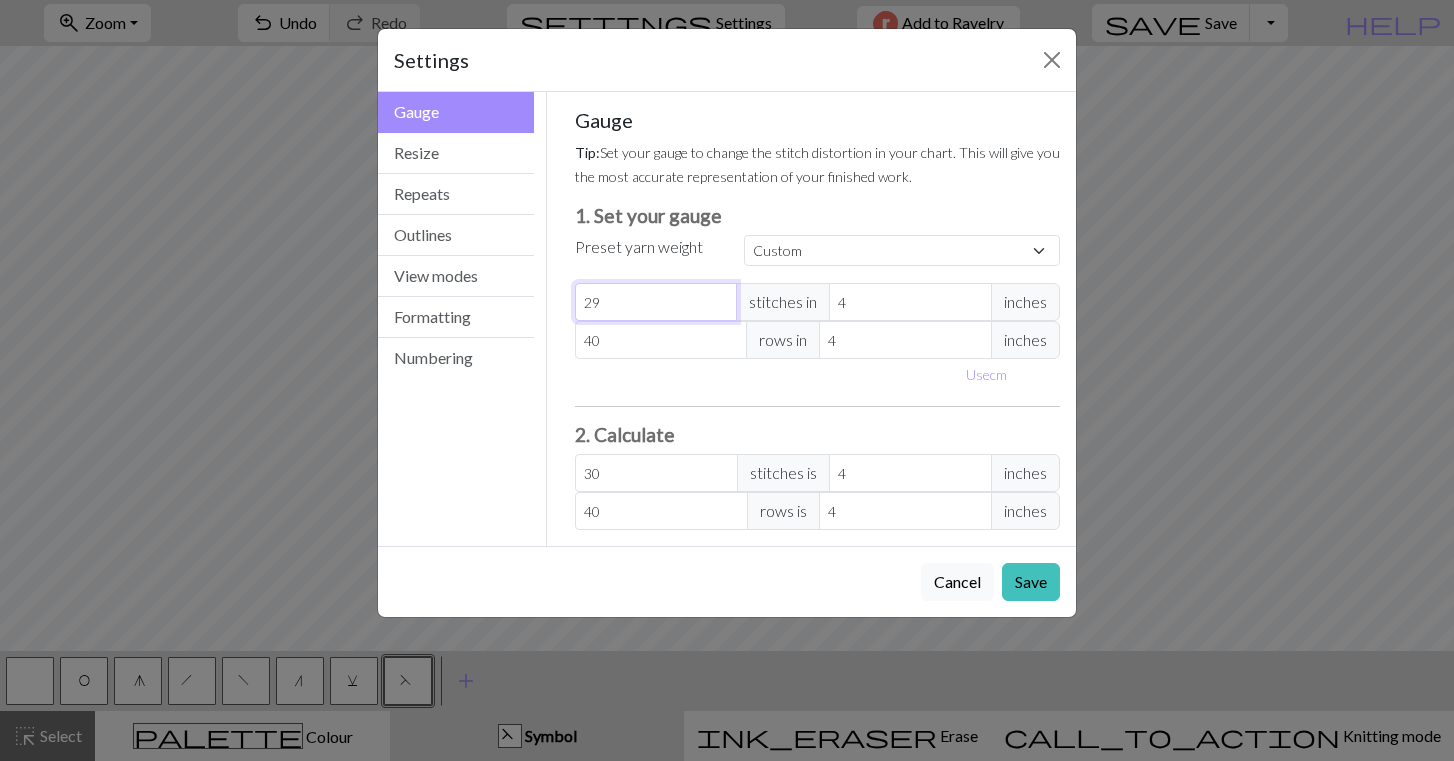 type on "29" 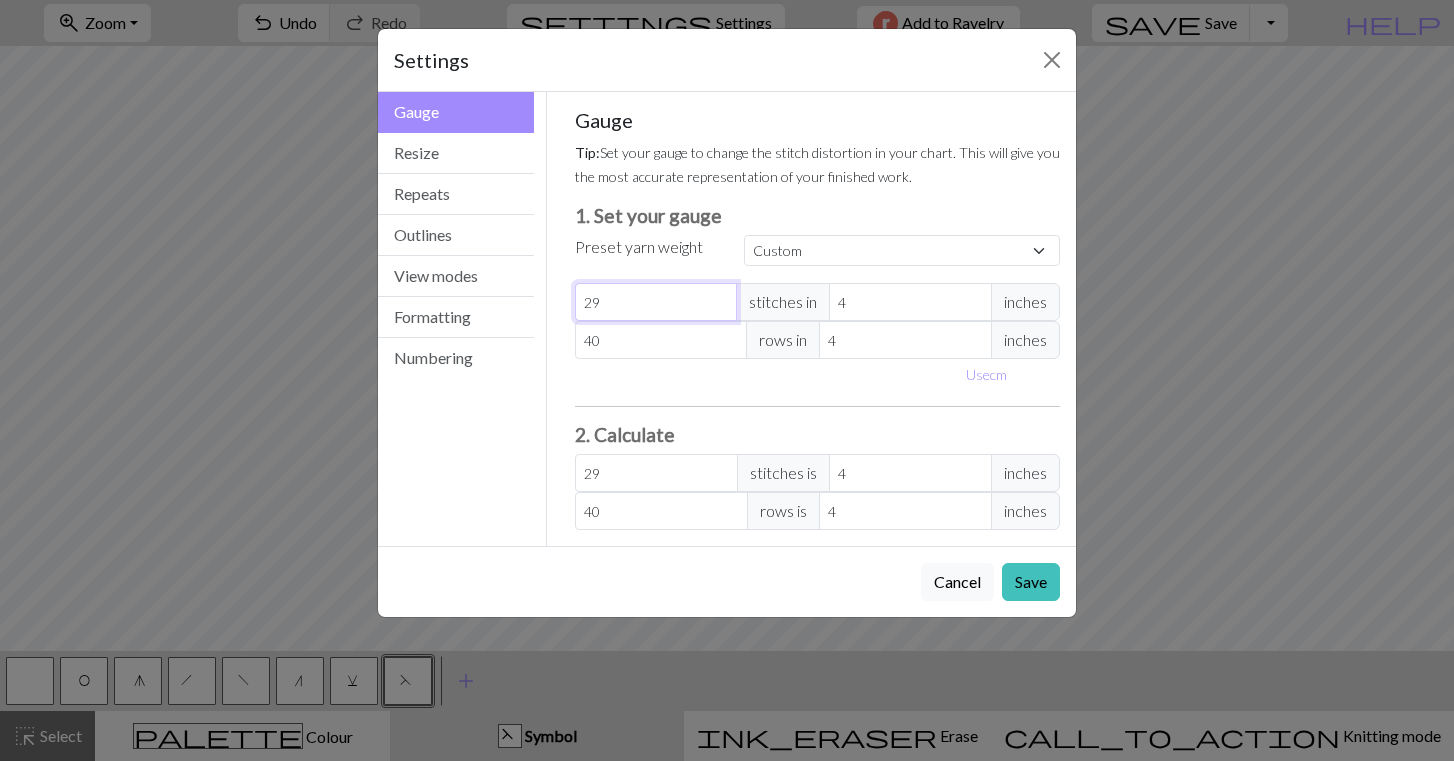 click on "29" at bounding box center [656, 302] 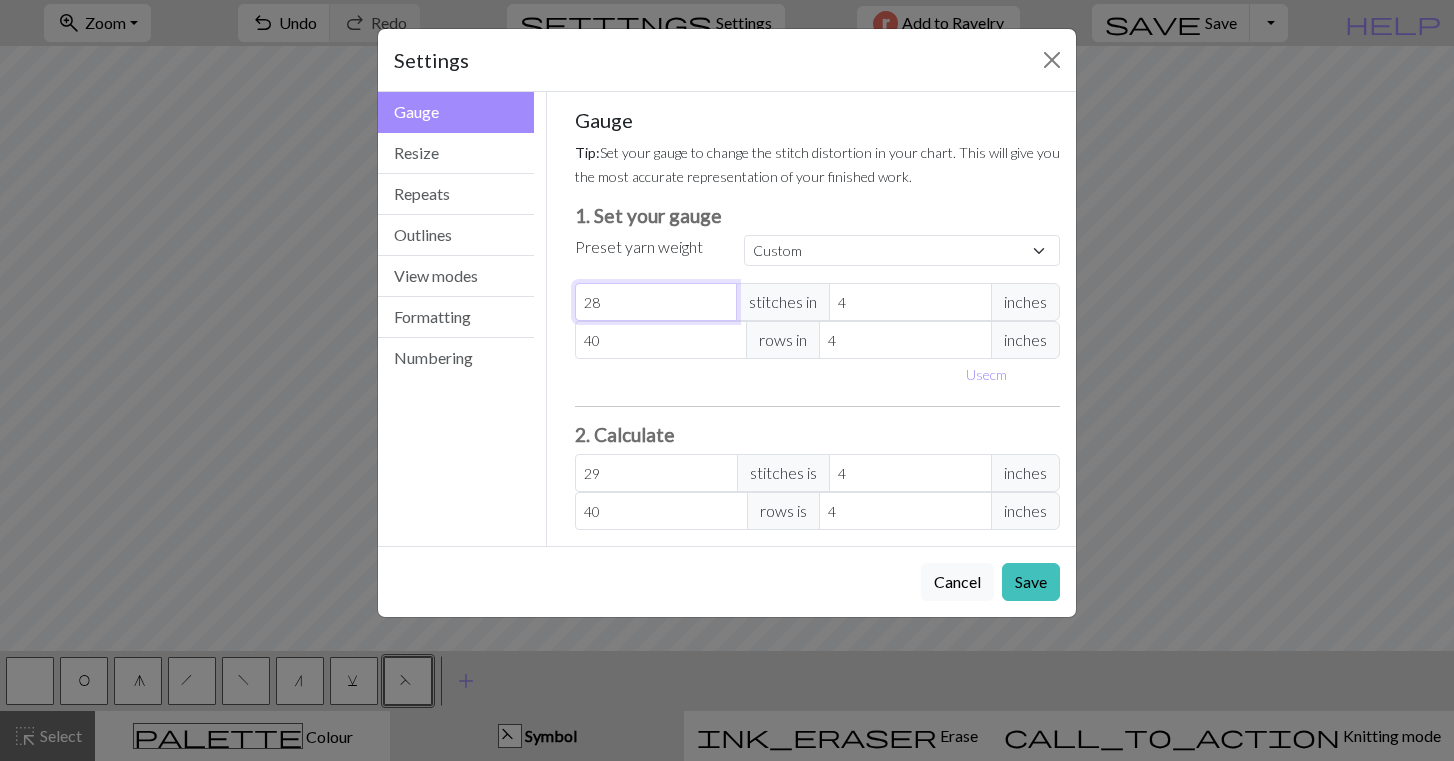 type on "28" 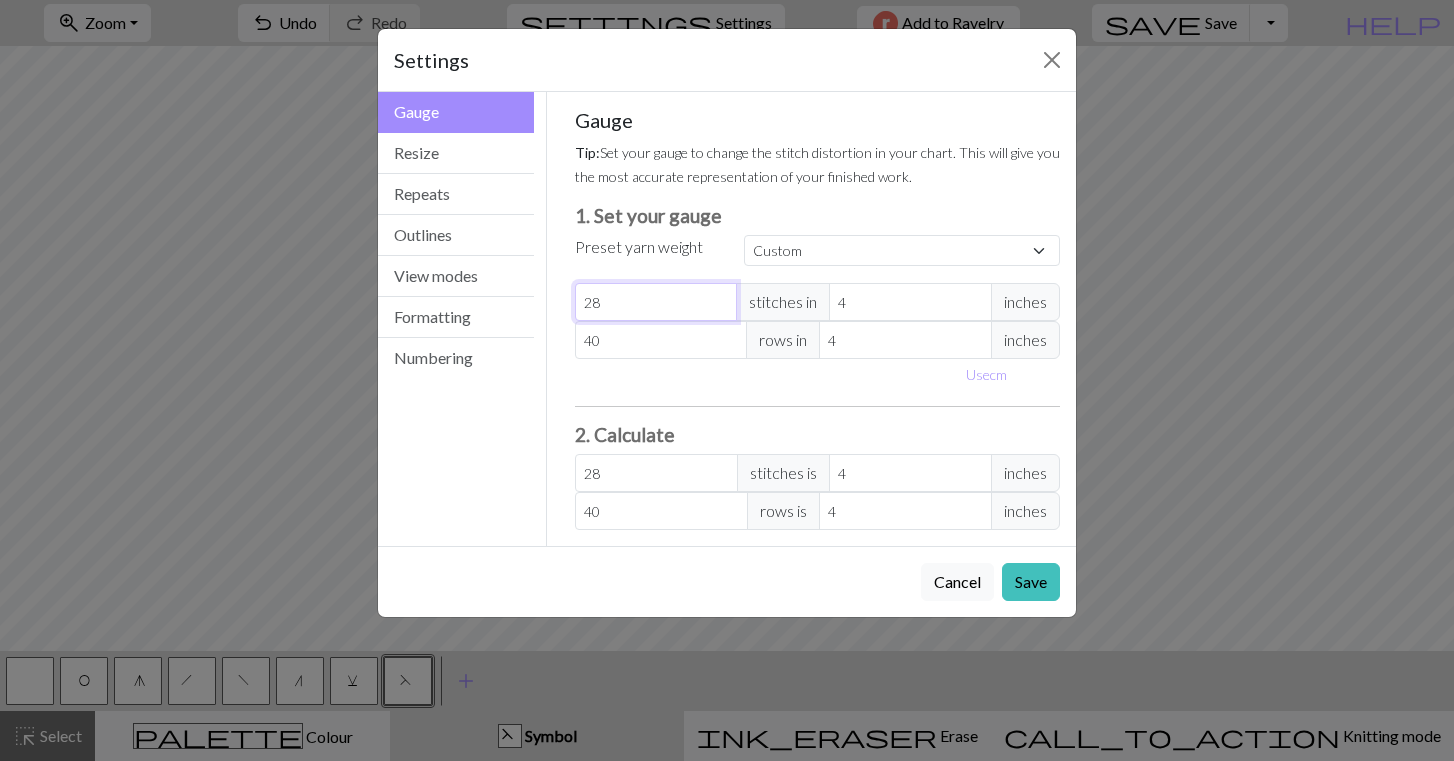 click on "28" at bounding box center [656, 302] 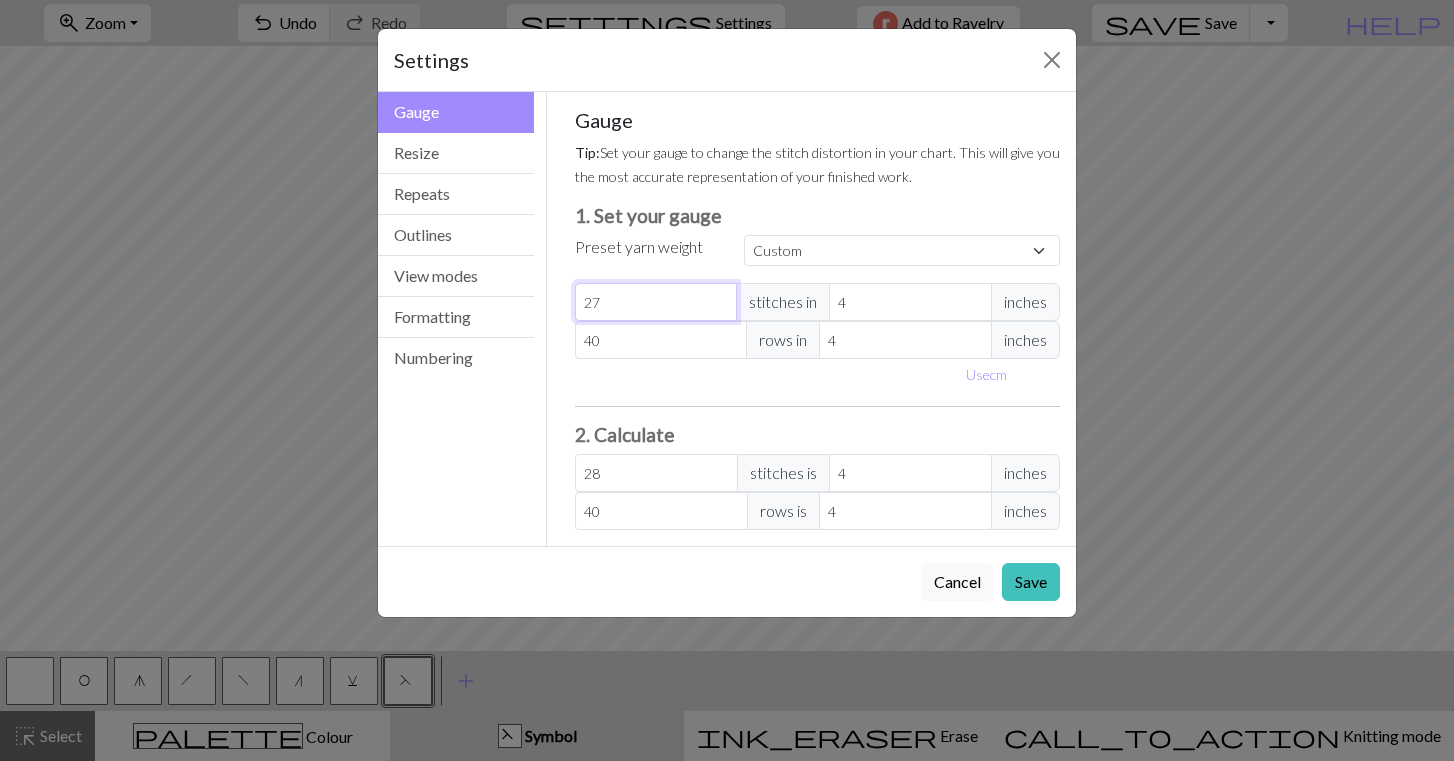 type on "27" 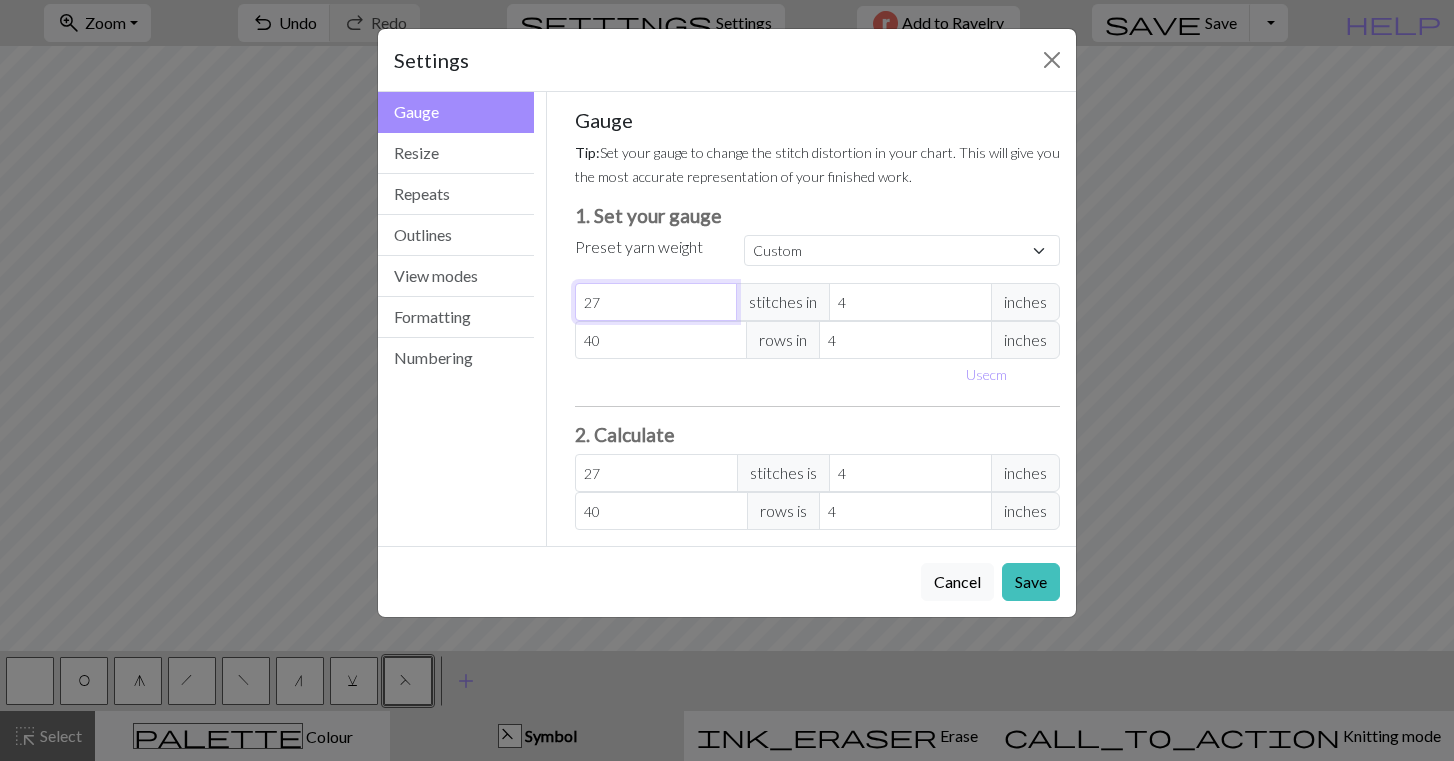 click on "27" at bounding box center [656, 302] 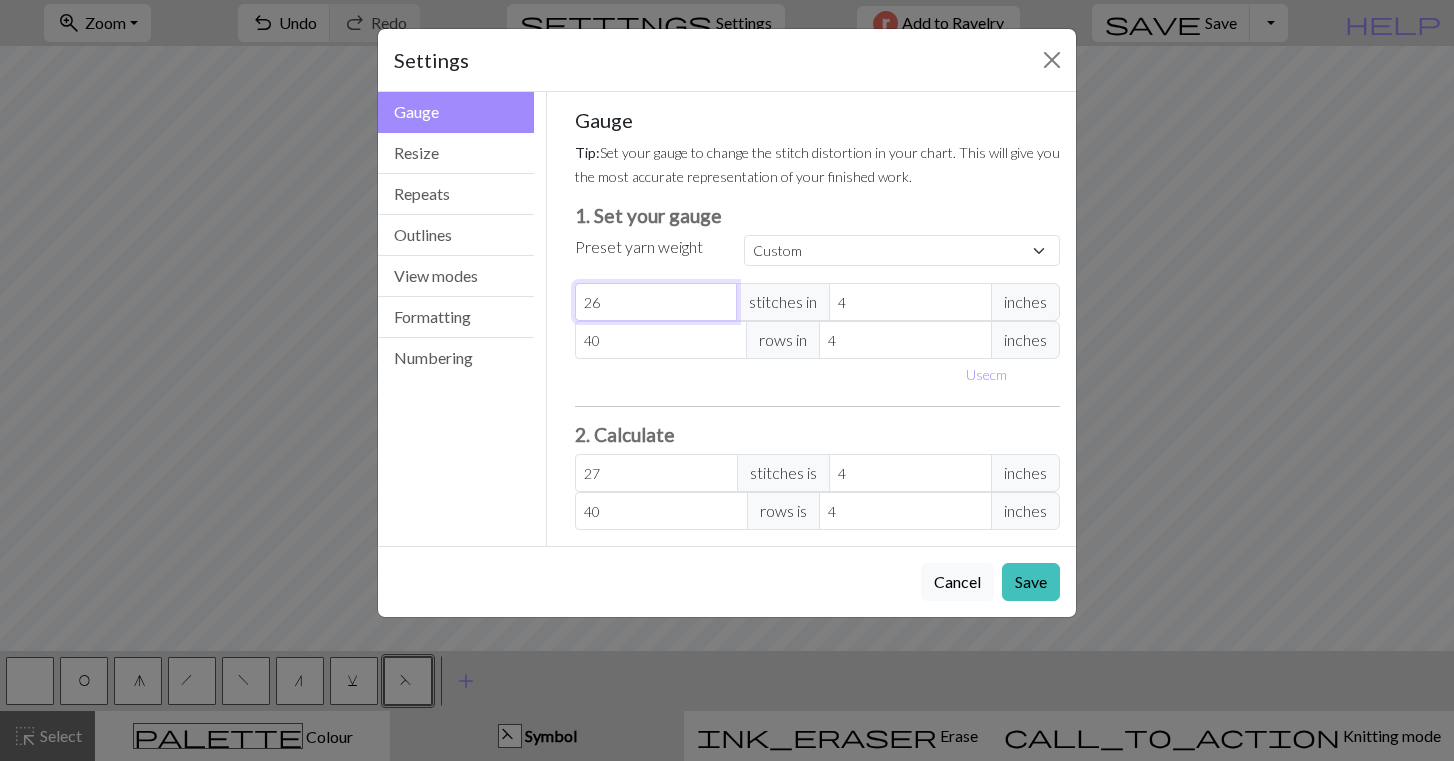 type on "26" 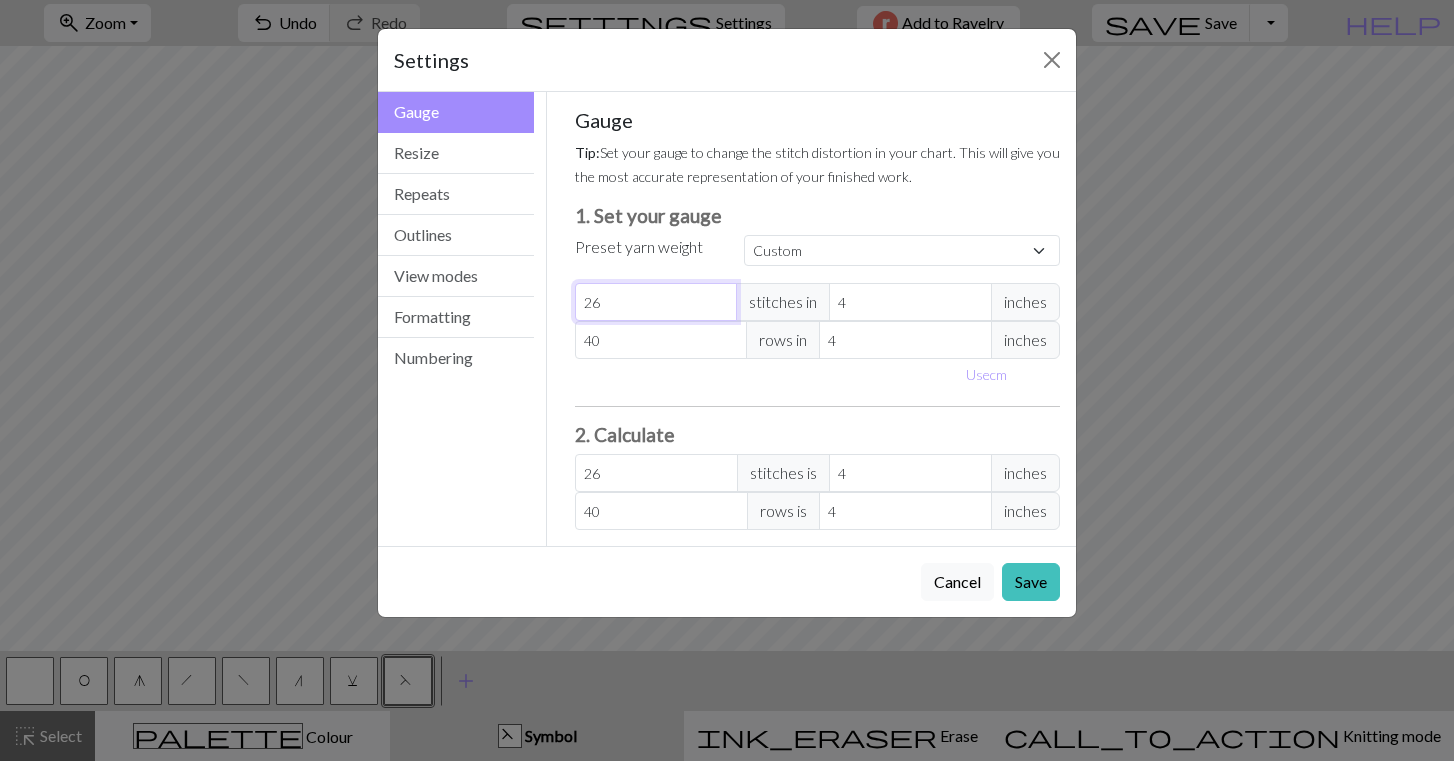 click on "26" at bounding box center [656, 302] 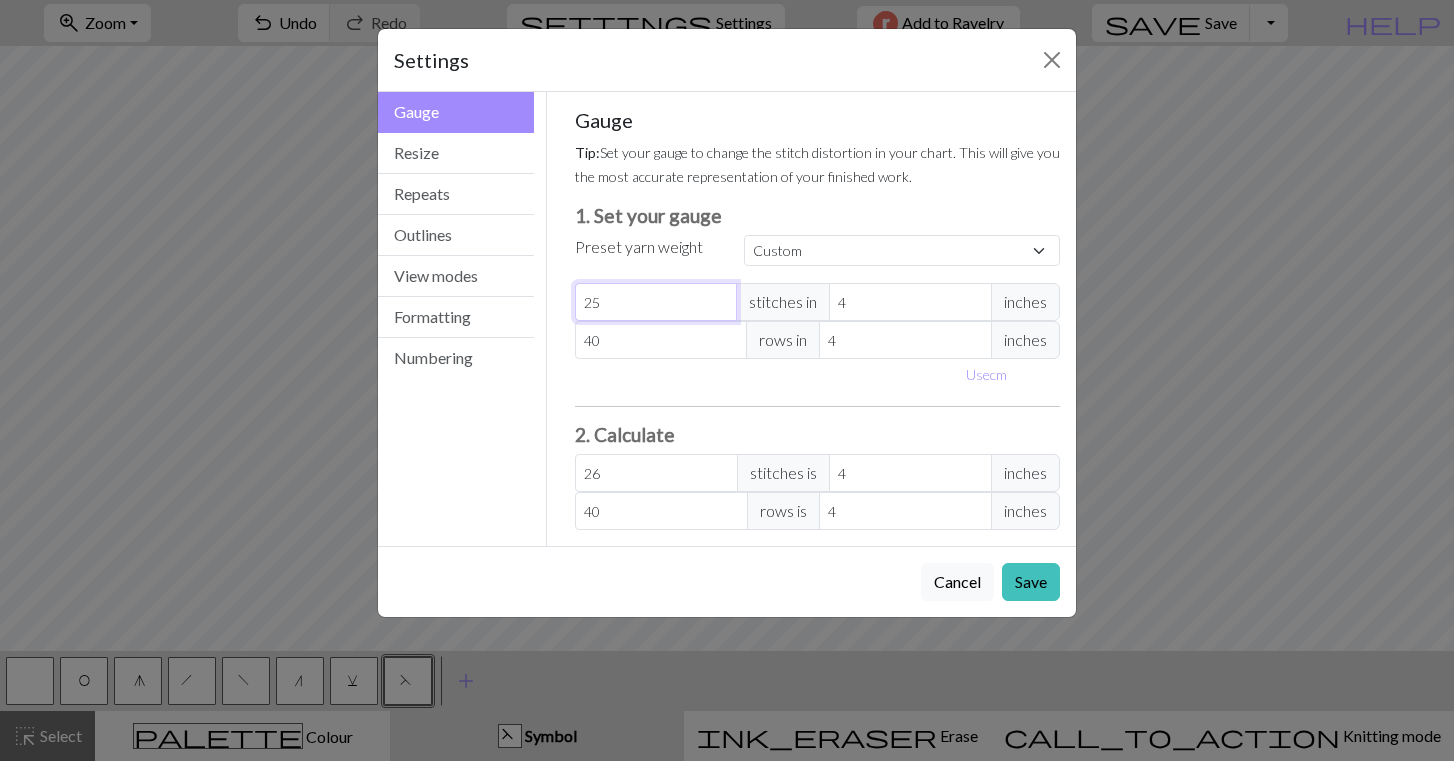 type on "25" 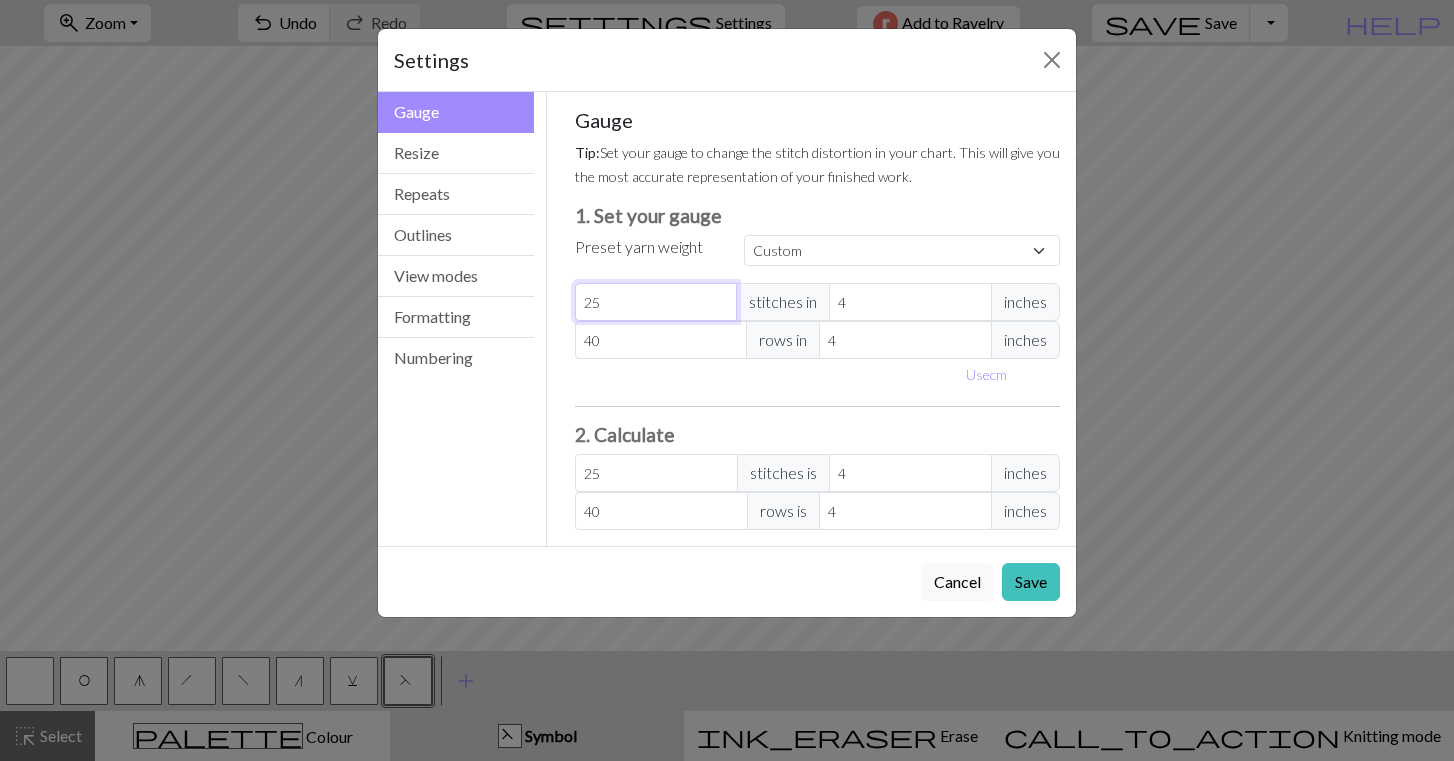 click on "25" at bounding box center (656, 302) 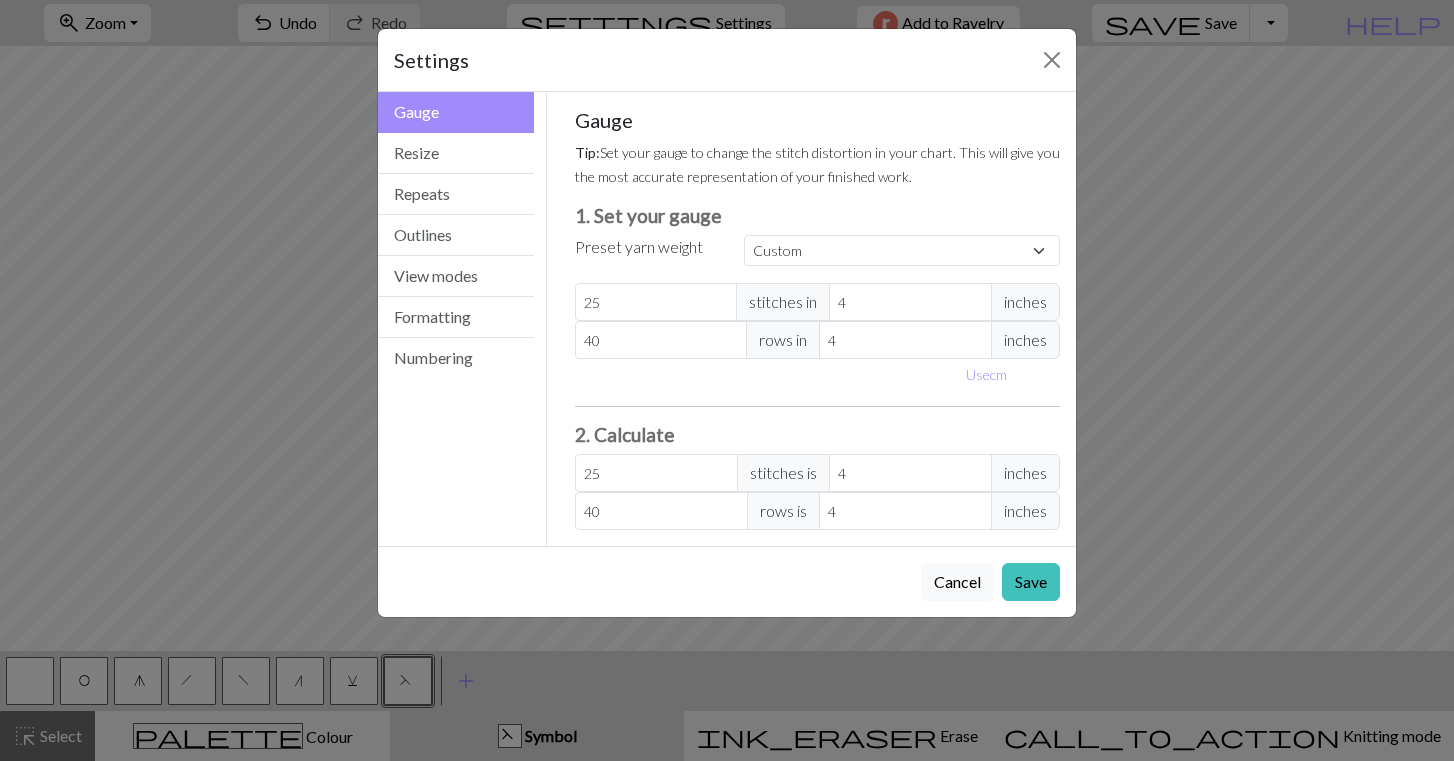 click on "inches" at bounding box center [1025, 302] 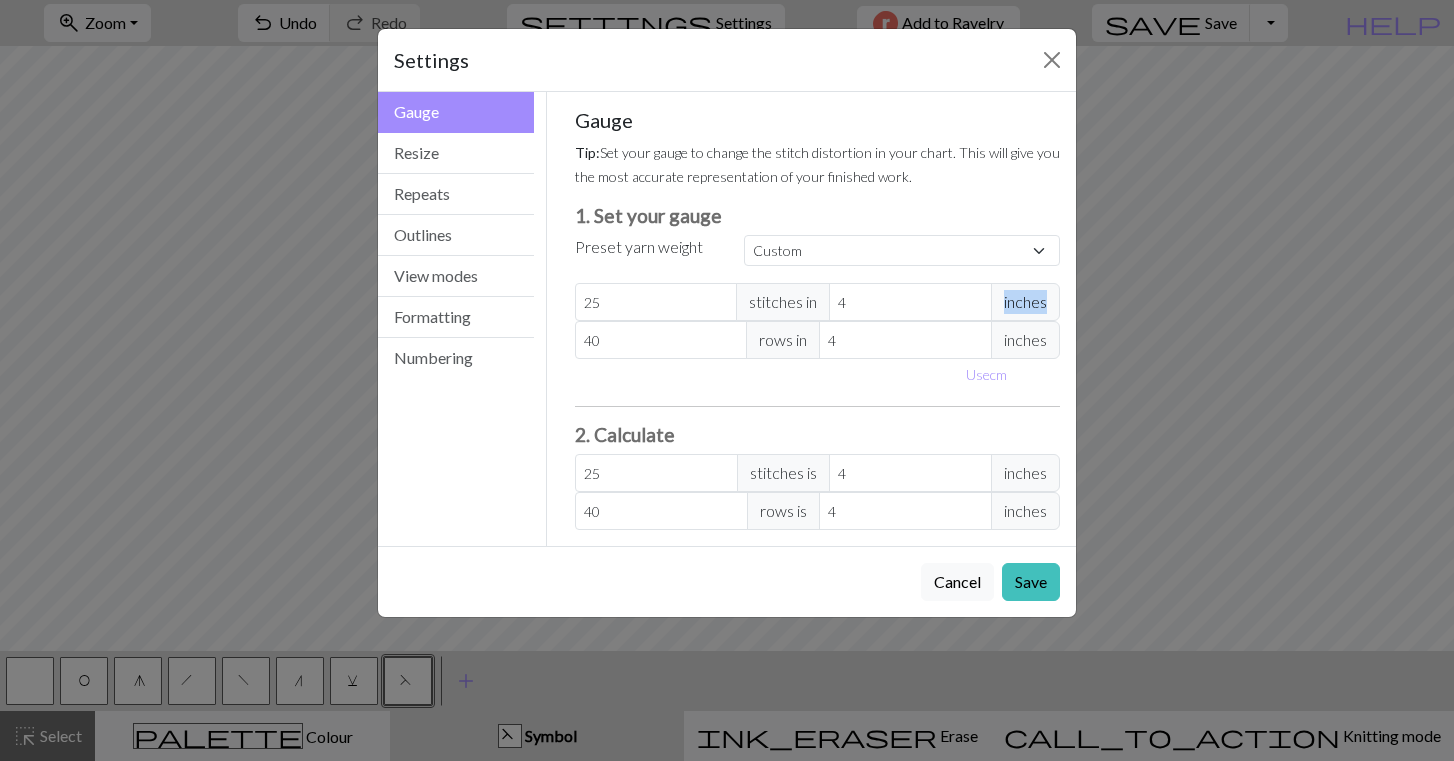 click on "inches" at bounding box center (1025, 302) 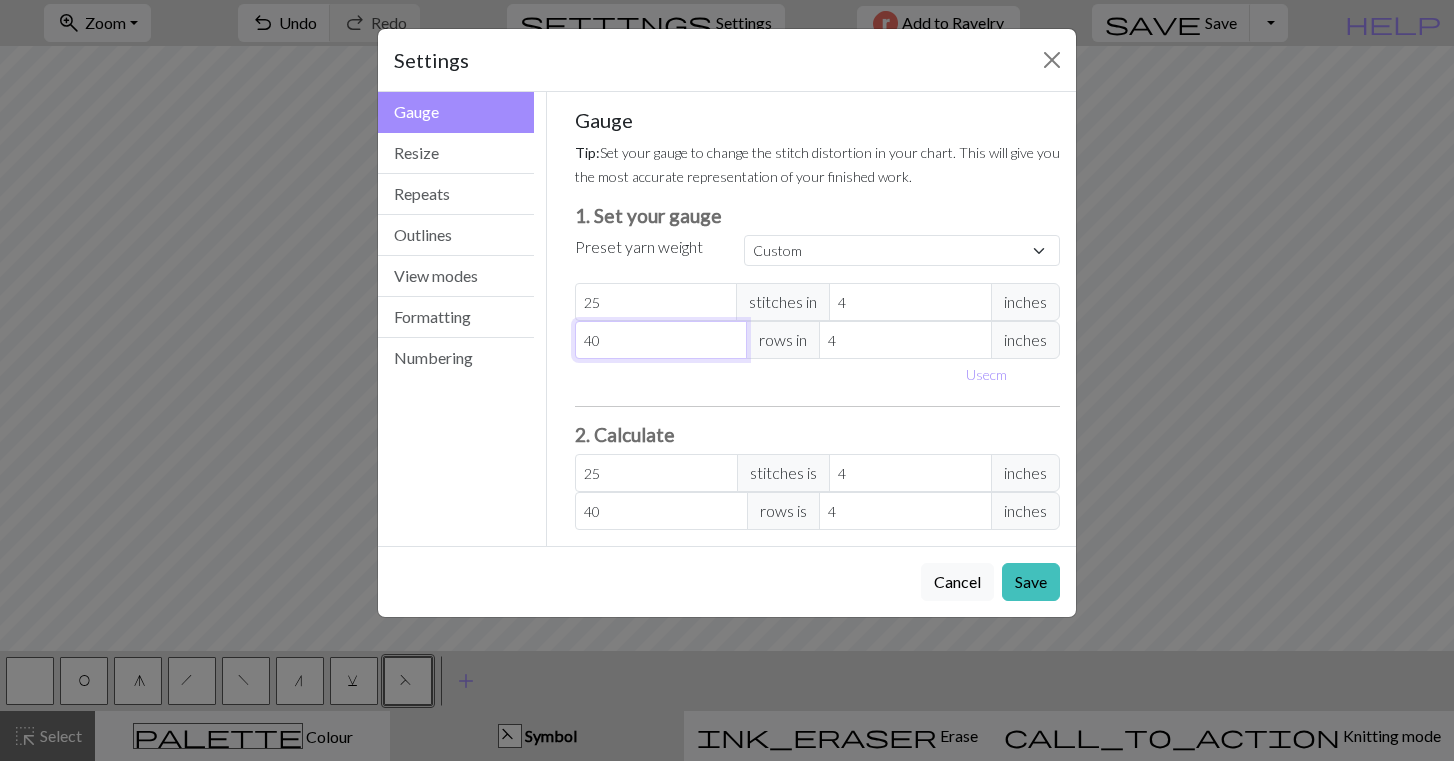 type on "39" 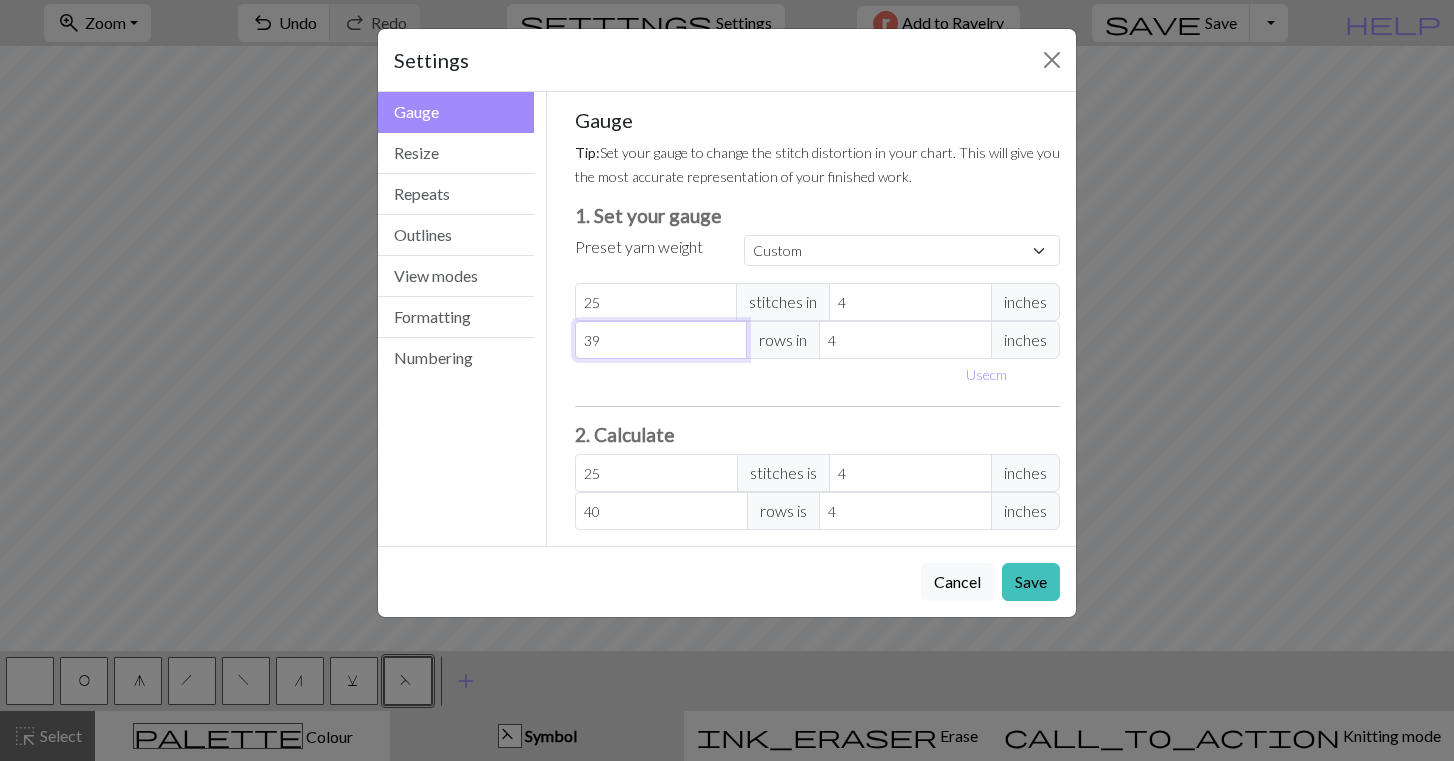 type on "39" 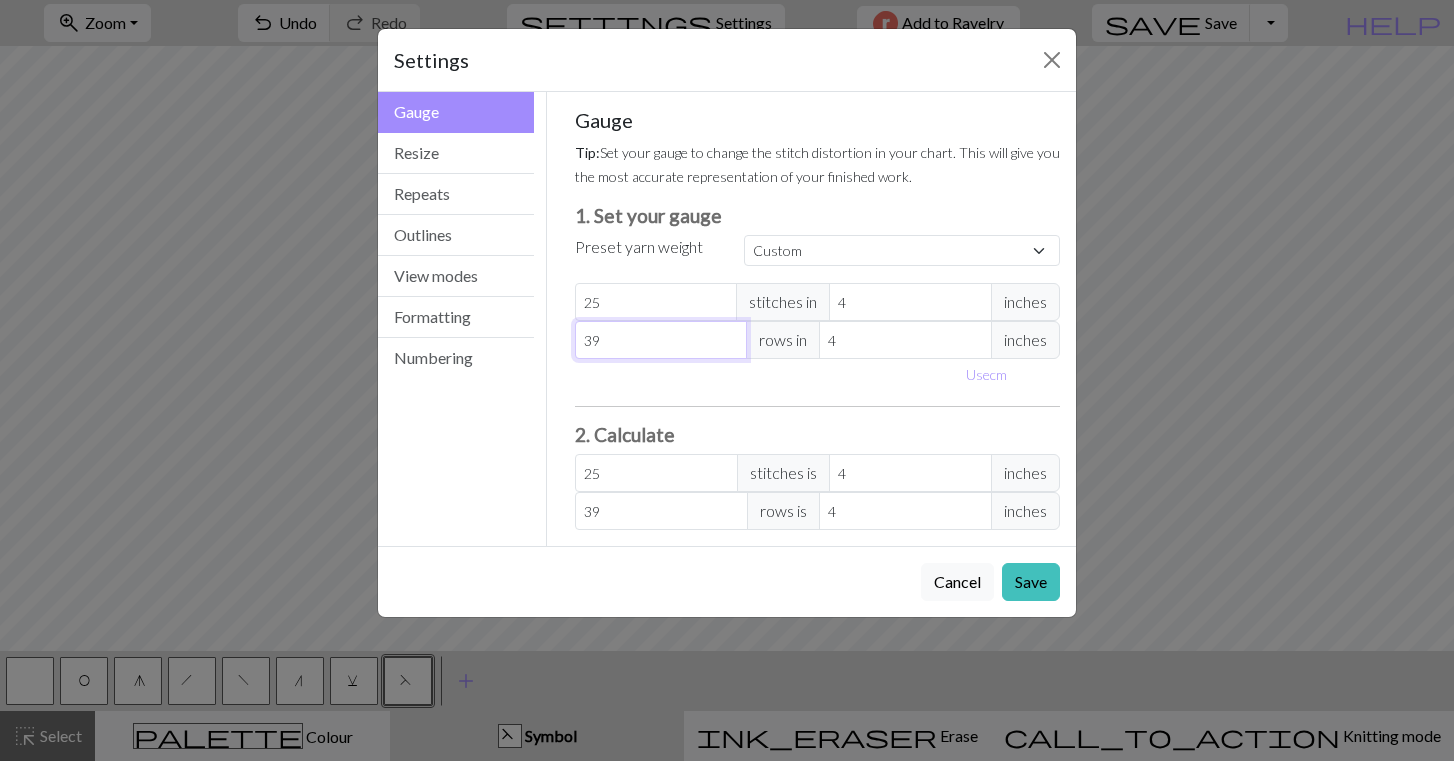 click on "39" at bounding box center (661, 340) 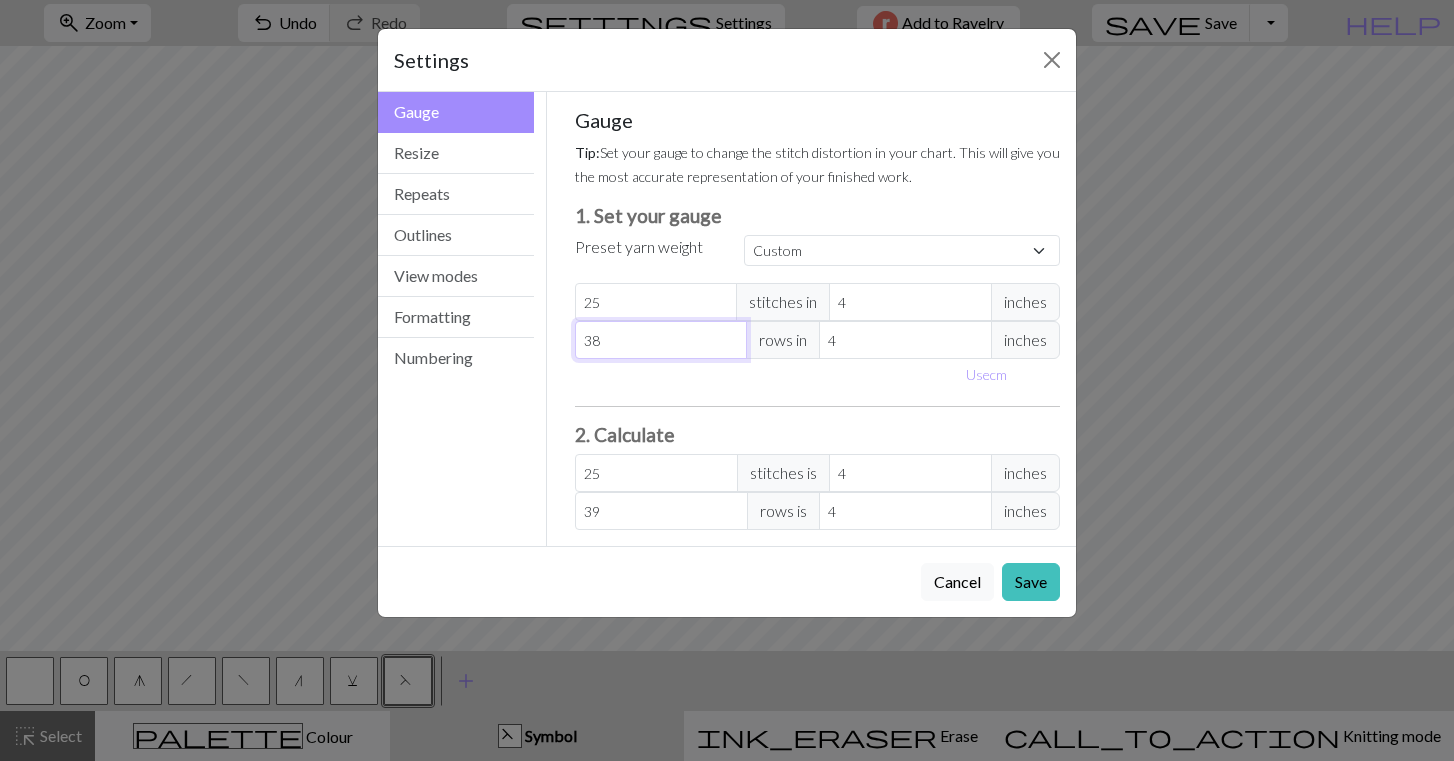 type on "38" 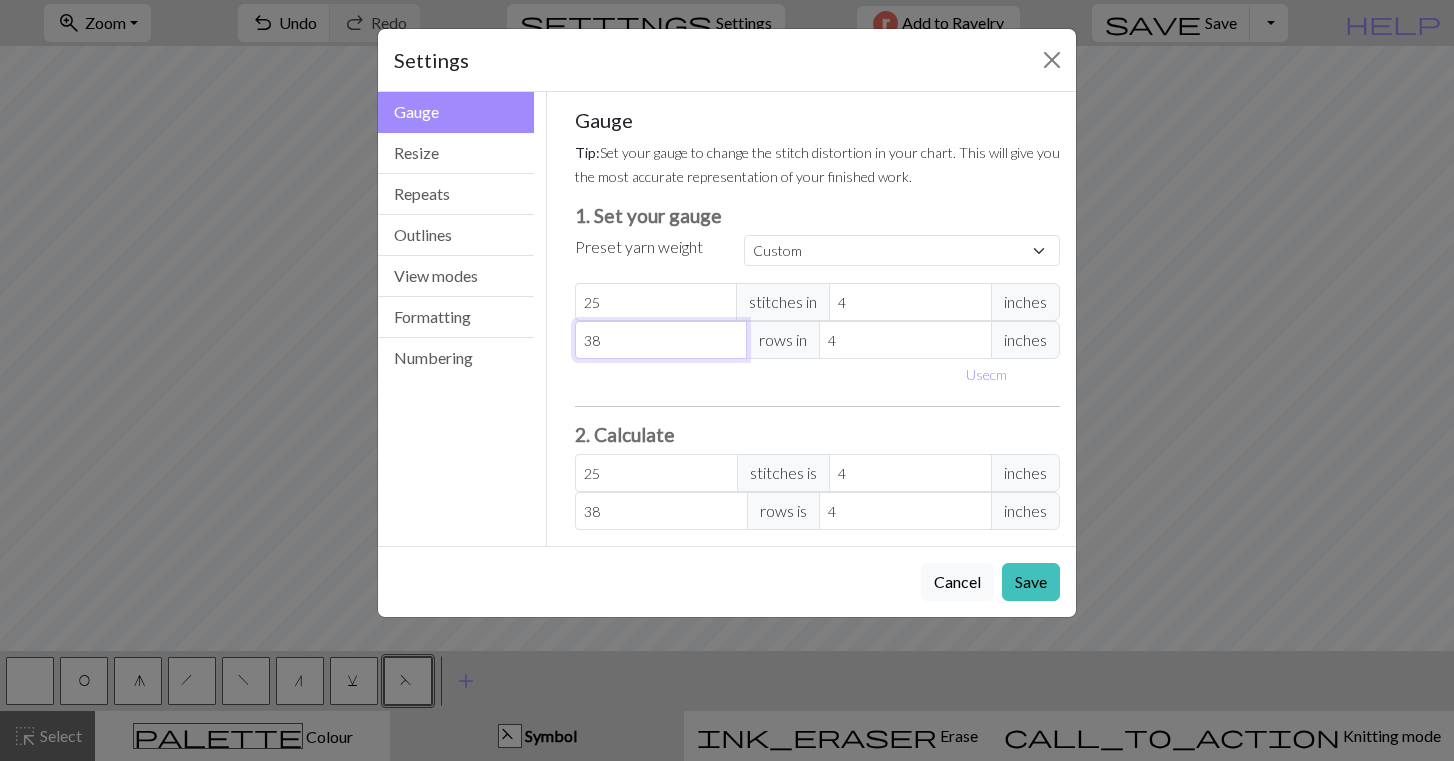 click on "38" at bounding box center [661, 340] 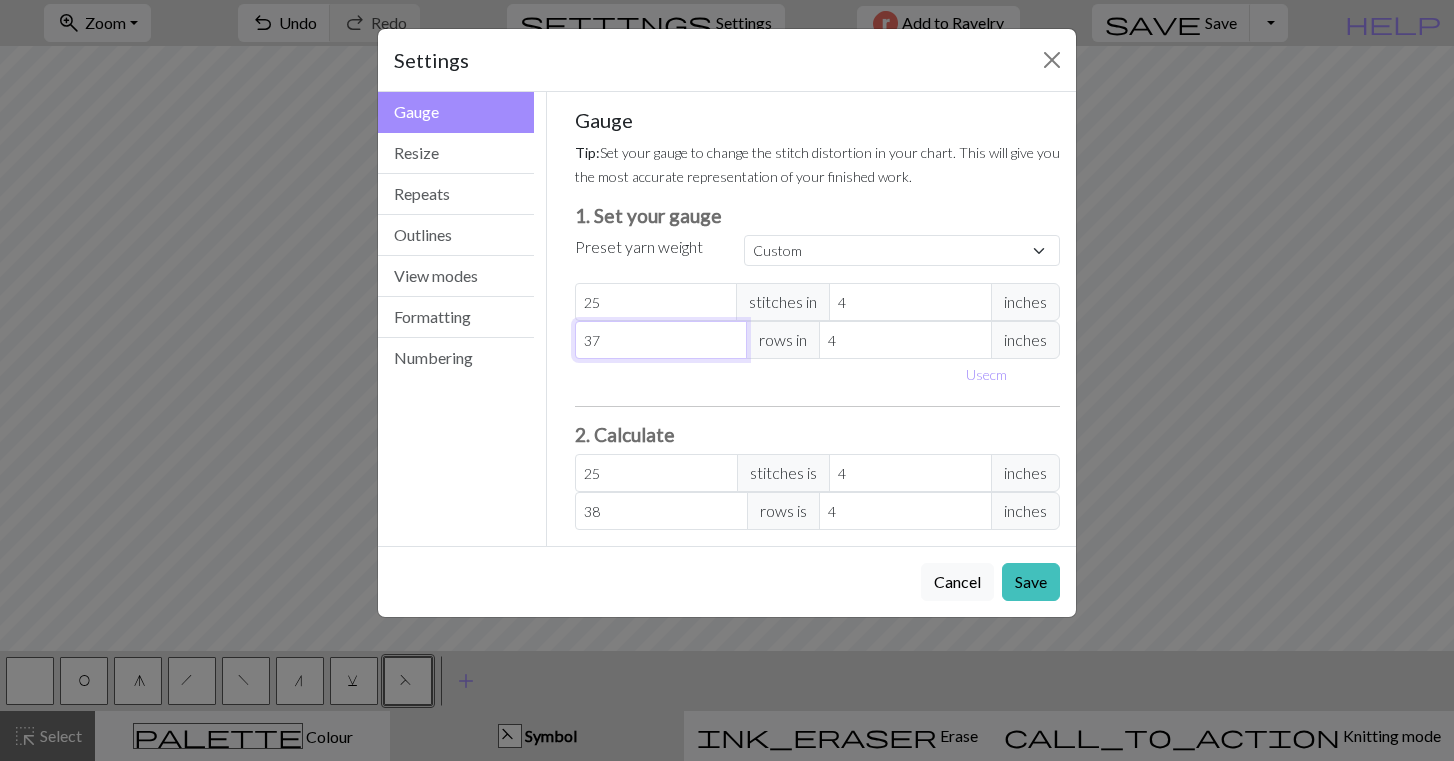 type on "37" 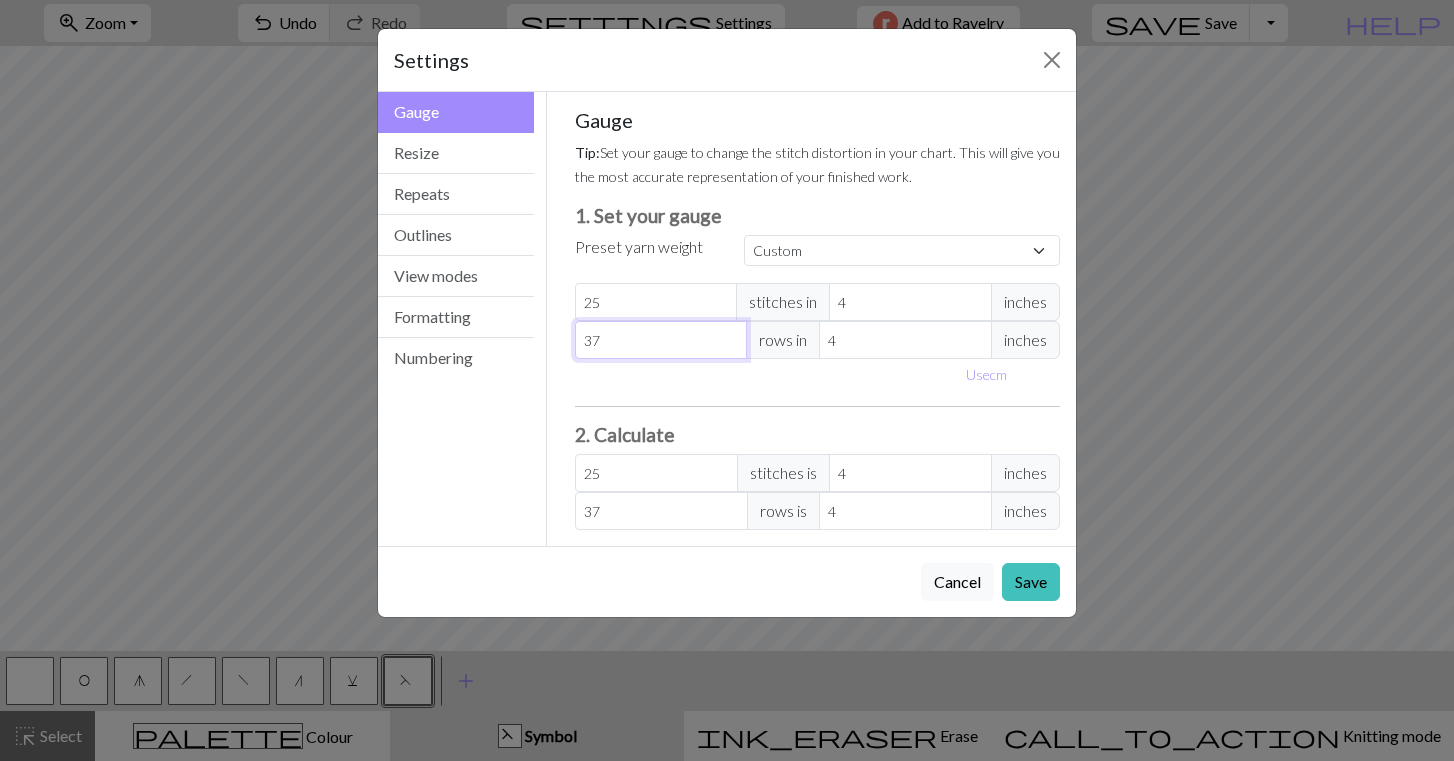 type on "36" 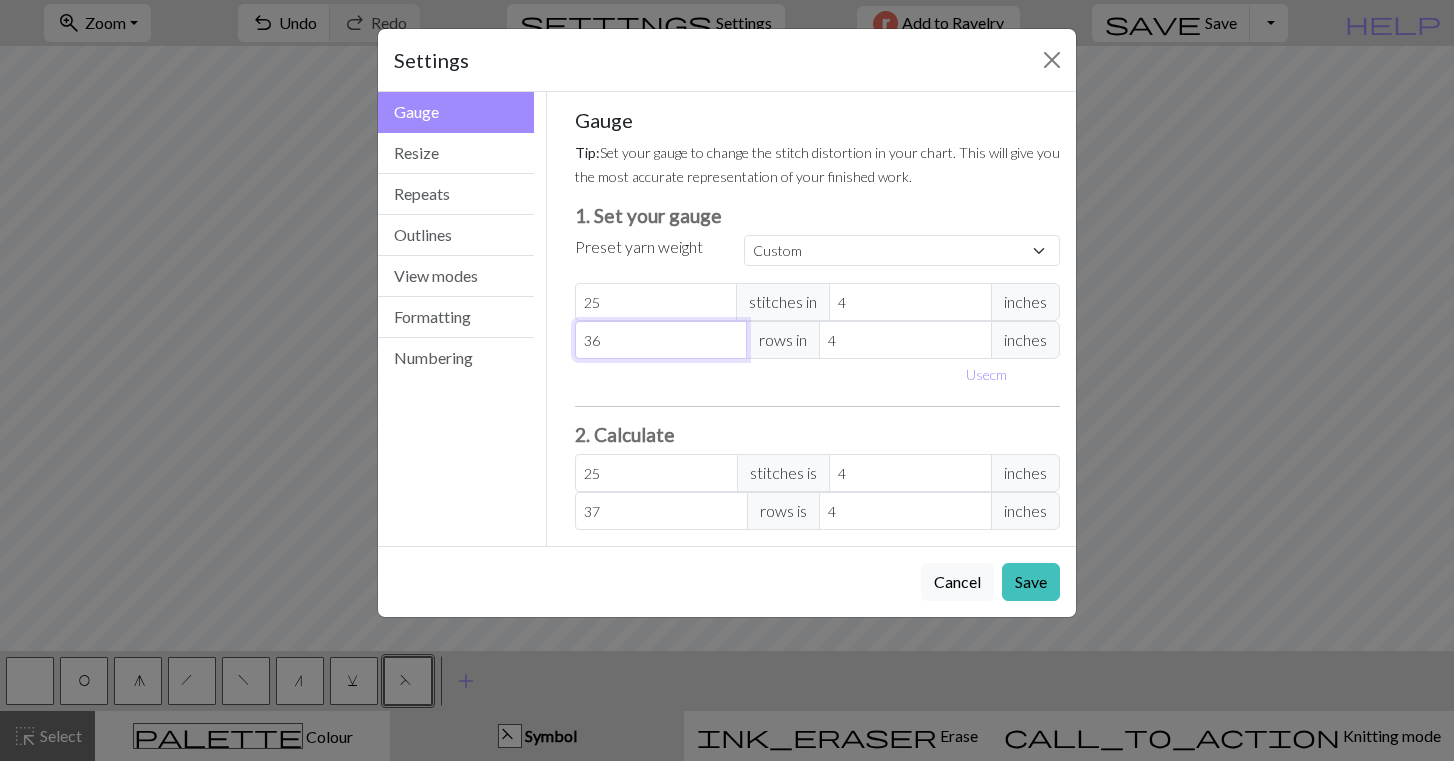 type on "36" 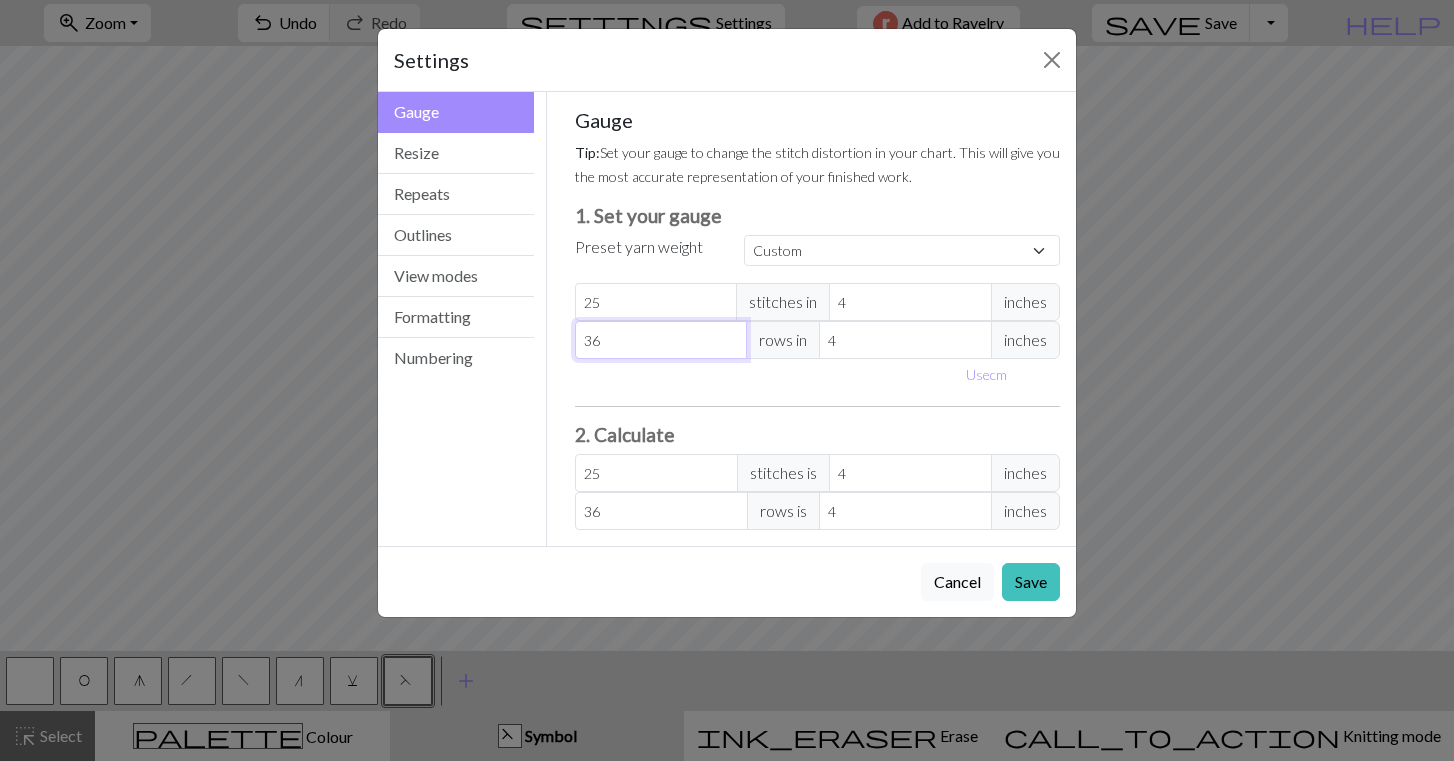 click on "36" at bounding box center [661, 340] 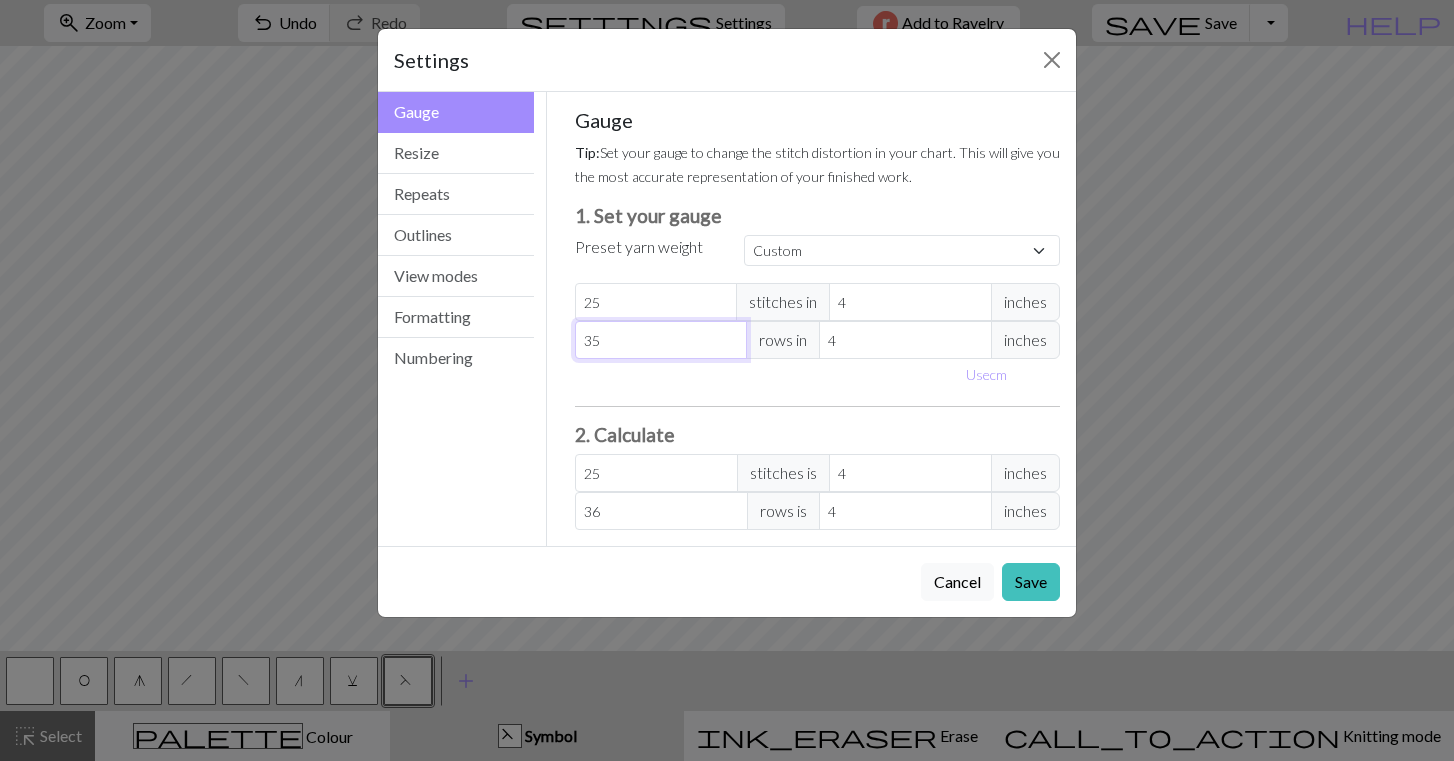 type on "35" 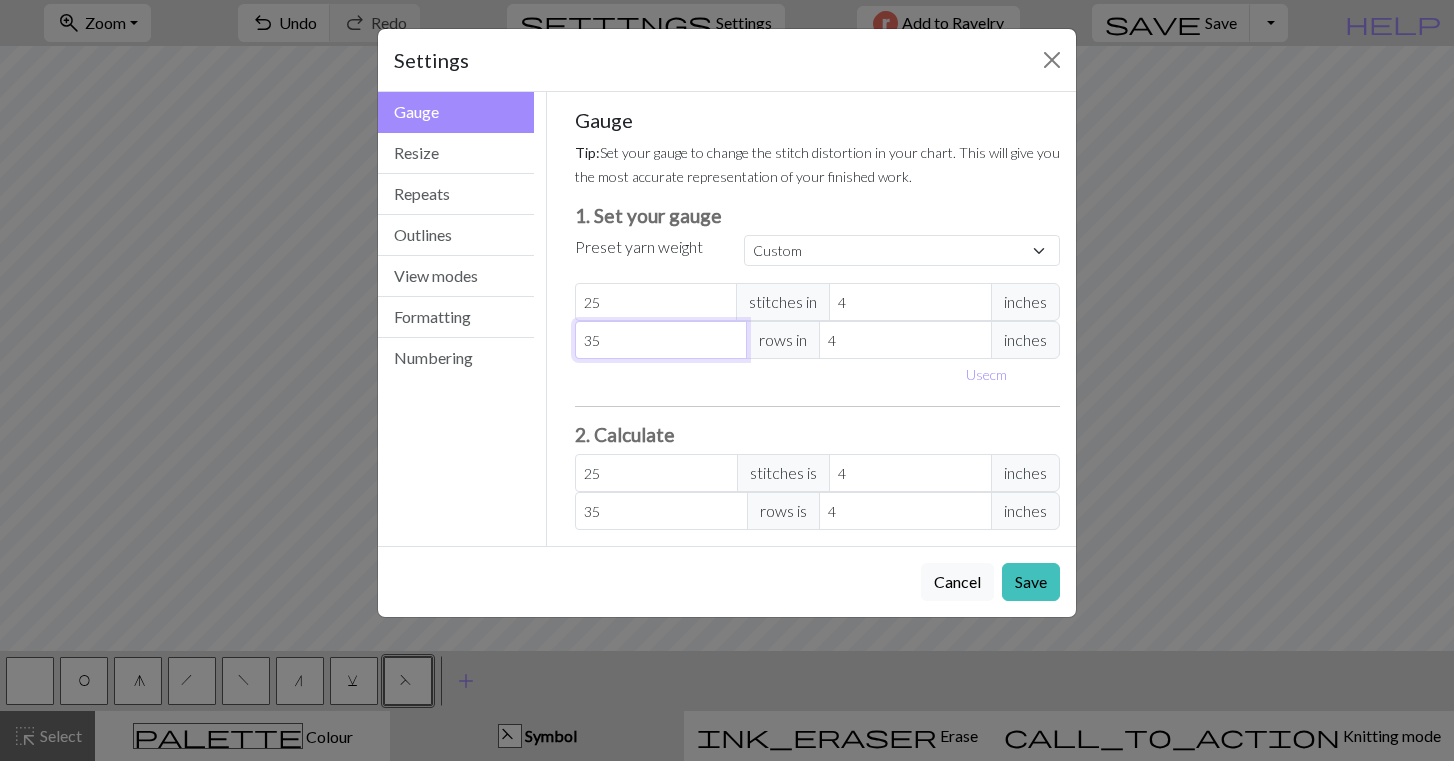 click on "35" at bounding box center [661, 340] 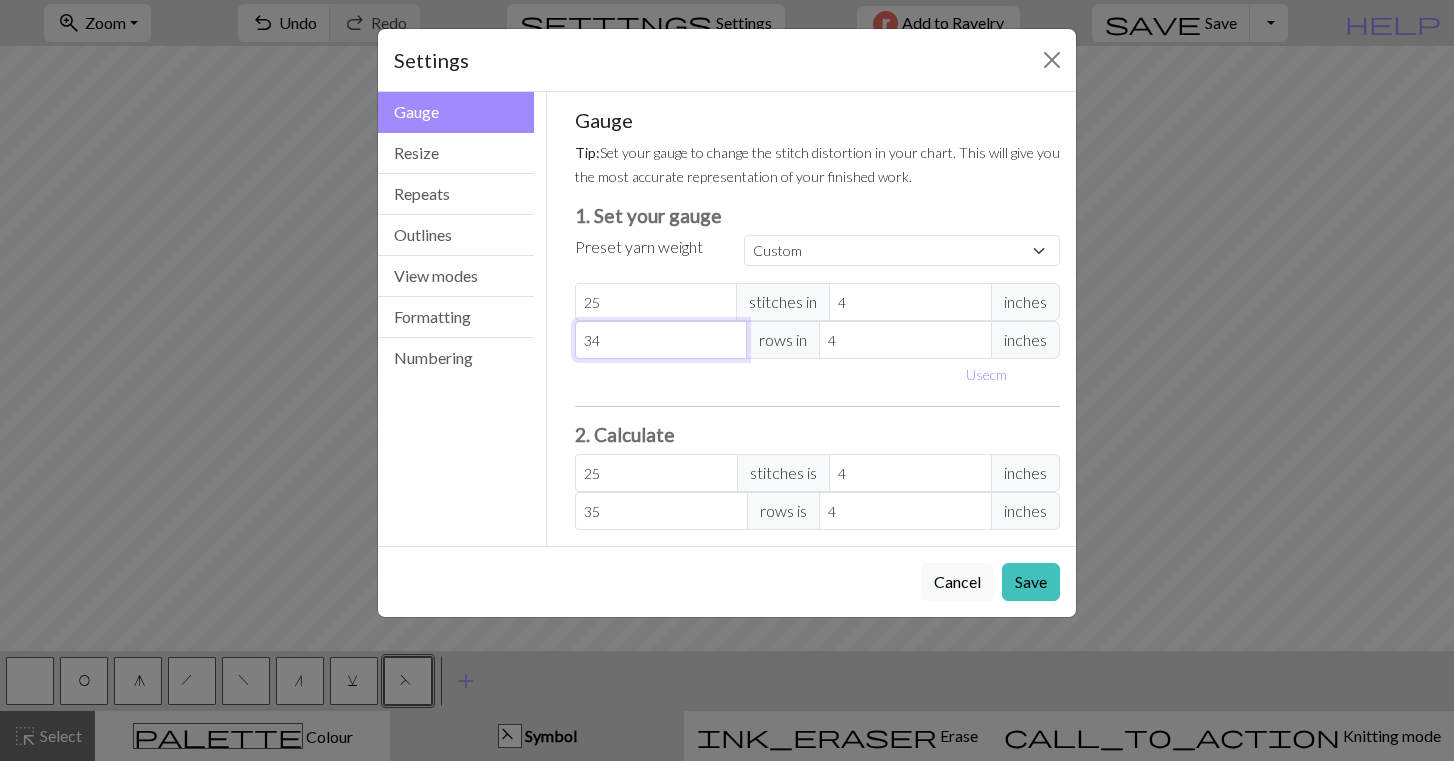 type on "34" 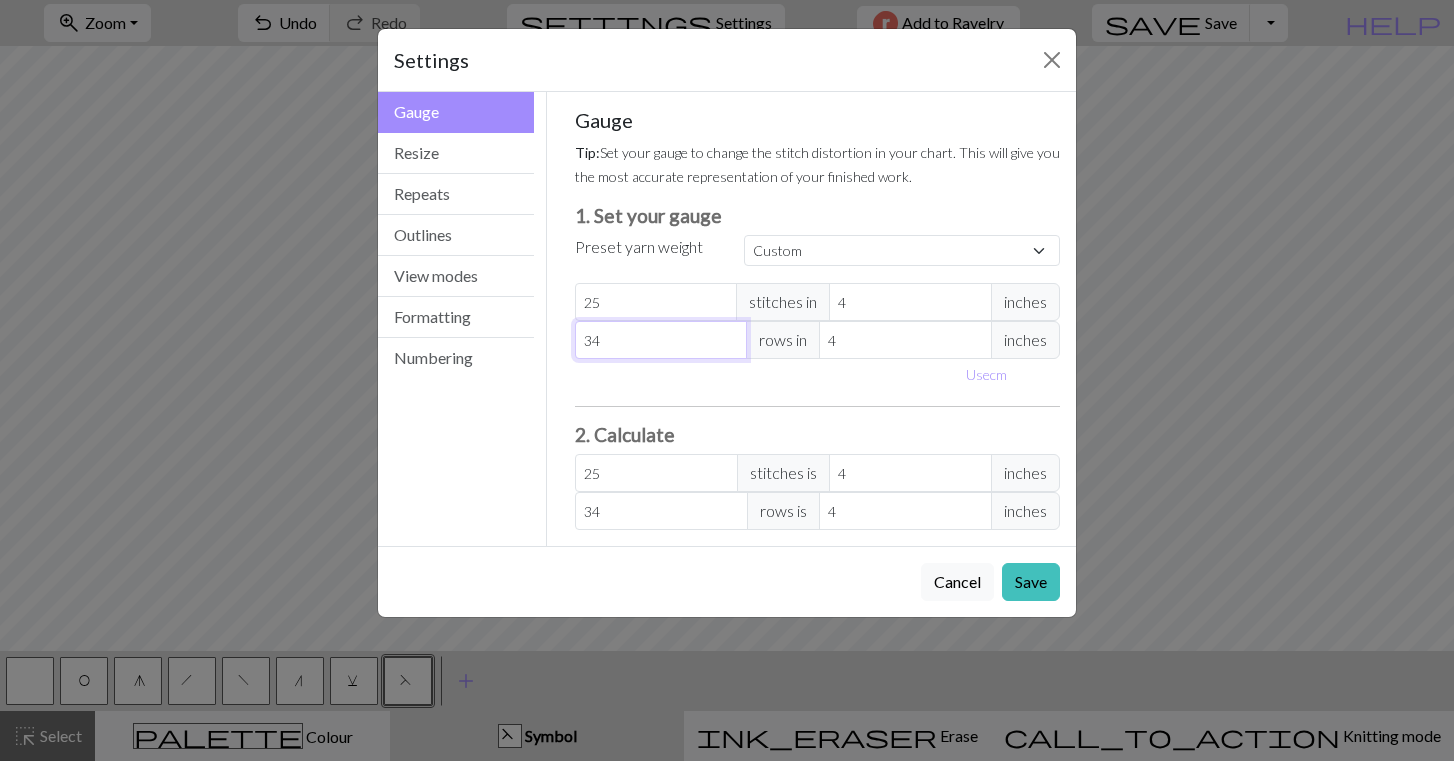click on "34" at bounding box center [661, 340] 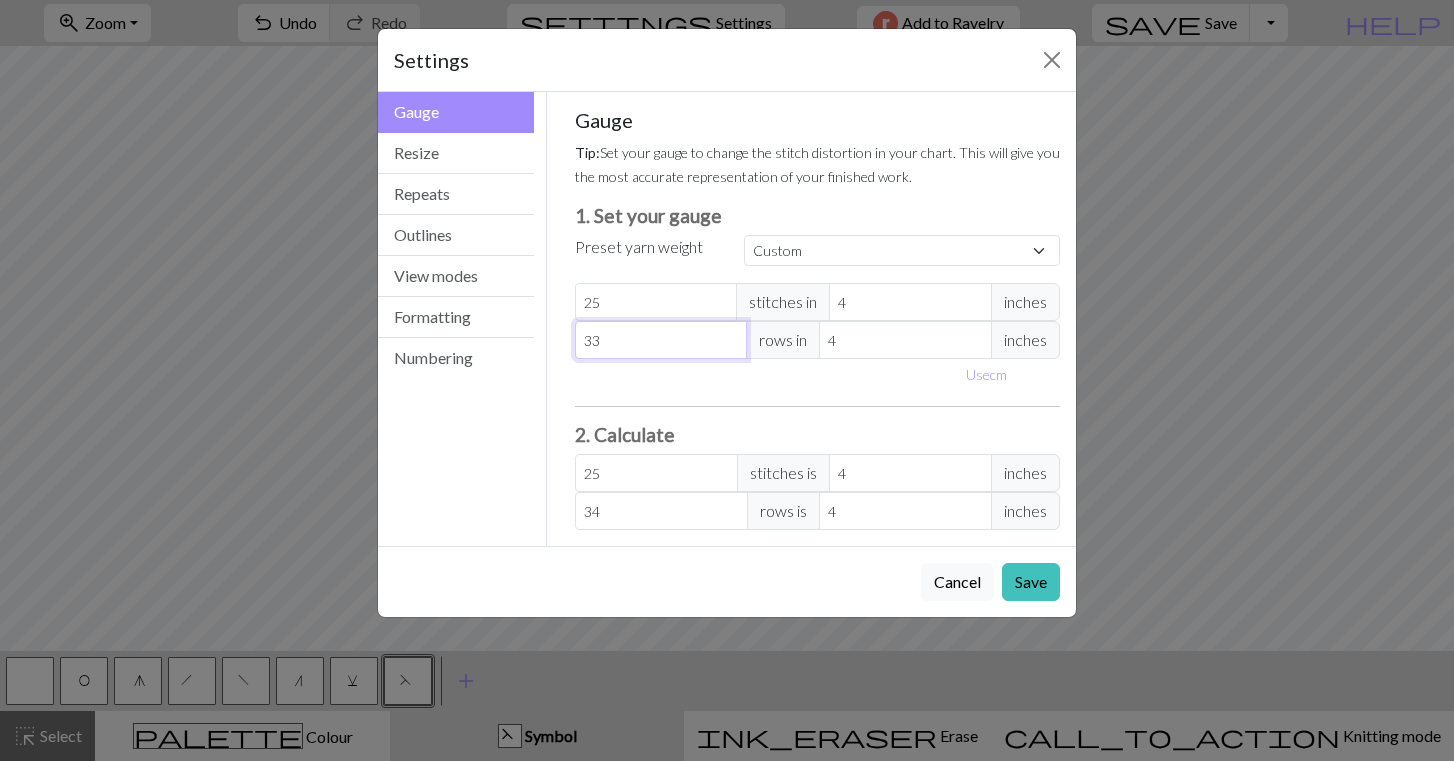 type on "33" 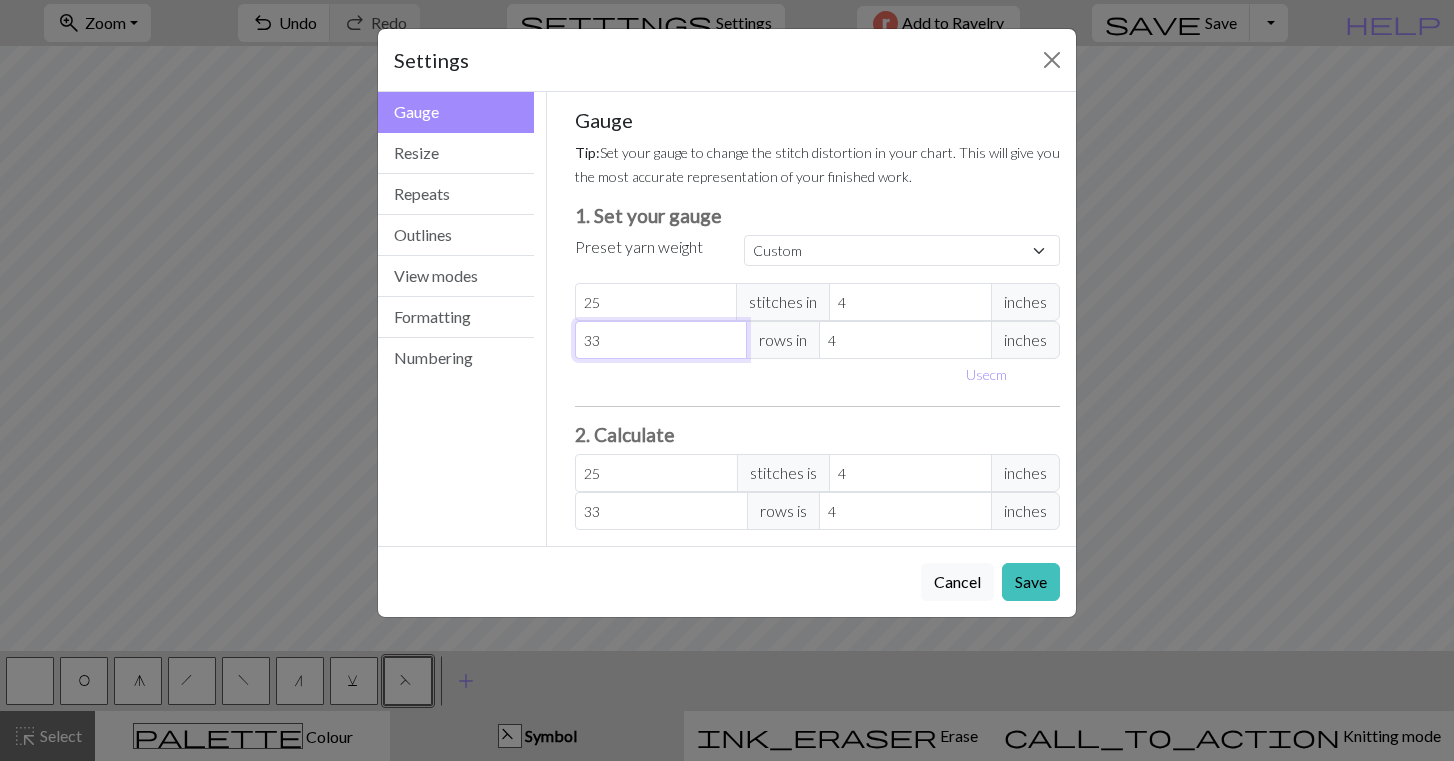 click on "33" at bounding box center [661, 340] 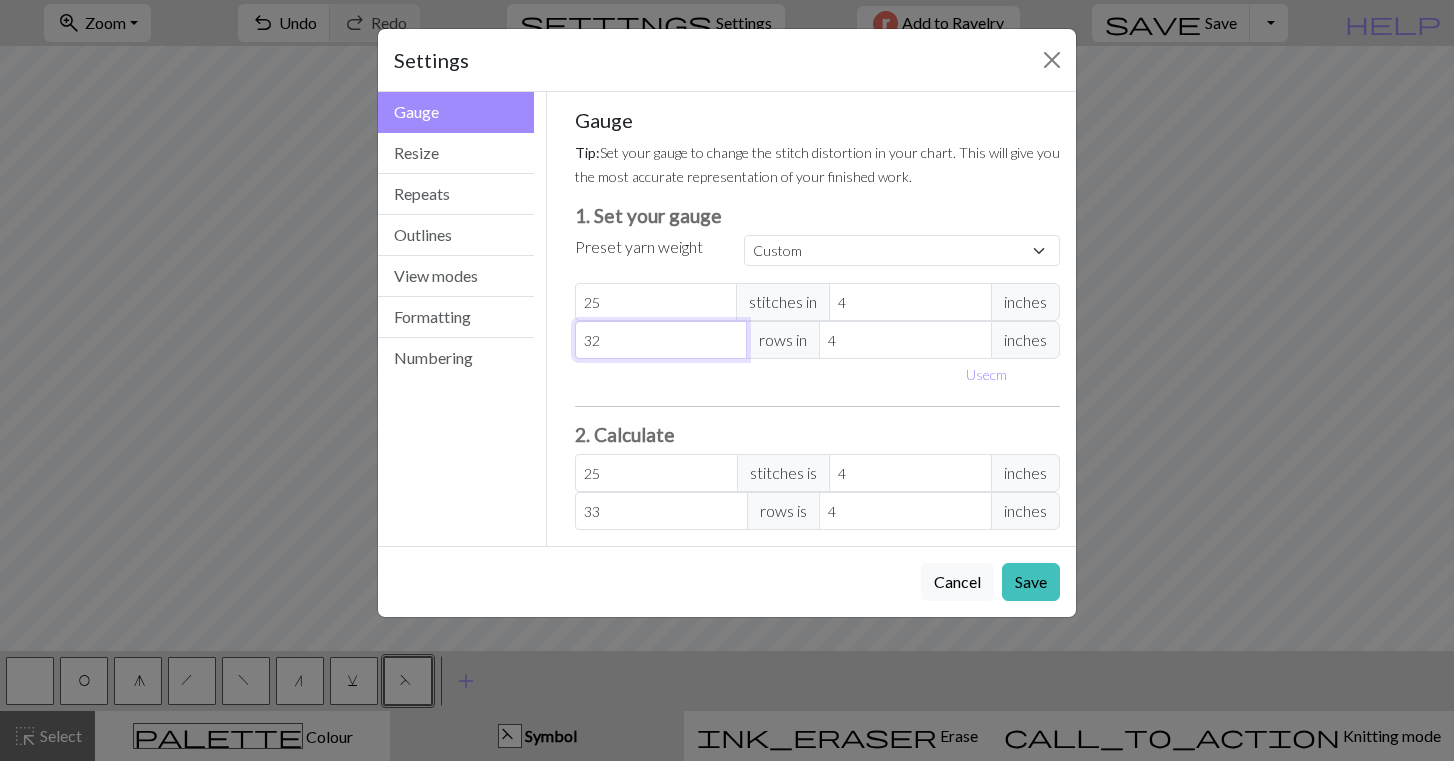 type on "32" 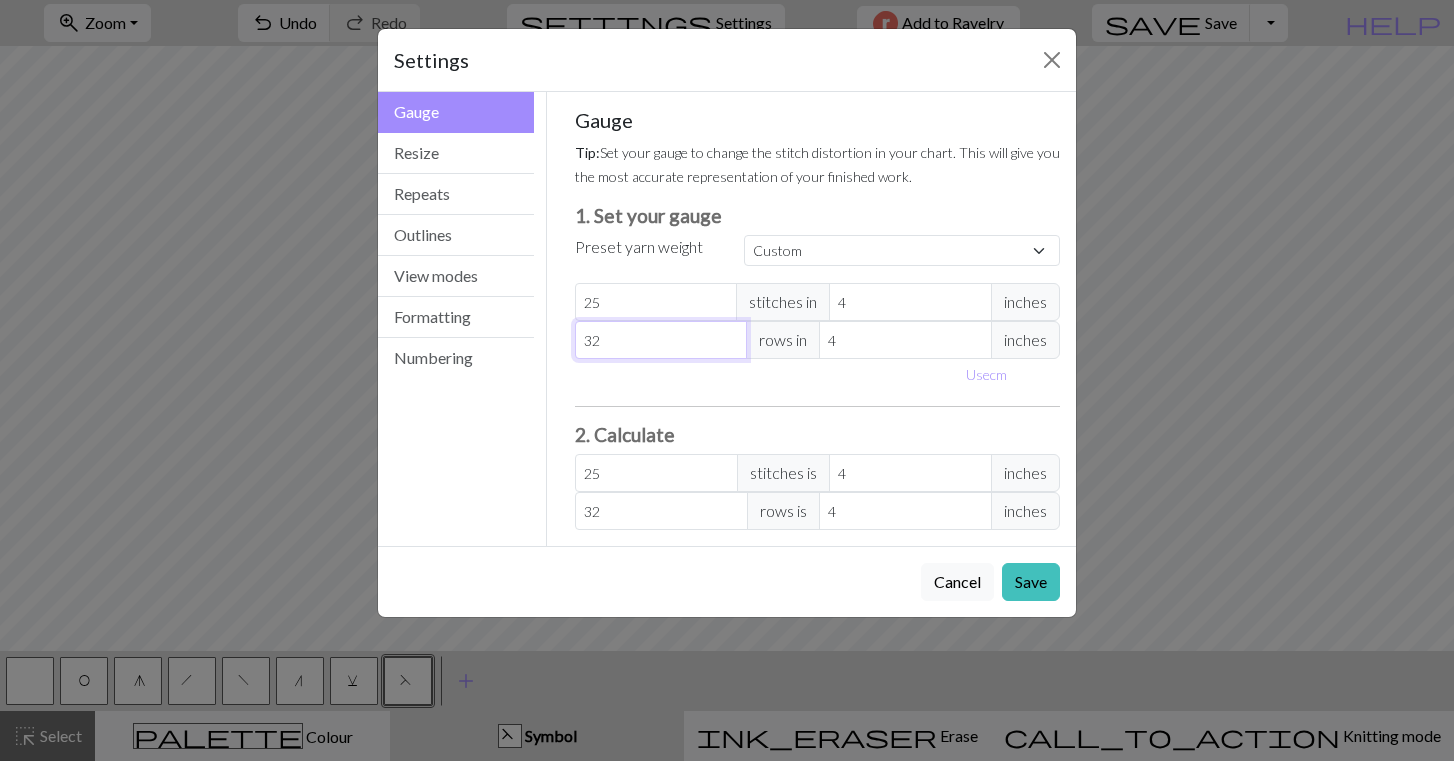 click on "32" at bounding box center [661, 340] 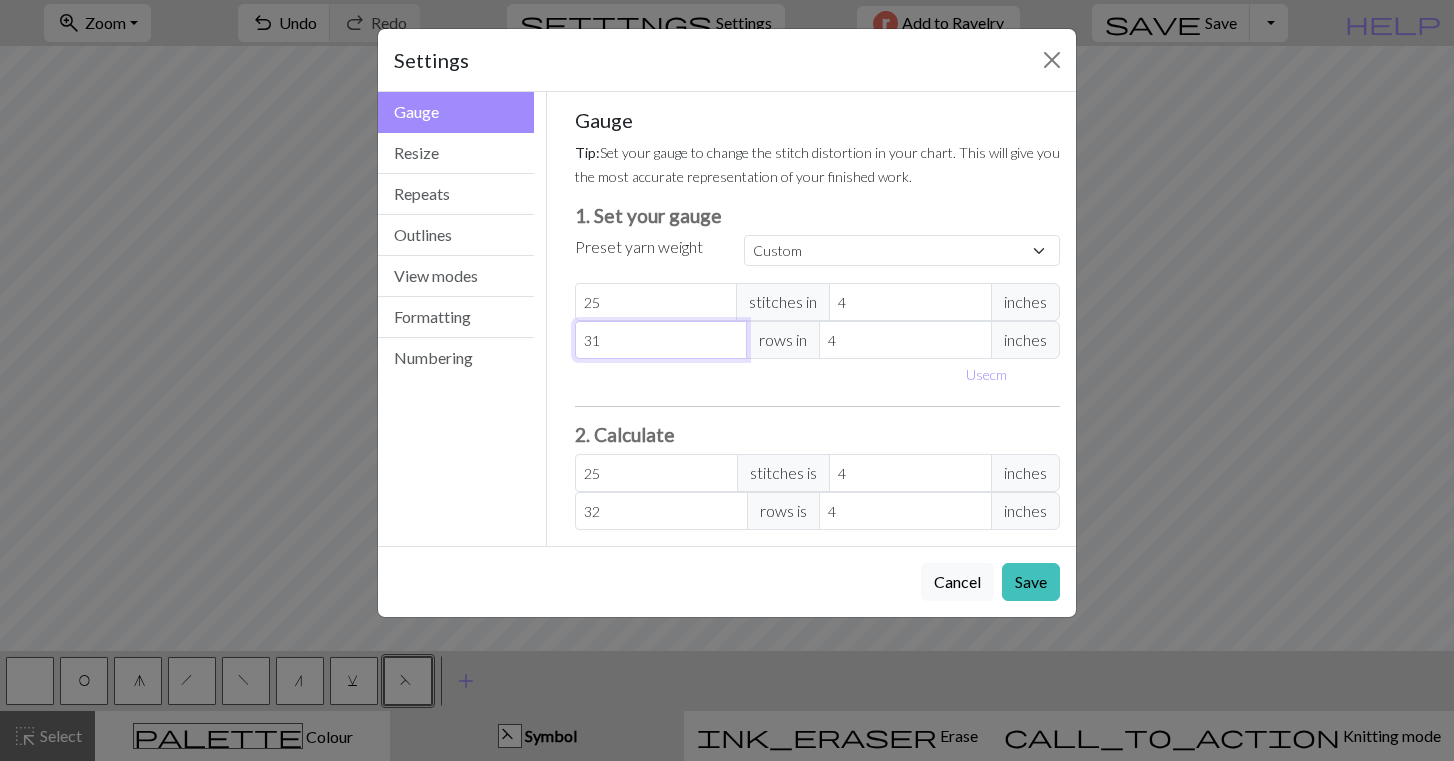 type on "31" 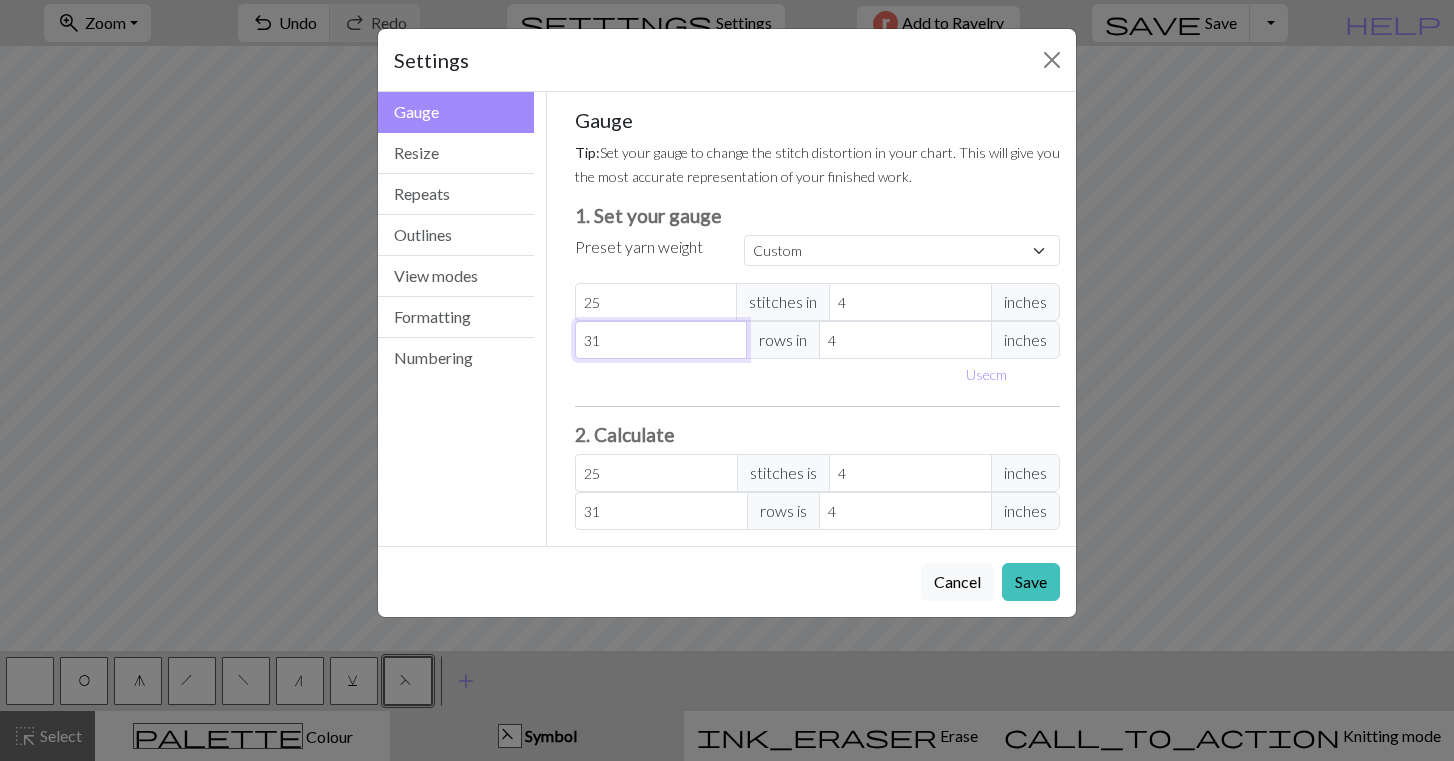 click on "31" at bounding box center [661, 340] 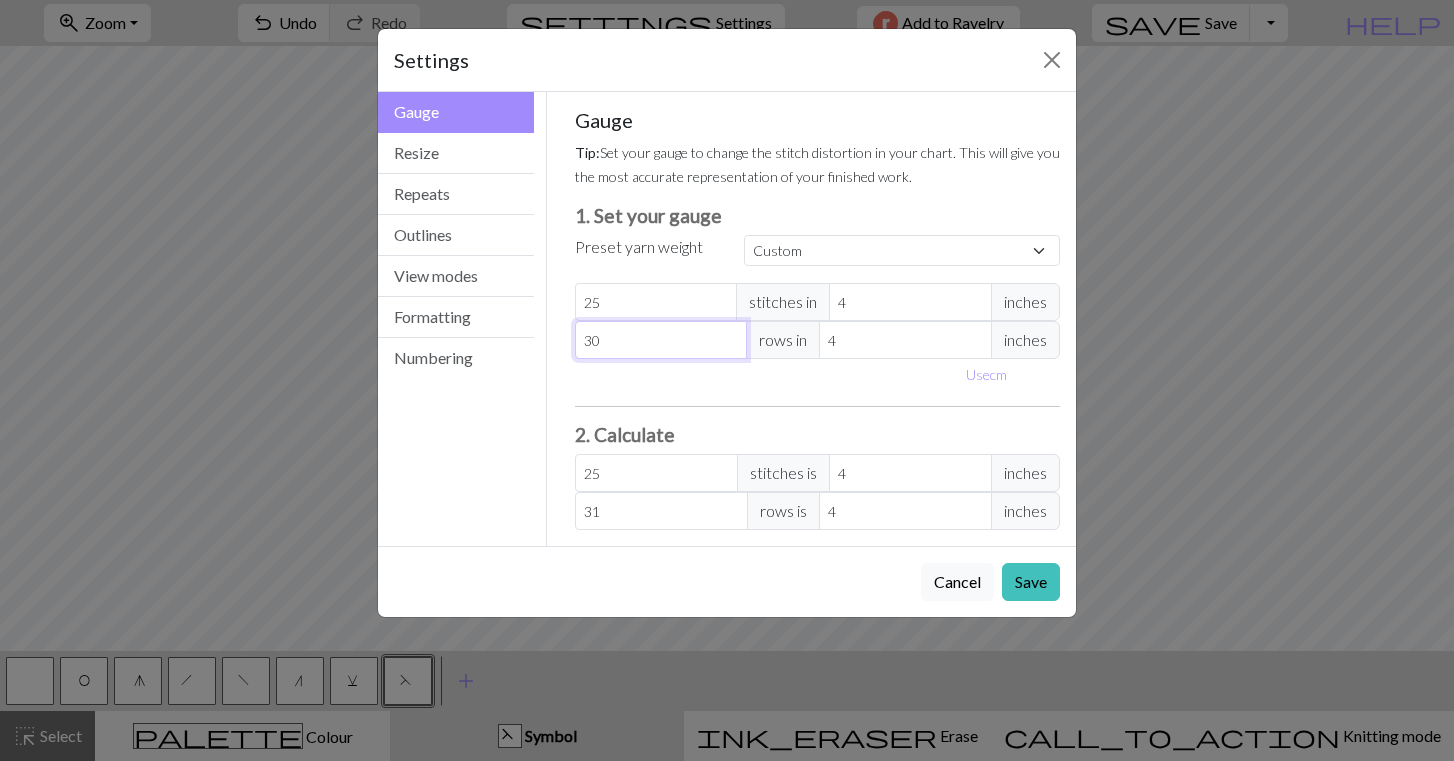 type on "30" 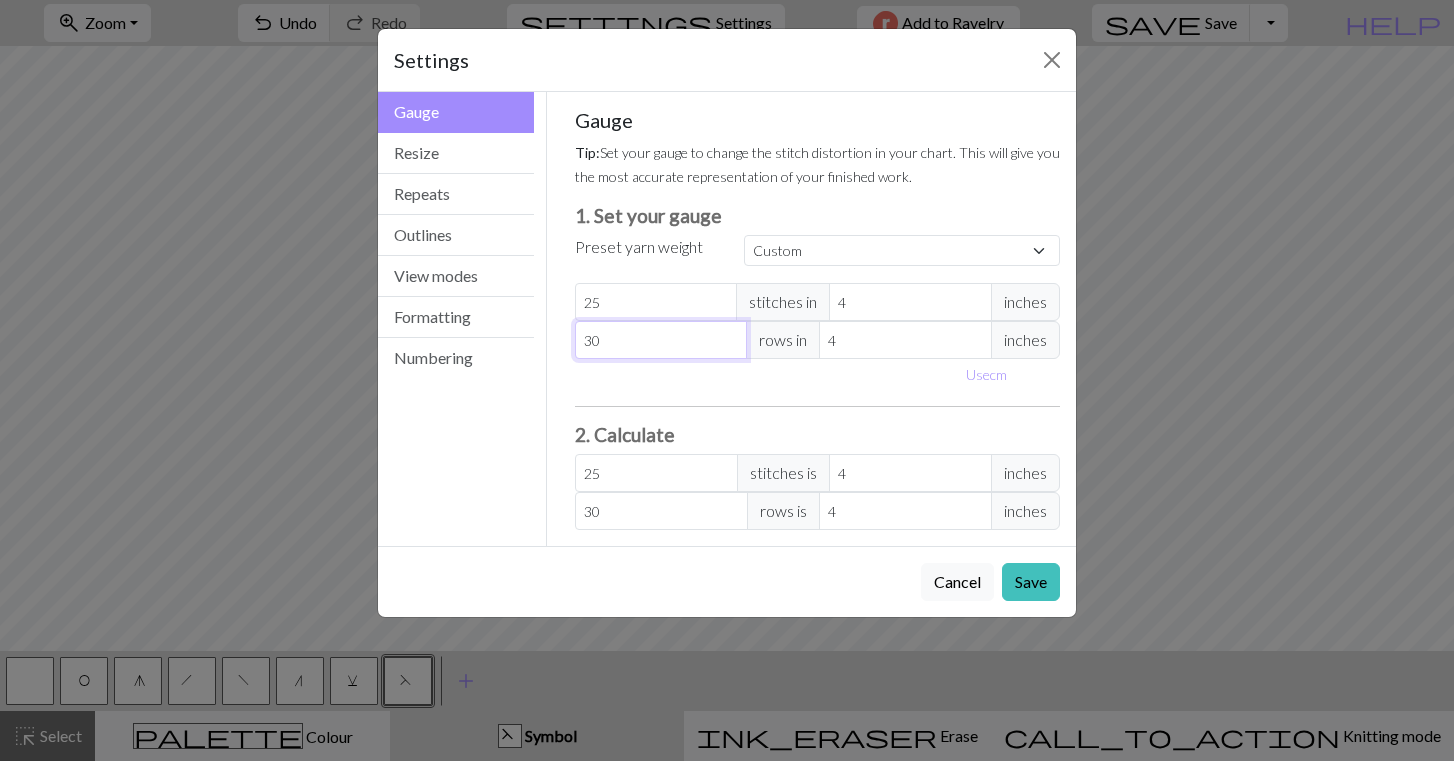 click on "30" at bounding box center [661, 340] 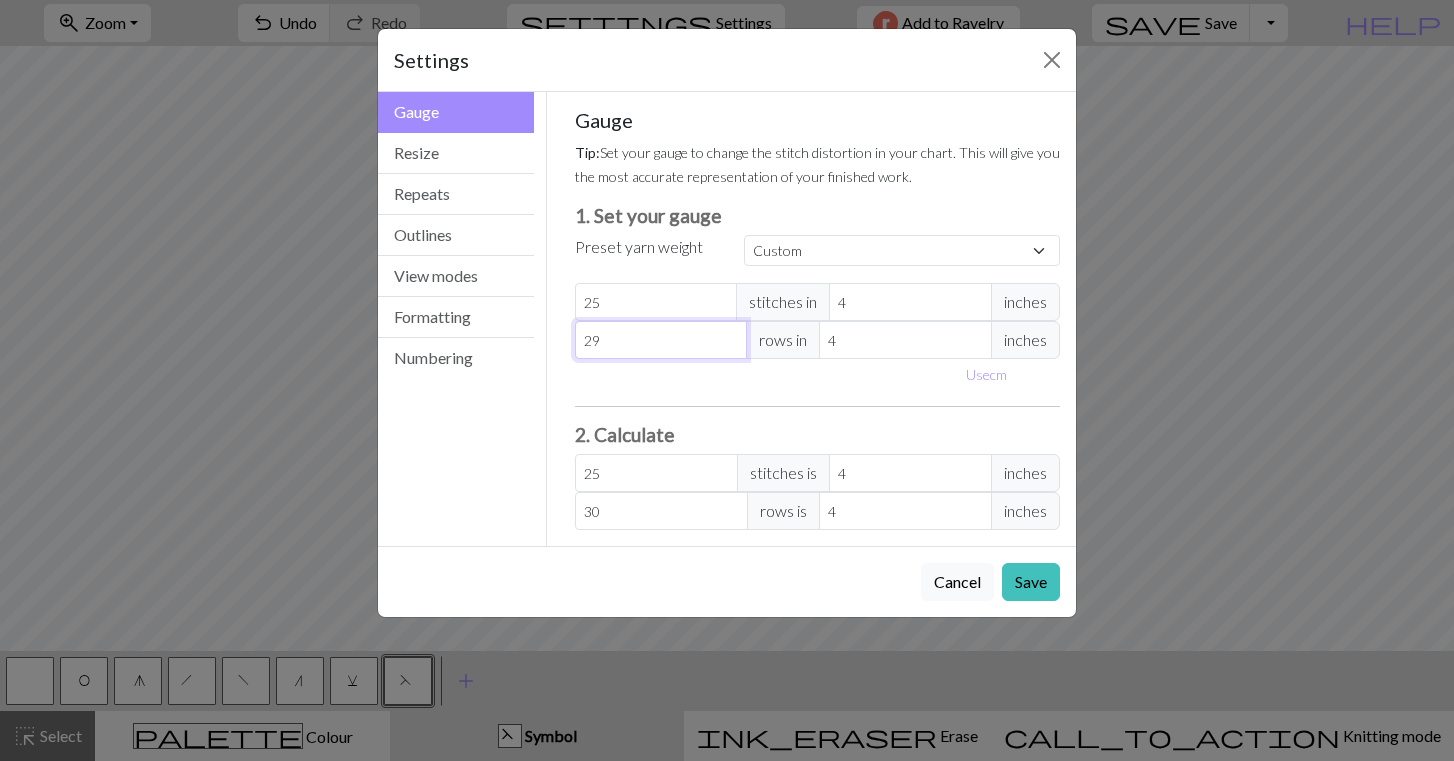 type on "29" 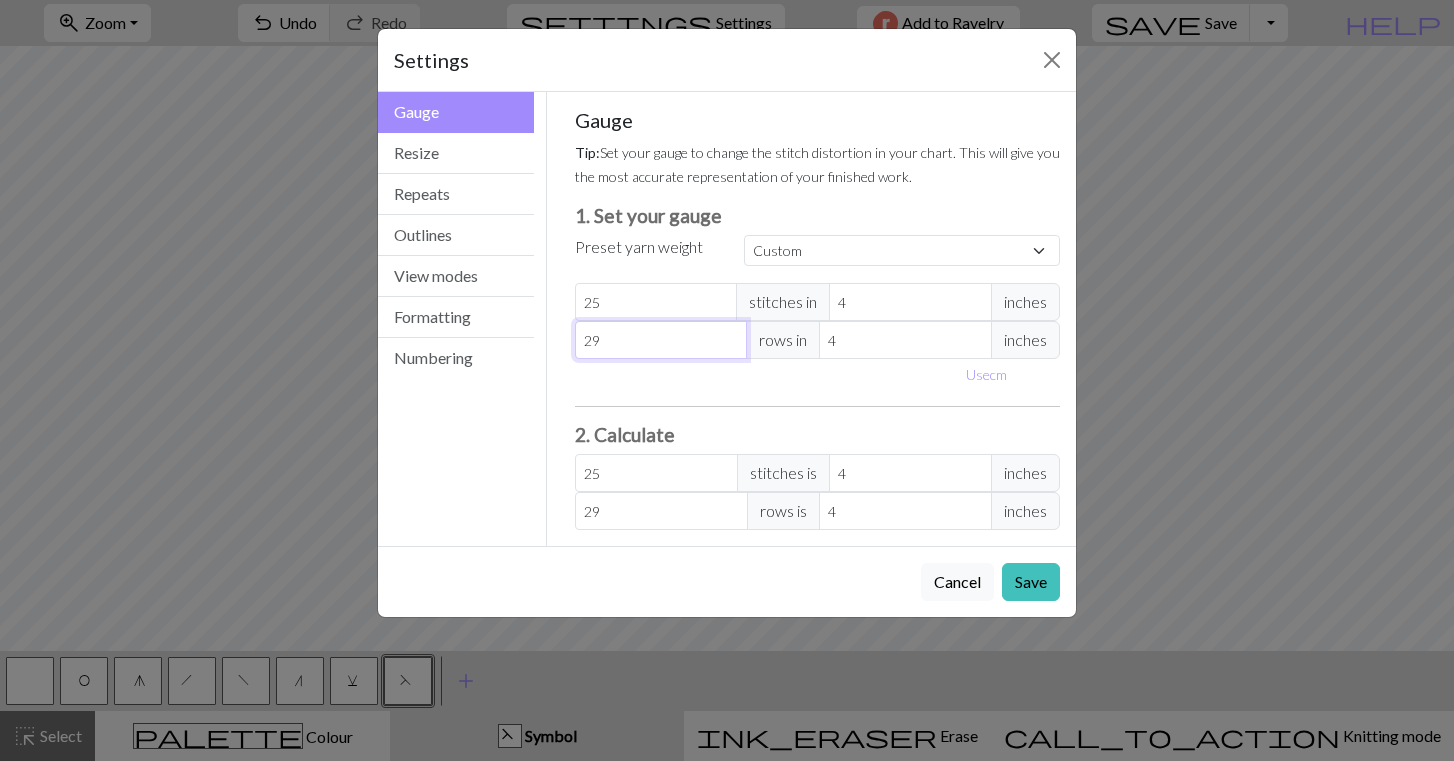 type on "28" 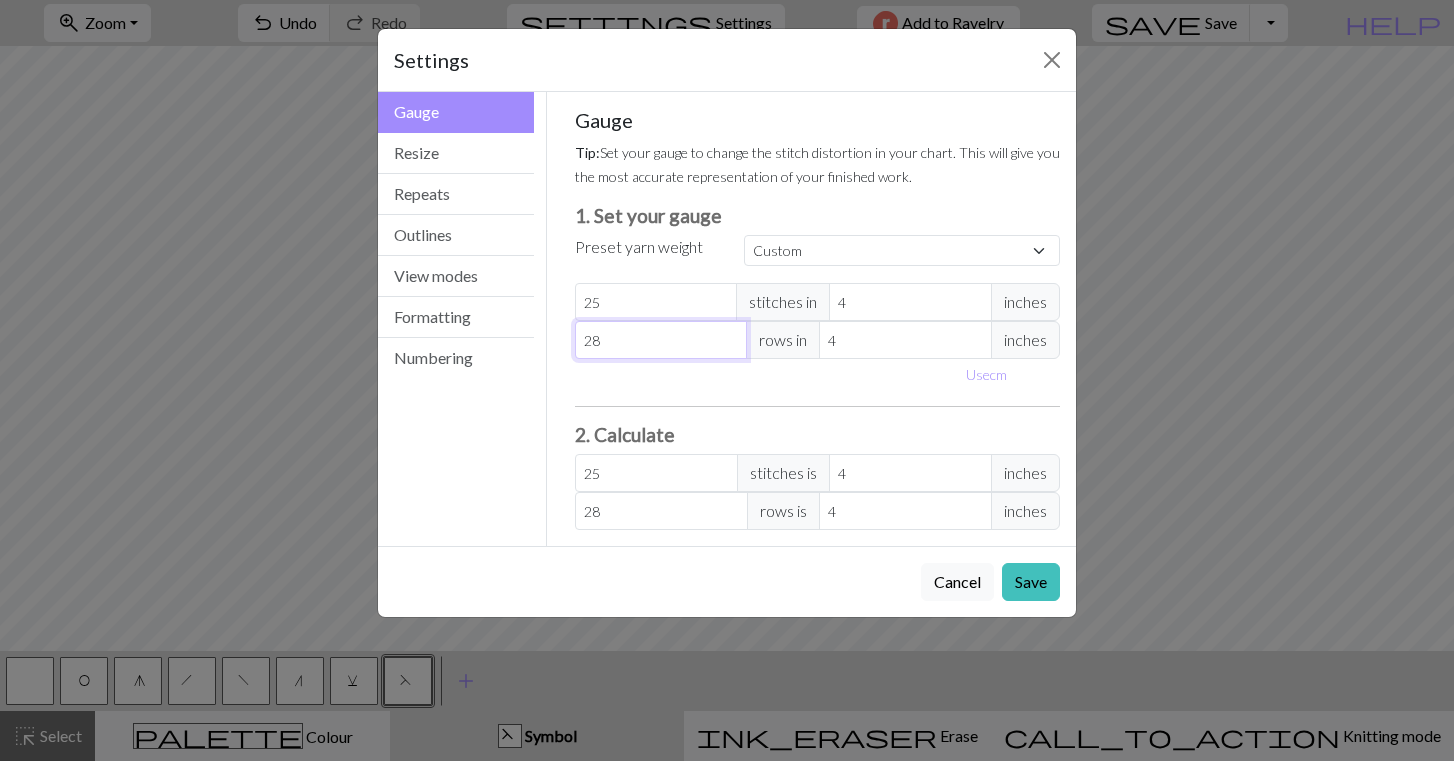 click on "28" at bounding box center (661, 340) 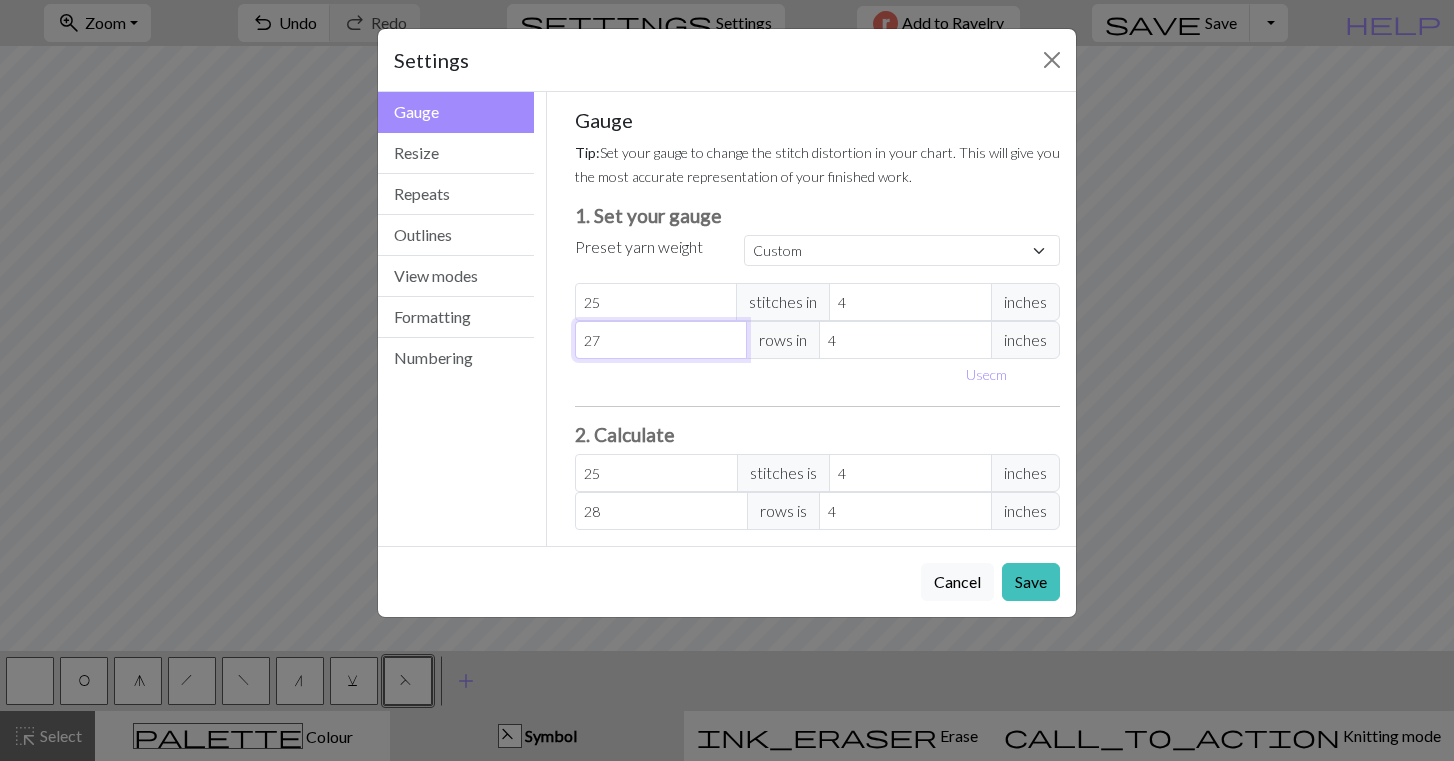type on "27" 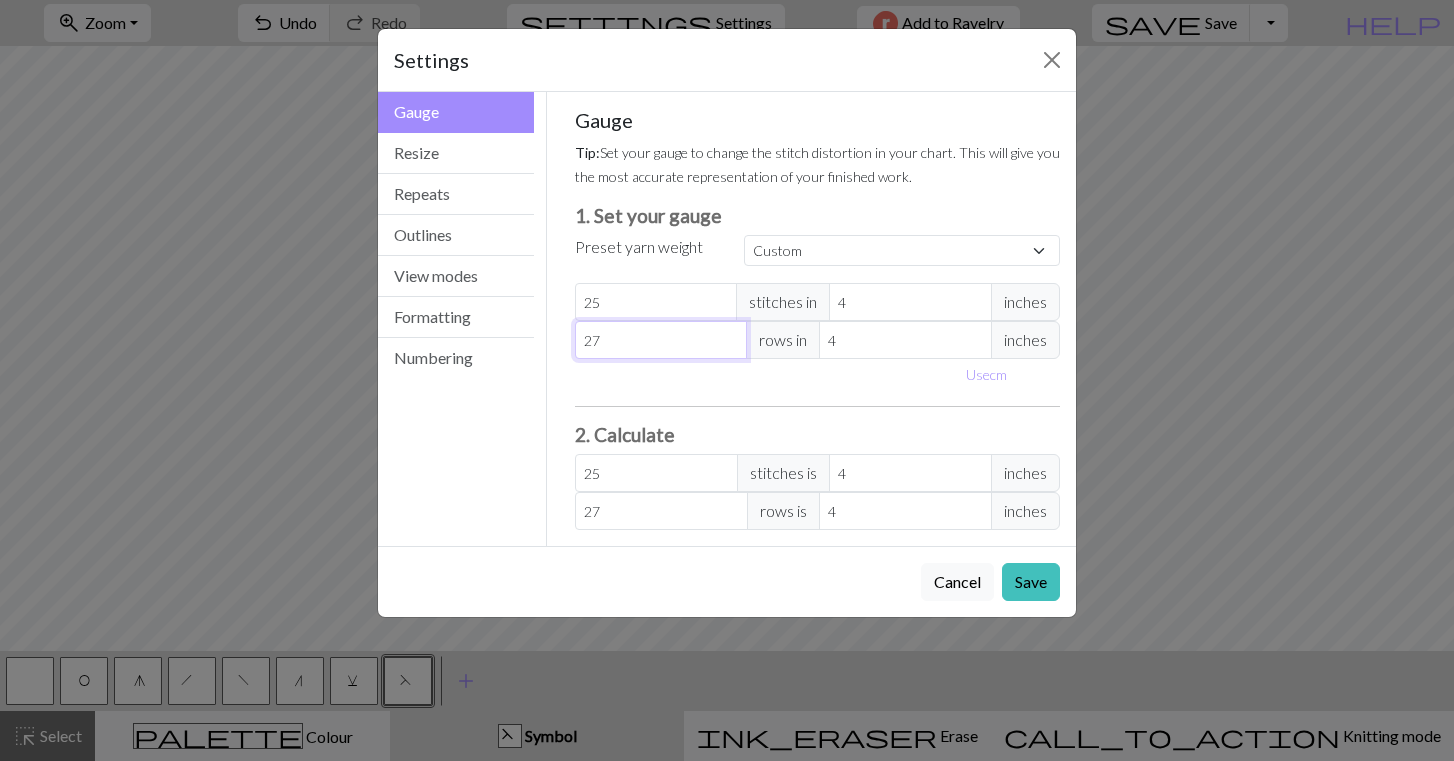 click on "27" at bounding box center (661, 340) 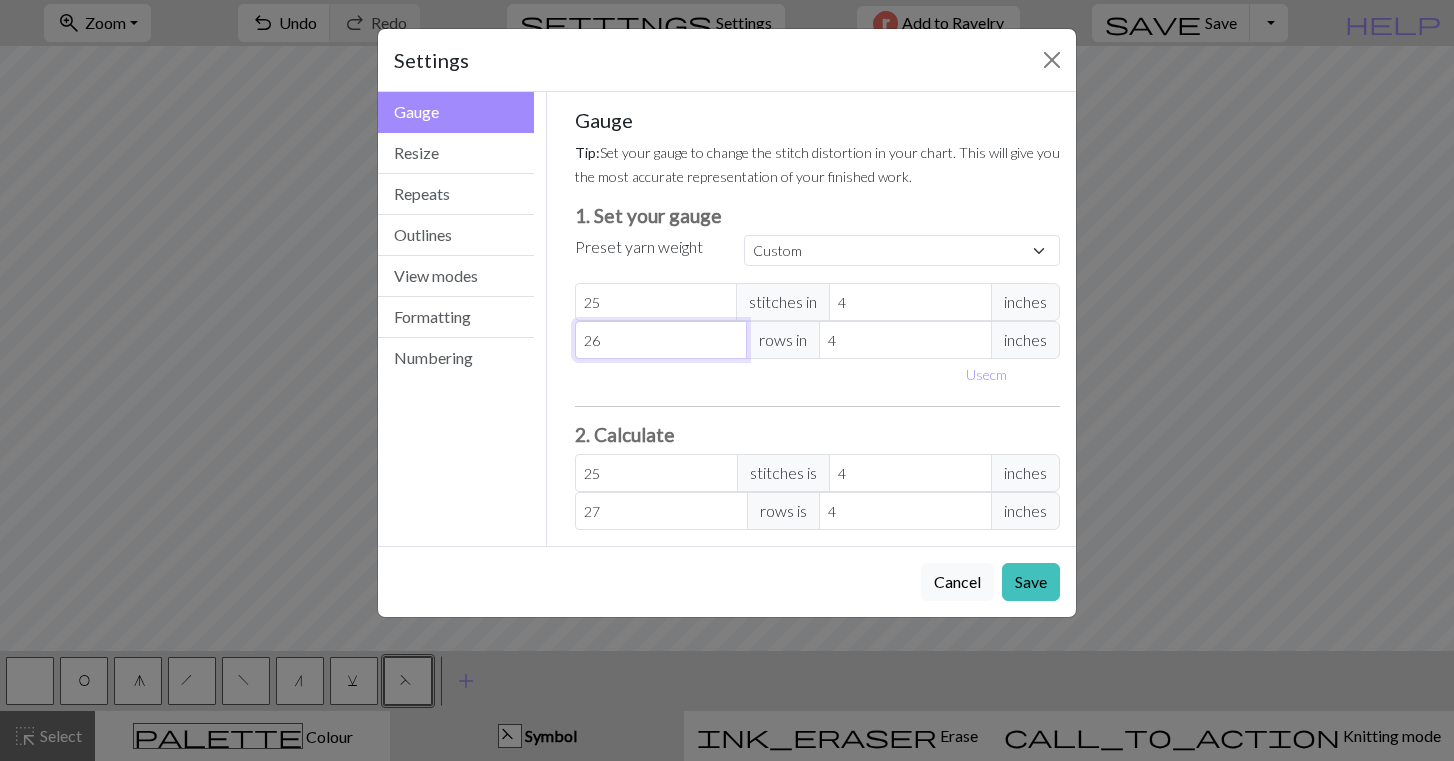 type on "26" 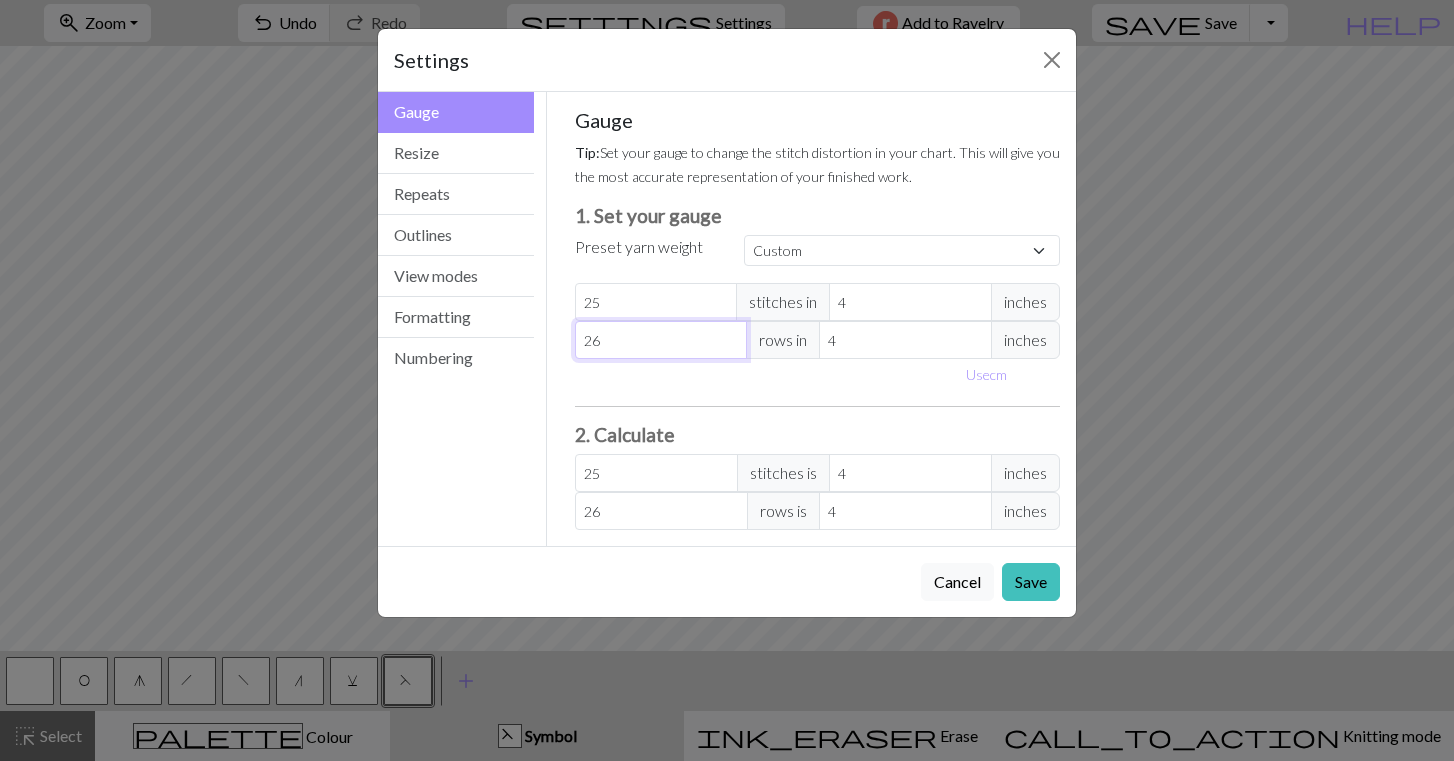 click on "26" at bounding box center (661, 340) 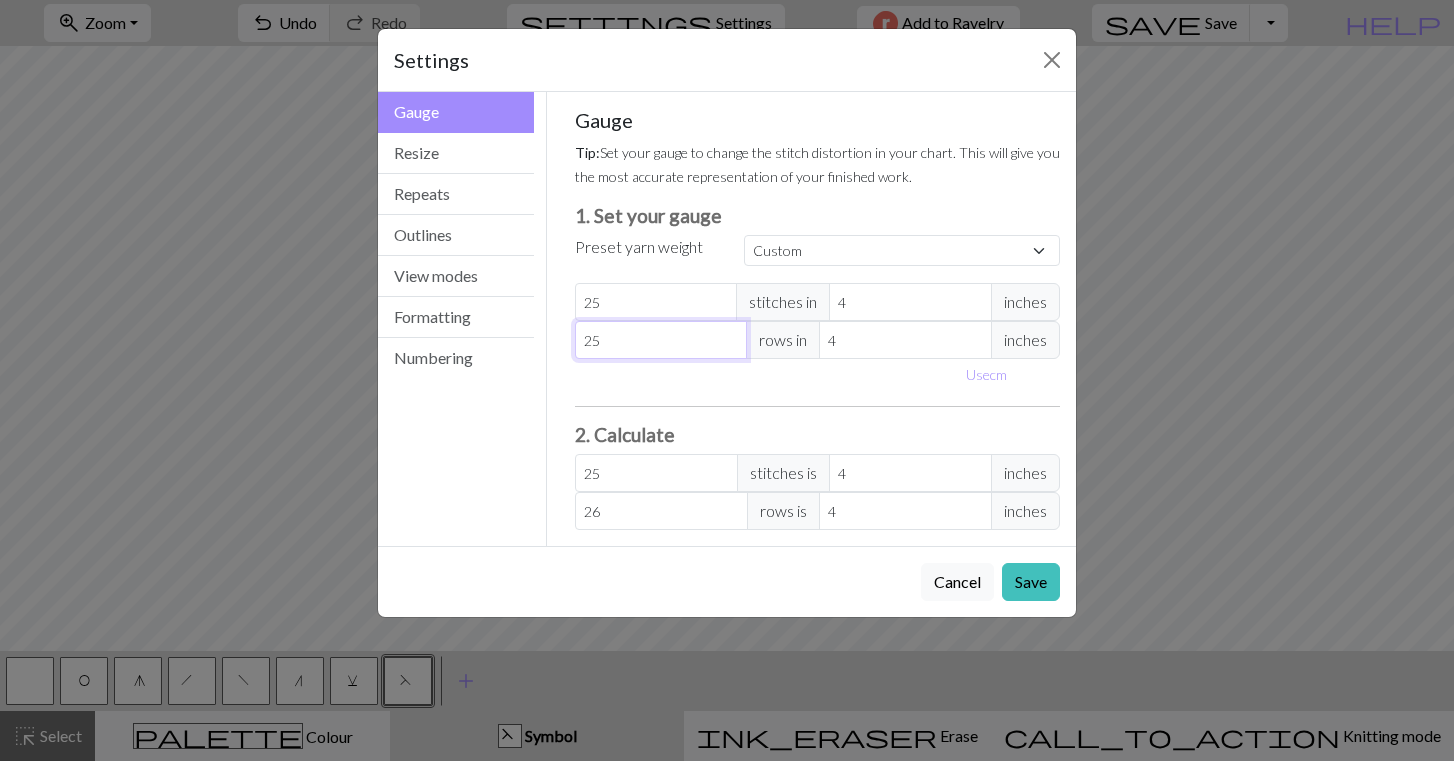 type on "25" 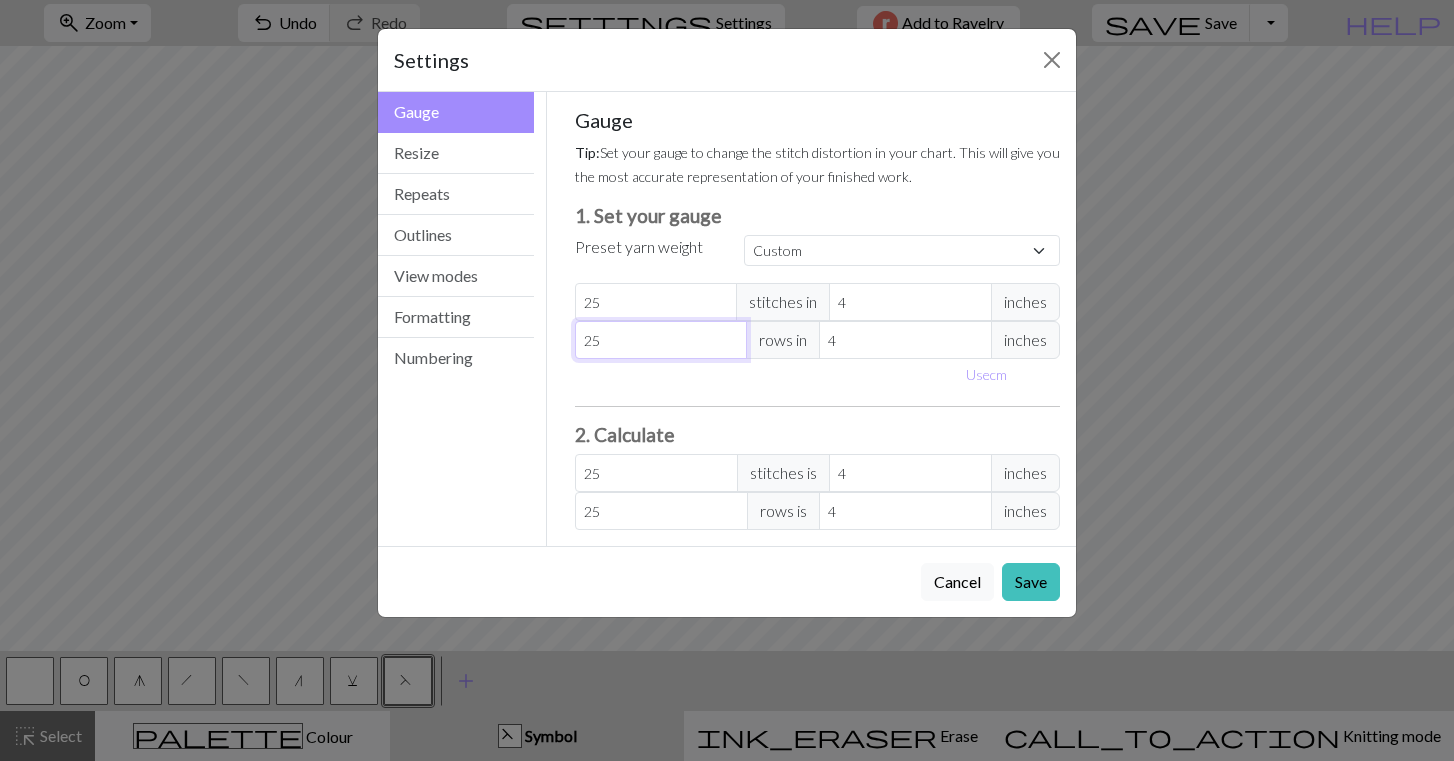 click on "25" at bounding box center [661, 340] 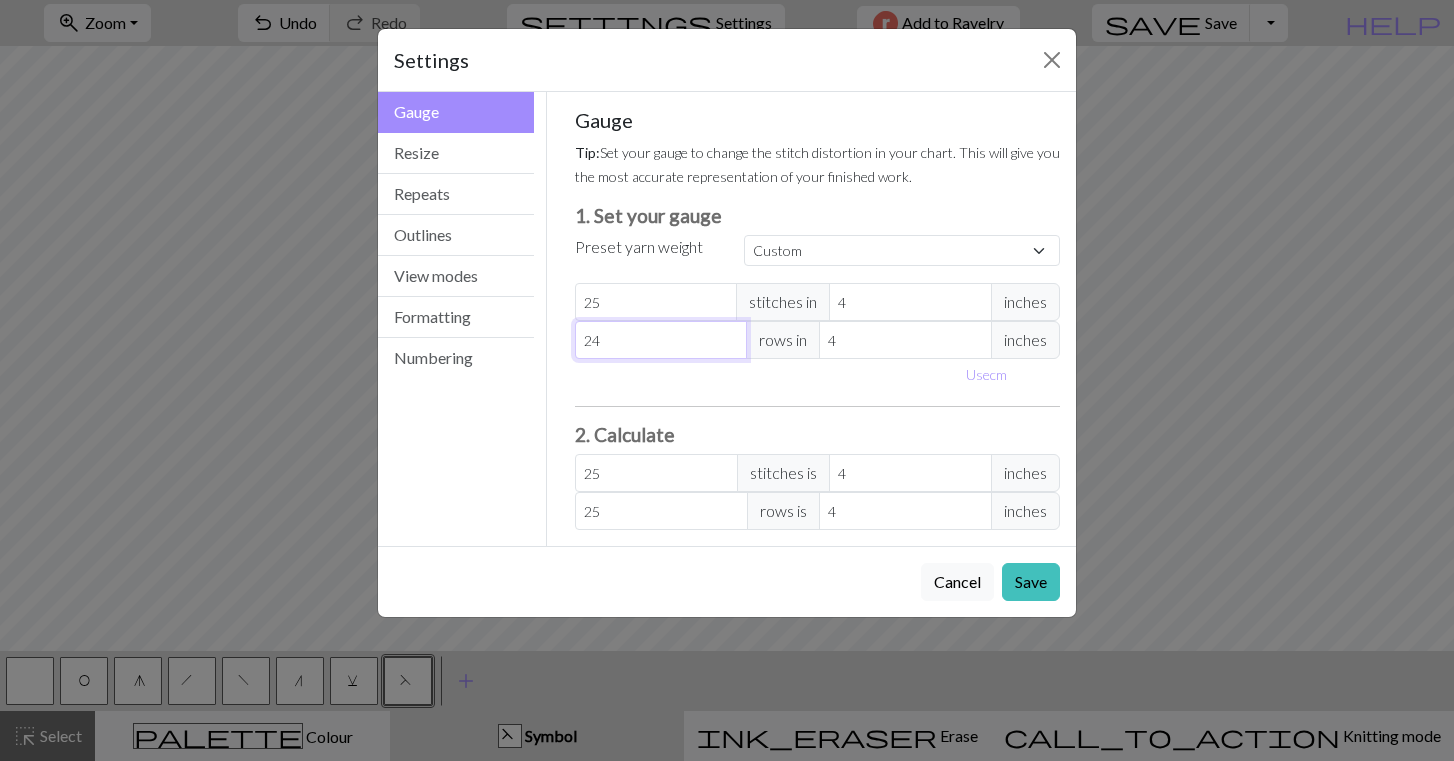 type on "24" 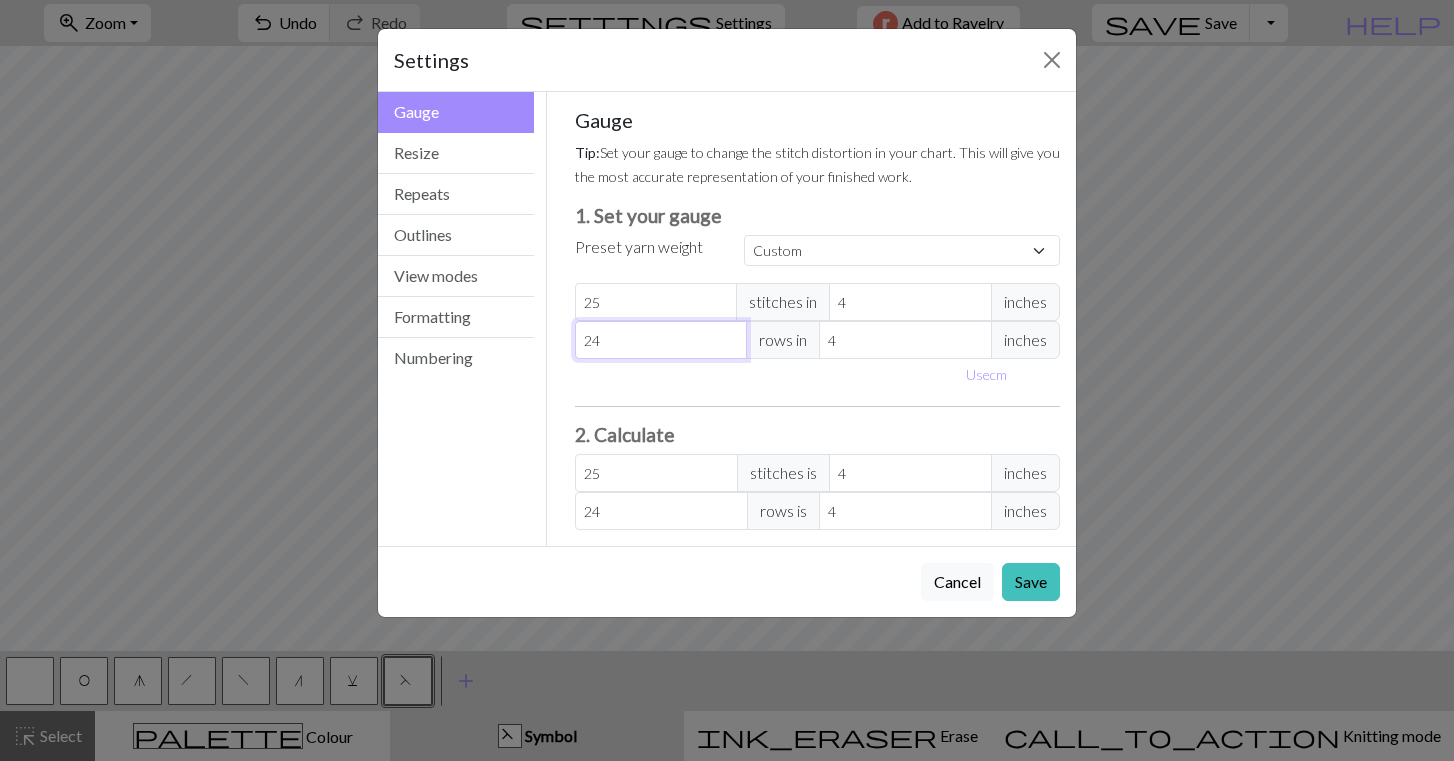 click on "24" at bounding box center (661, 340) 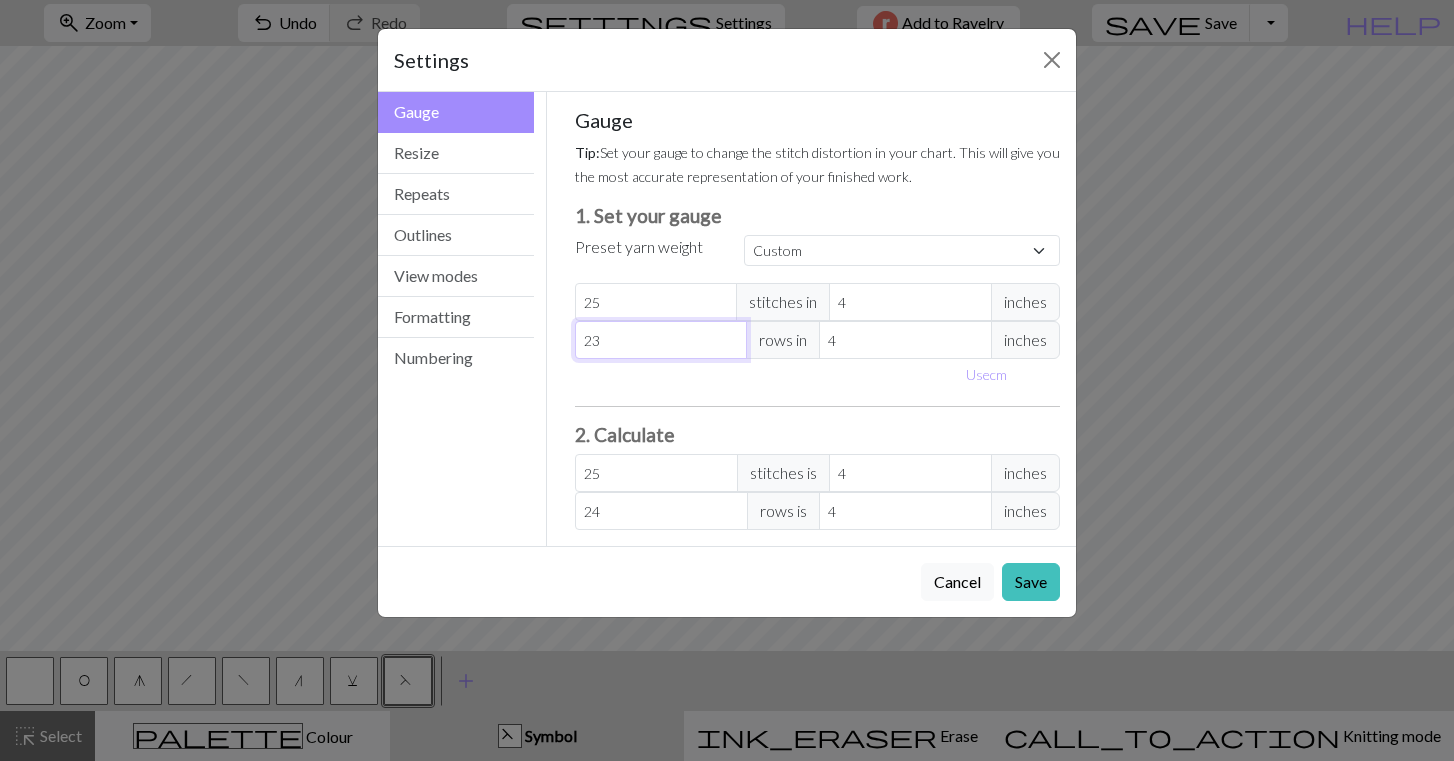 type on "23" 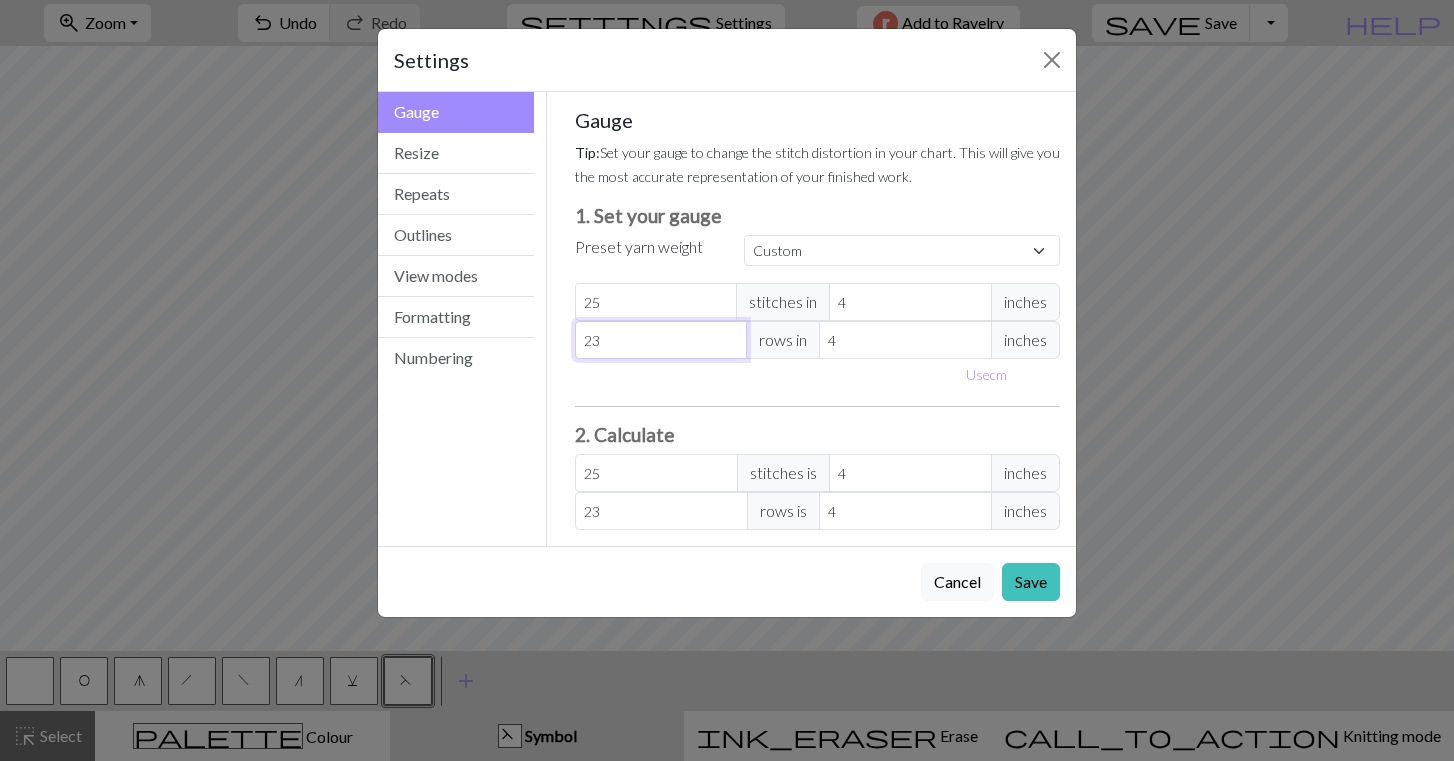 click on "23" at bounding box center (661, 340) 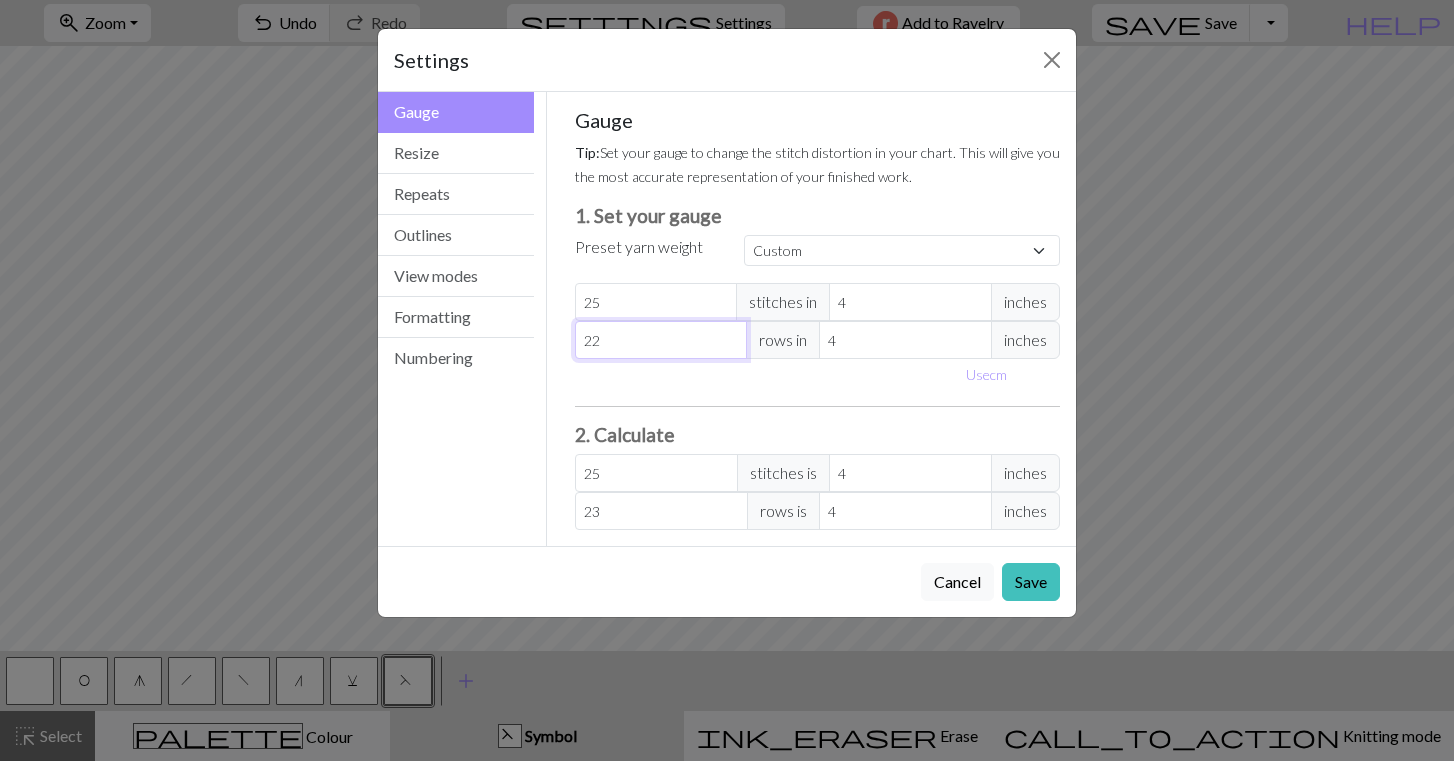 type on "22" 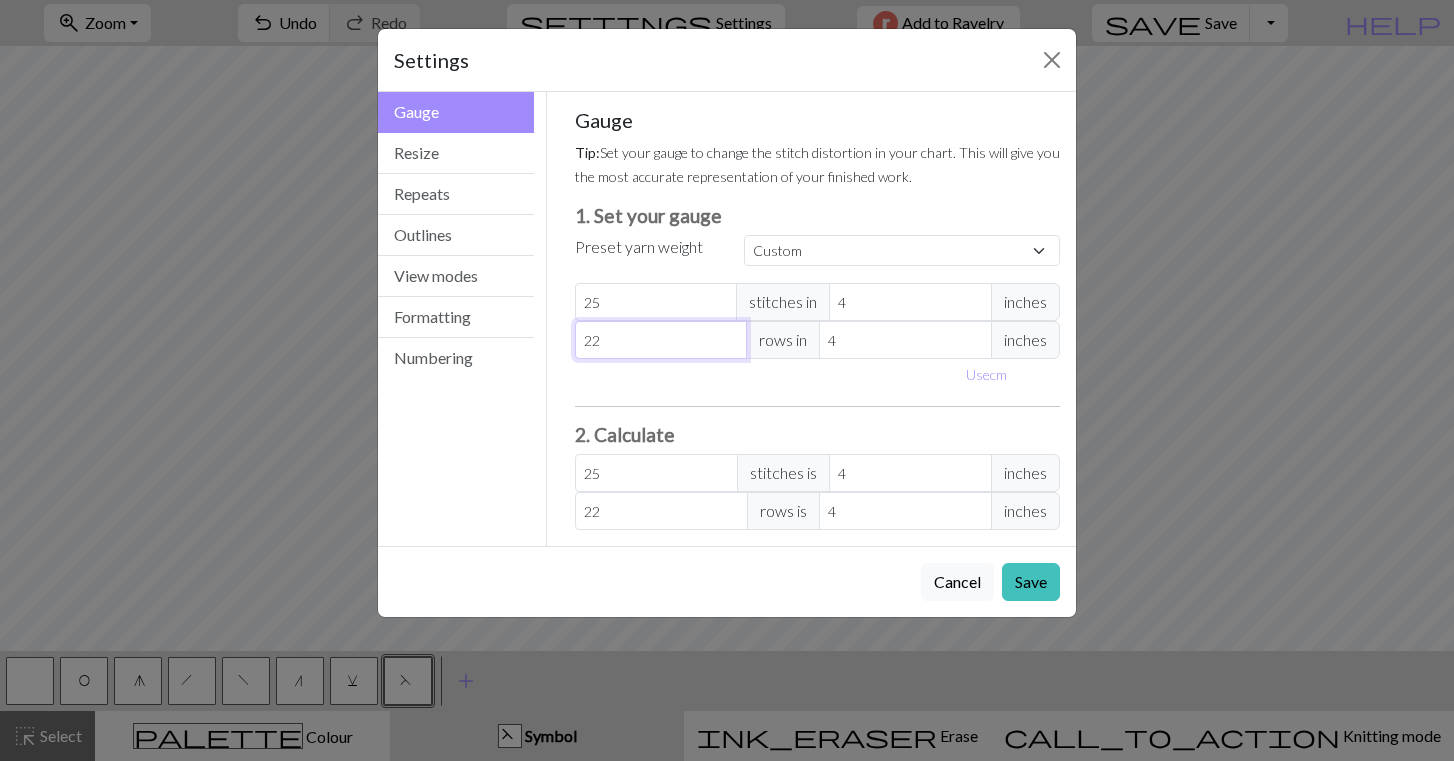 click on "22" at bounding box center [661, 340] 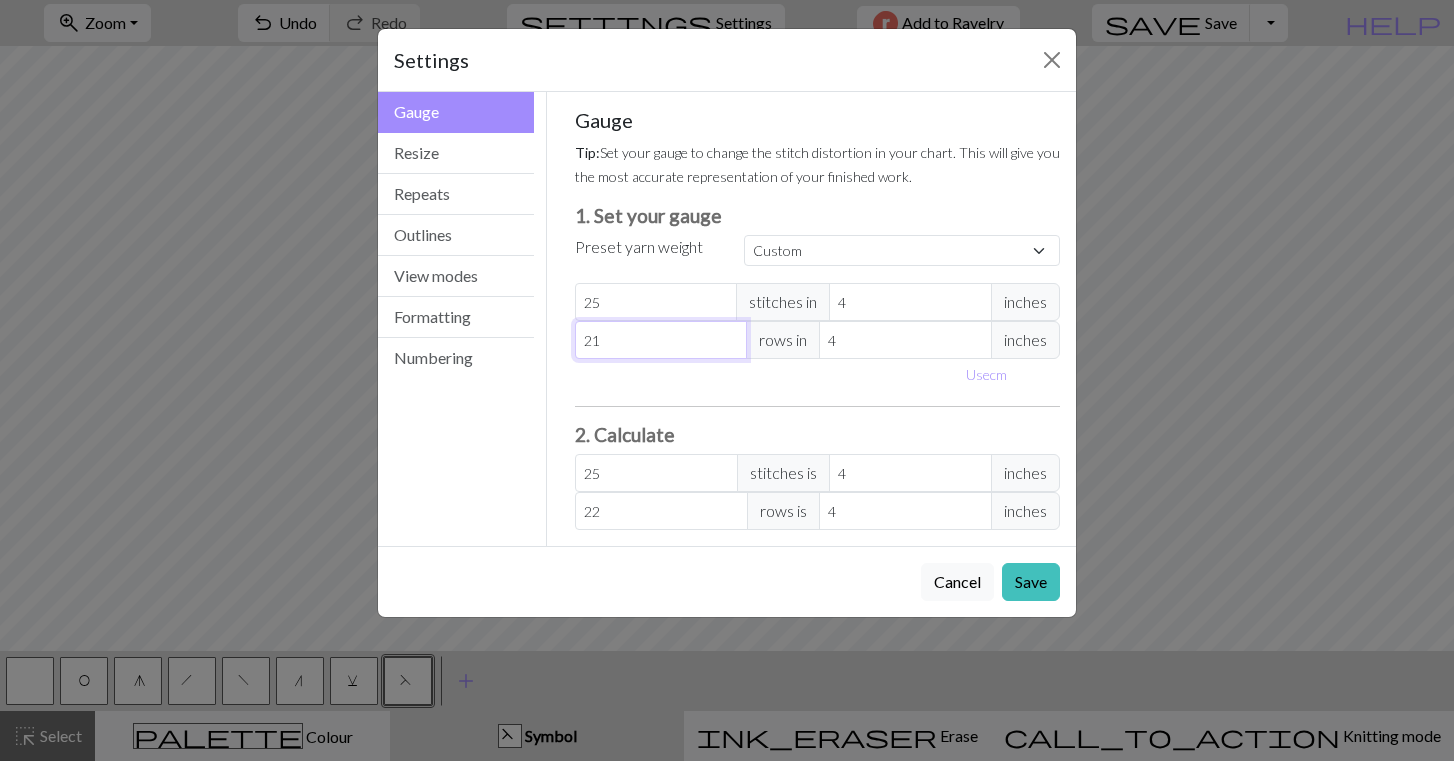 type on "21" 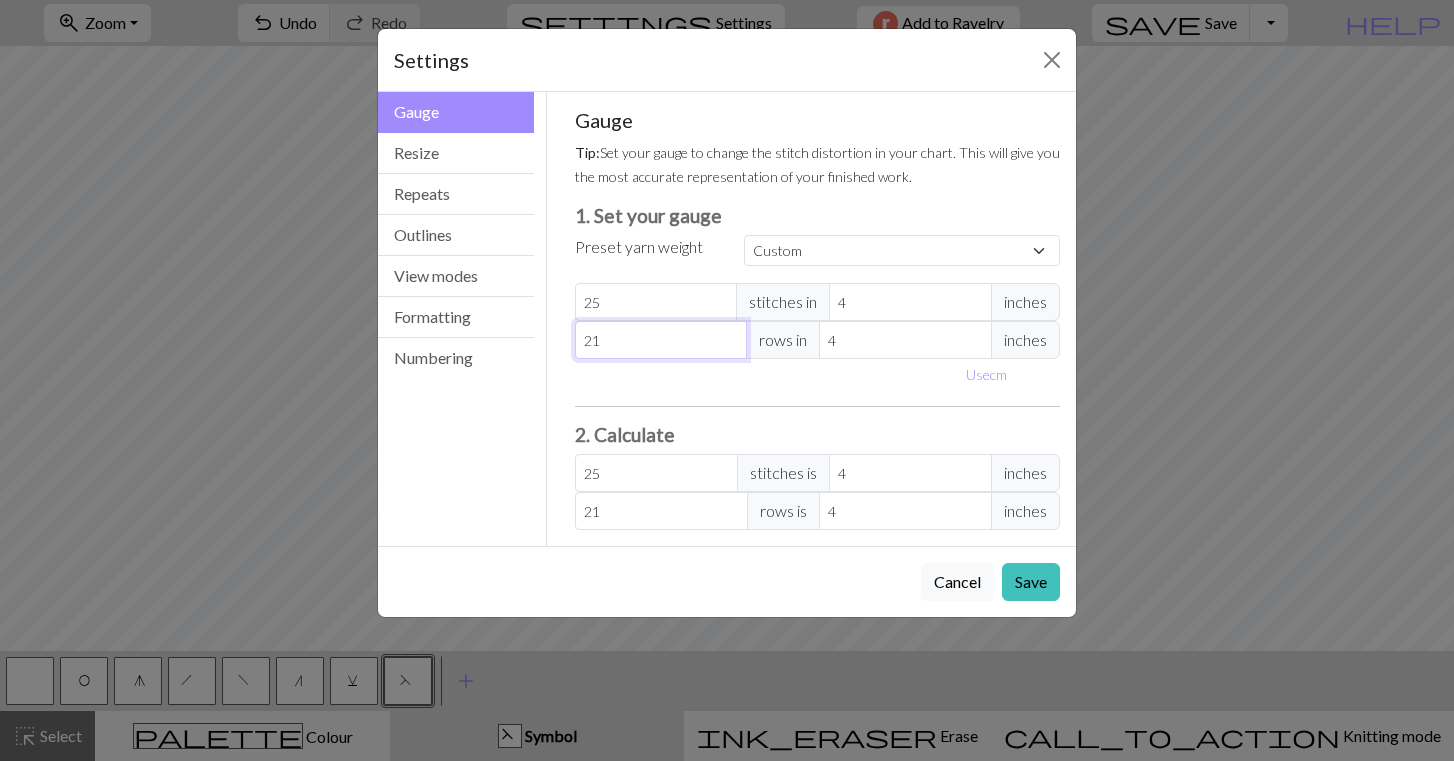 type on "20" 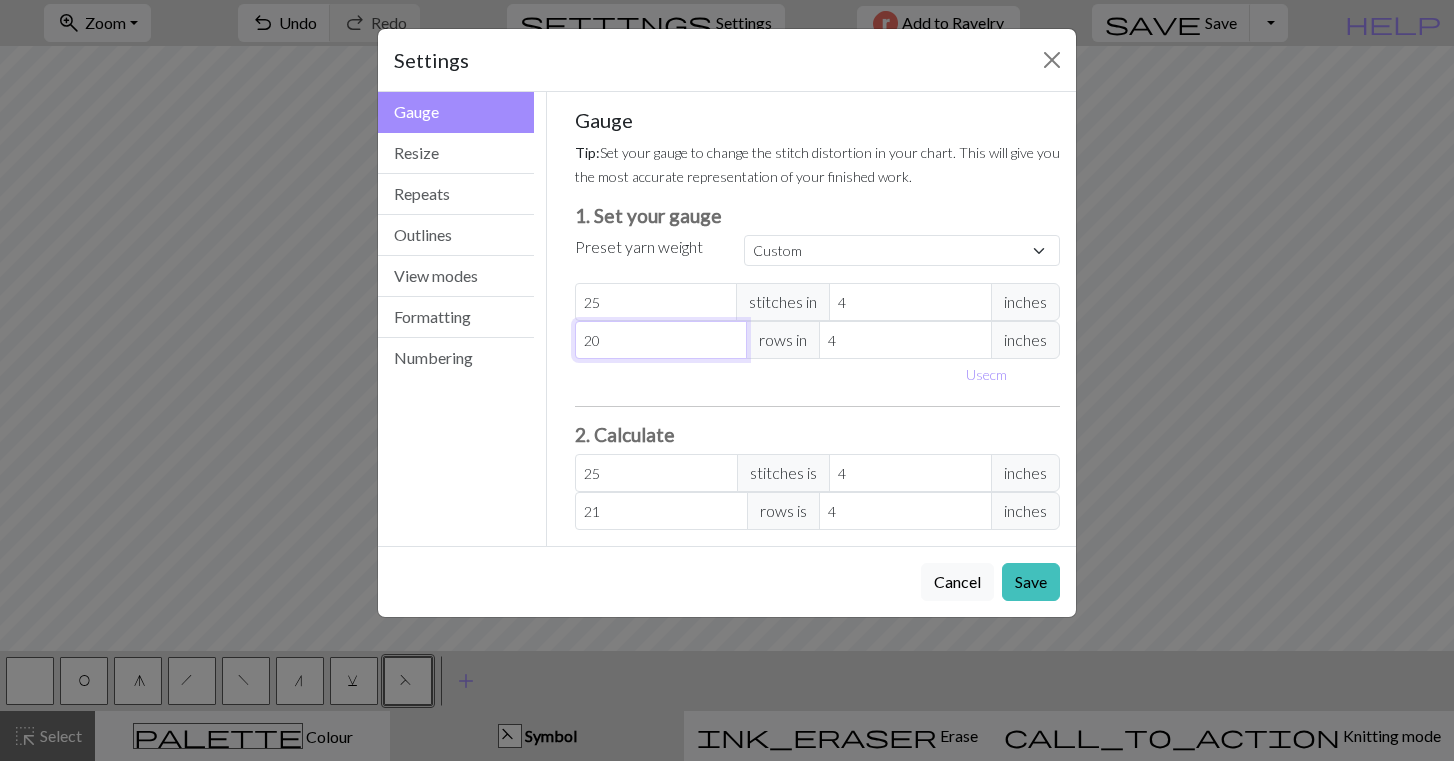 type on "20" 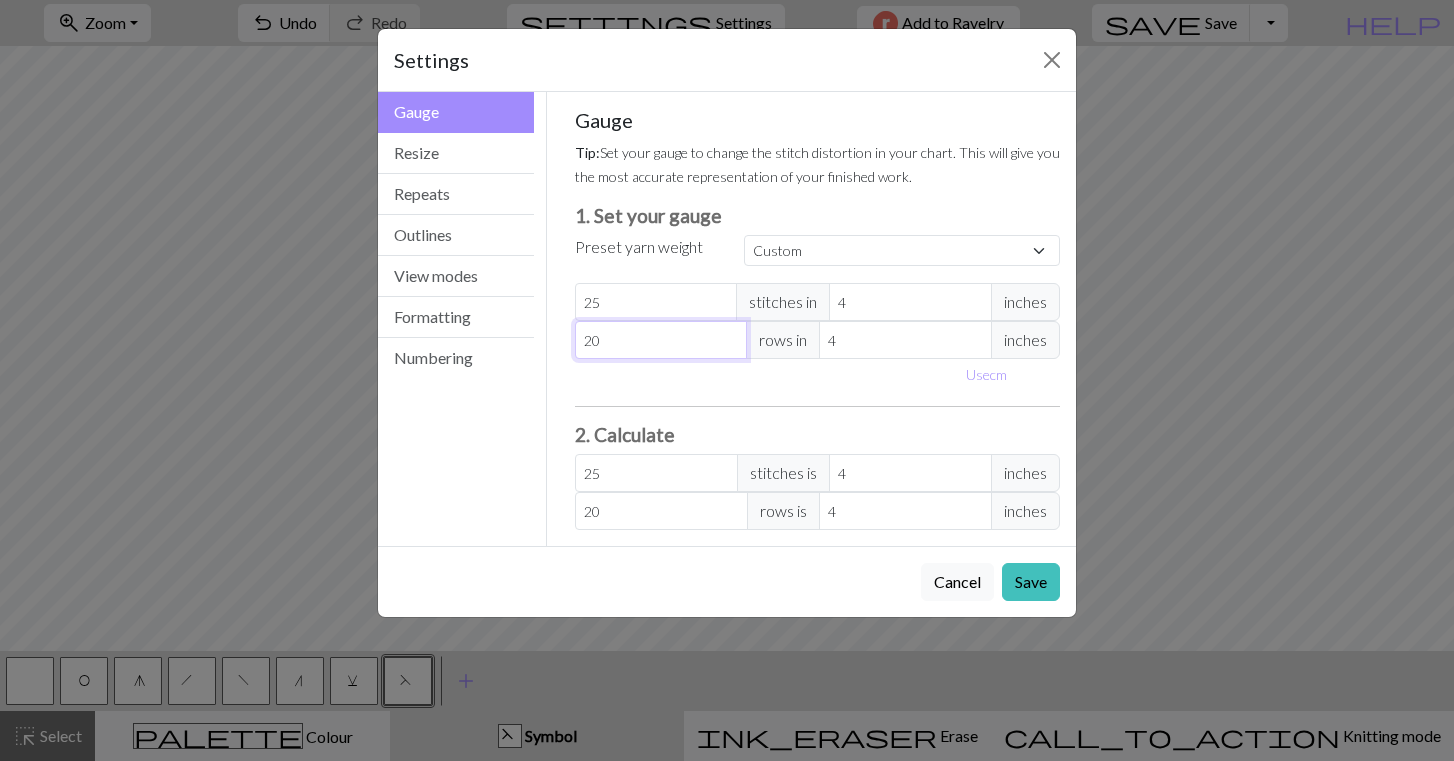 click on "20" at bounding box center [661, 340] 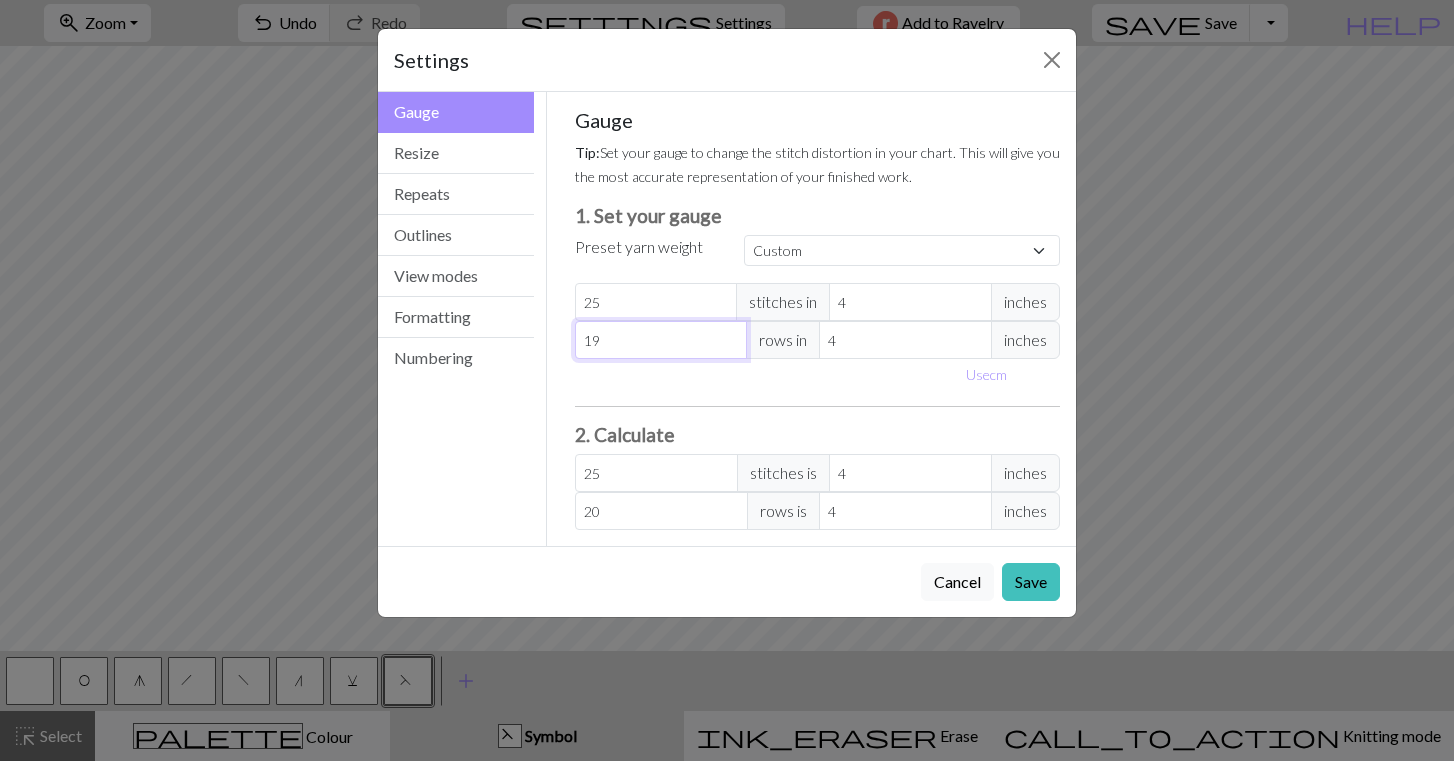 type on "19" 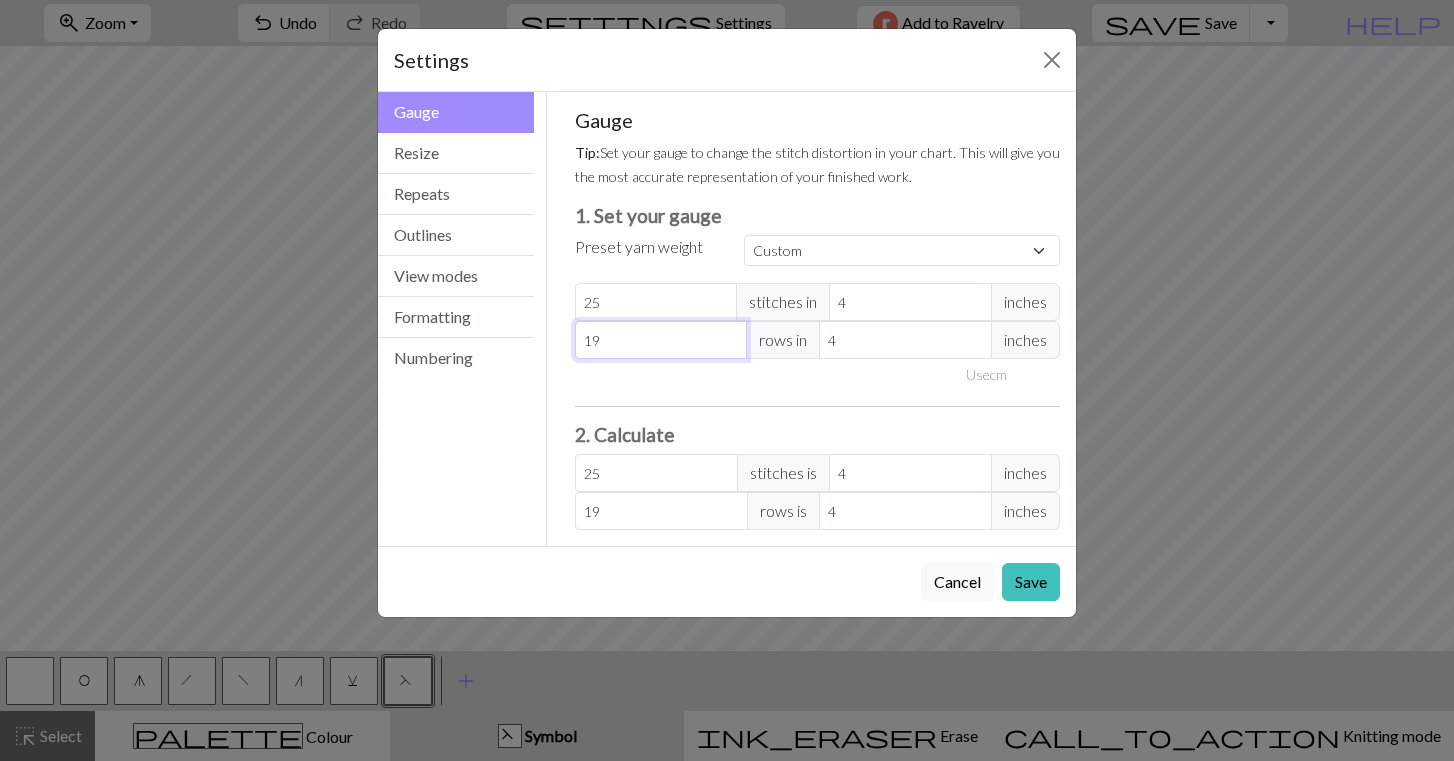 click on "19" at bounding box center [661, 340] 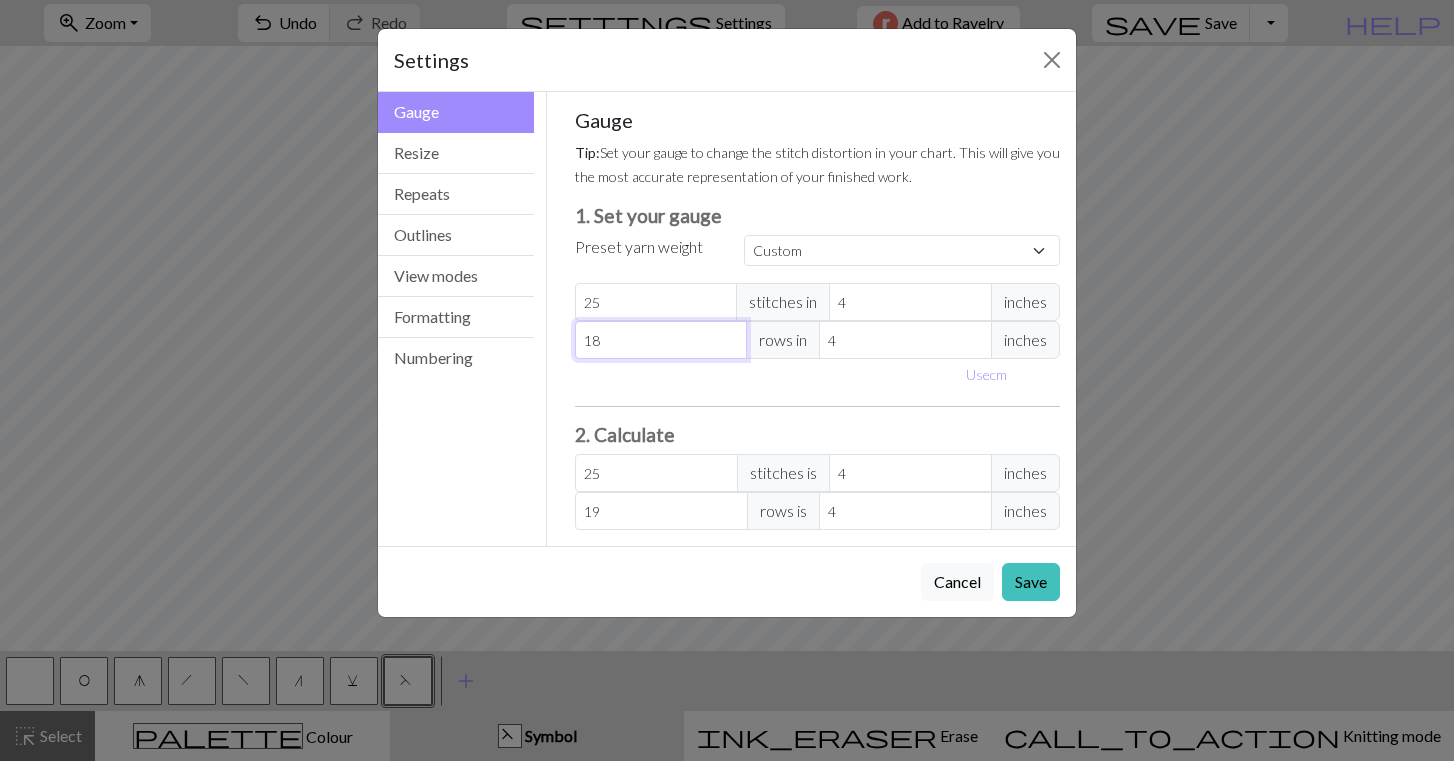 type on "18" 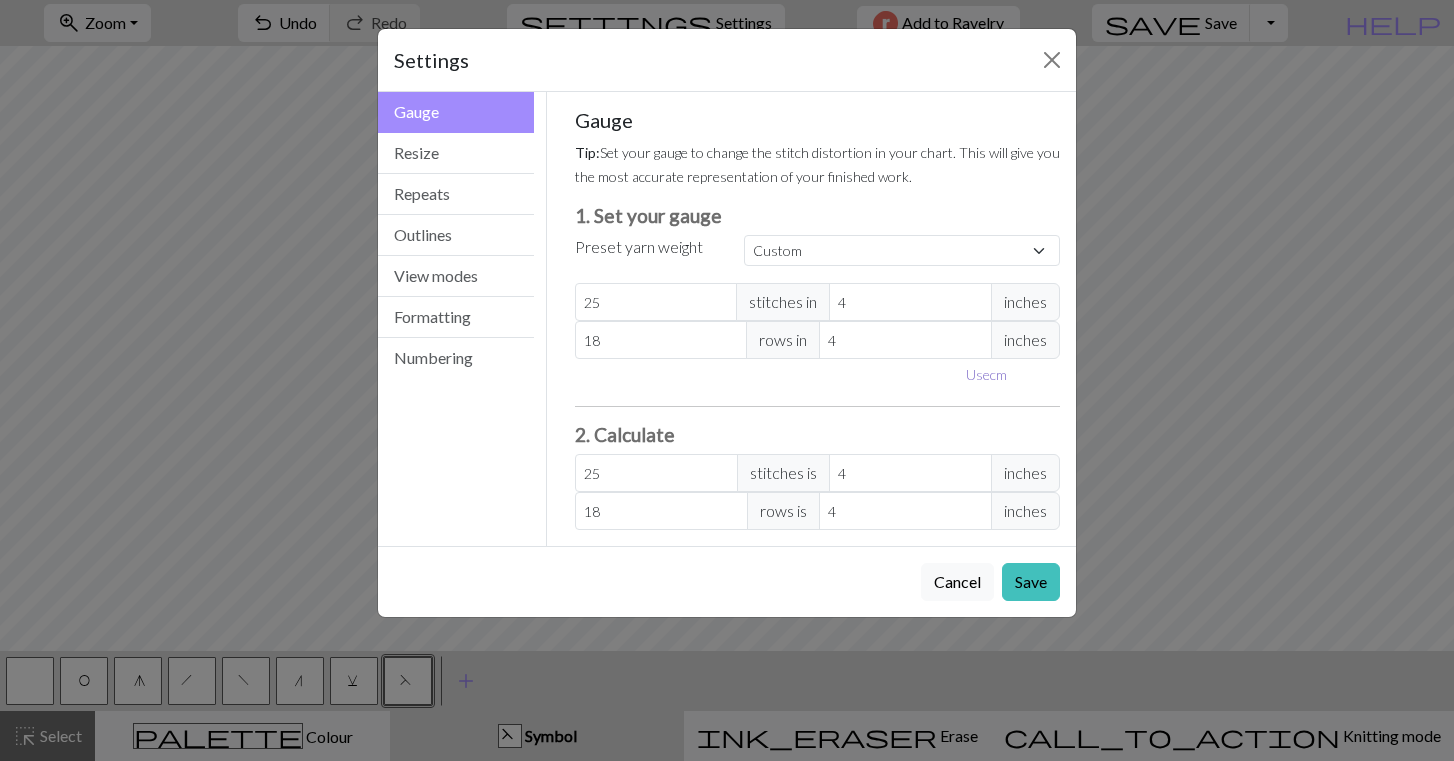 click on "Use  cm" at bounding box center [986, 374] 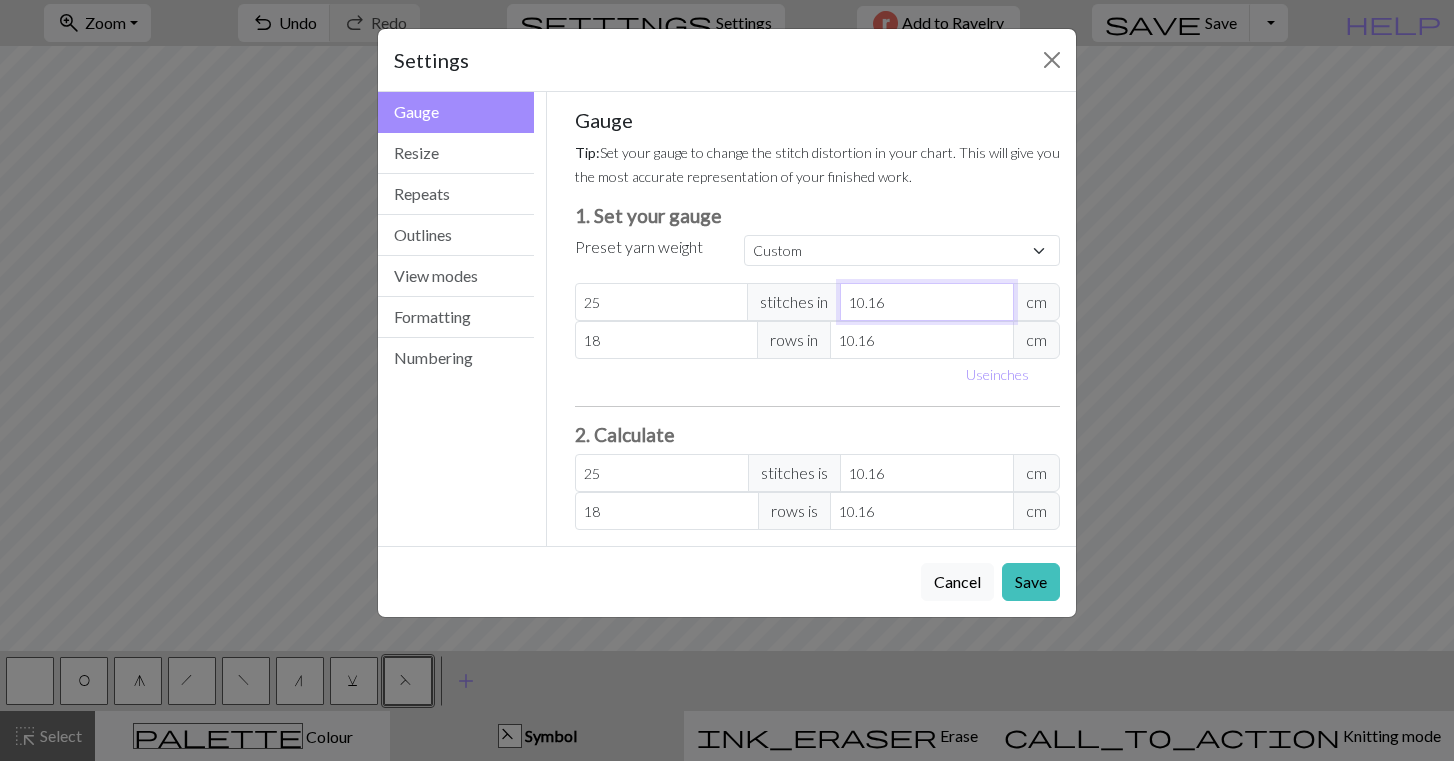 type on "9.16" 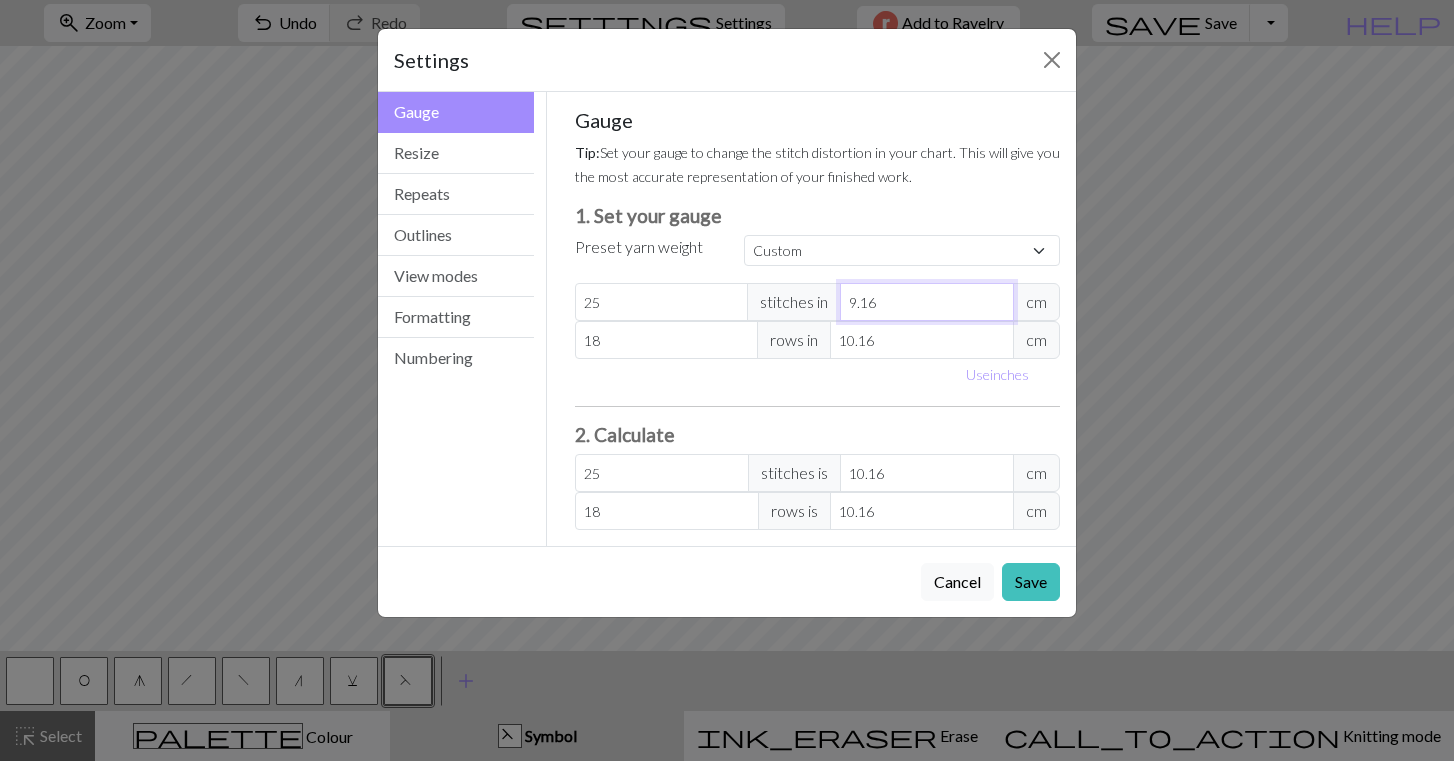type on "27.73" 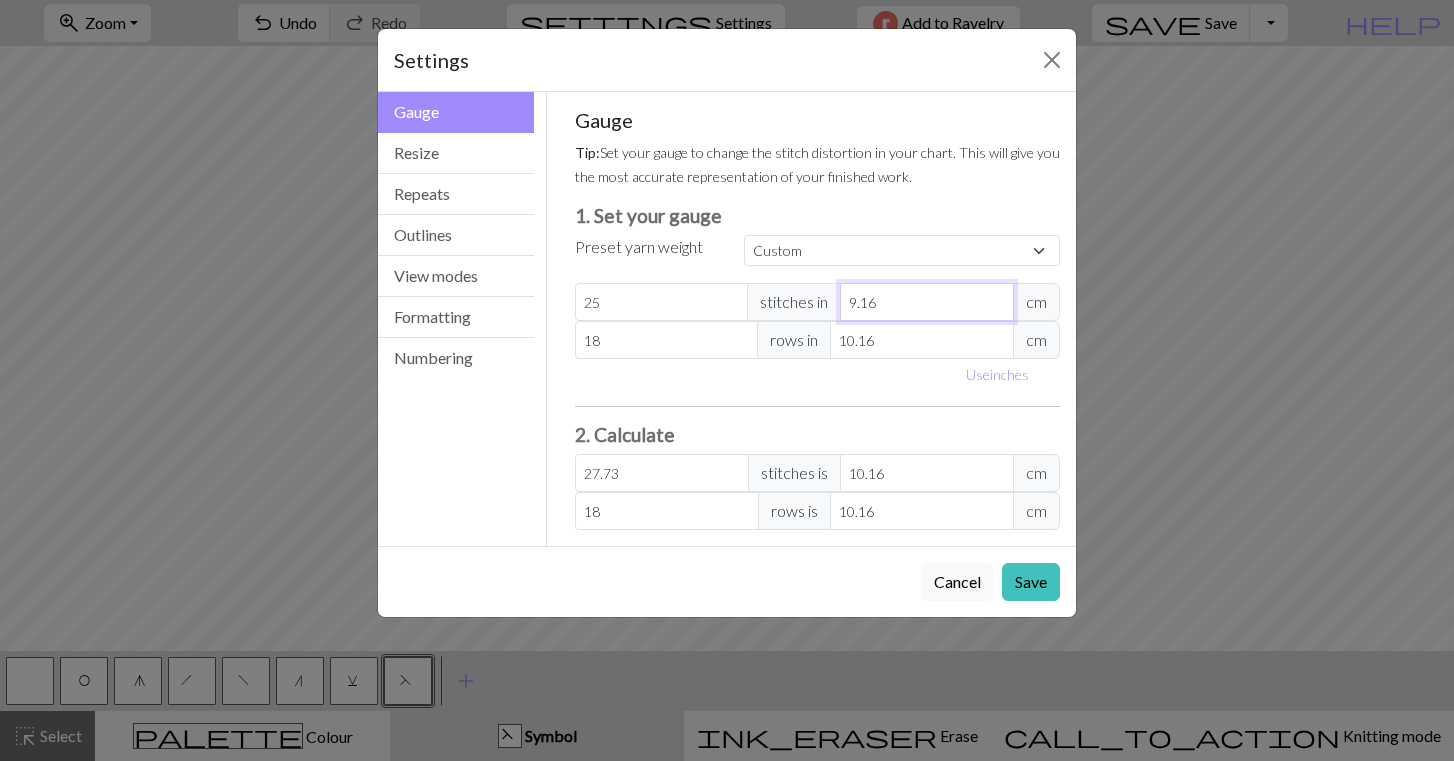 click on "9.16" at bounding box center (927, 302) 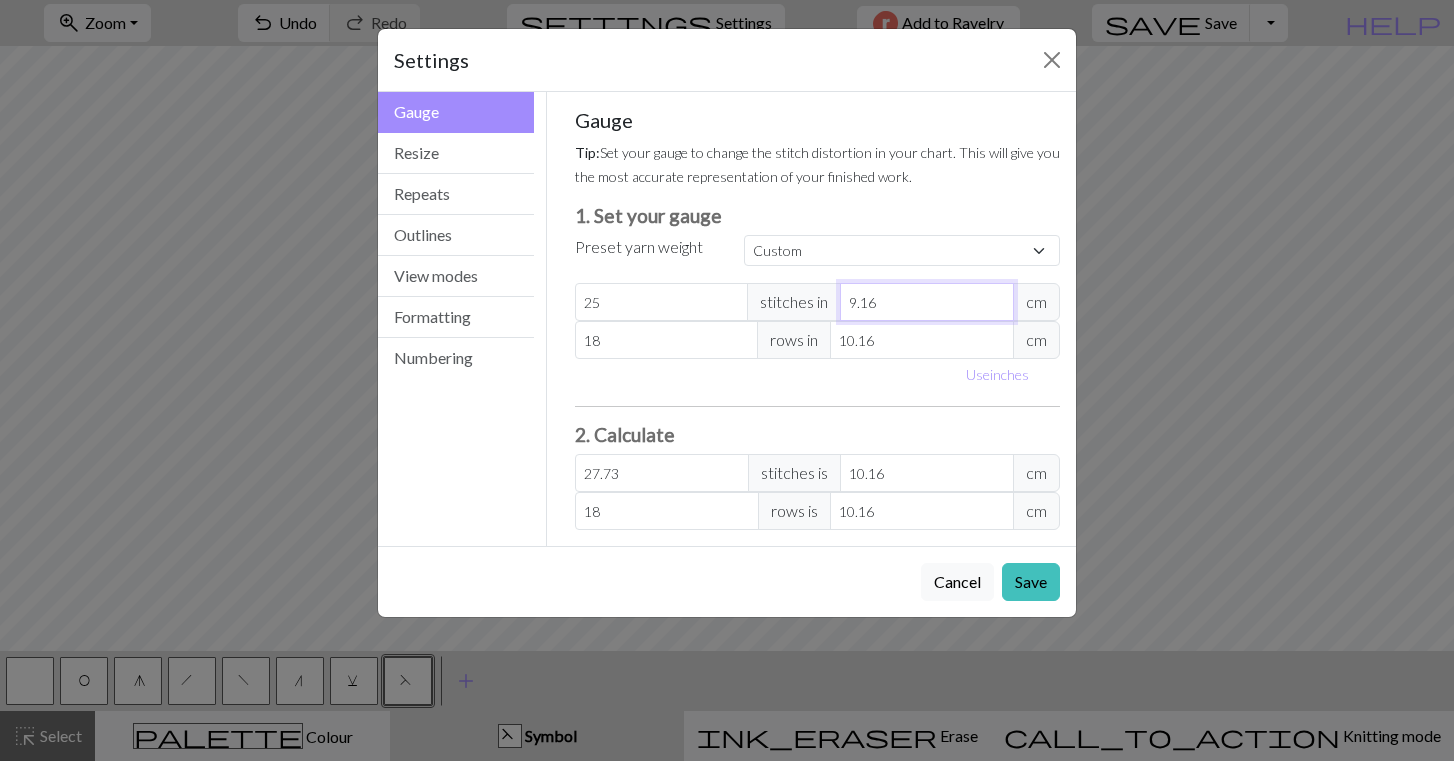 type on "10.16" 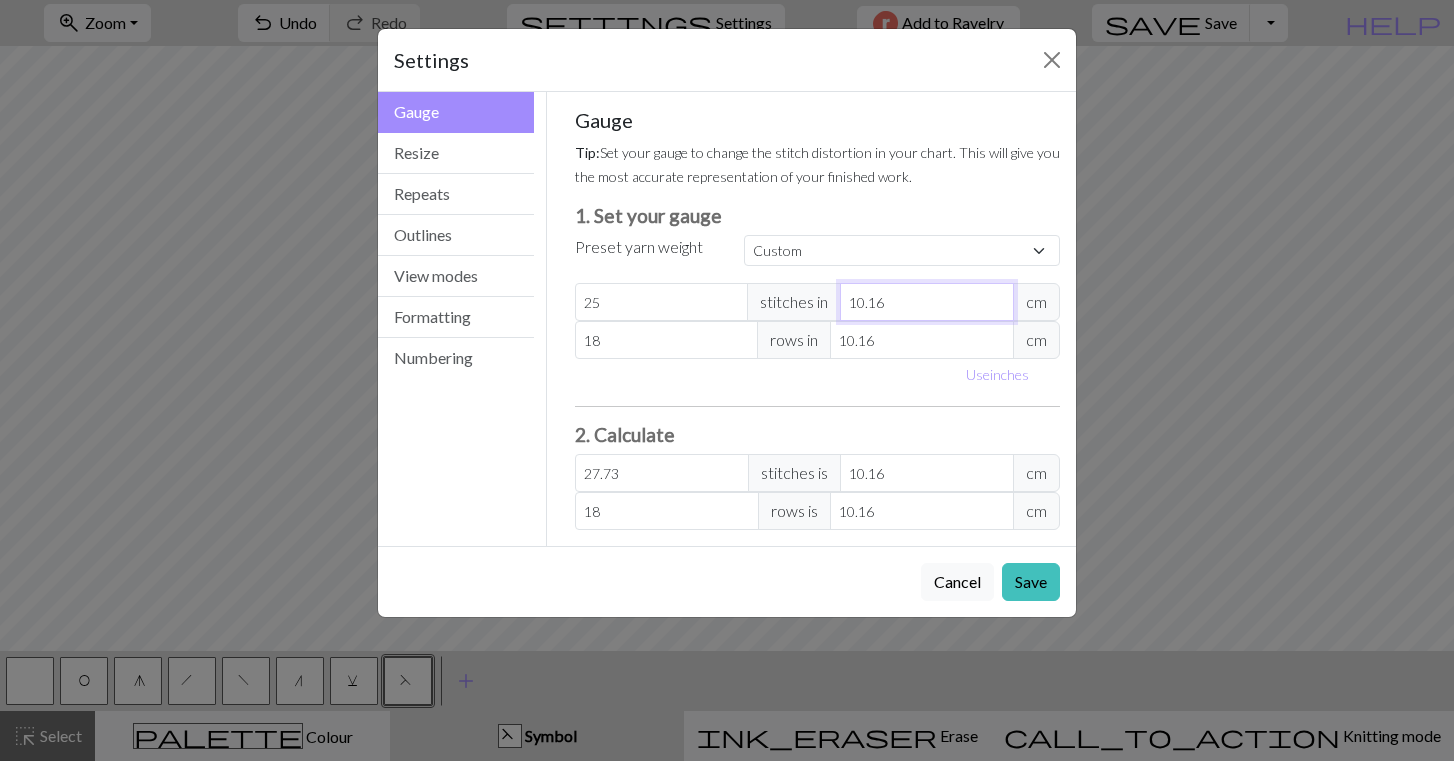 type on "25" 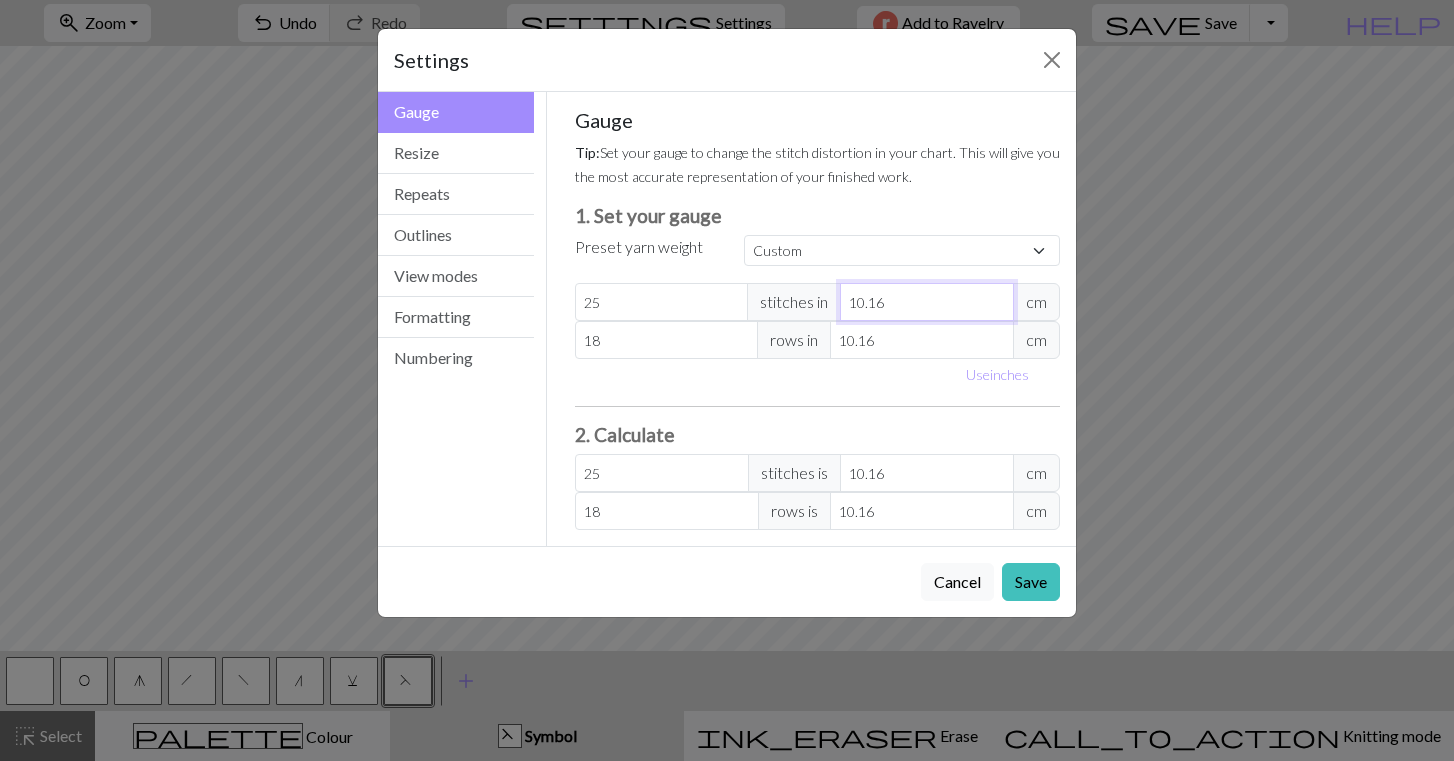 click on "10.16" at bounding box center (927, 302) 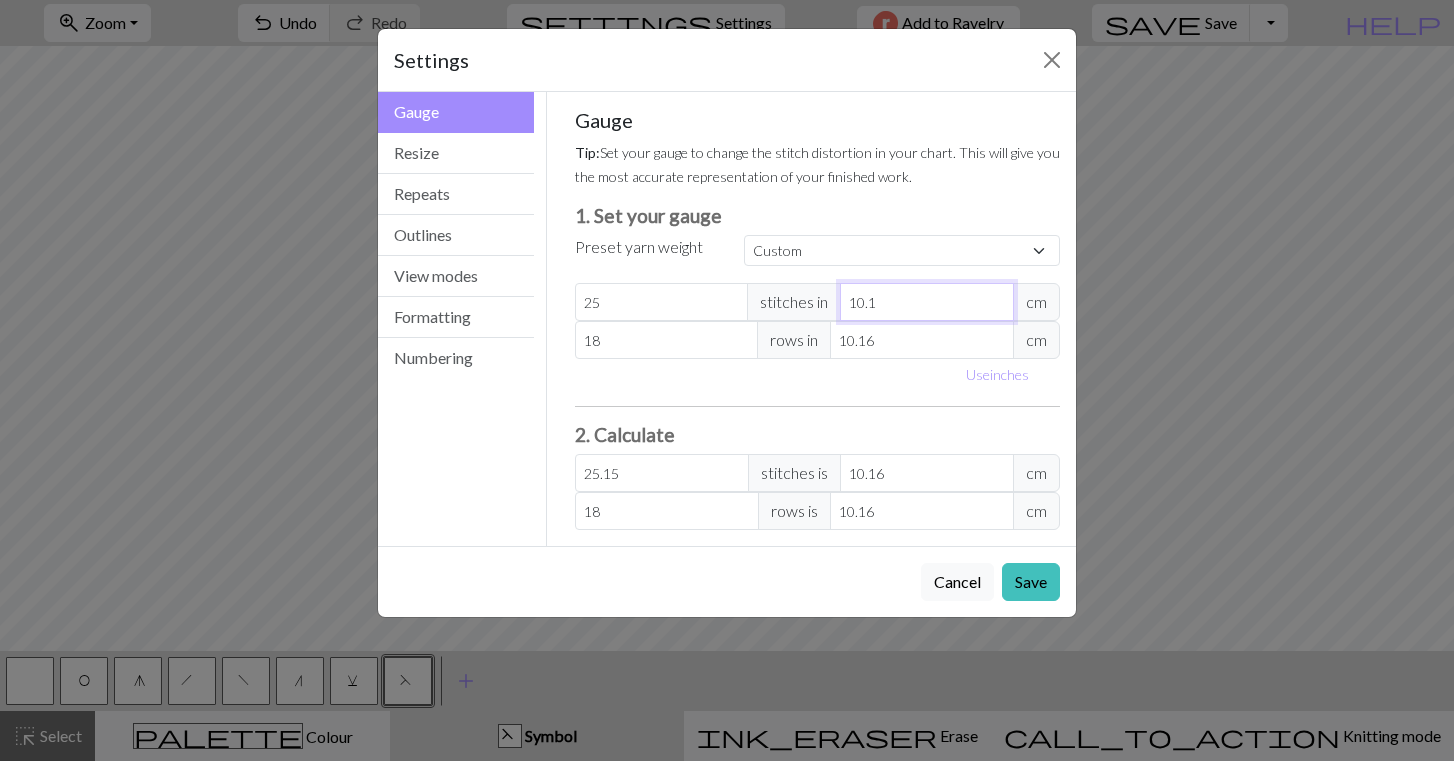 type on "10" 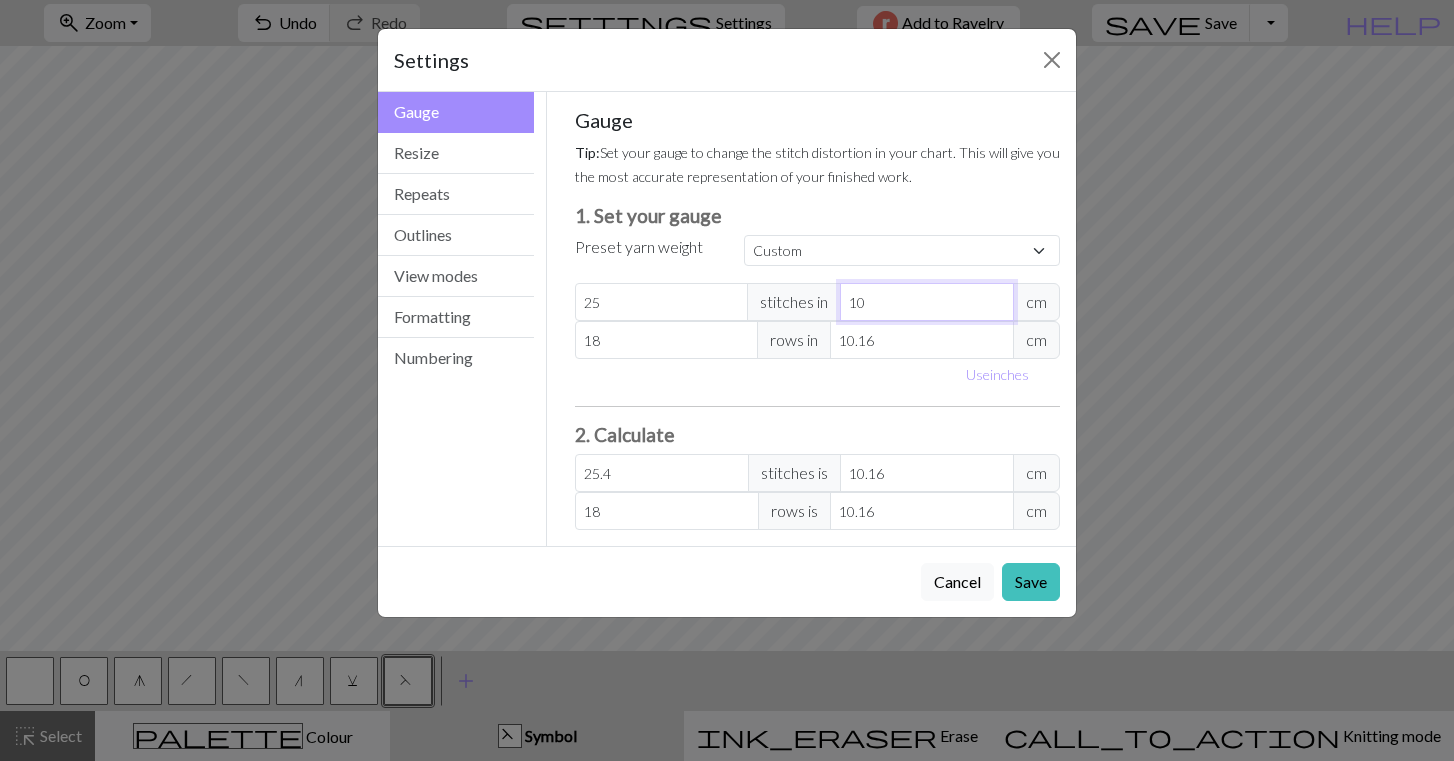type on "10" 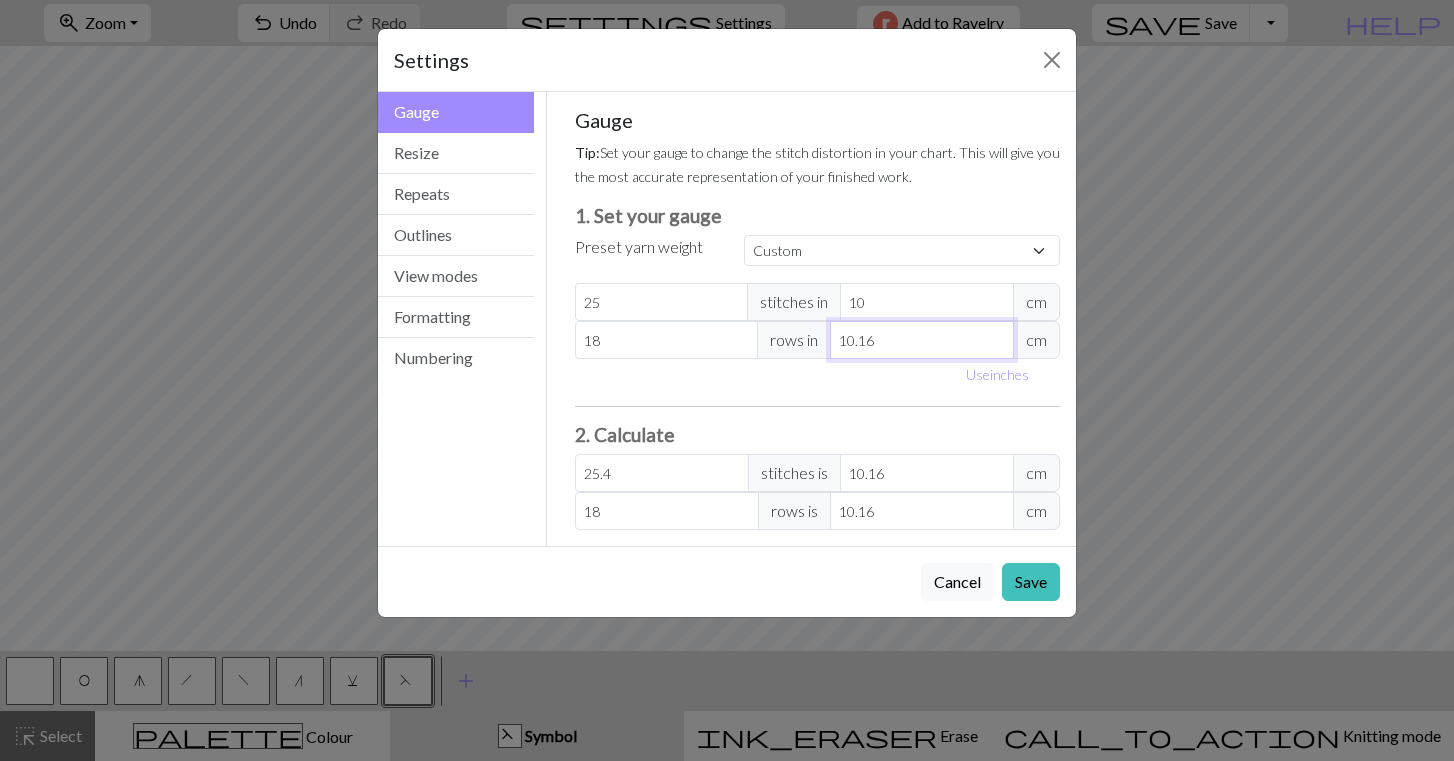 click on "10.16" at bounding box center (922, 340) 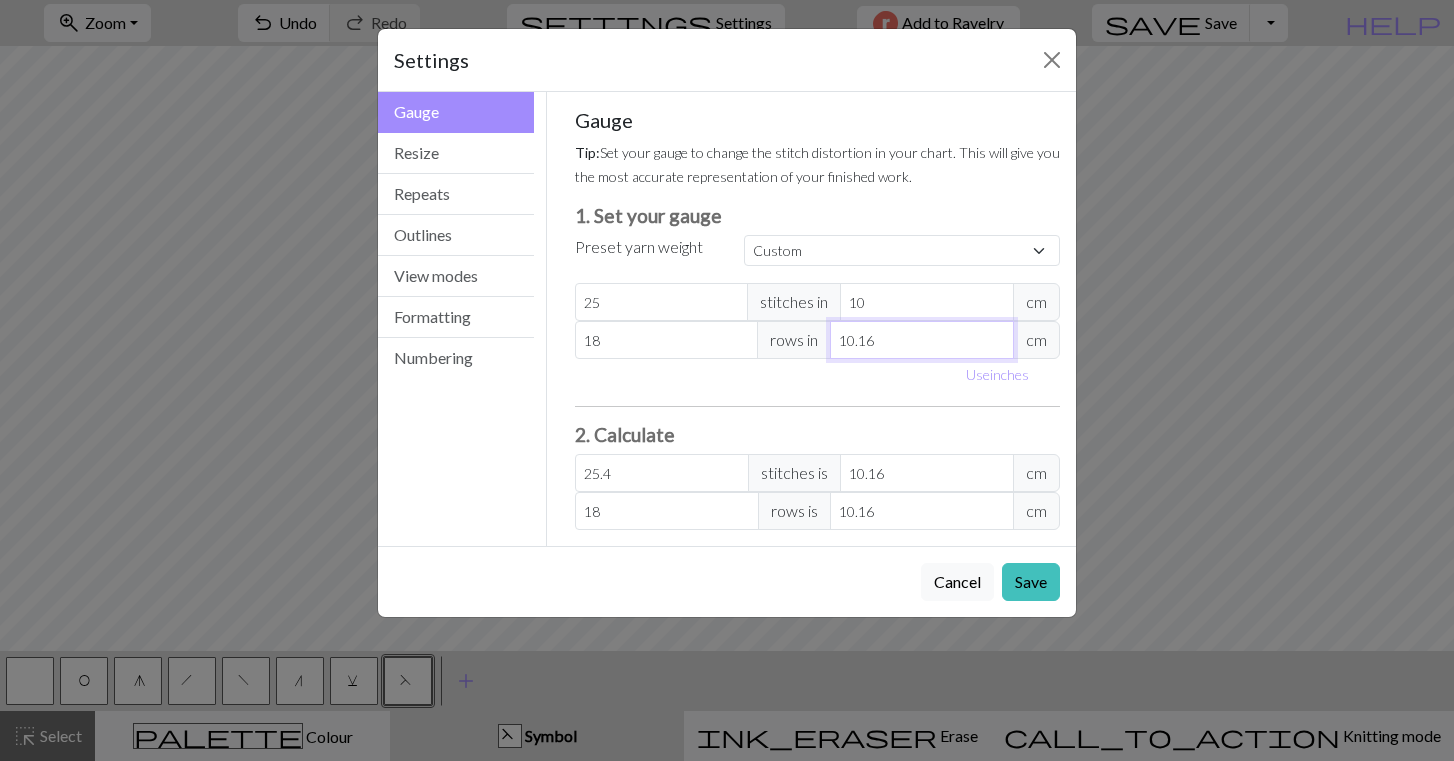 type on "10.1" 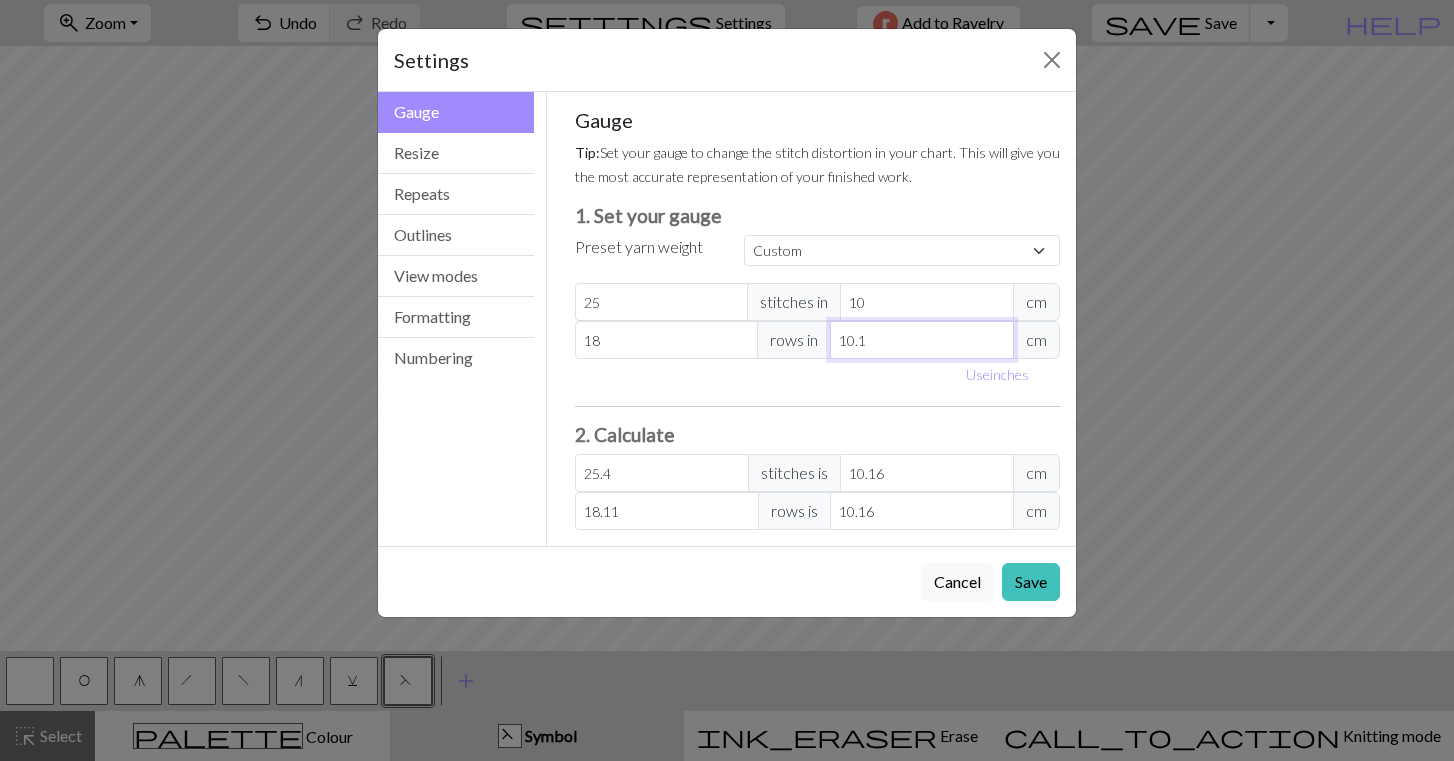 type on "10" 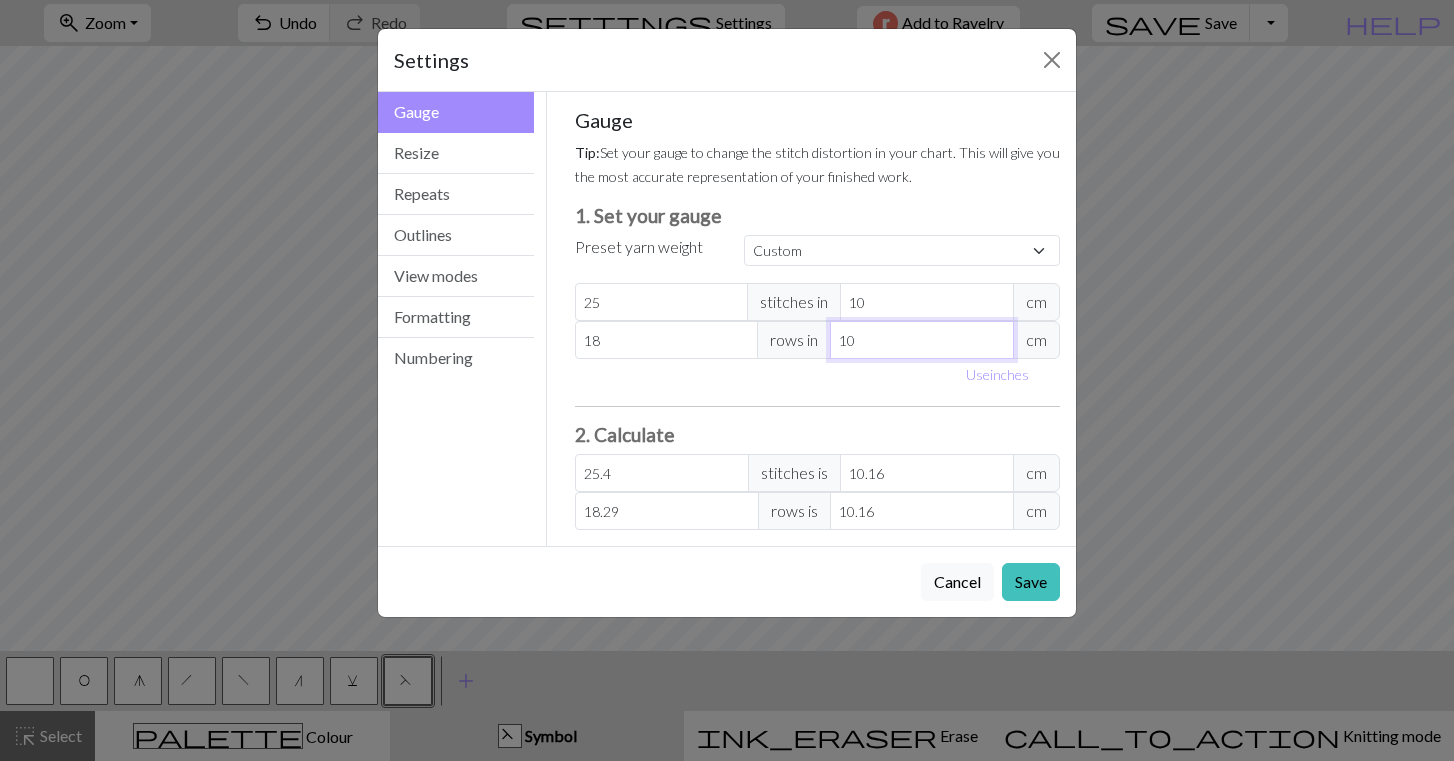 type on "1" 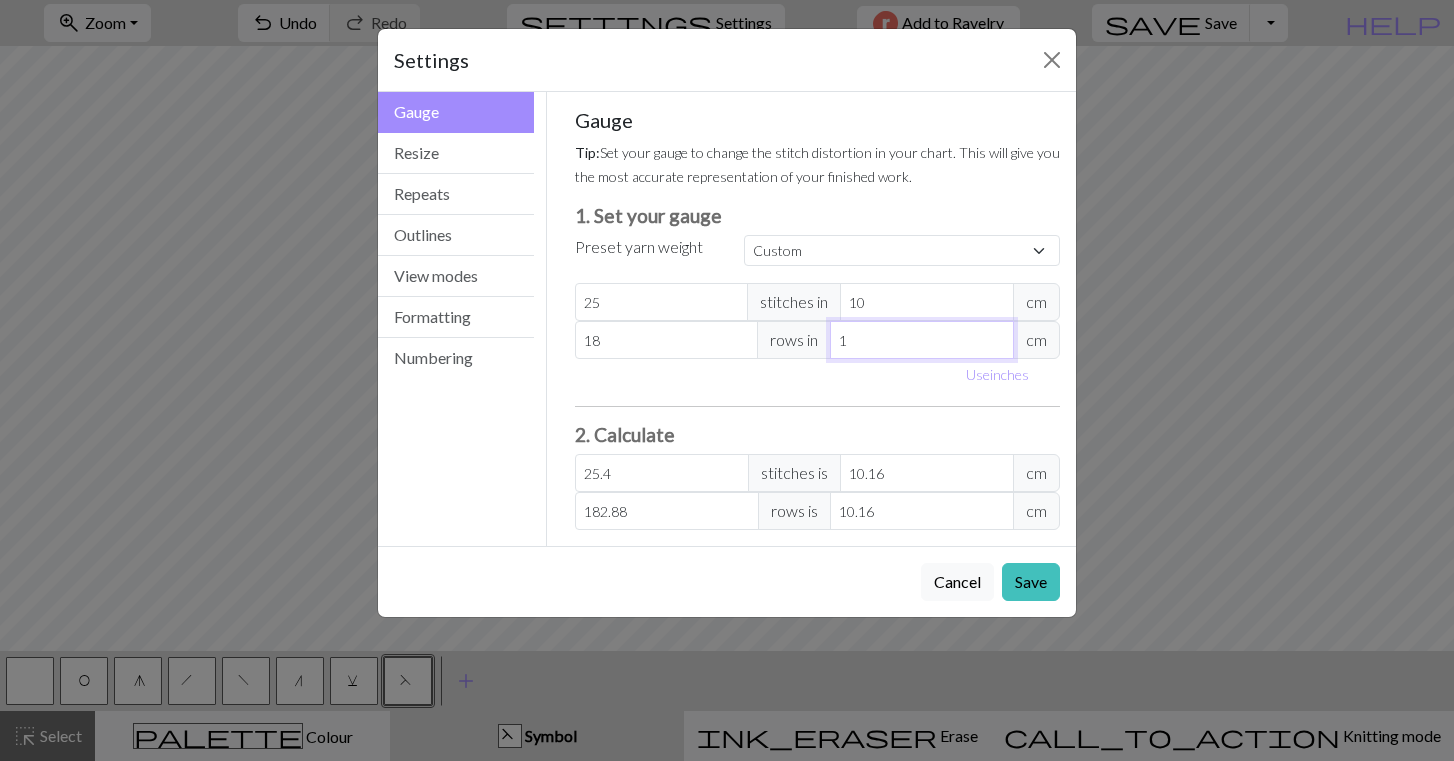 type on "11" 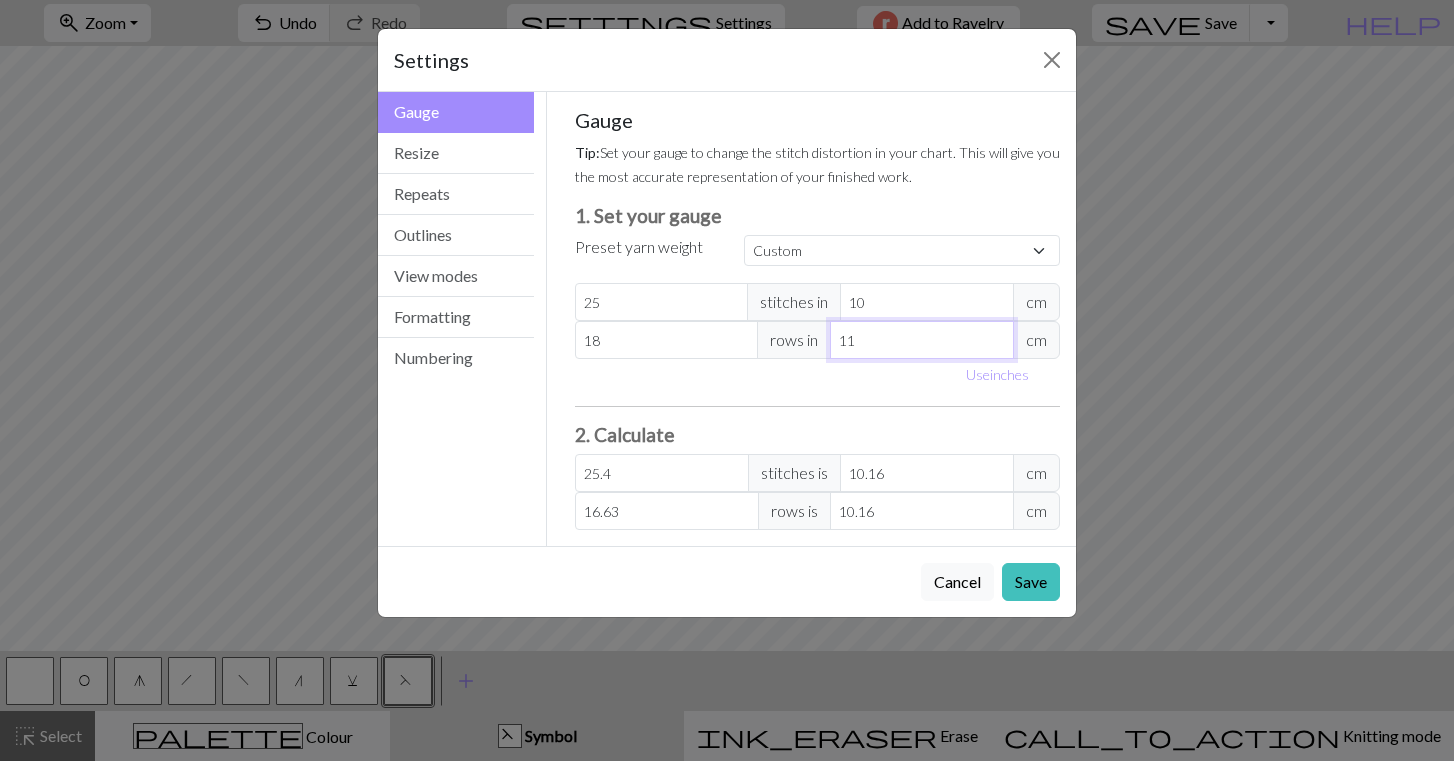 type on "11" 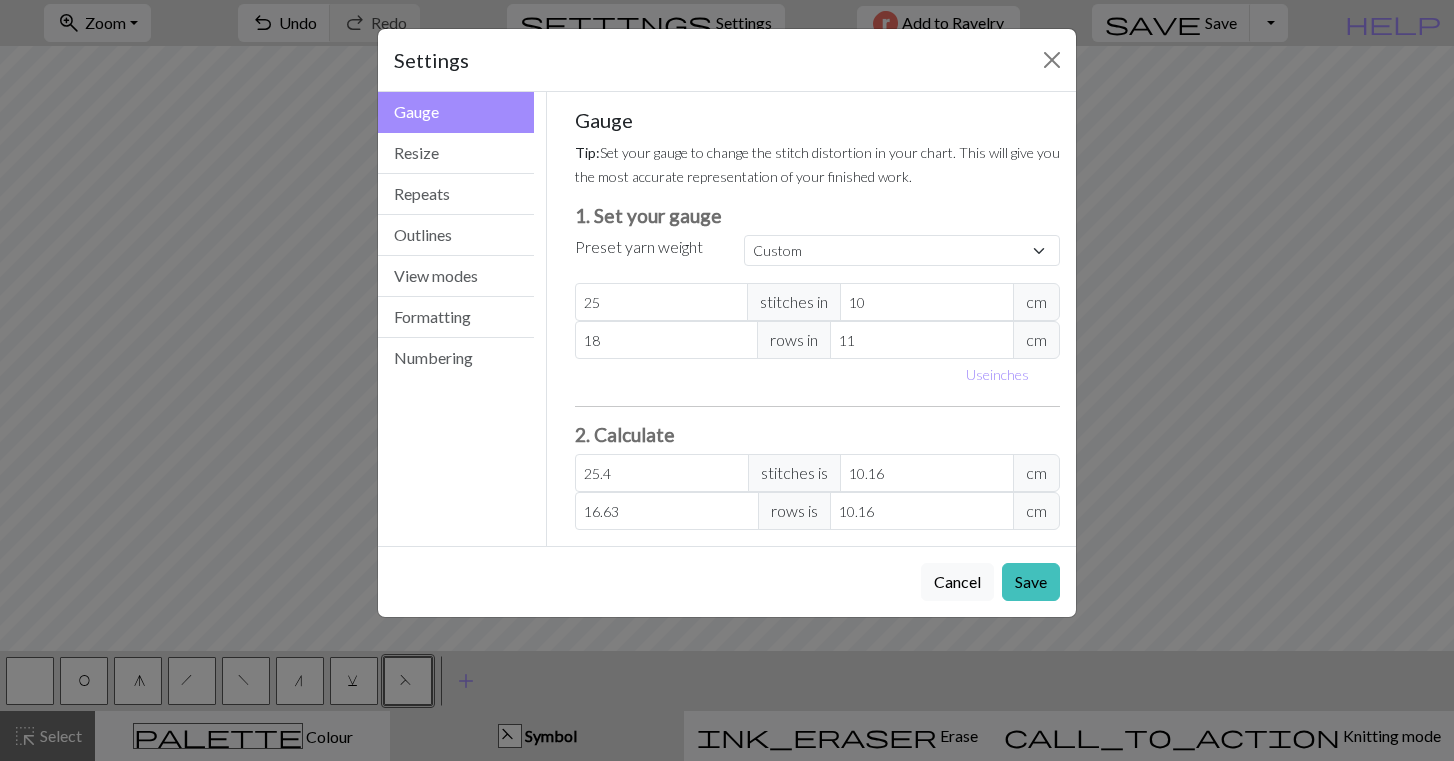 click on "Gauge Tip: Set your gauge to change the stitch distortion in your chart. This will give you the most accurate representation of your finished work. 1. Set your gauge Preset yarn weight Custom Square Lace Light Fingering Fingering Sport Double knit Worsted Aran Bulky Super Bulky 25 stitches in 10 cm 18 rows in 11 cm Use inches 2. Calculate 25.4 stitches is 10.16 cm 16.63 rows is 10.16 cm" at bounding box center (818, 319) 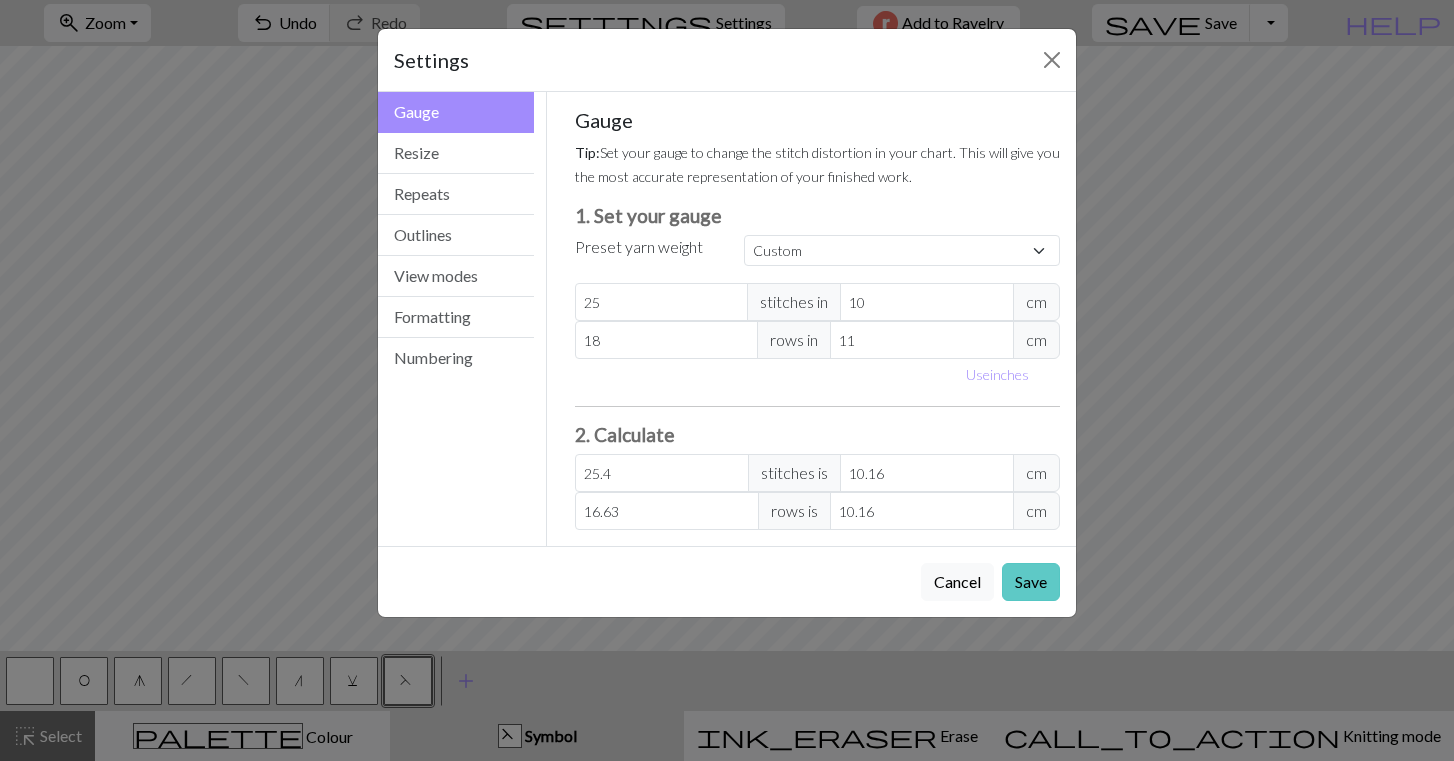 click on "Save" at bounding box center [1031, 582] 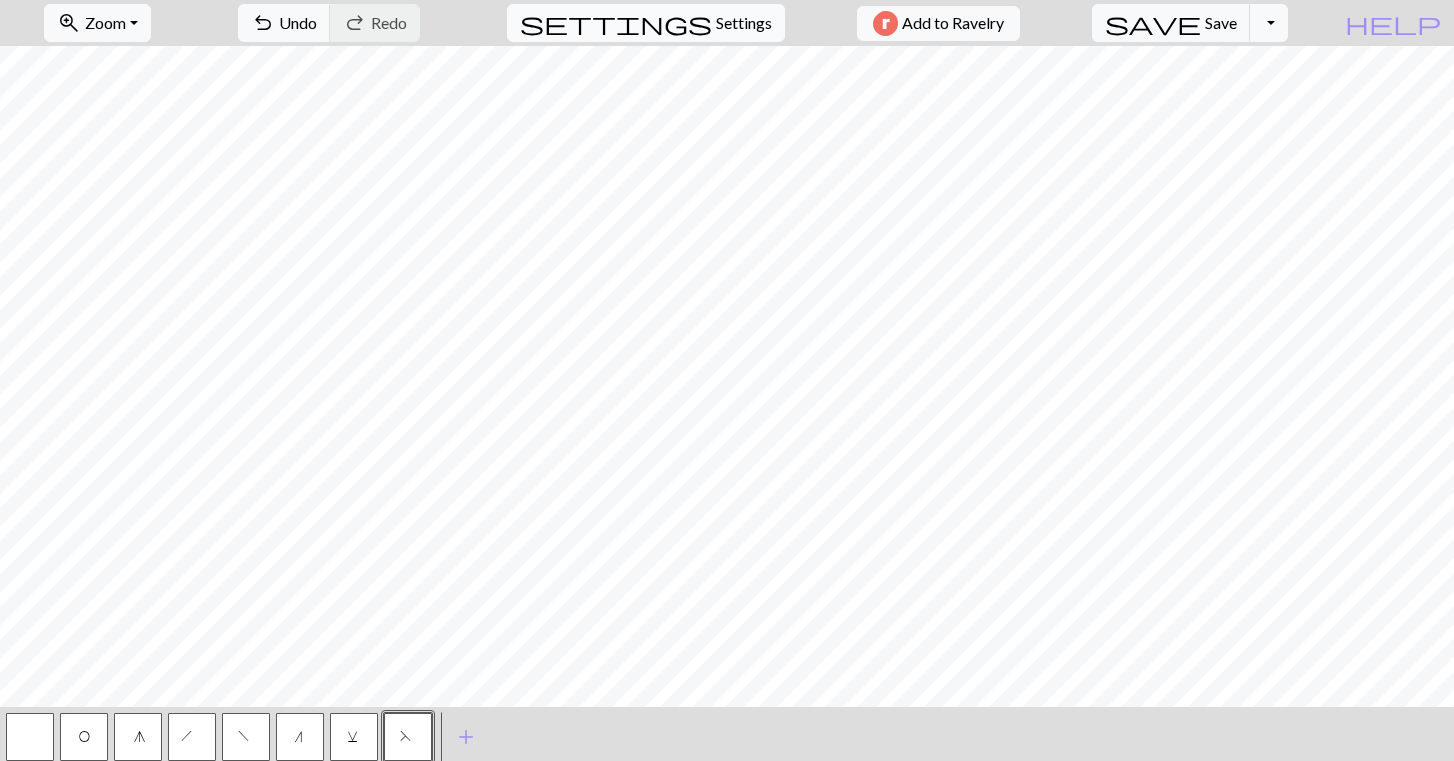 click on "Settings" at bounding box center (744, 23) 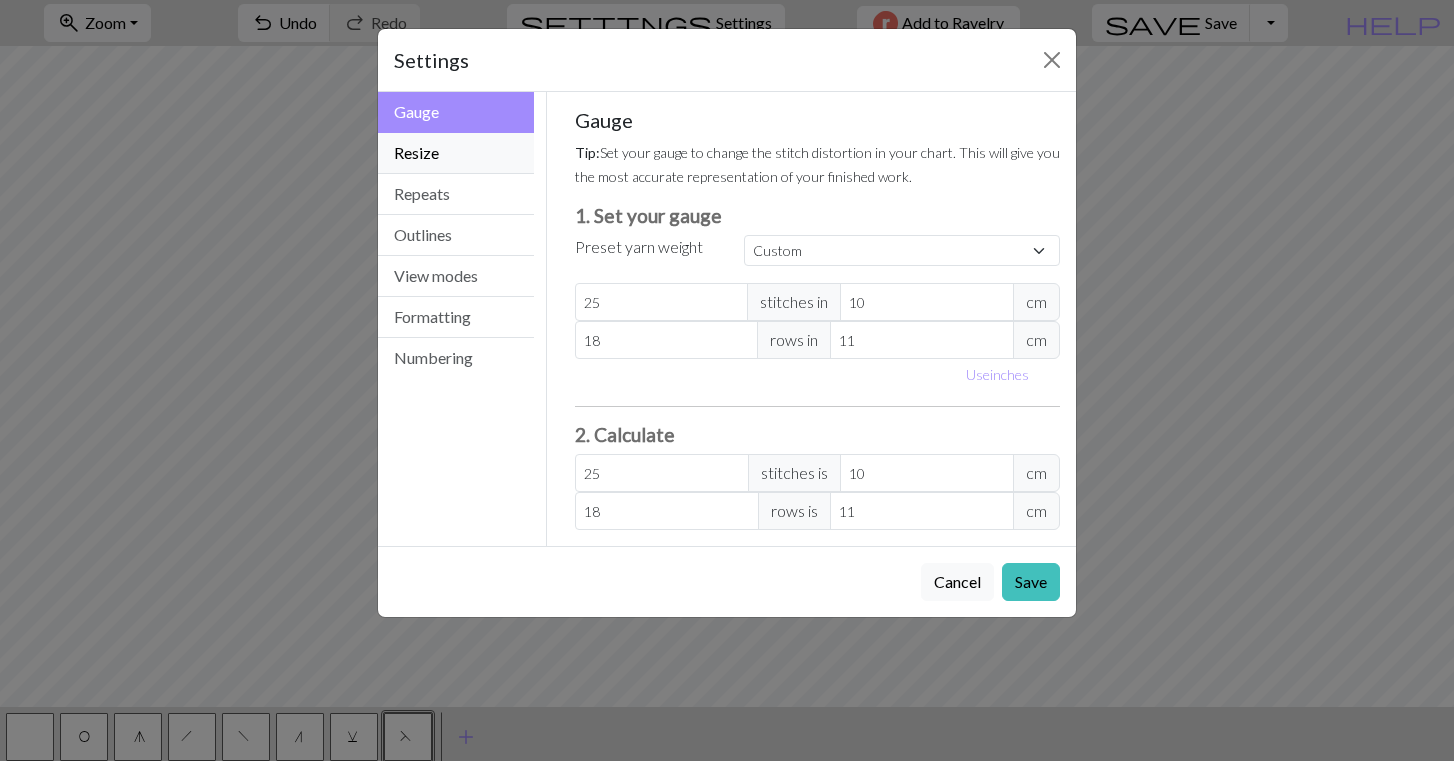click on "Resize" at bounding box center [456, 153] 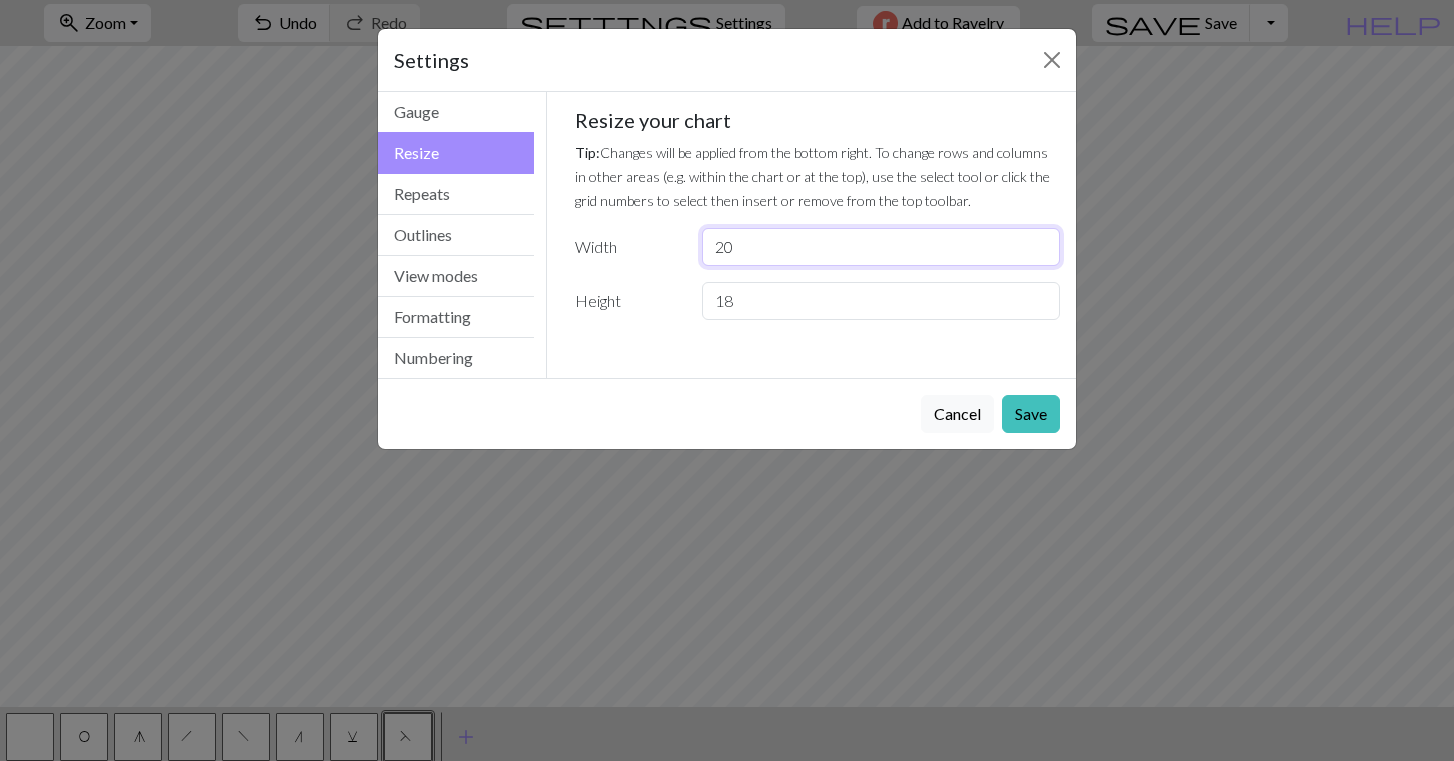 click on "20" at bounding box center (881, 247) 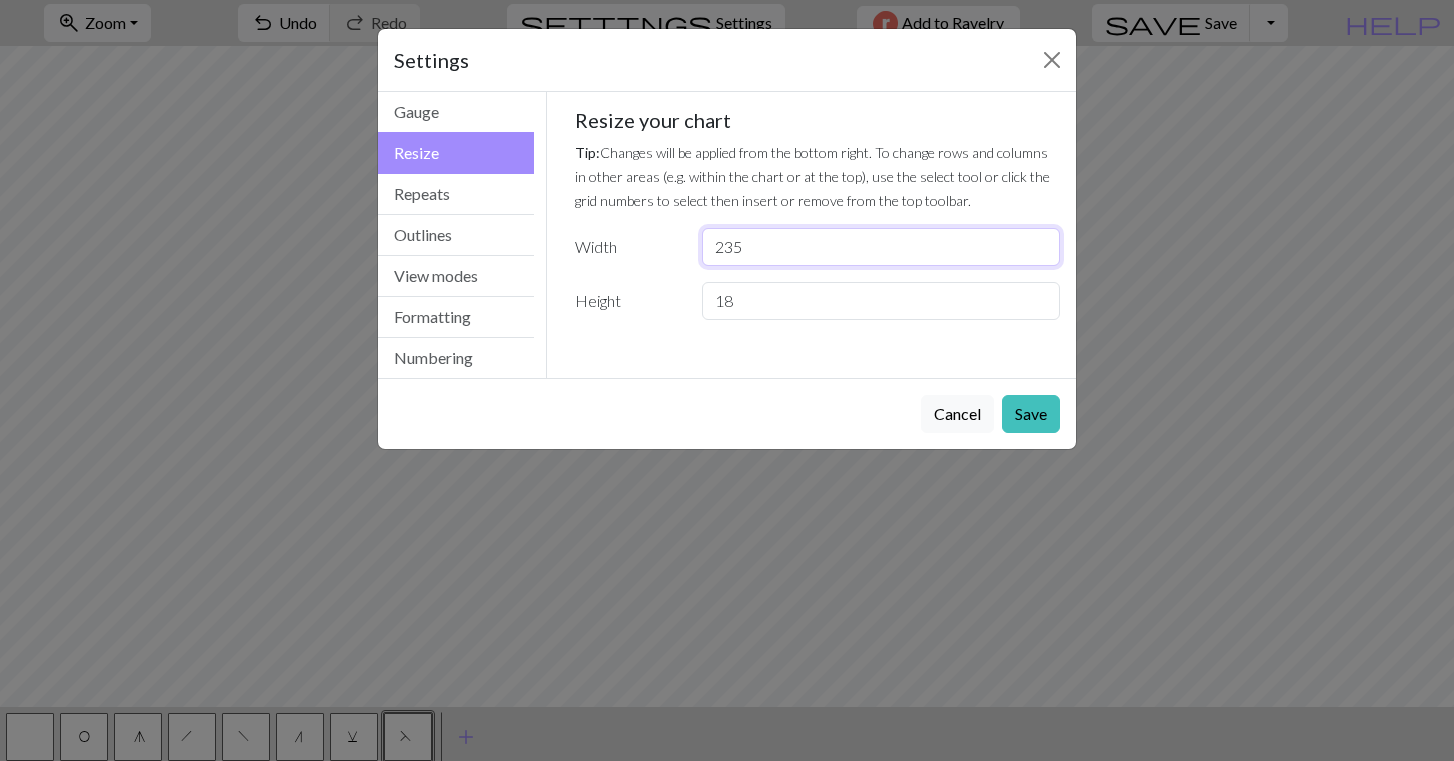 type on "235" 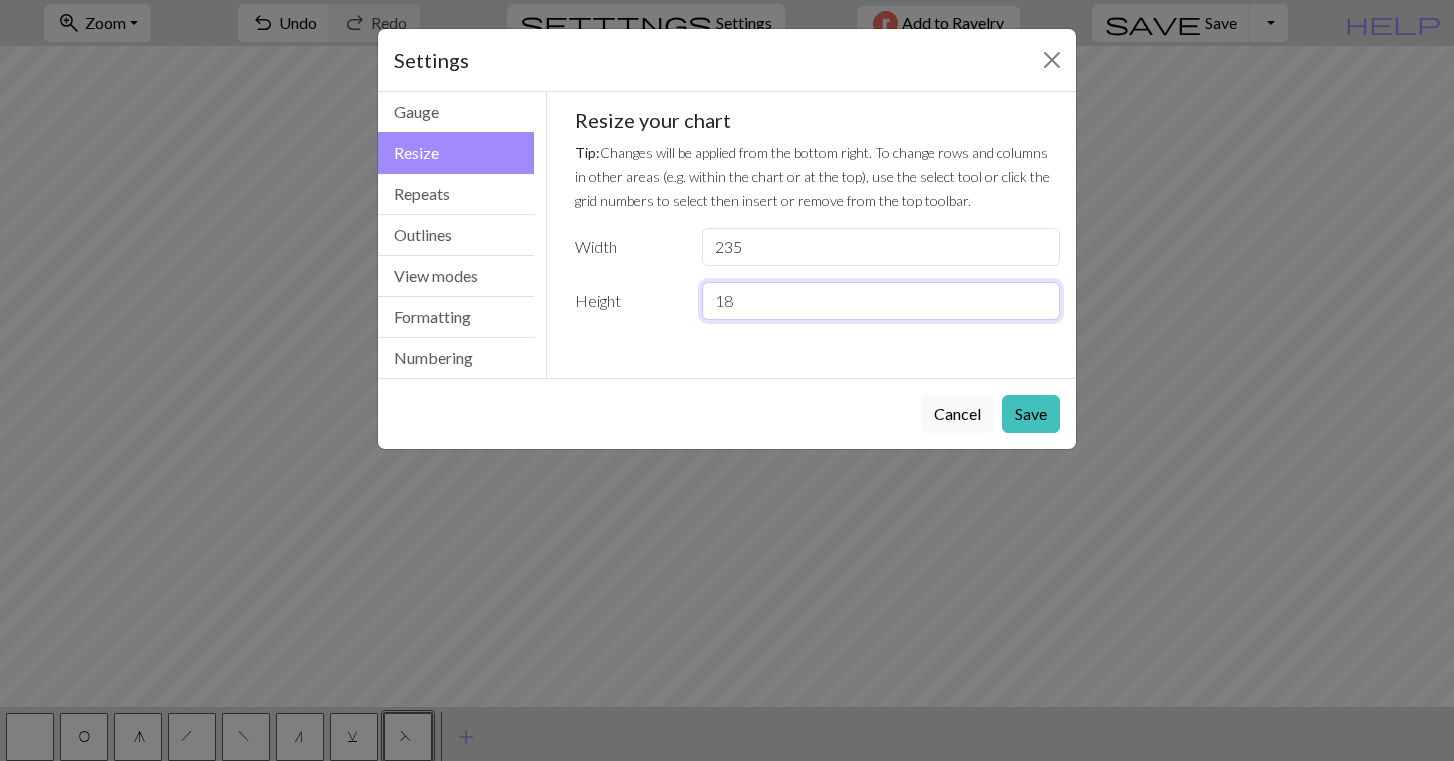click on "18" at bounding box center (881, 301) 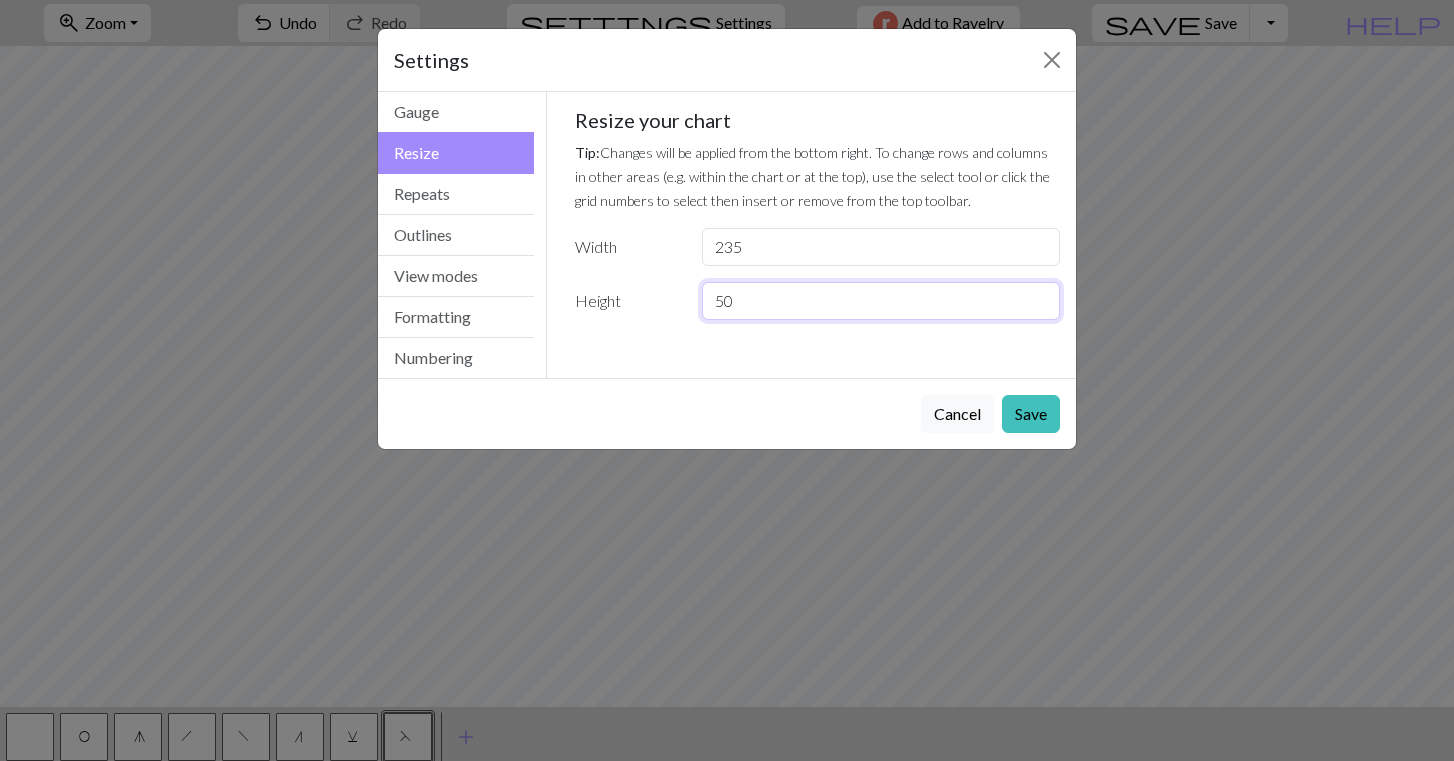 type on "5" 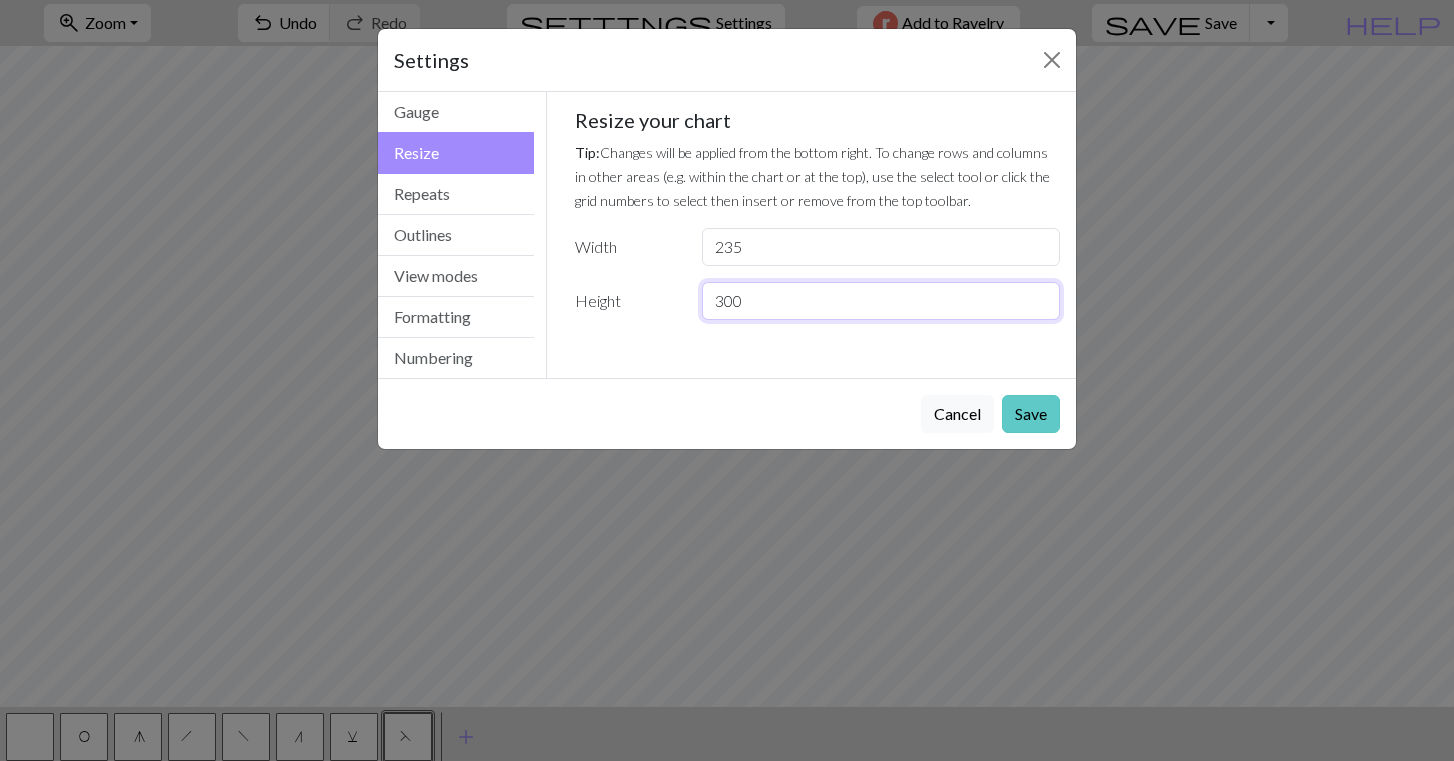 type on "300" 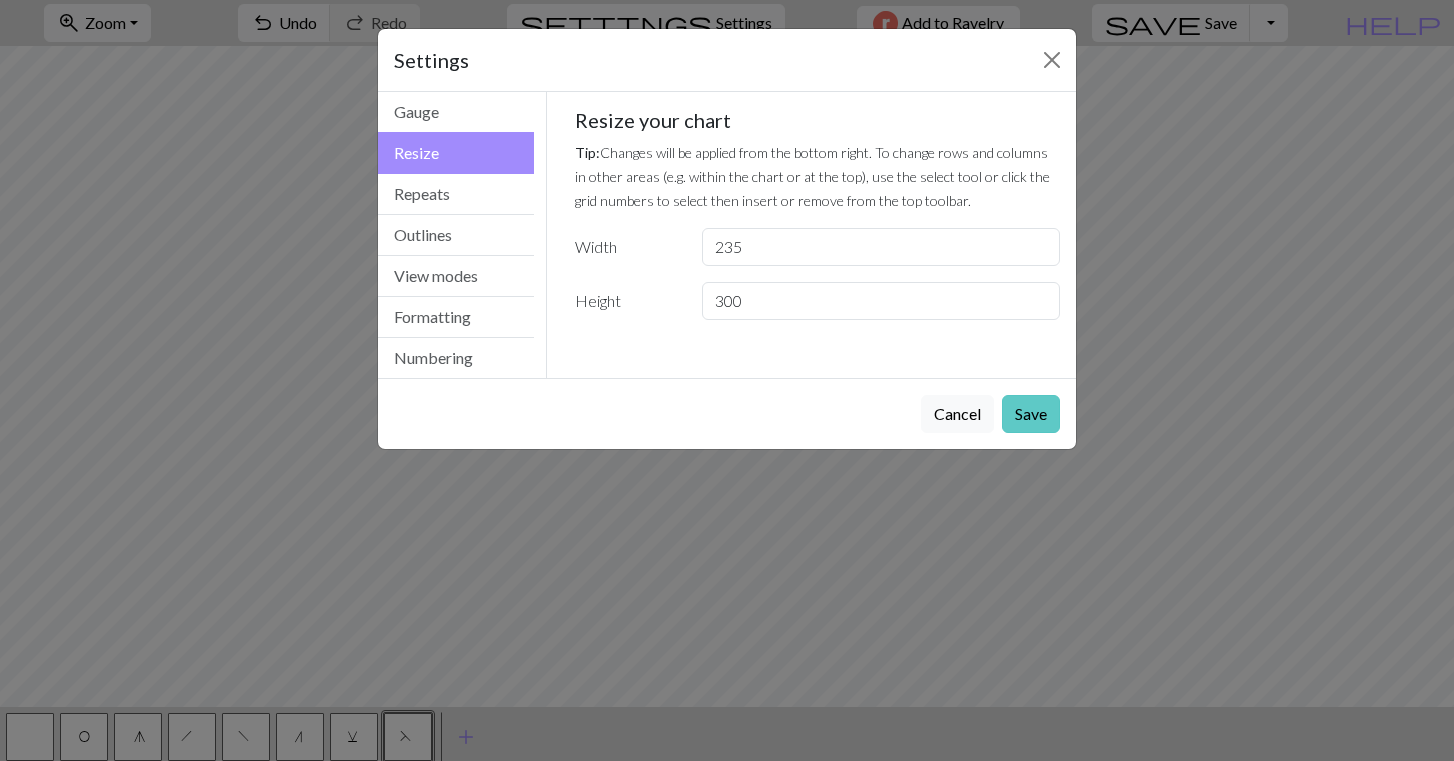 click on "Save" at bounding box center (1031, 414) 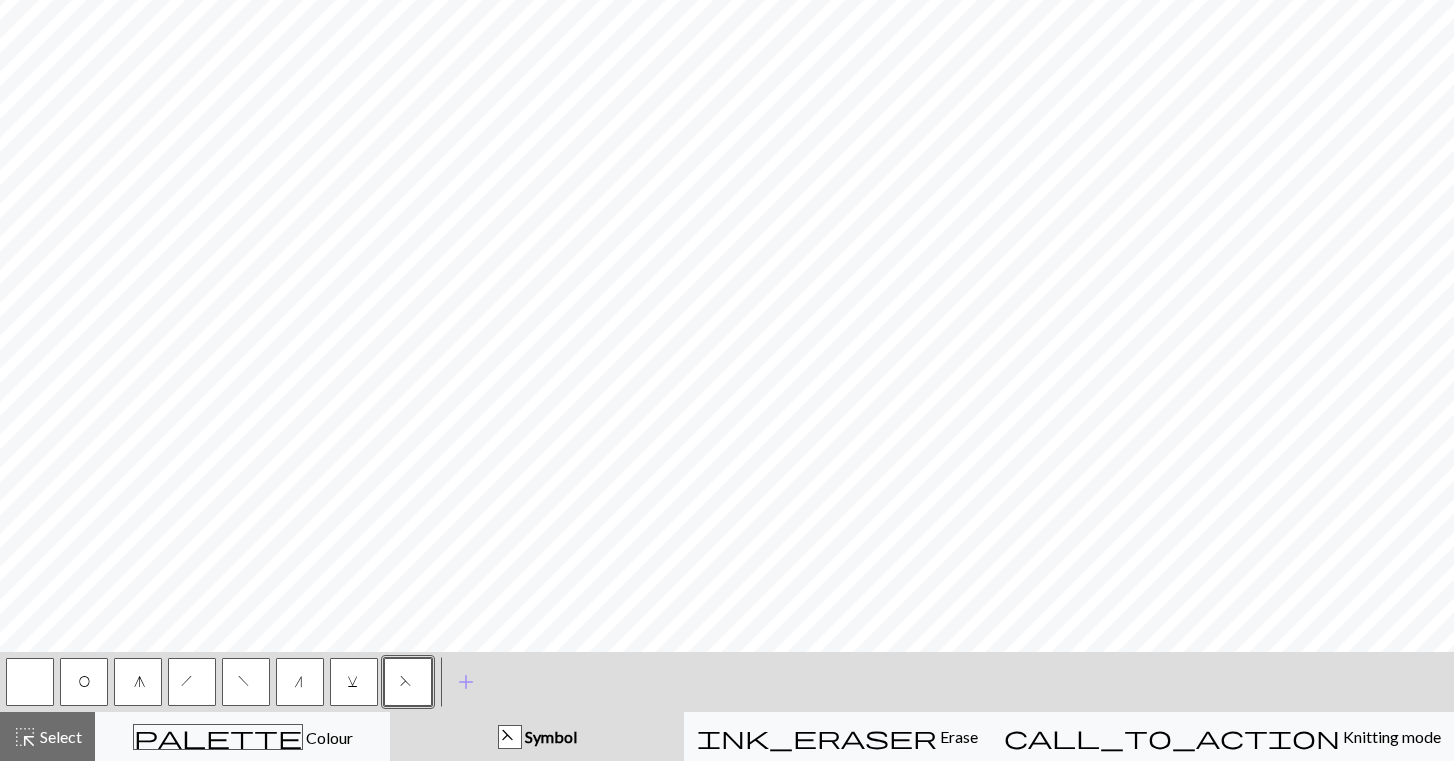 scroll, scrollTop: 8732, scrollLeft: 0, axis: vertical 